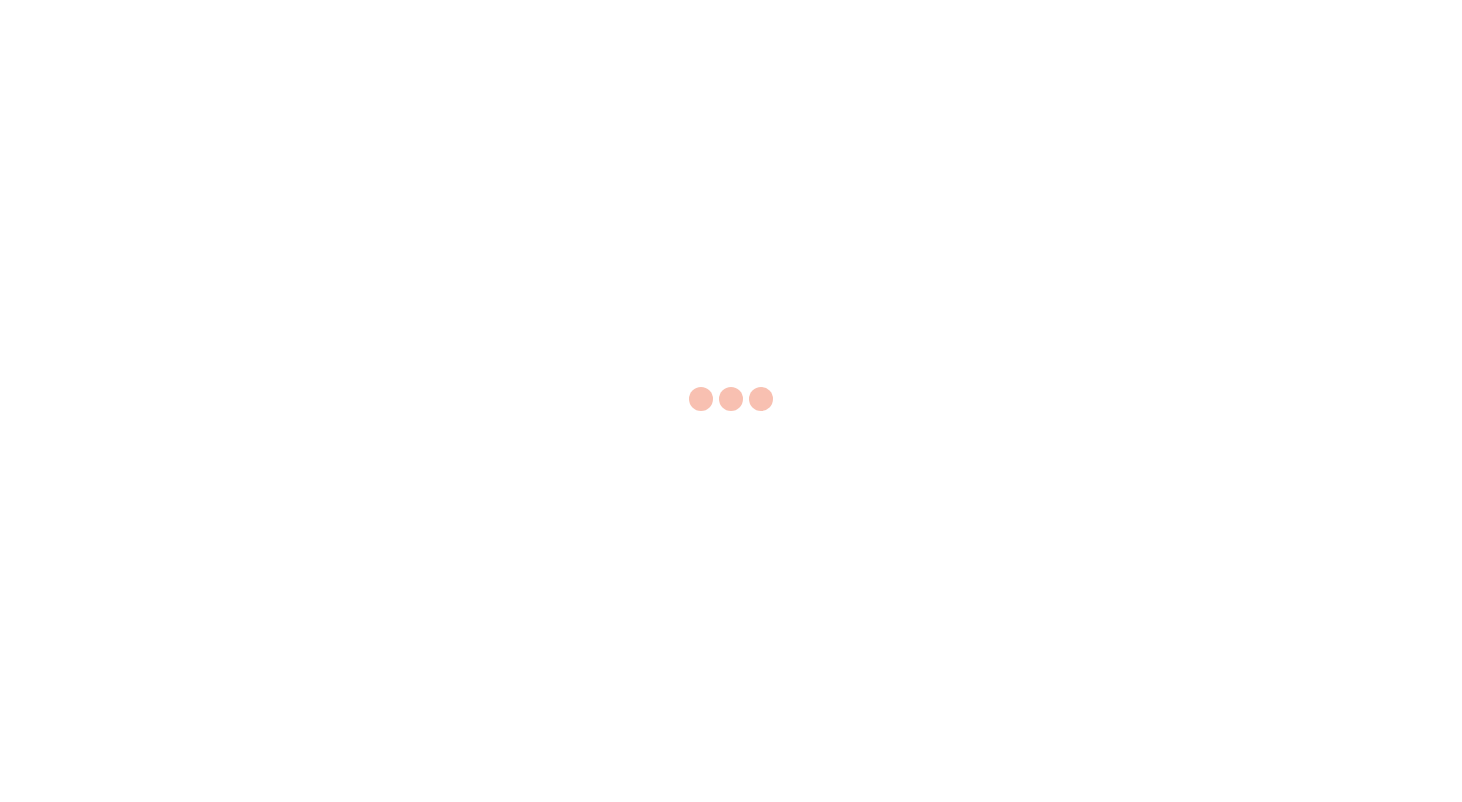 scroll, scrollTop: 0, scrollLeft: 0, axis: both 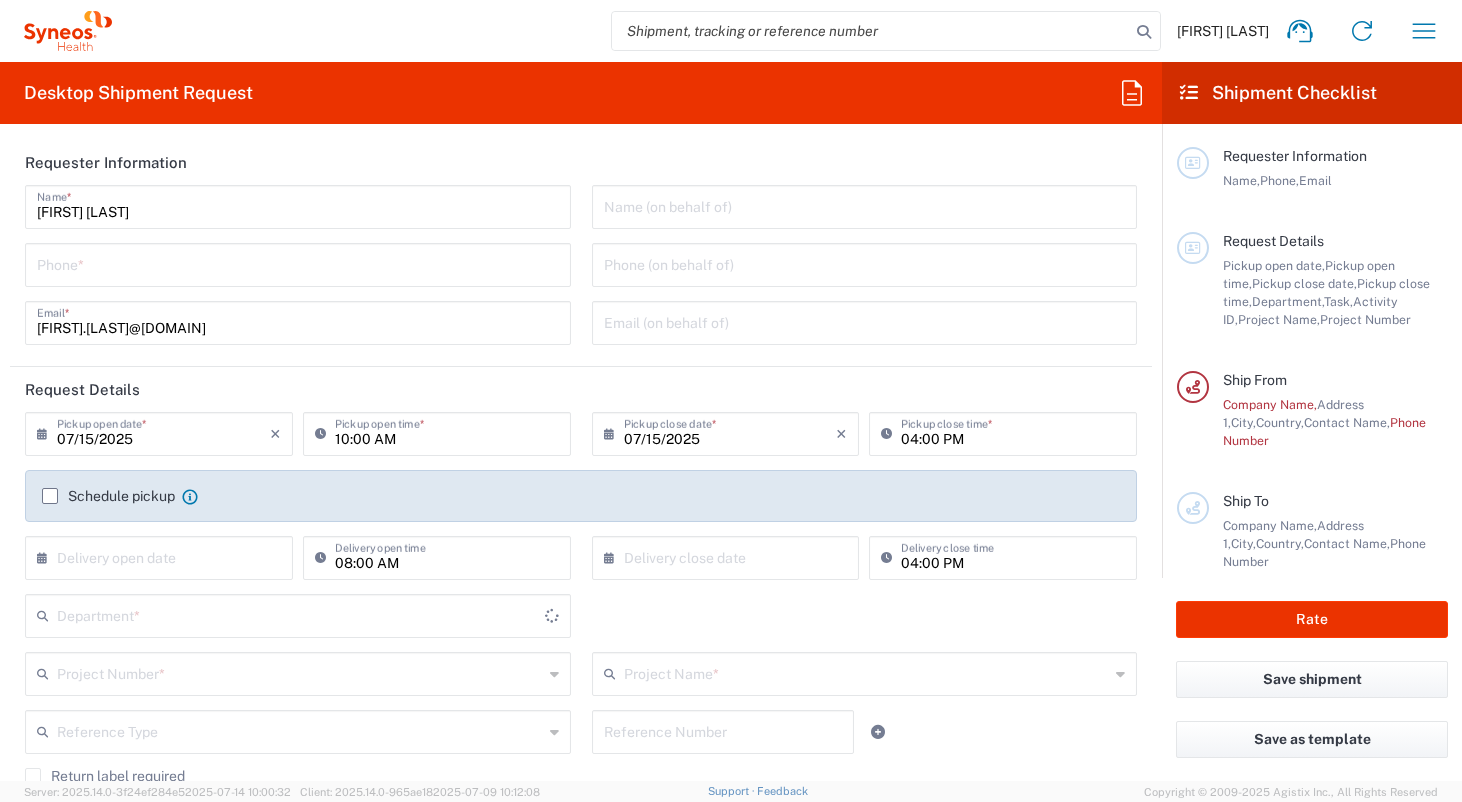 type on "France" 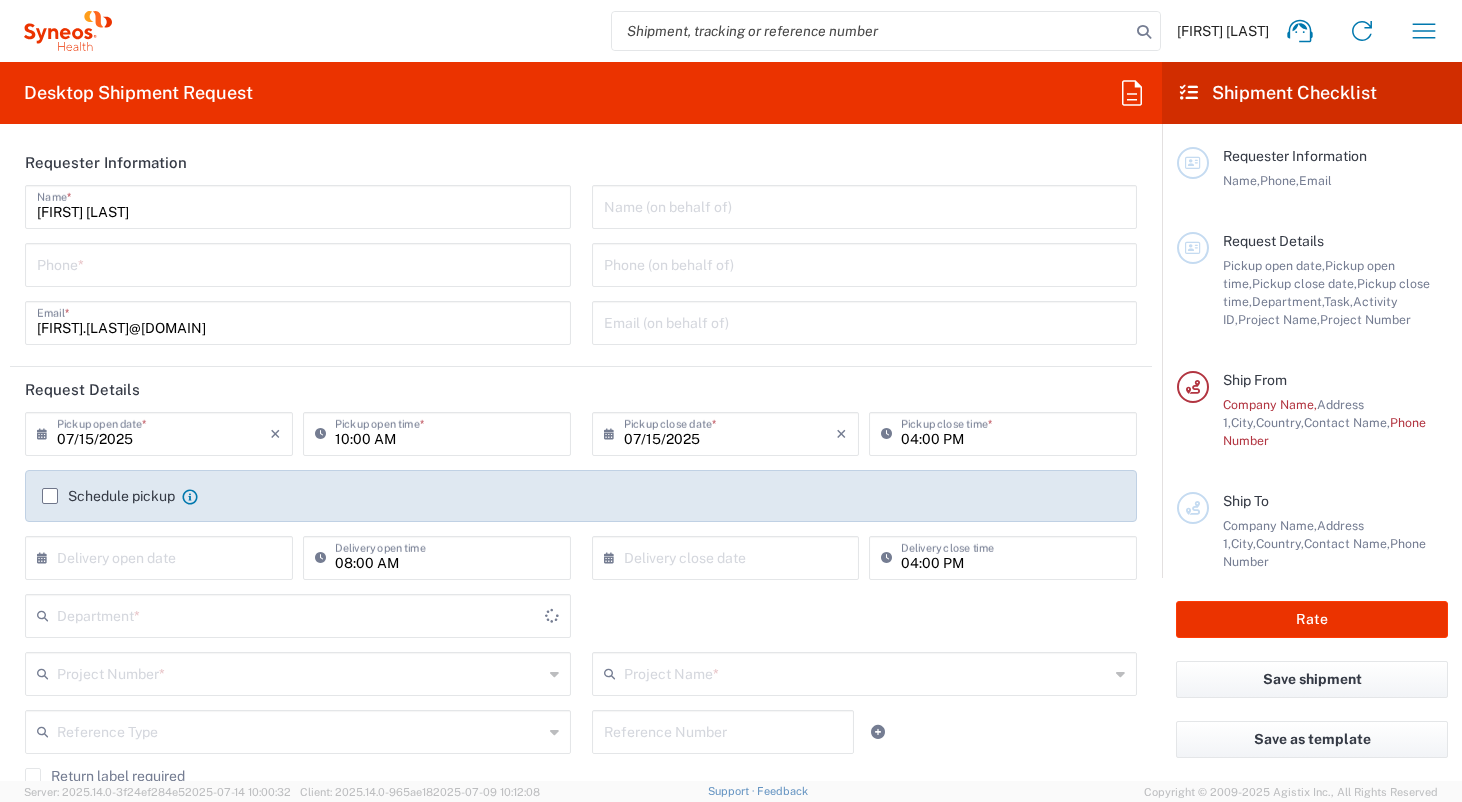 type on "3229" 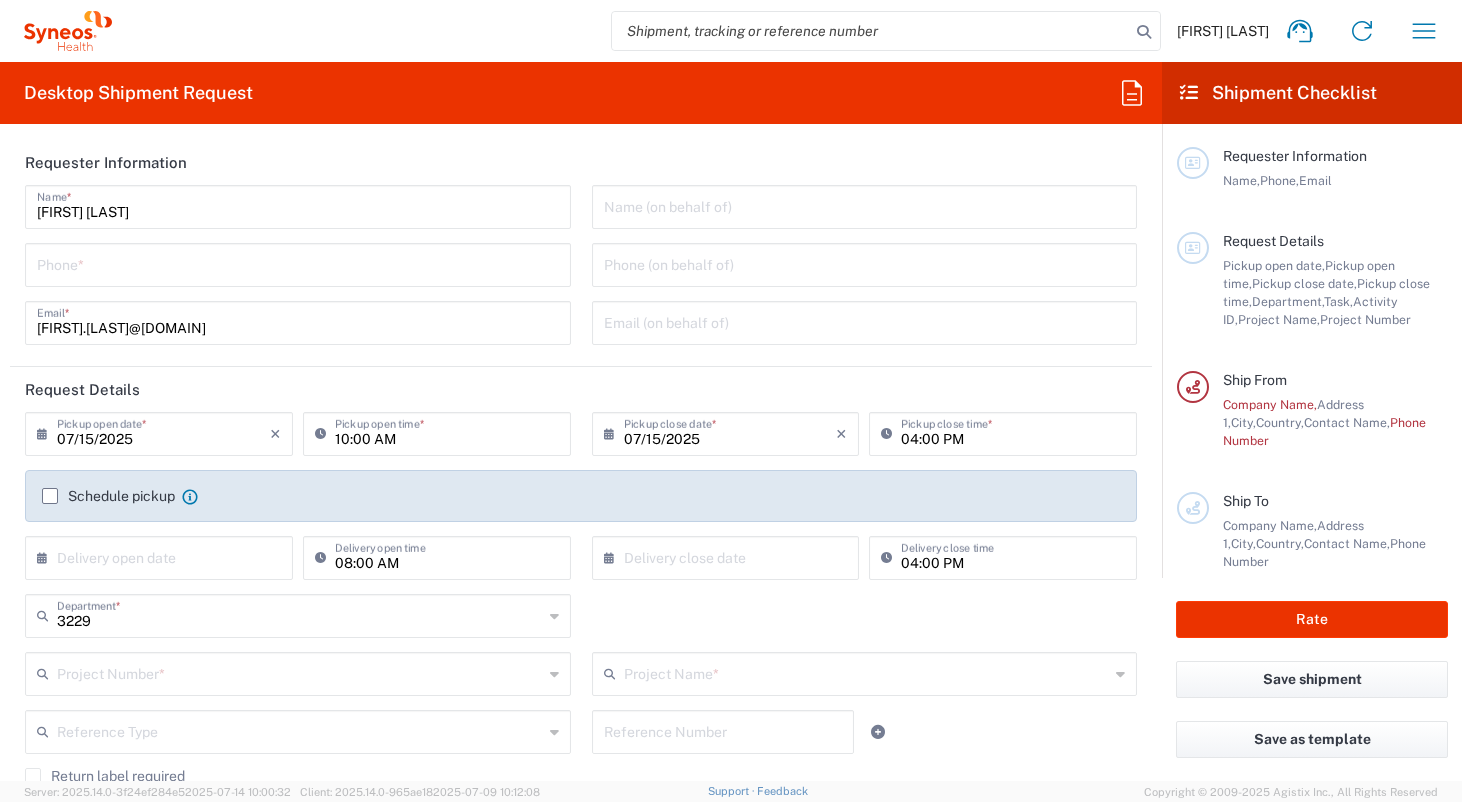 type on "Syneos Health France SARL" 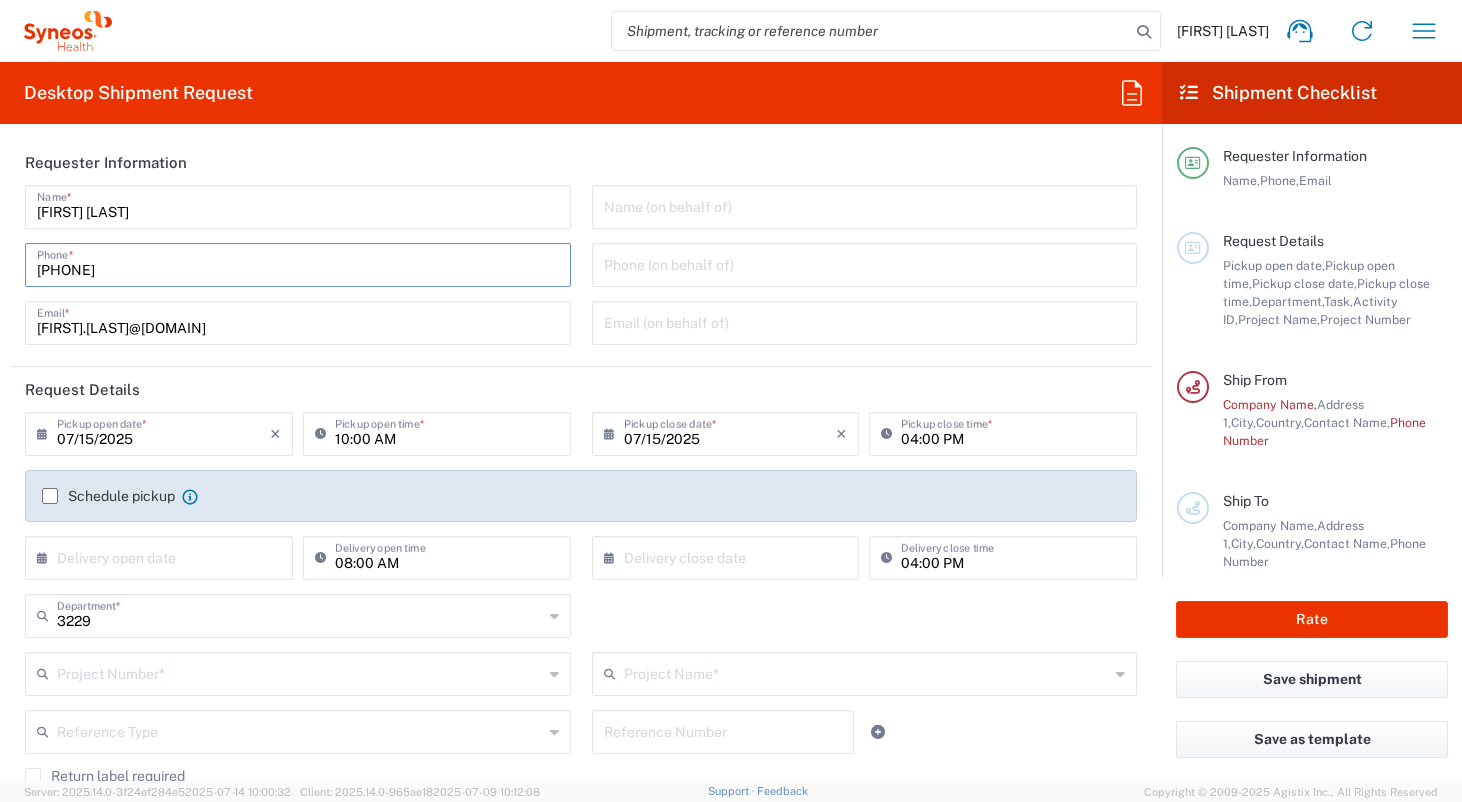 type on "[PHONE]" 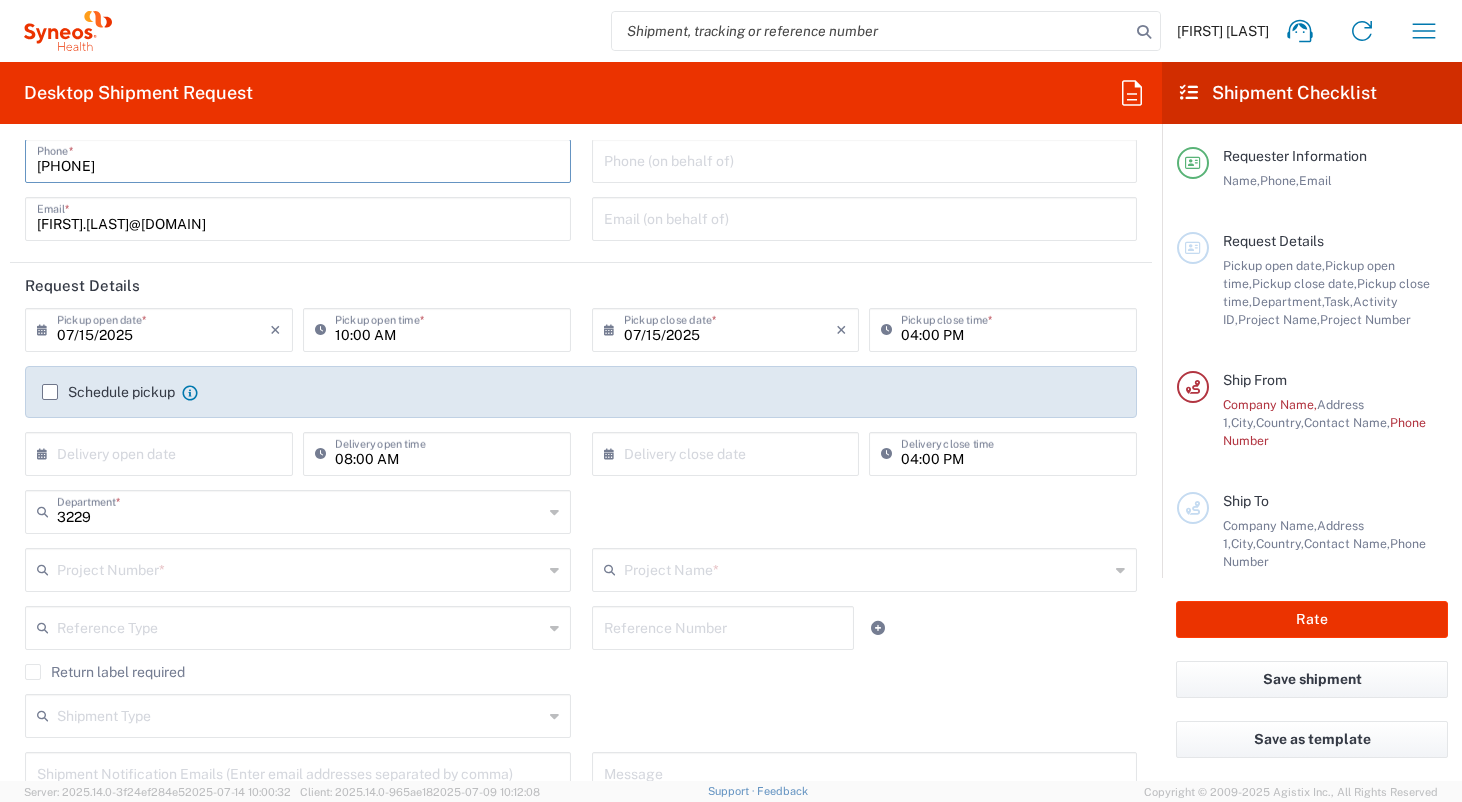 scroll, scrollTop: 107, scrollLeft: 0, axis: vertical 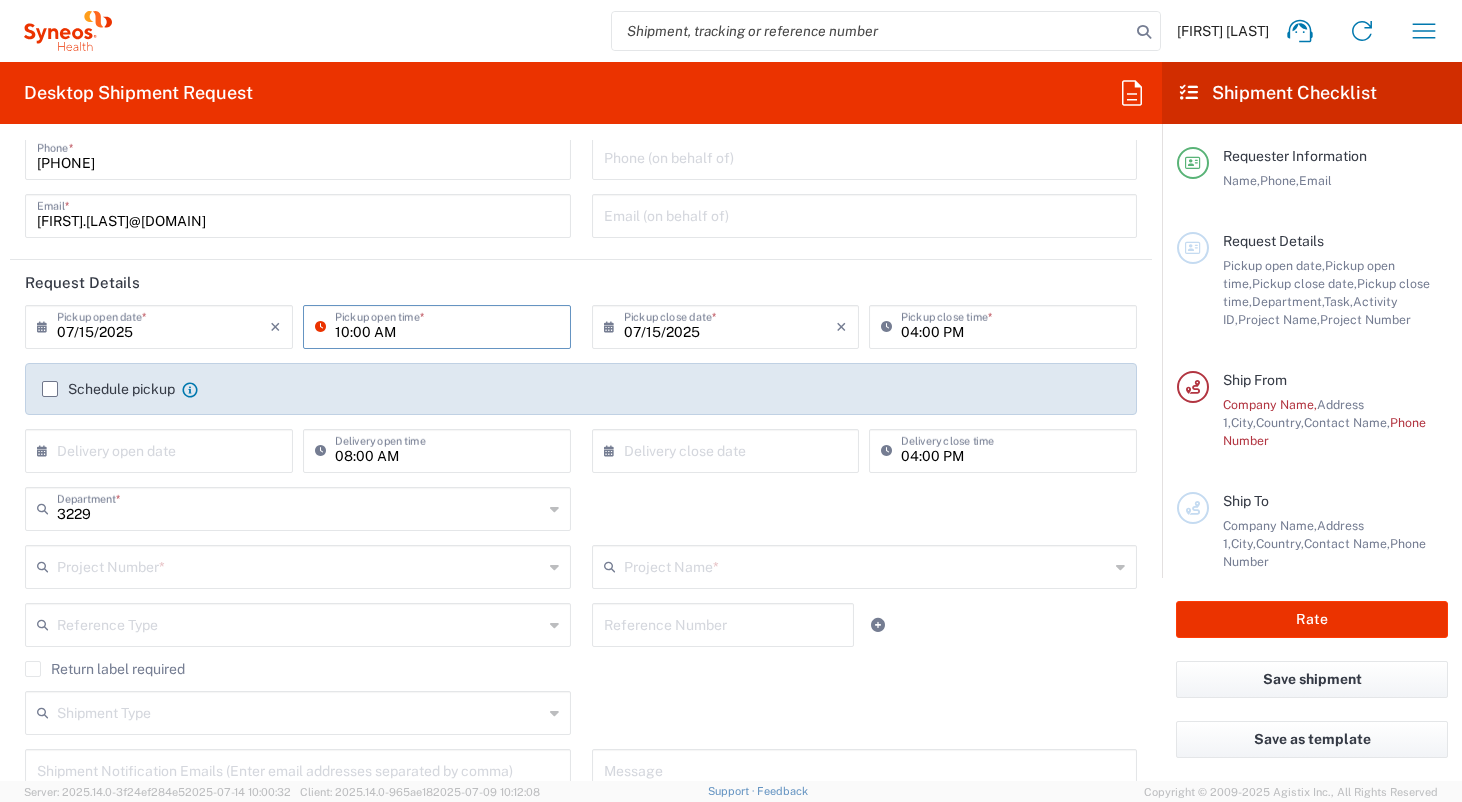 click on "10:00 AM" at bounding box center [447, 325] 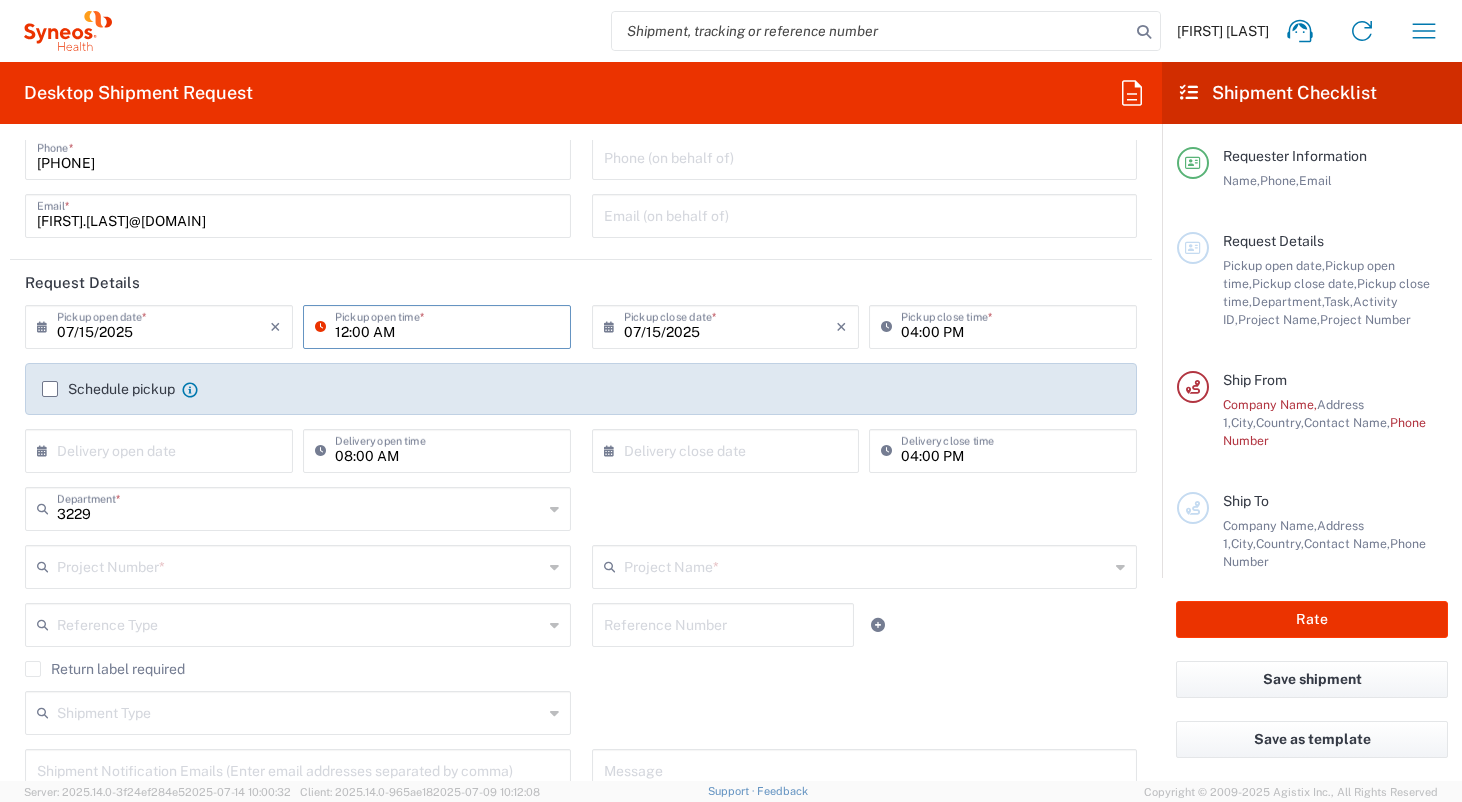 type on "12:00 AM" 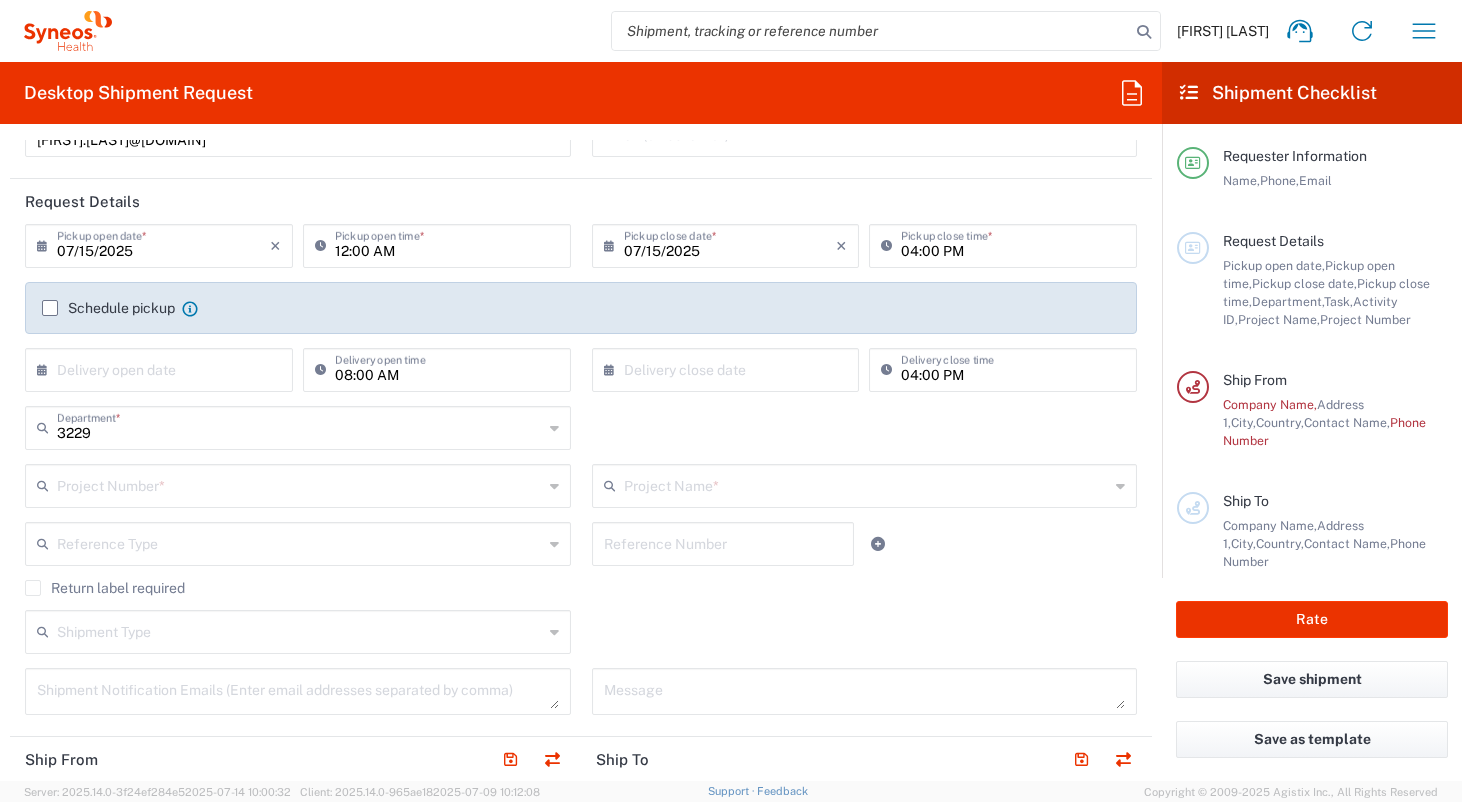 scroll, scrollTop: 190, scrollLeft: 0, axis: vertical 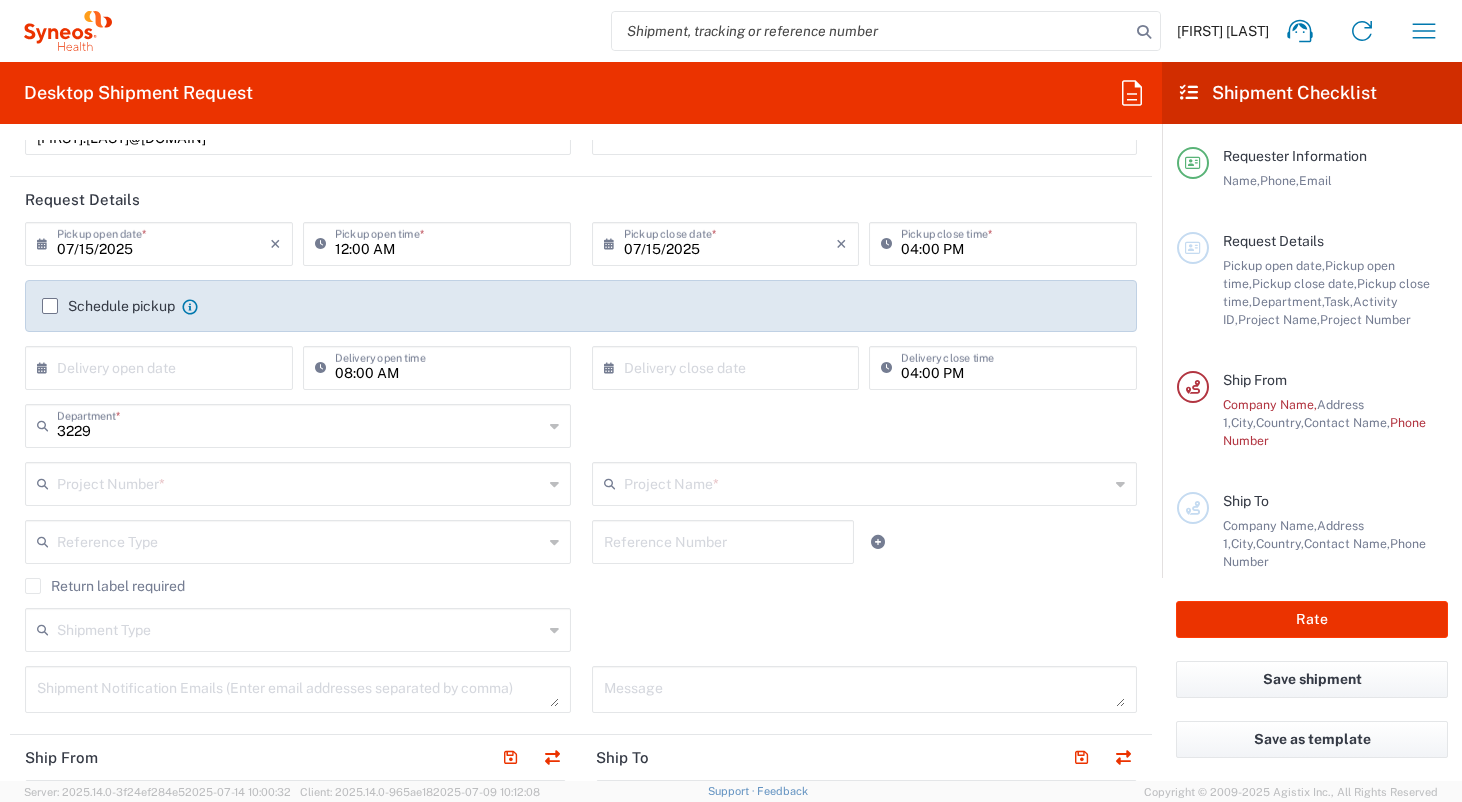 click on "Schedule pickup" 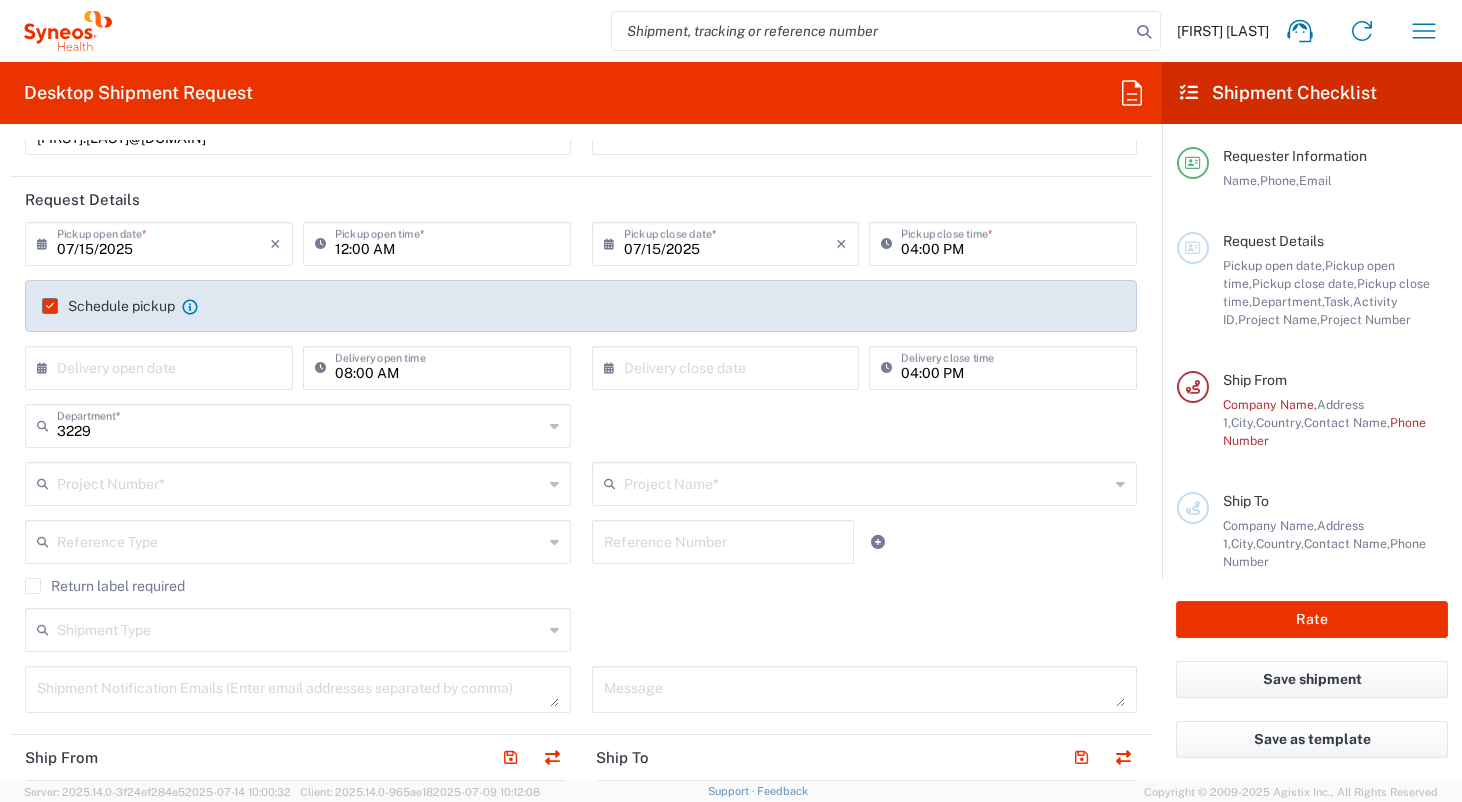 click 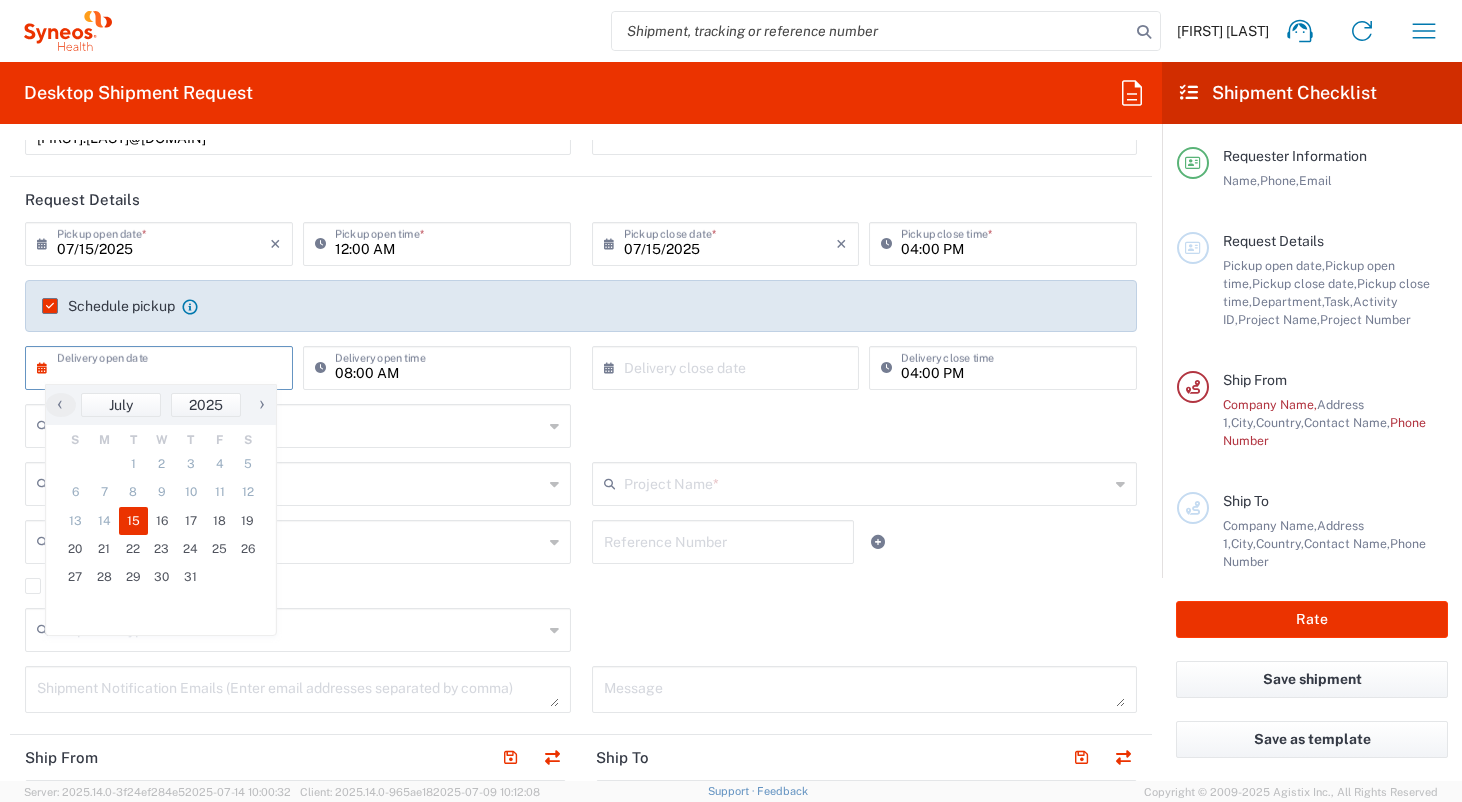click on "15" 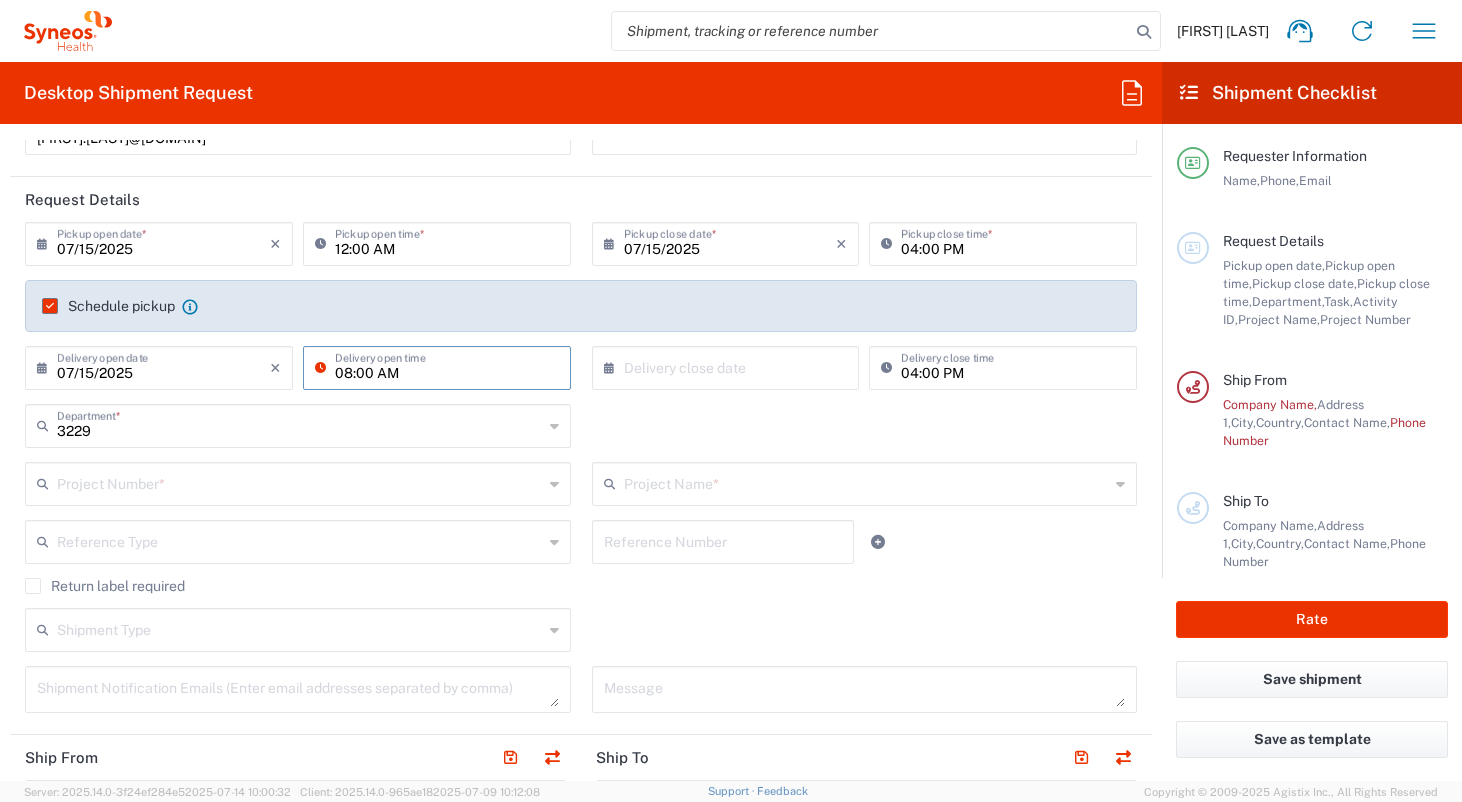 click on "08:00 AM" at bounding box center (447, 366) 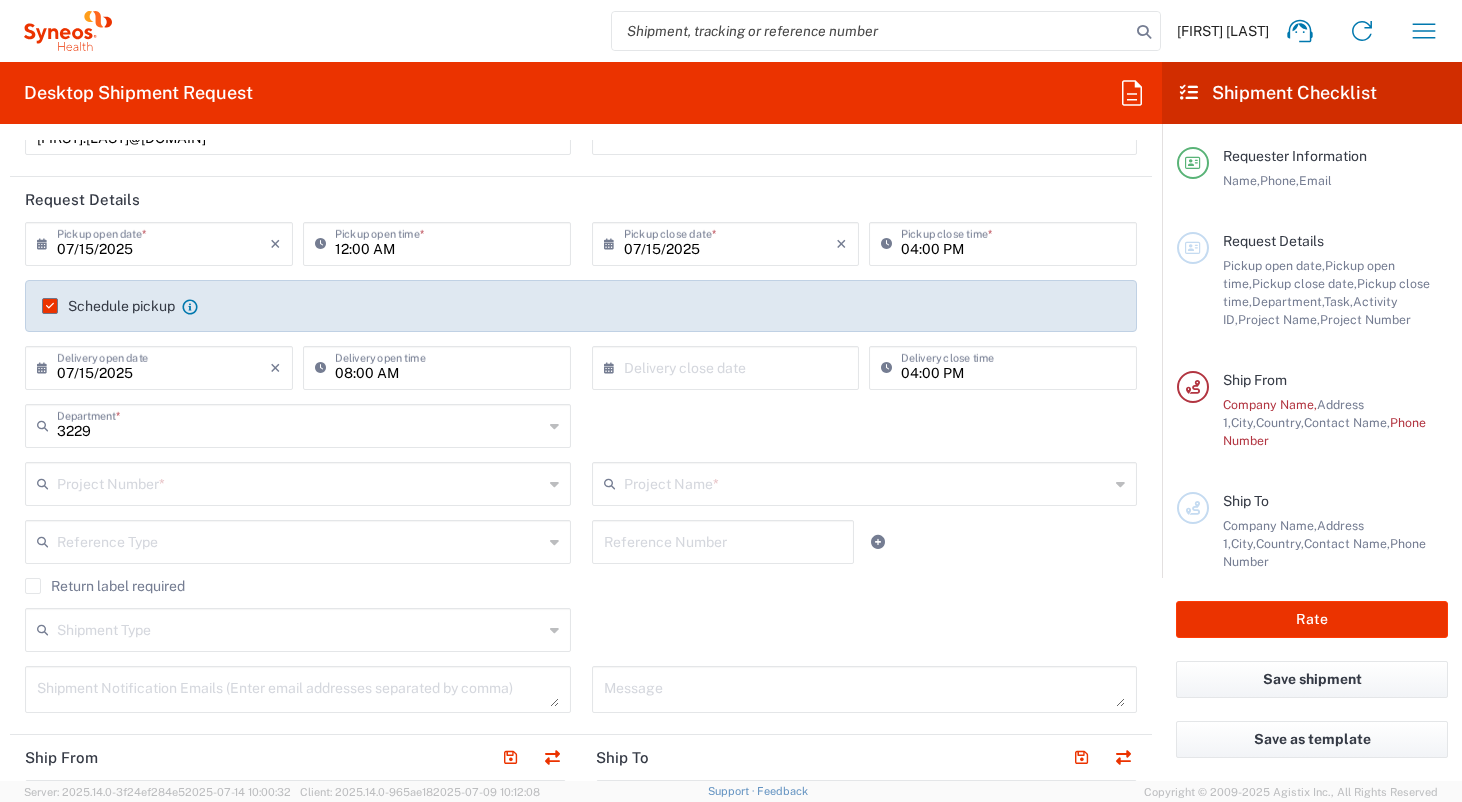 click on "3229  Department  *" 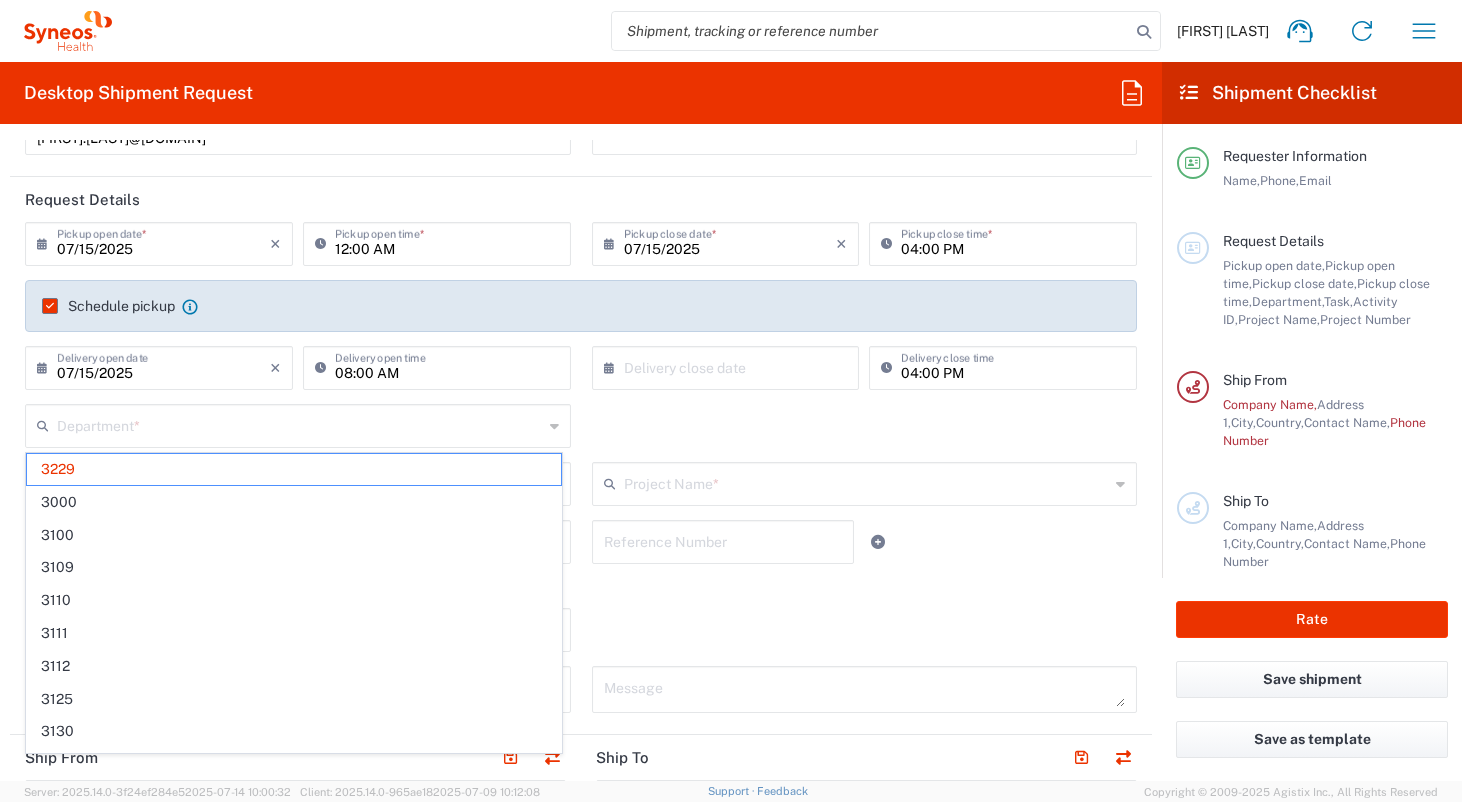 click on "Department  * 3229 3000 3100 3109 3110 3111 3112 3125 3130 3135 3136 3150 3155 3165 3171 3172 3190 3191 3192 3193 3194 3200 3201 3202 3210 3211 Dept 3212 3213 3214 3215 3216 3218 3220 3221 3222 3223 3225 3226 3227 3228 3230 3231 3232 3233 3234 3235 3236 3237 3238 3240 3241" 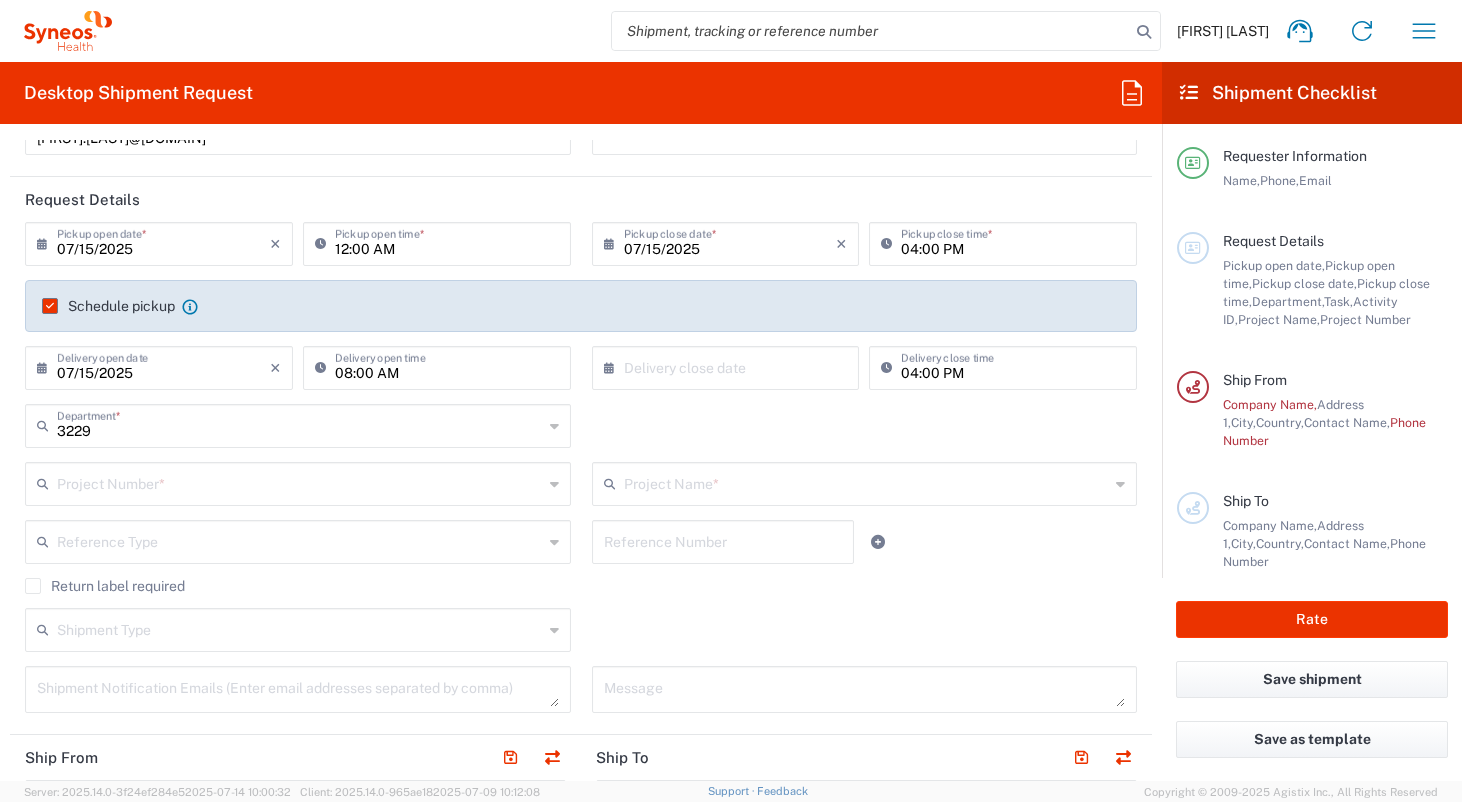 scroll, scrollTop: 222, scrollLeft: 0, axis: vertical 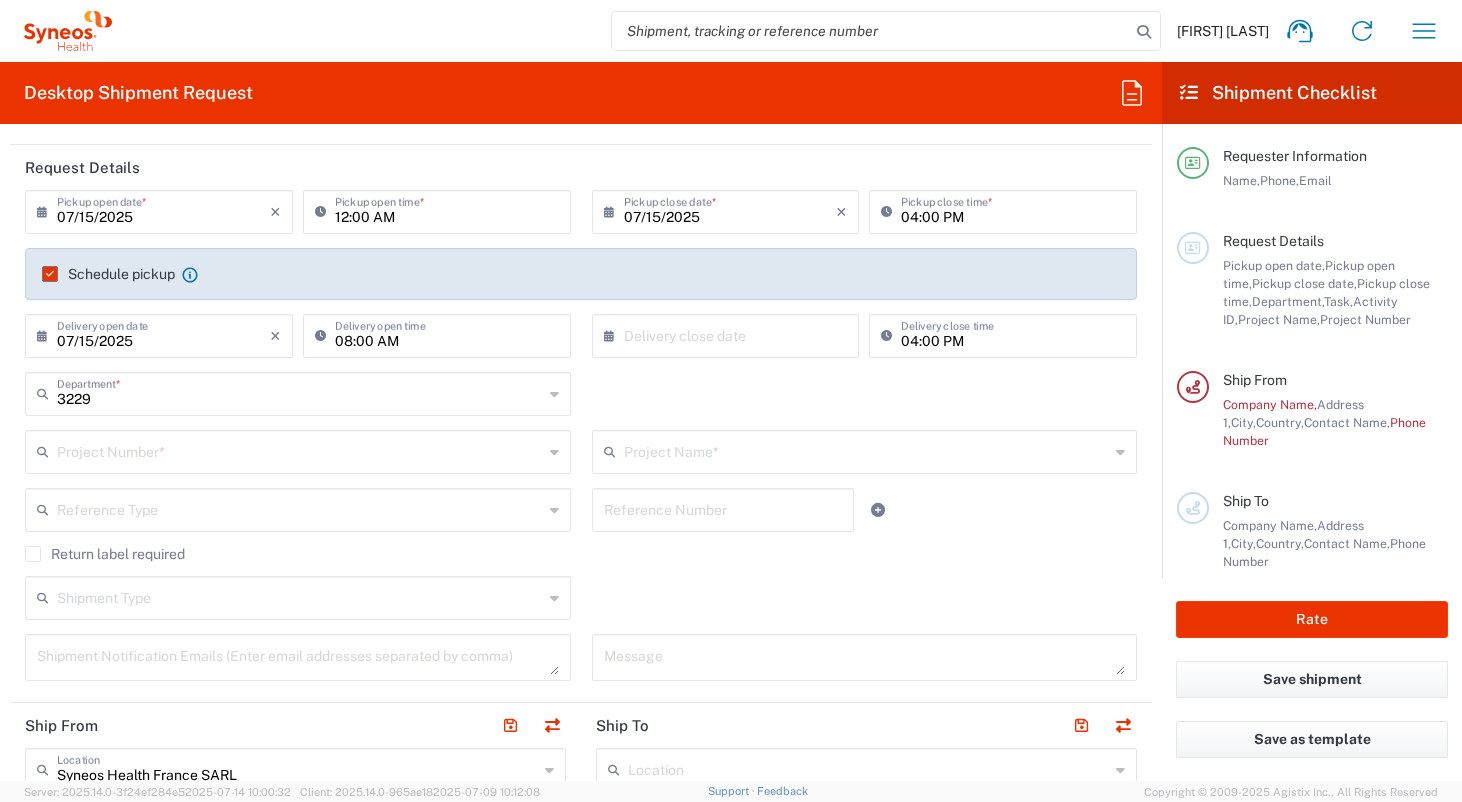 click at bounding box center (300, 450) 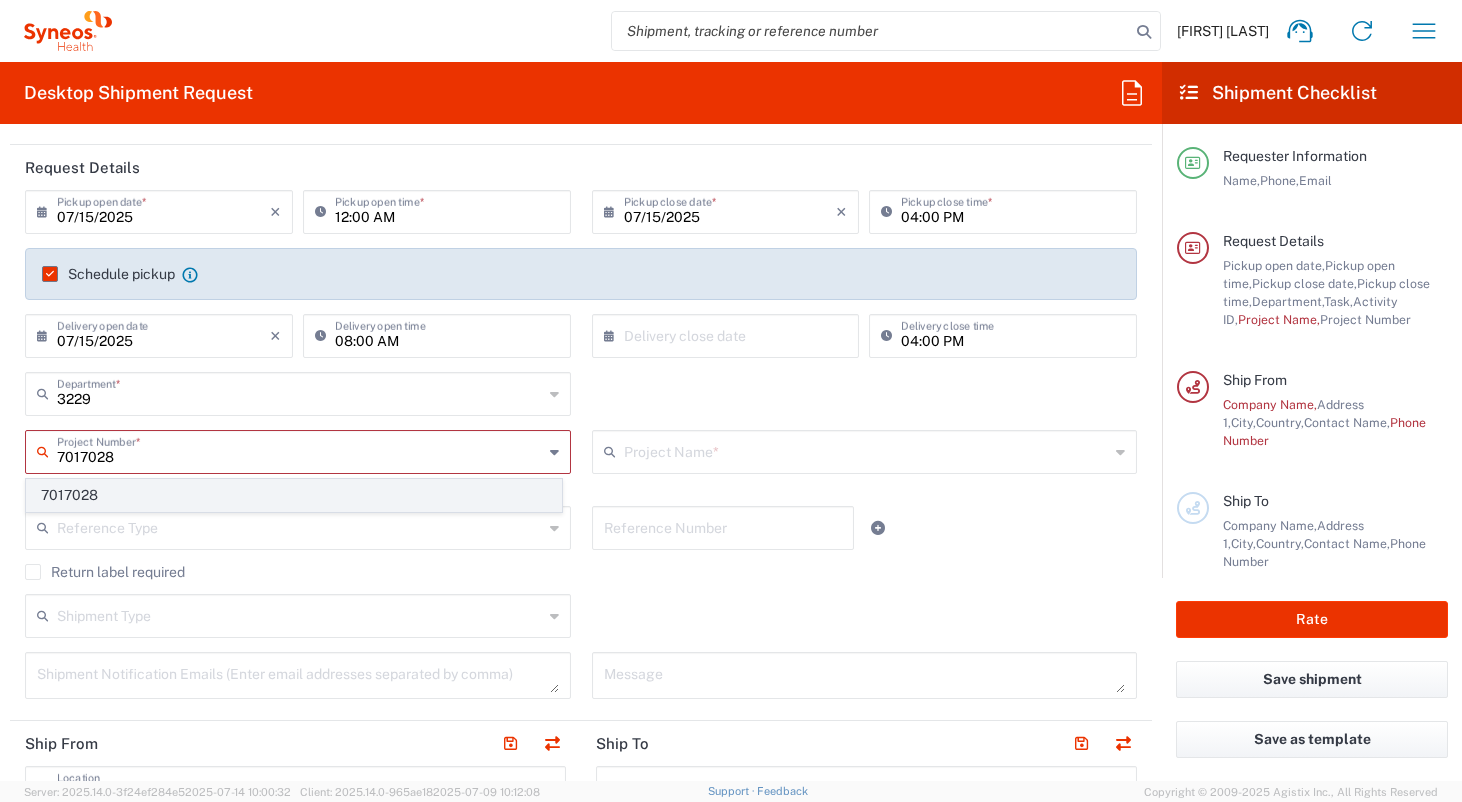 type on "7017028" 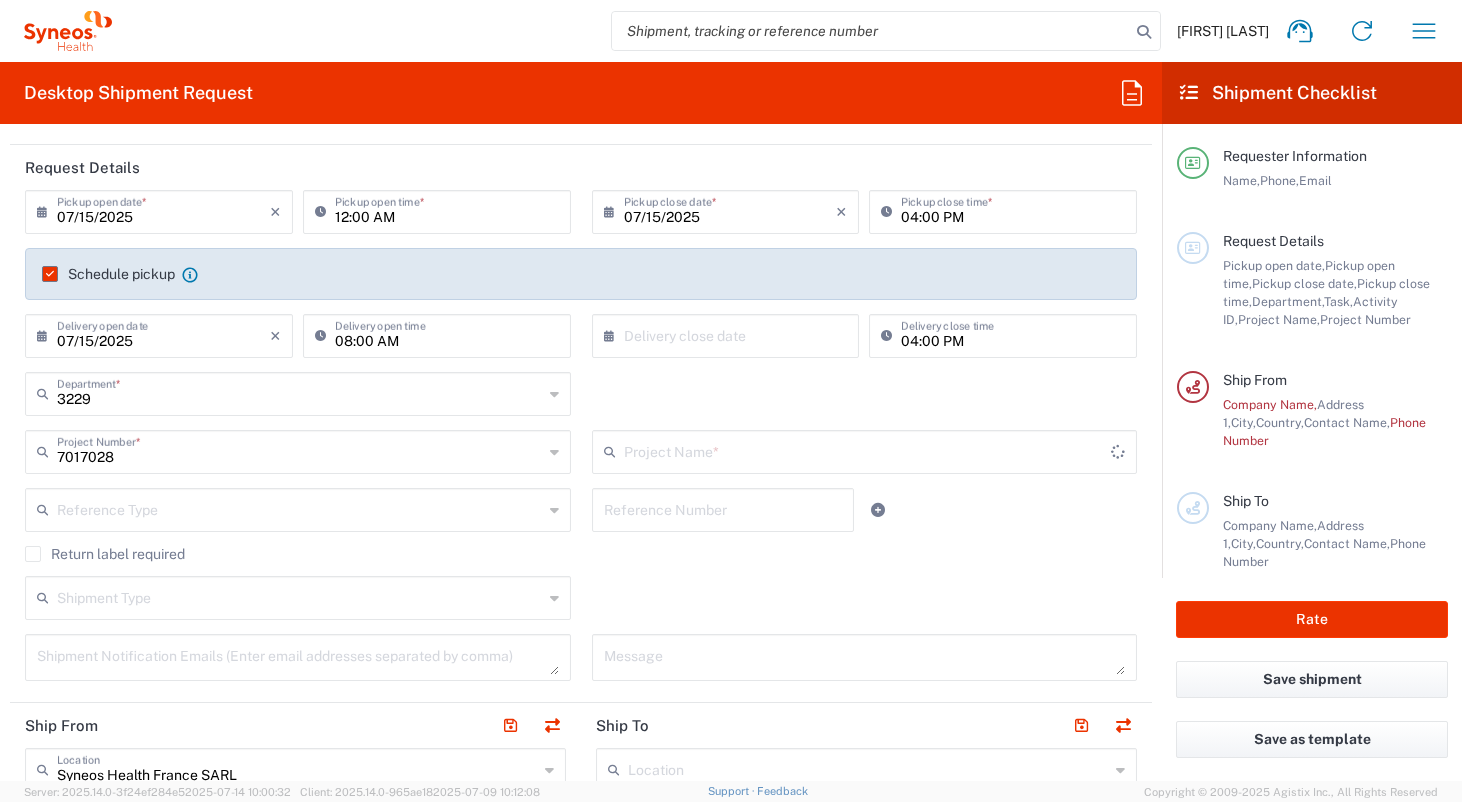 type on "Adlai 7017028" 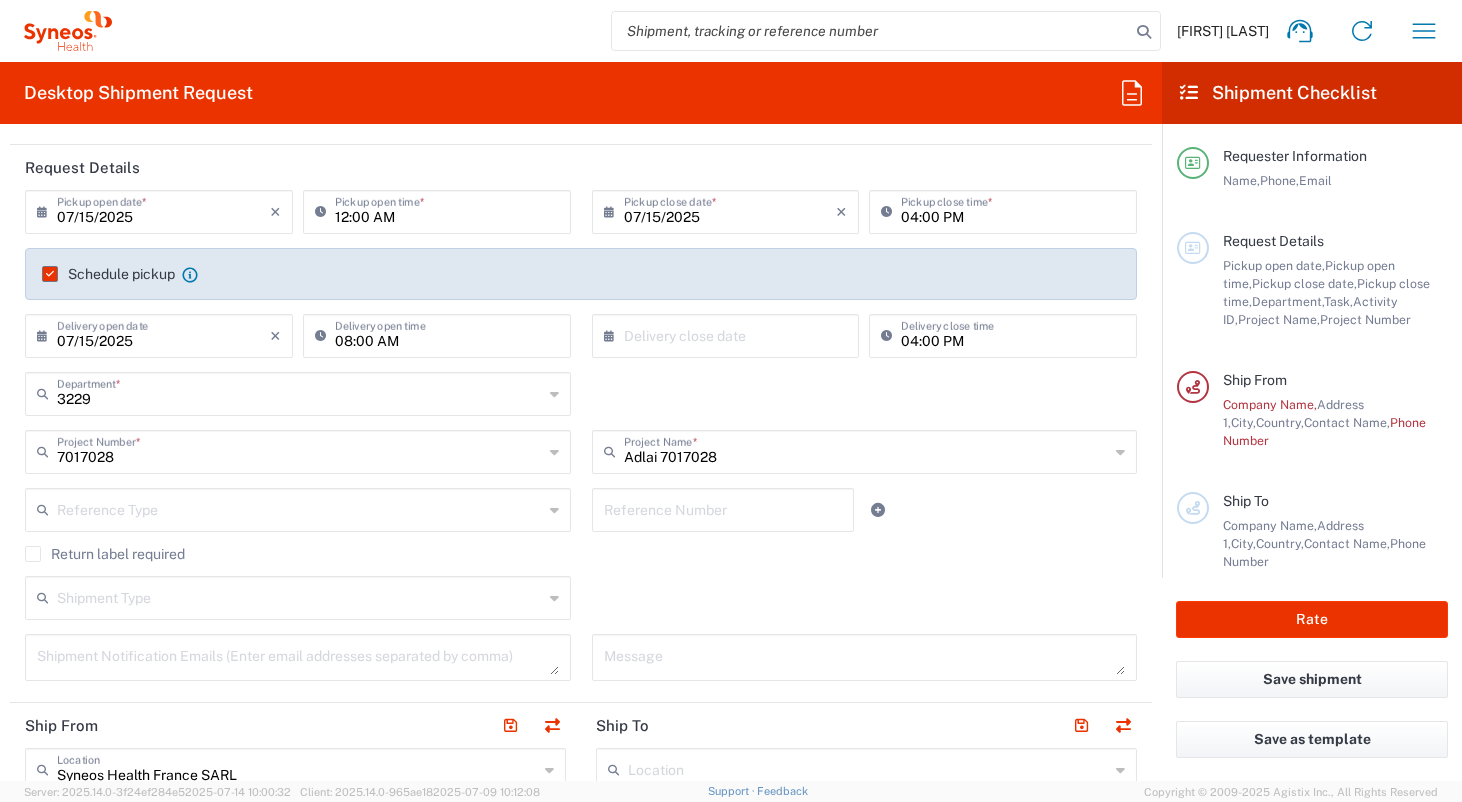 click 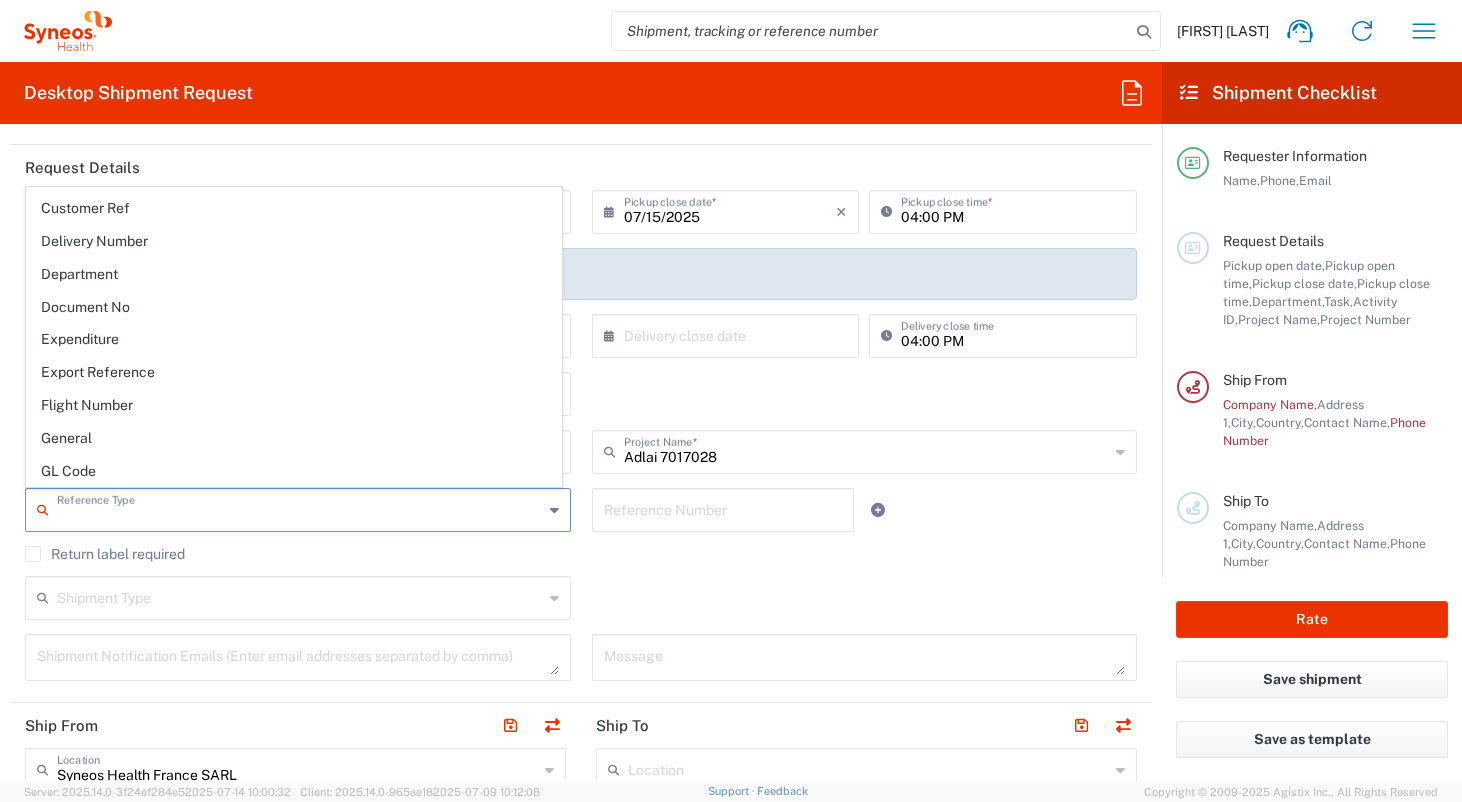 scroll, scrollTop: 0, scrollLeft: 0, axis: both 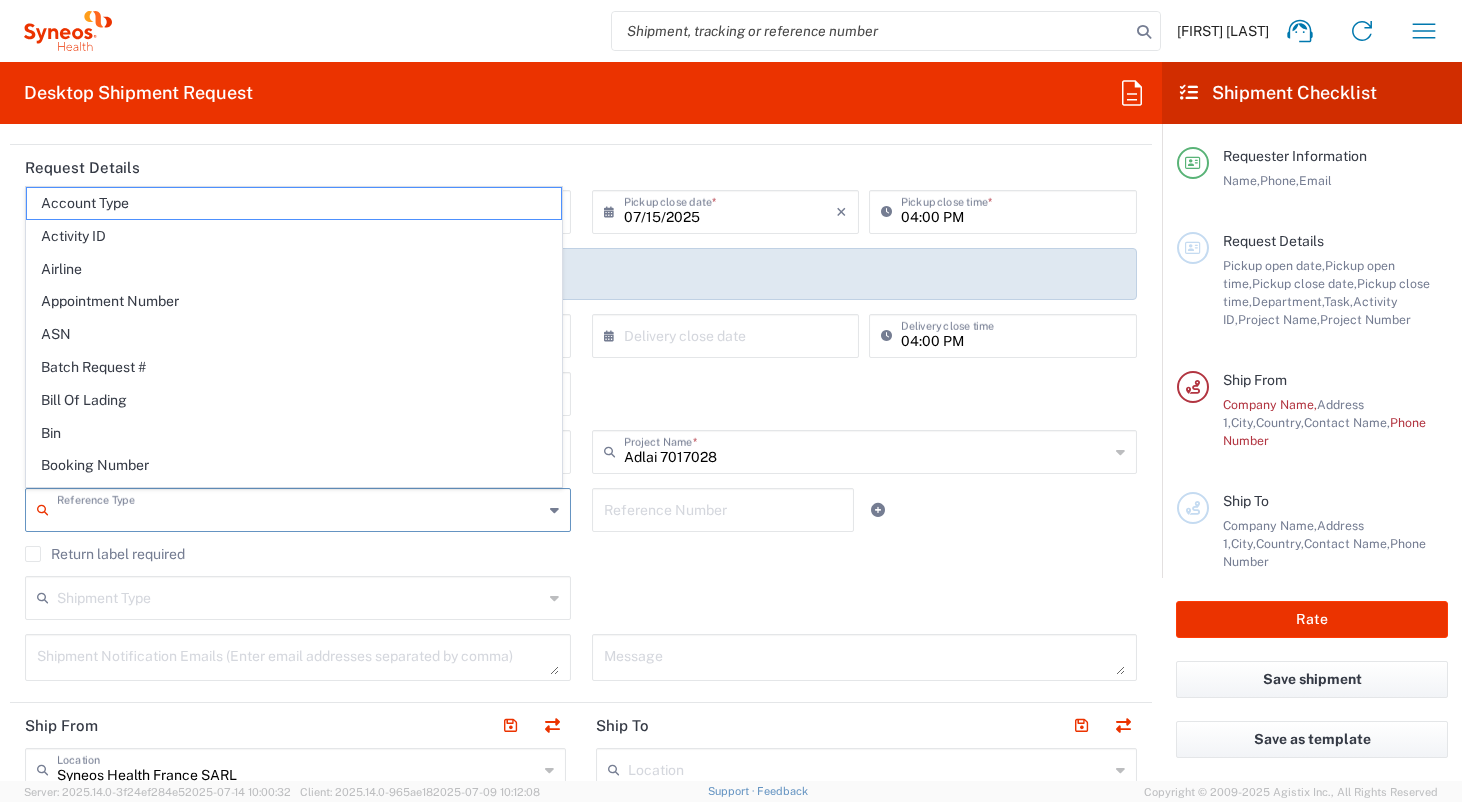 click on "Shipment Type  Batch Regular" 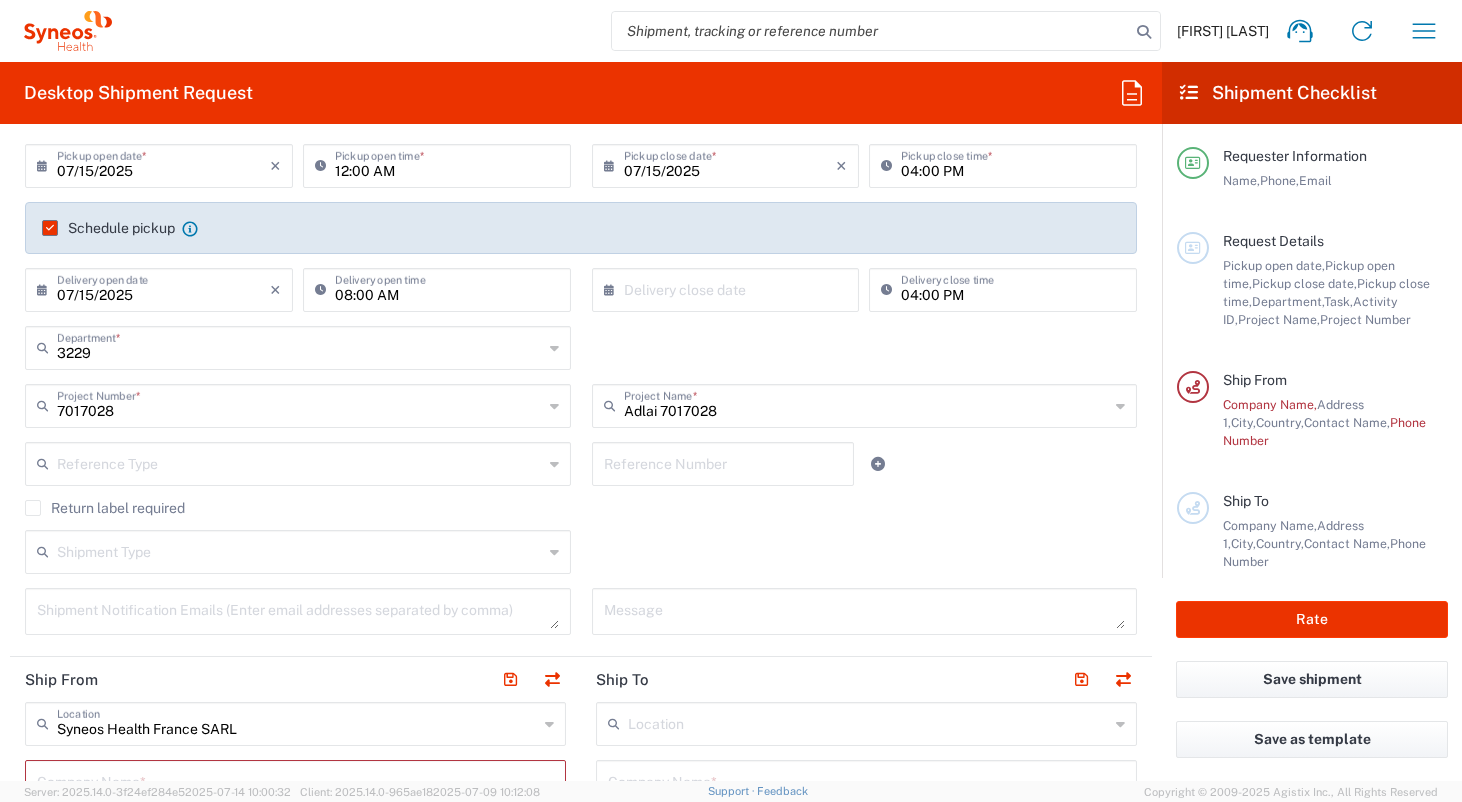 scroll, scrollTop: 273, scrollLeft: 0, axis: vertical 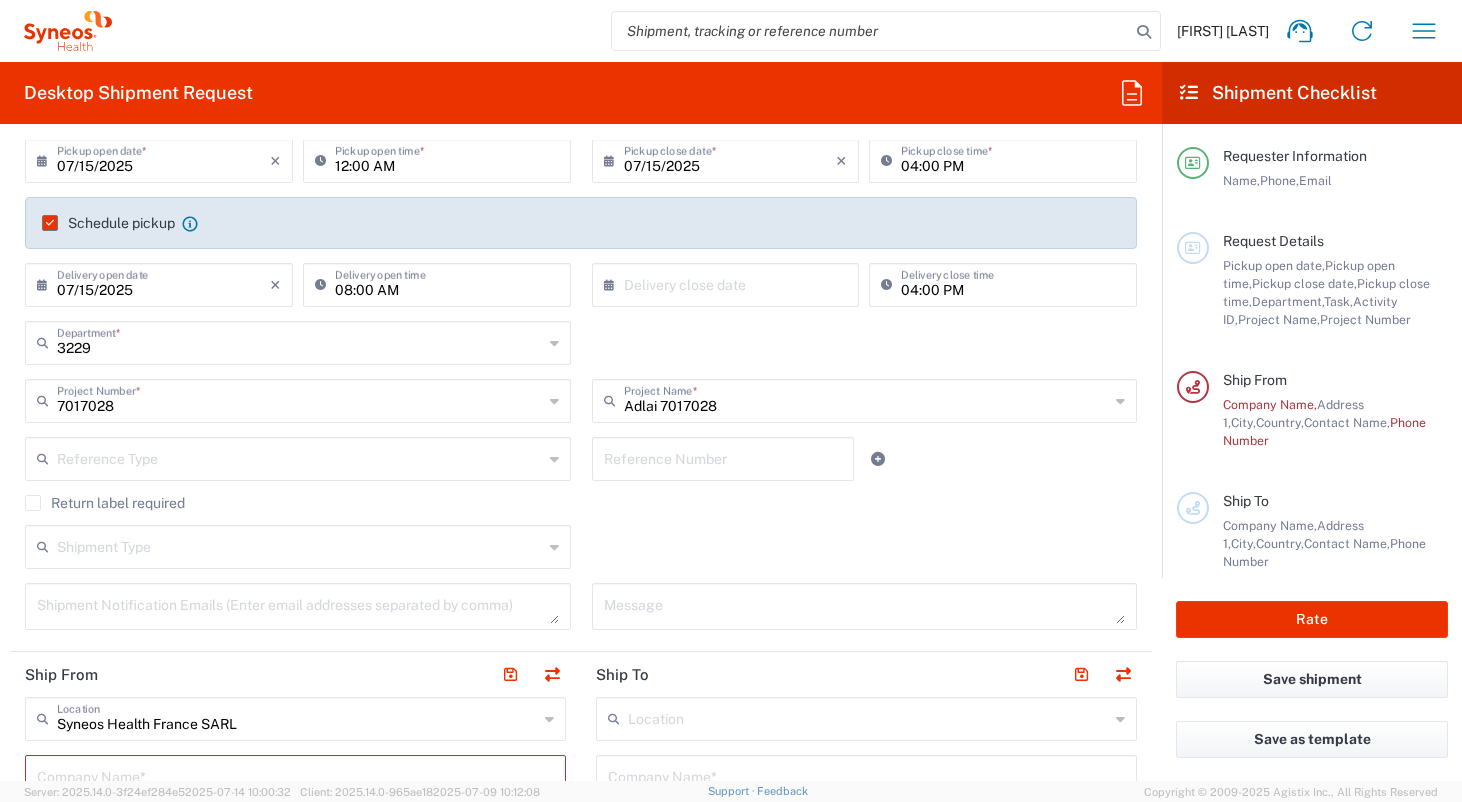 click 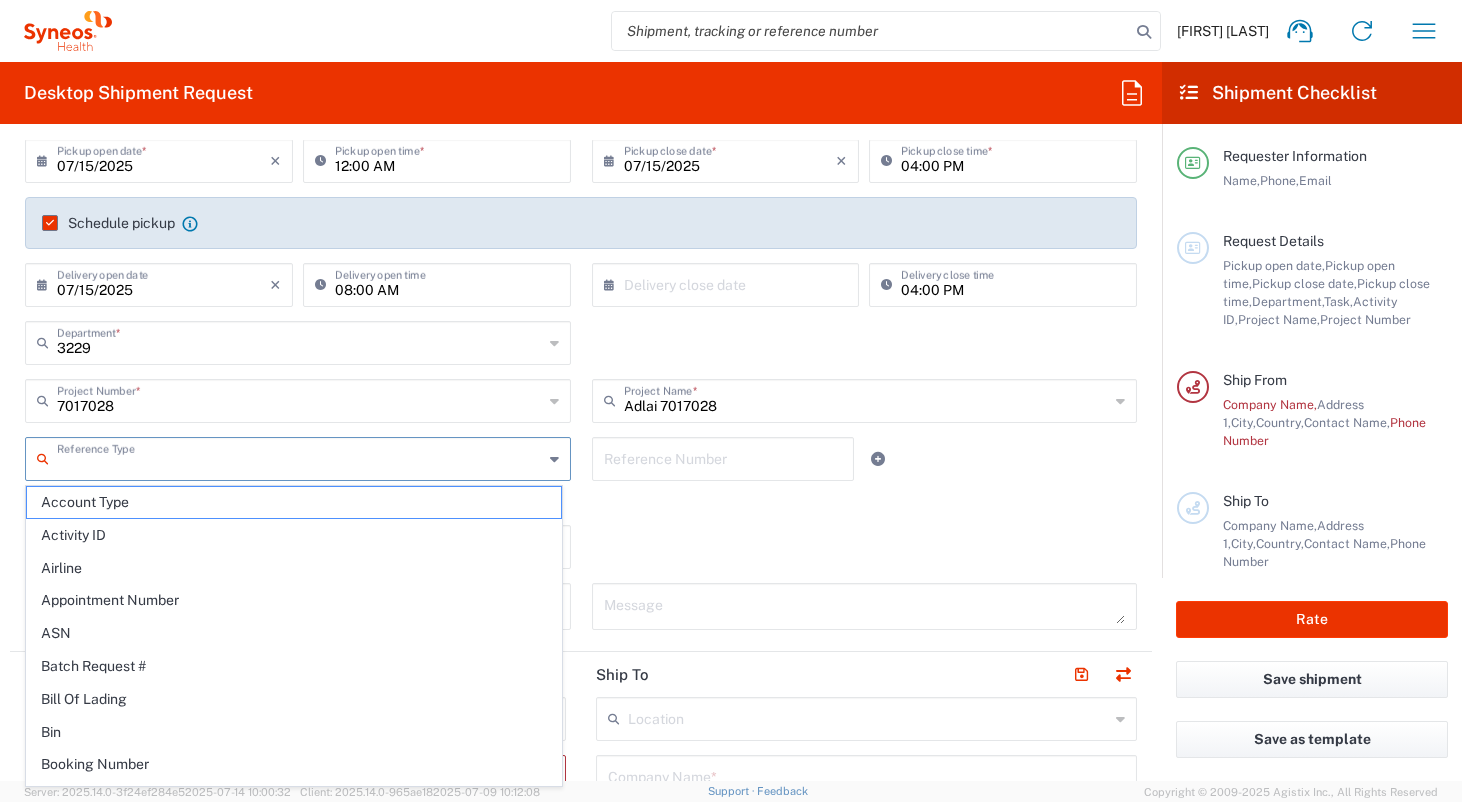 click 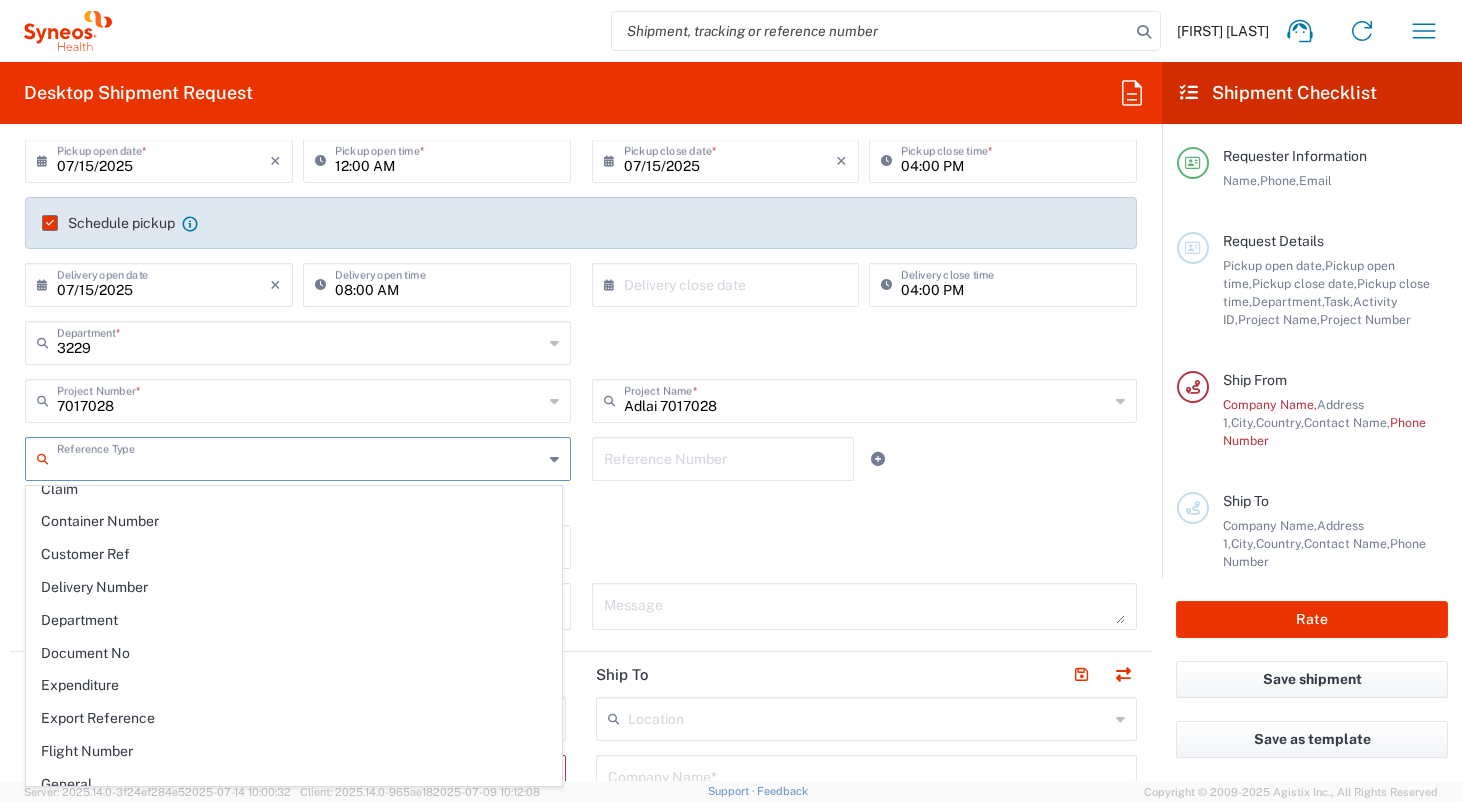 scroll, scrollTop: 406, scrollLeft: 0, axis: vertical 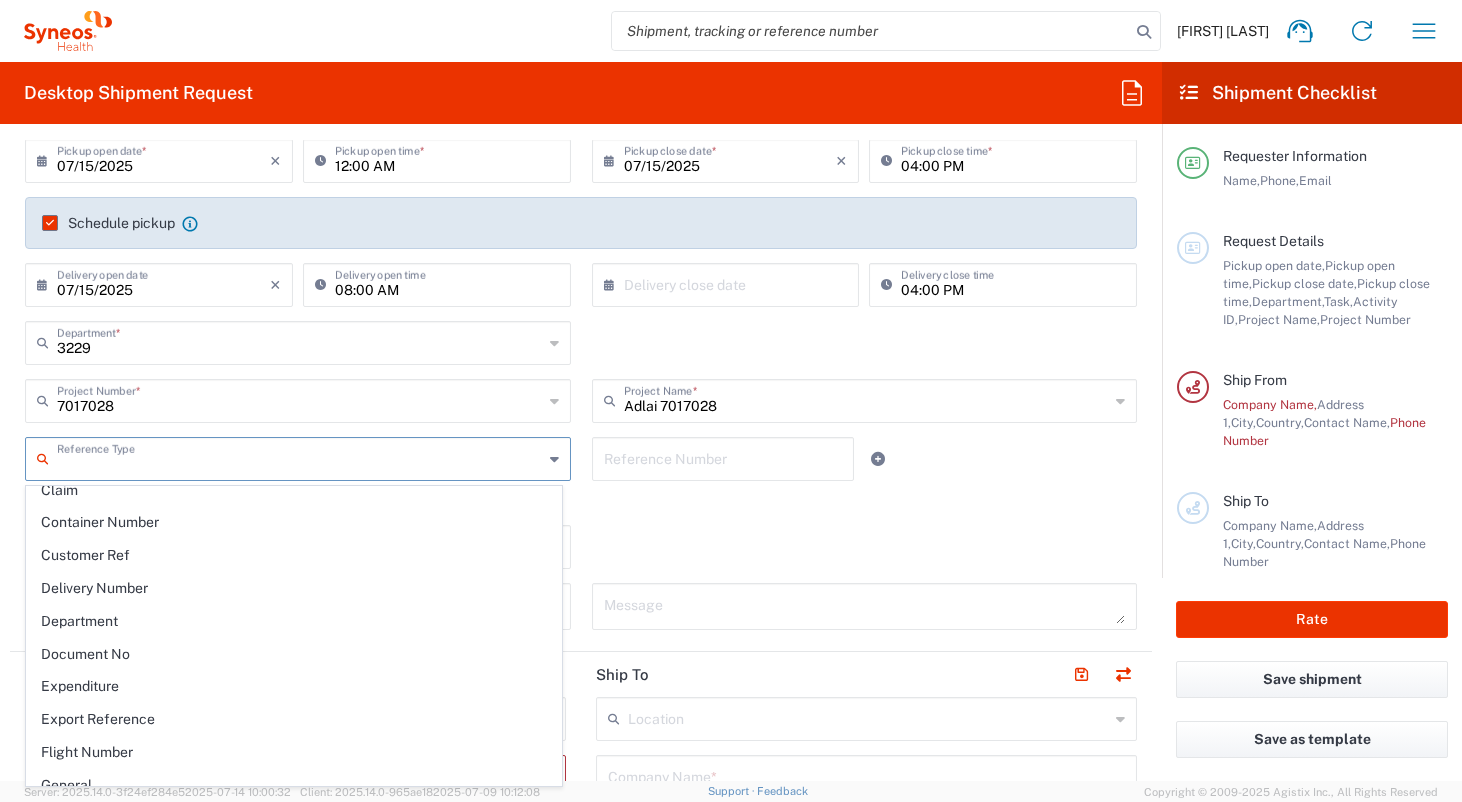 click on "Shipment Type  Batch Regular" 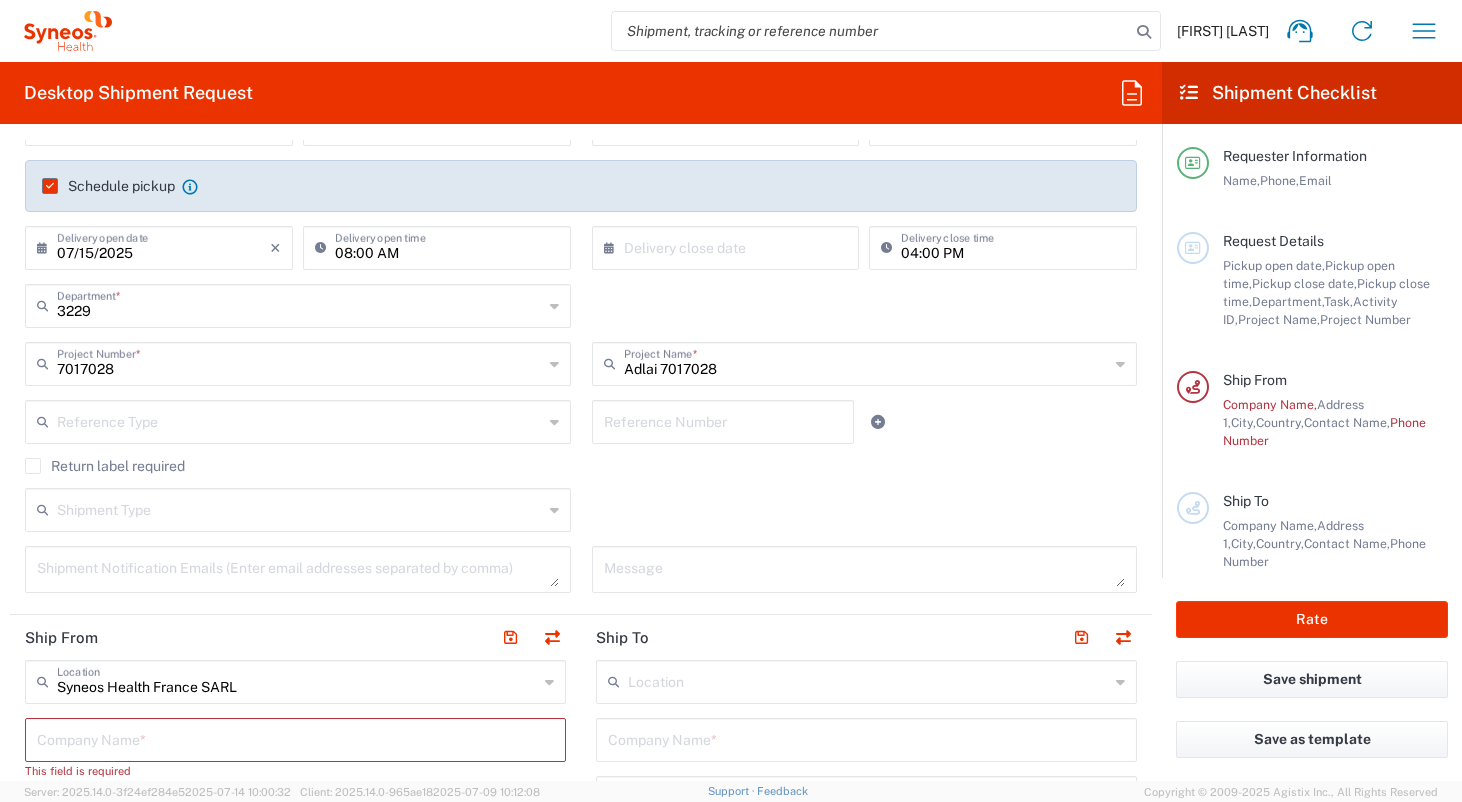 scroll, scrollTop: 311, scrollLeft: 0, axis: vertical 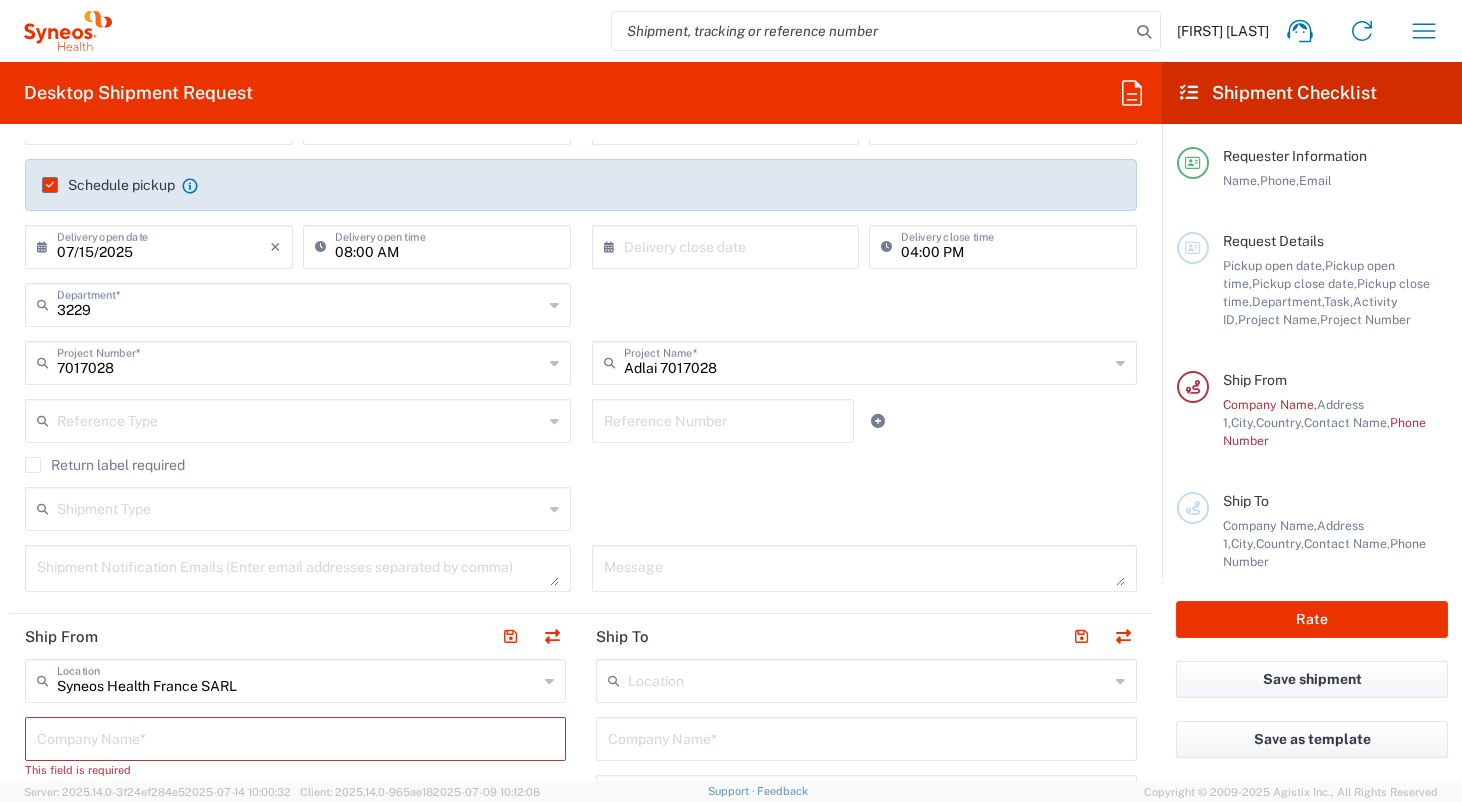 click at bounding box center [300, 507] 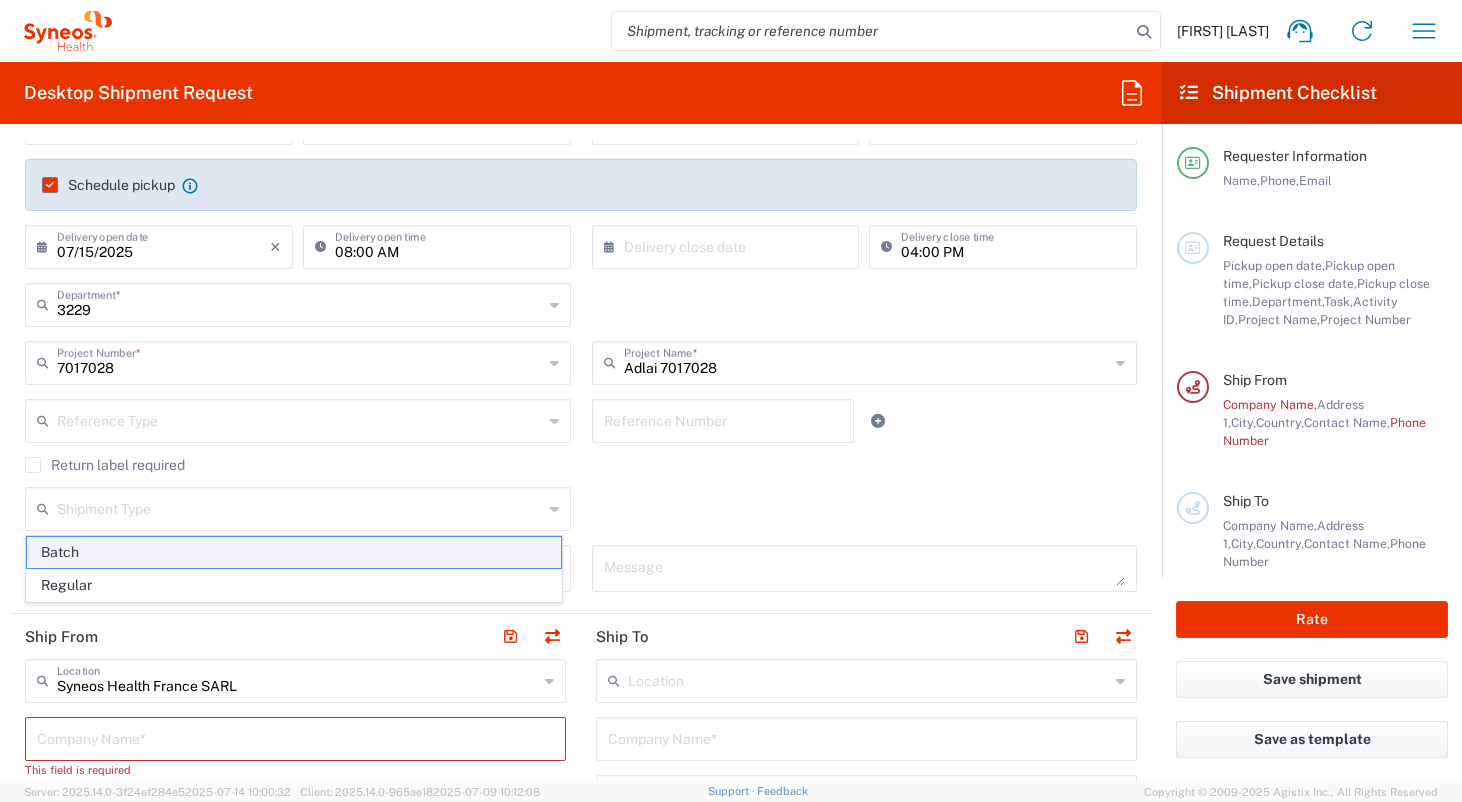 click on "Batch" 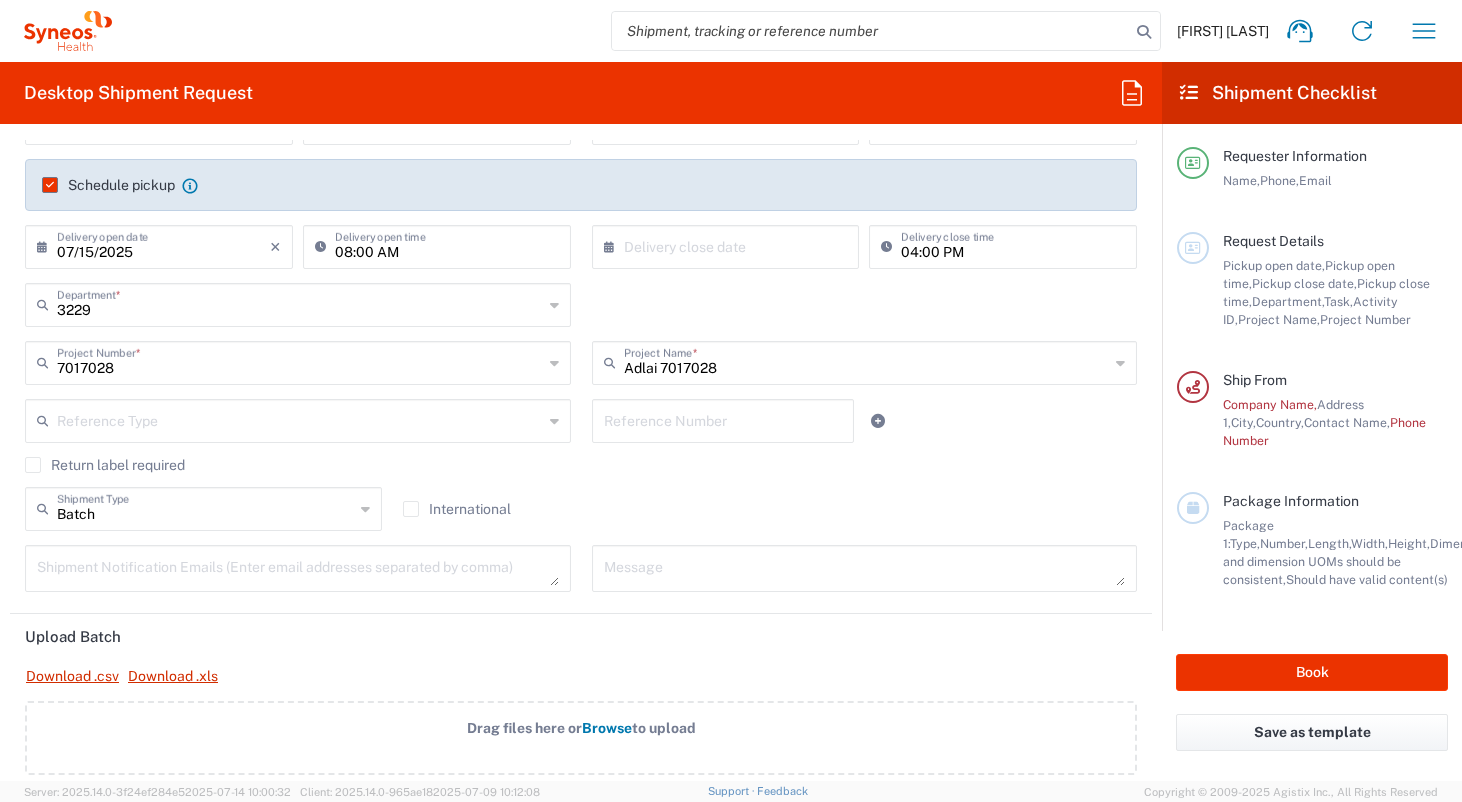 click 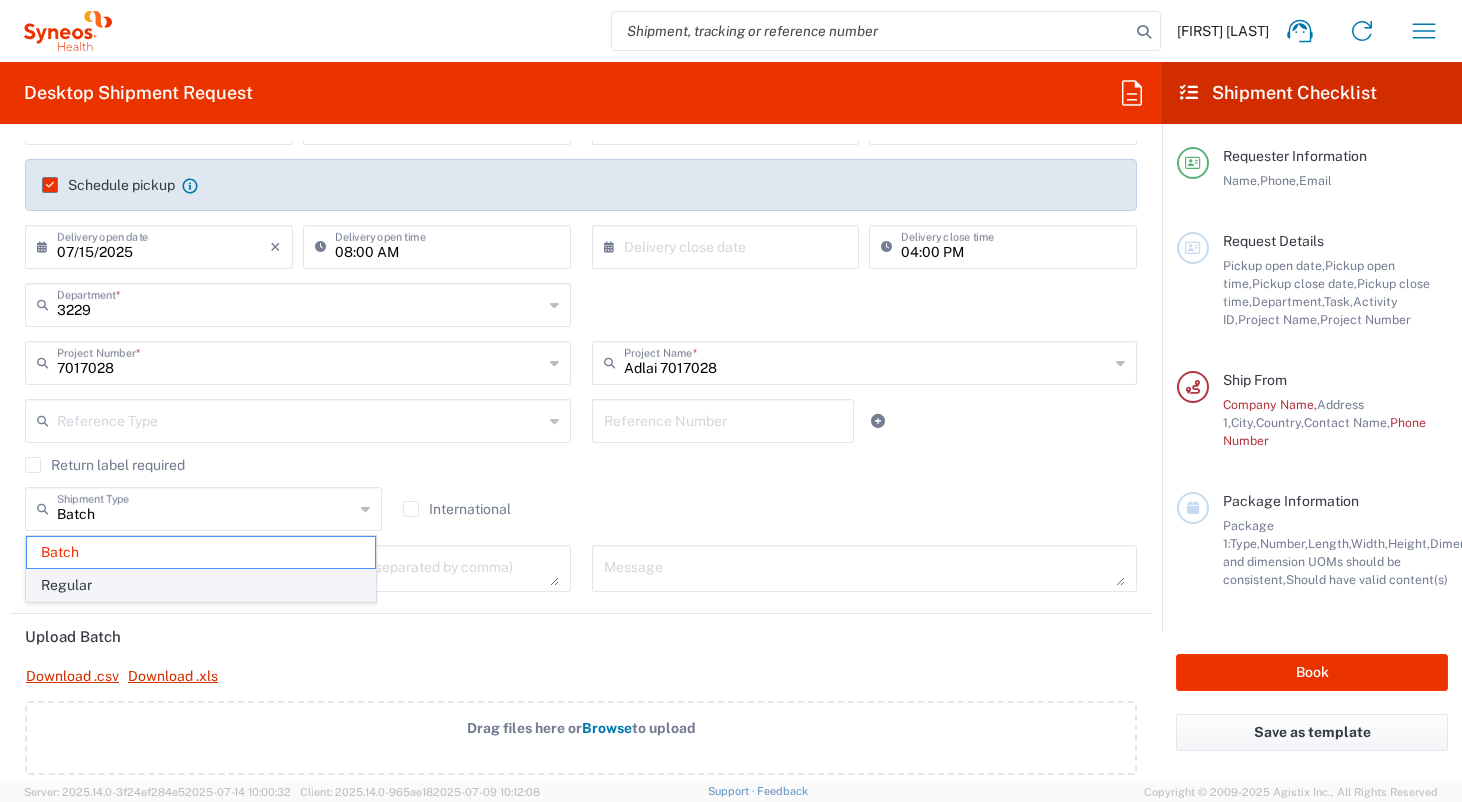 click on "Regular" 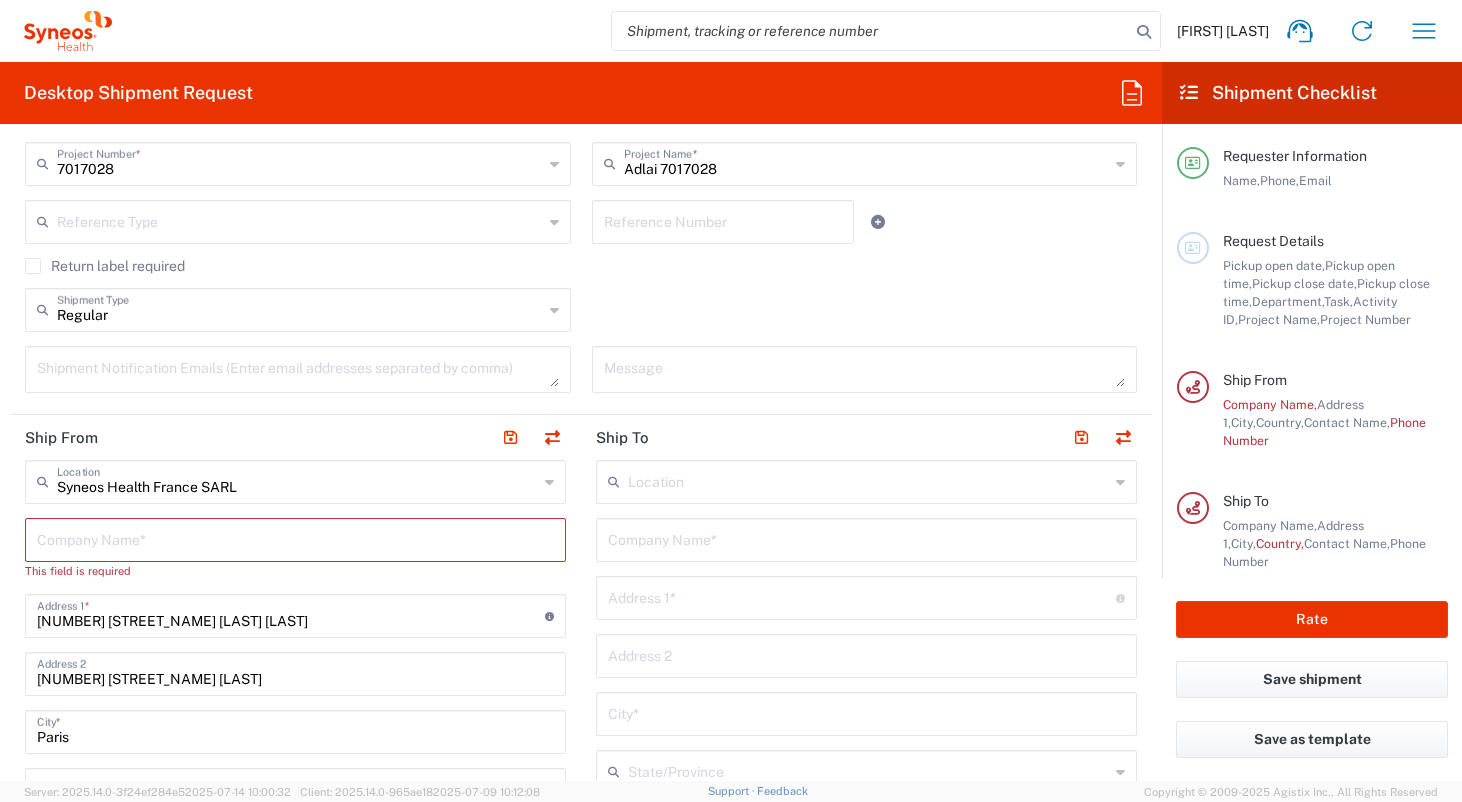 scroll, scrollTop: 518, scrollLeft: 0, axis: vertical 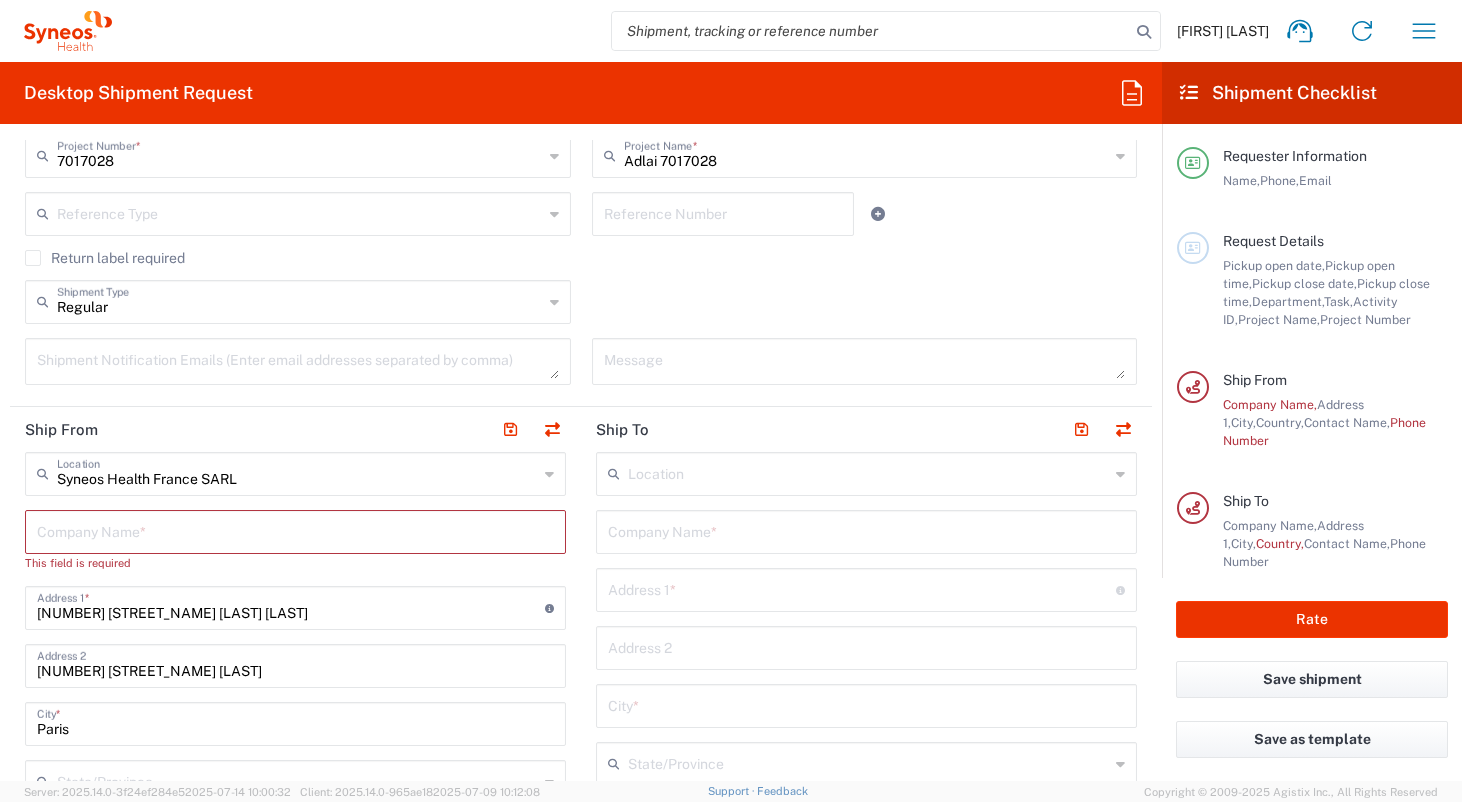 click on "Syneos Health France SARL  Location" 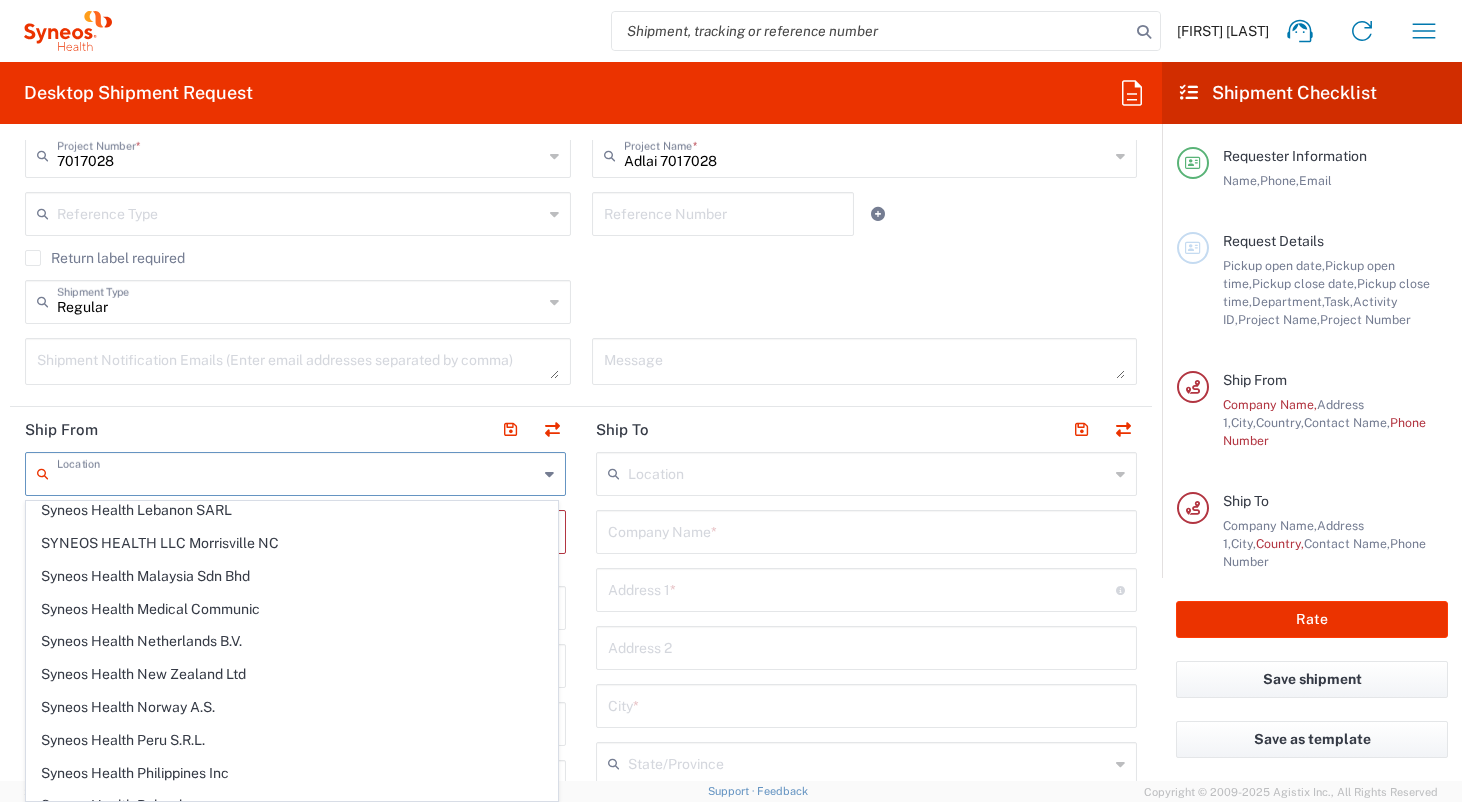 scroll, scrollTop: 2747, scrollLeft: 0, axis: vertical 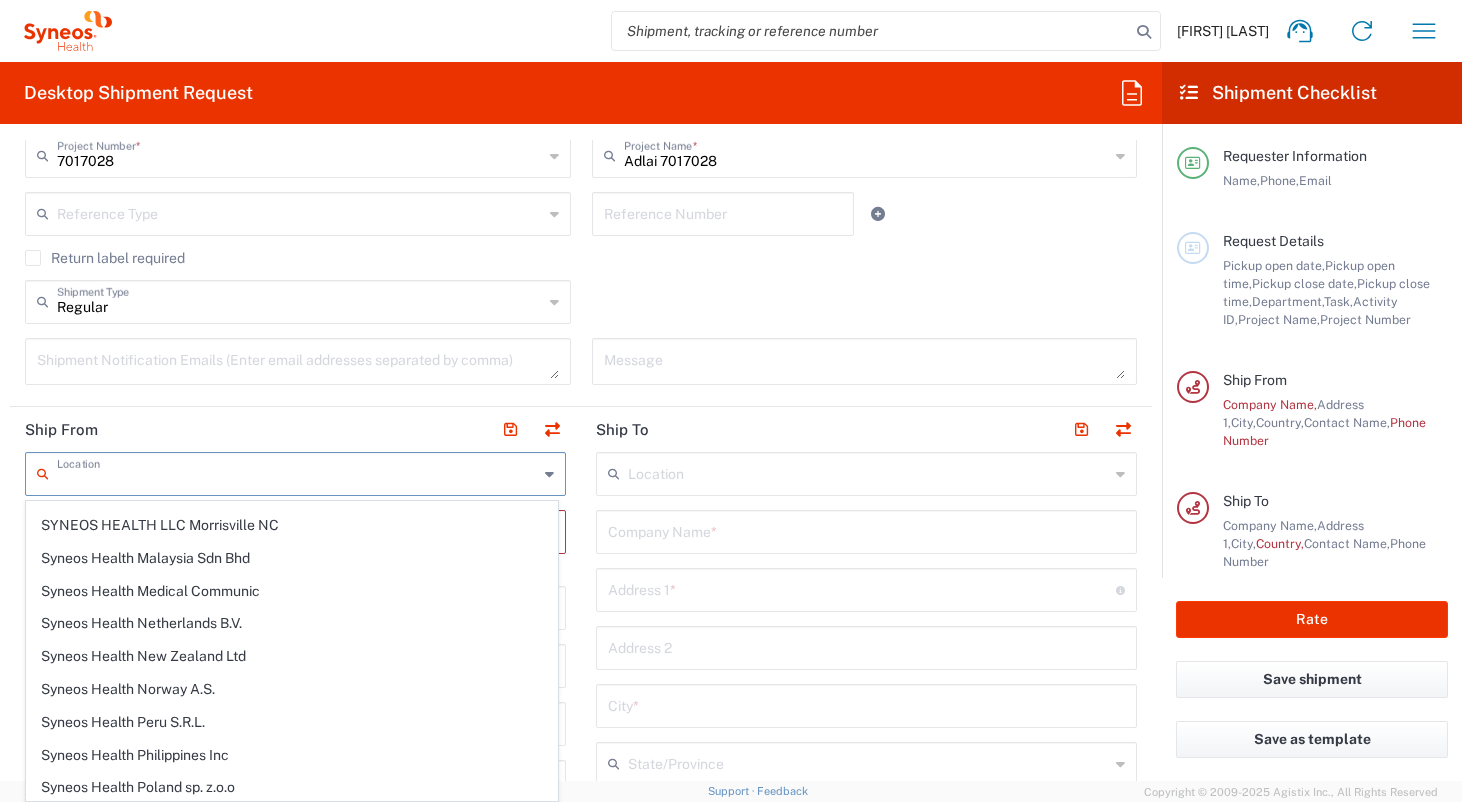 click on "Ship From" 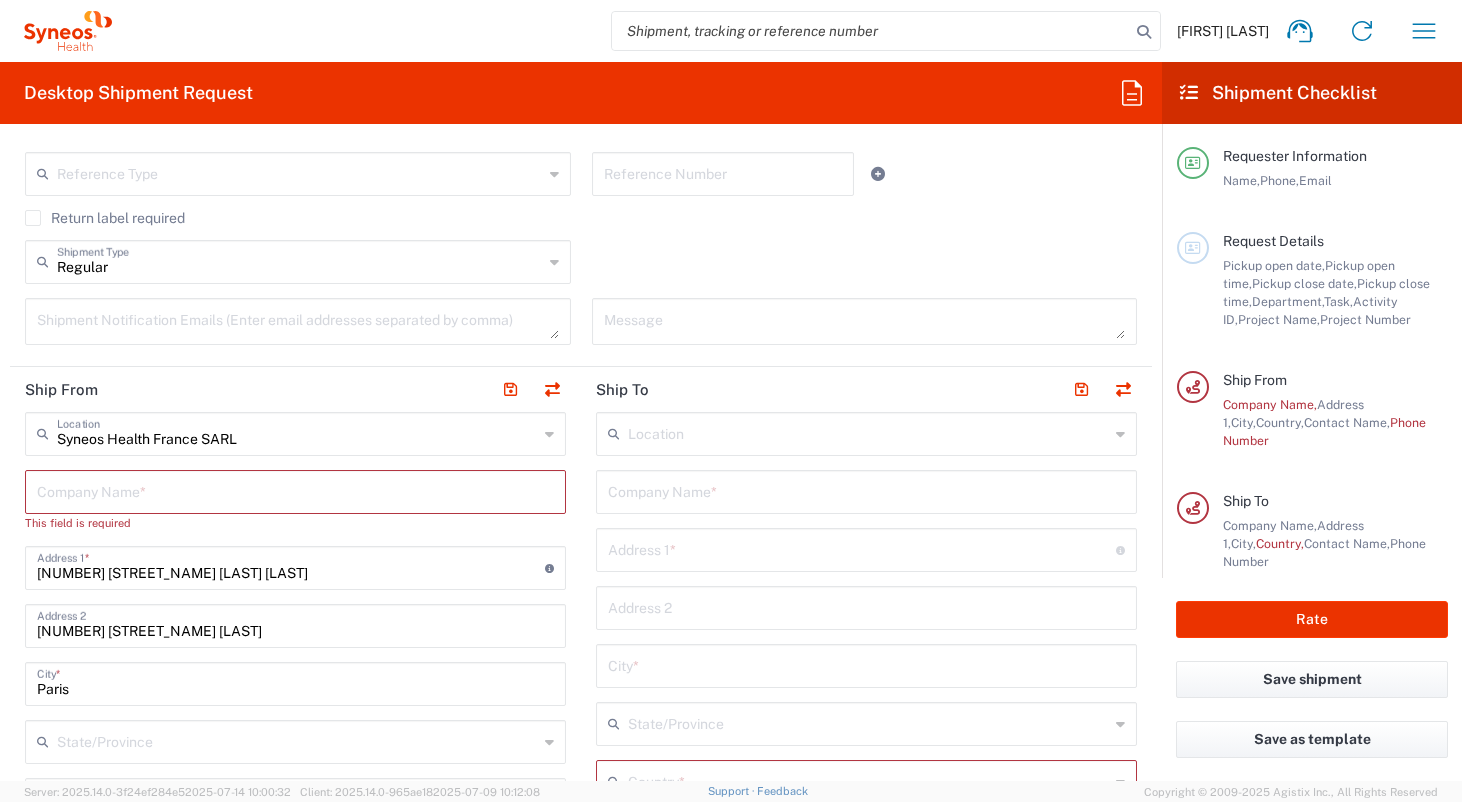 scroll, scrollTop: 570, scrollLeft: 0, axis: vertical 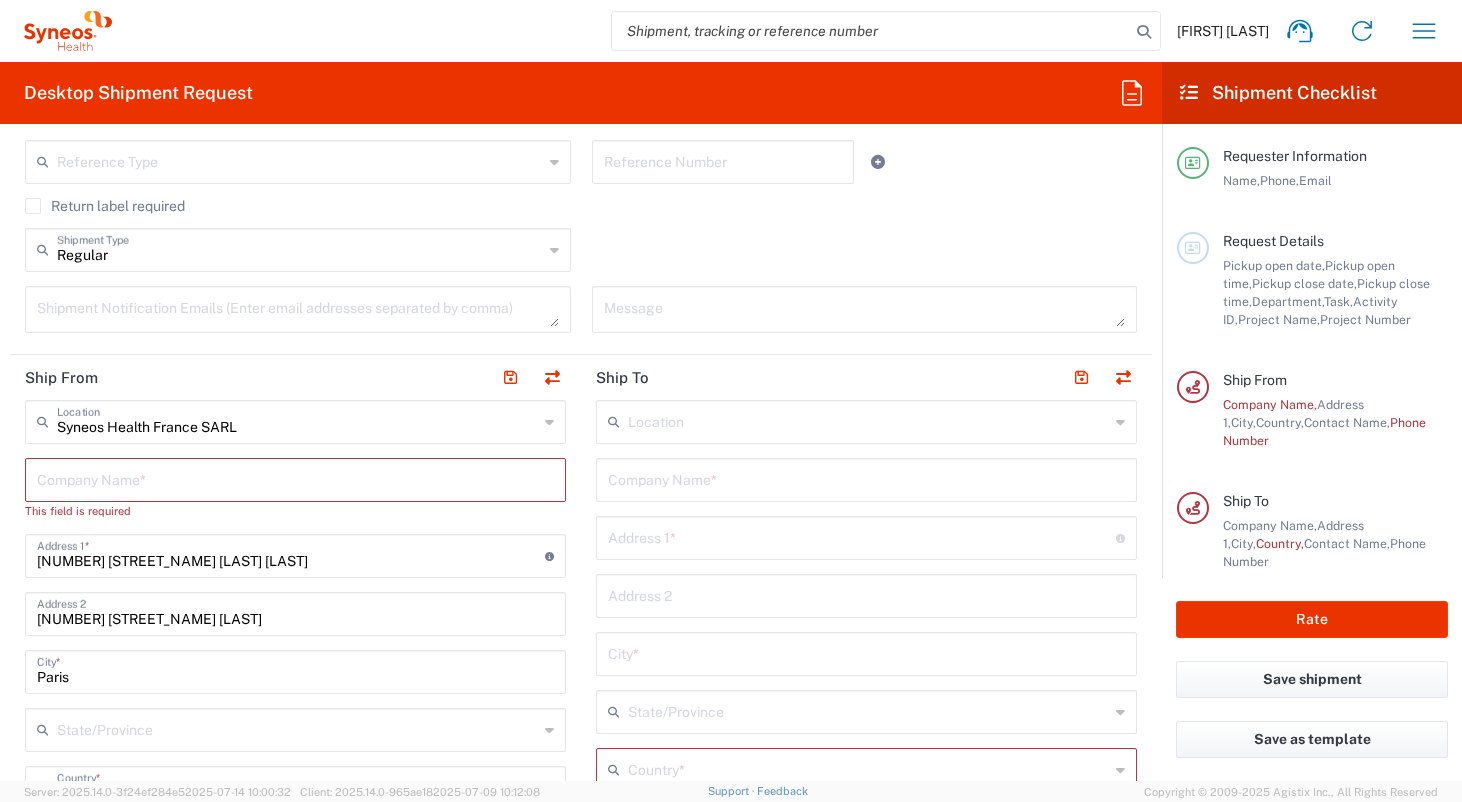 click on "[NUMBER] [STREET_NAME] [LAST] [LAST]" at bounding box center [291, 554] 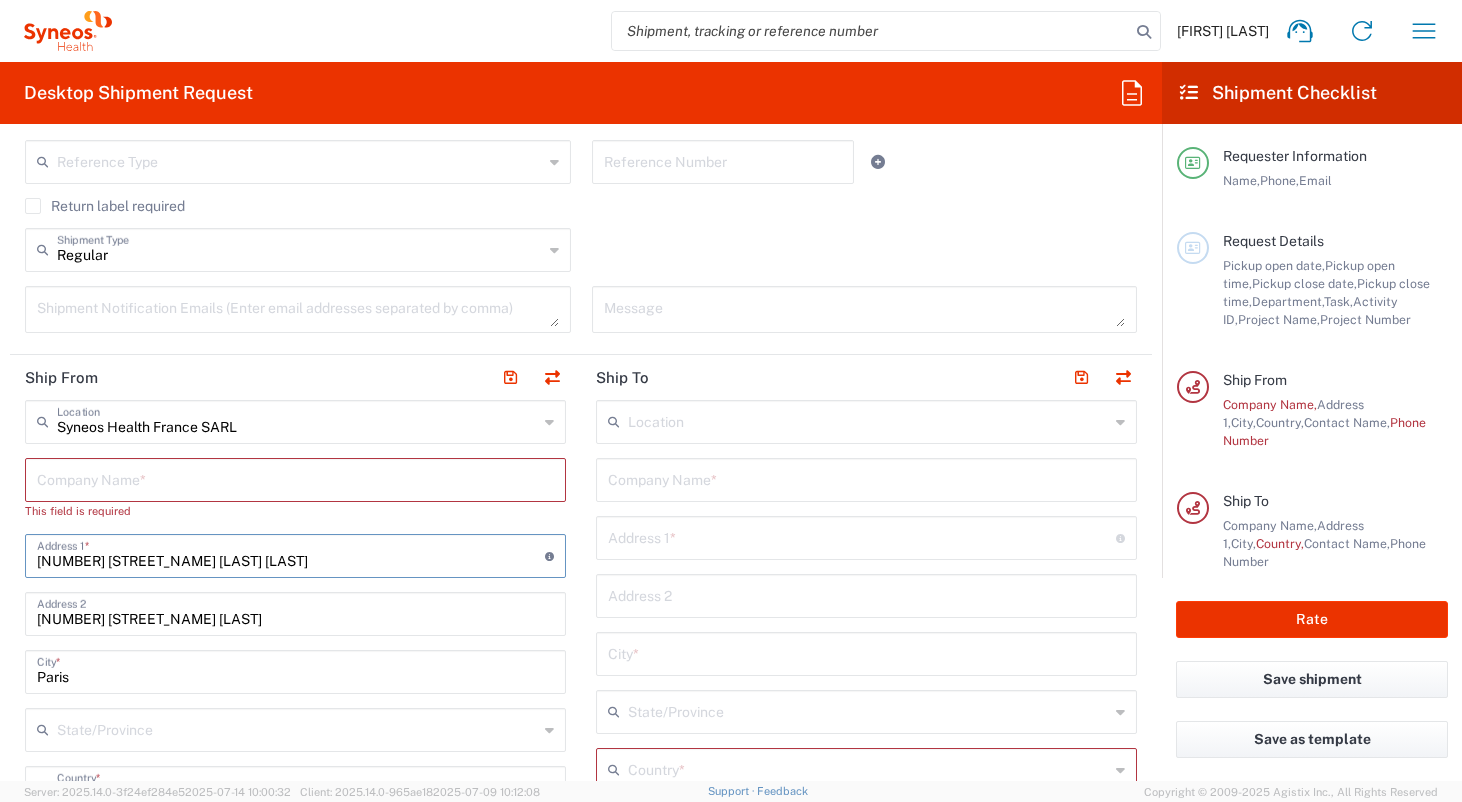 type 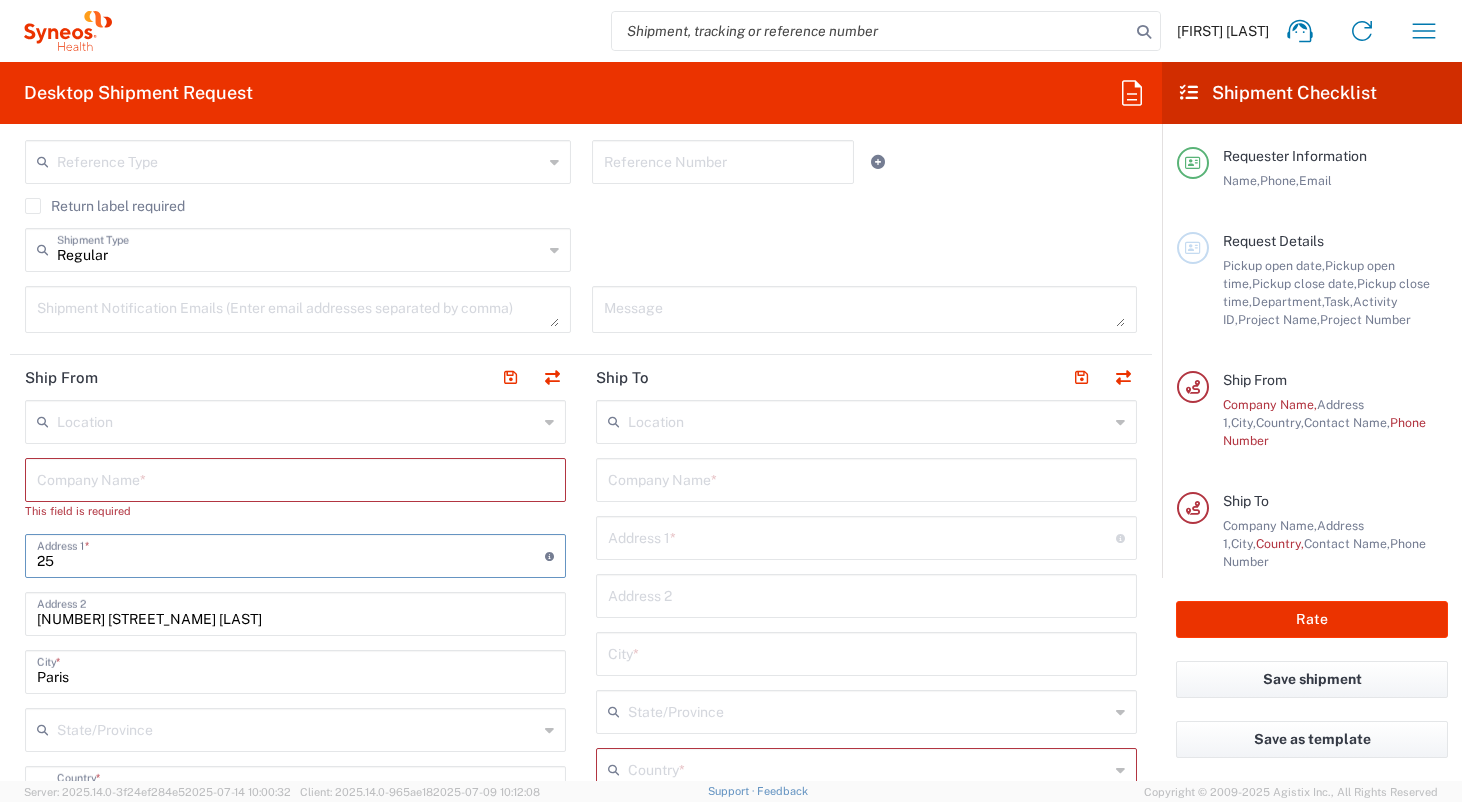 type on "2" 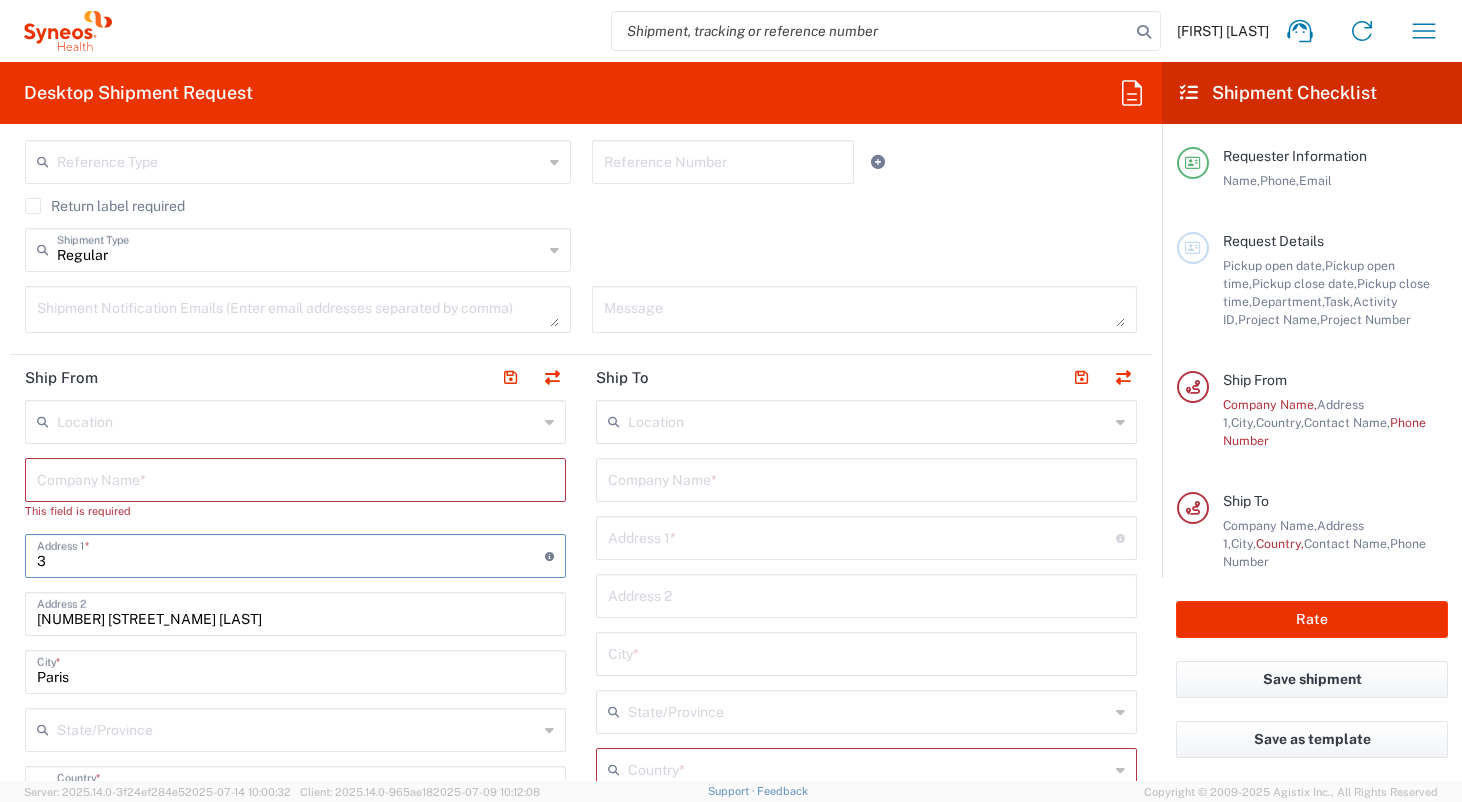 type on "[NUMBER] [STREET_NAME] [LAST]" 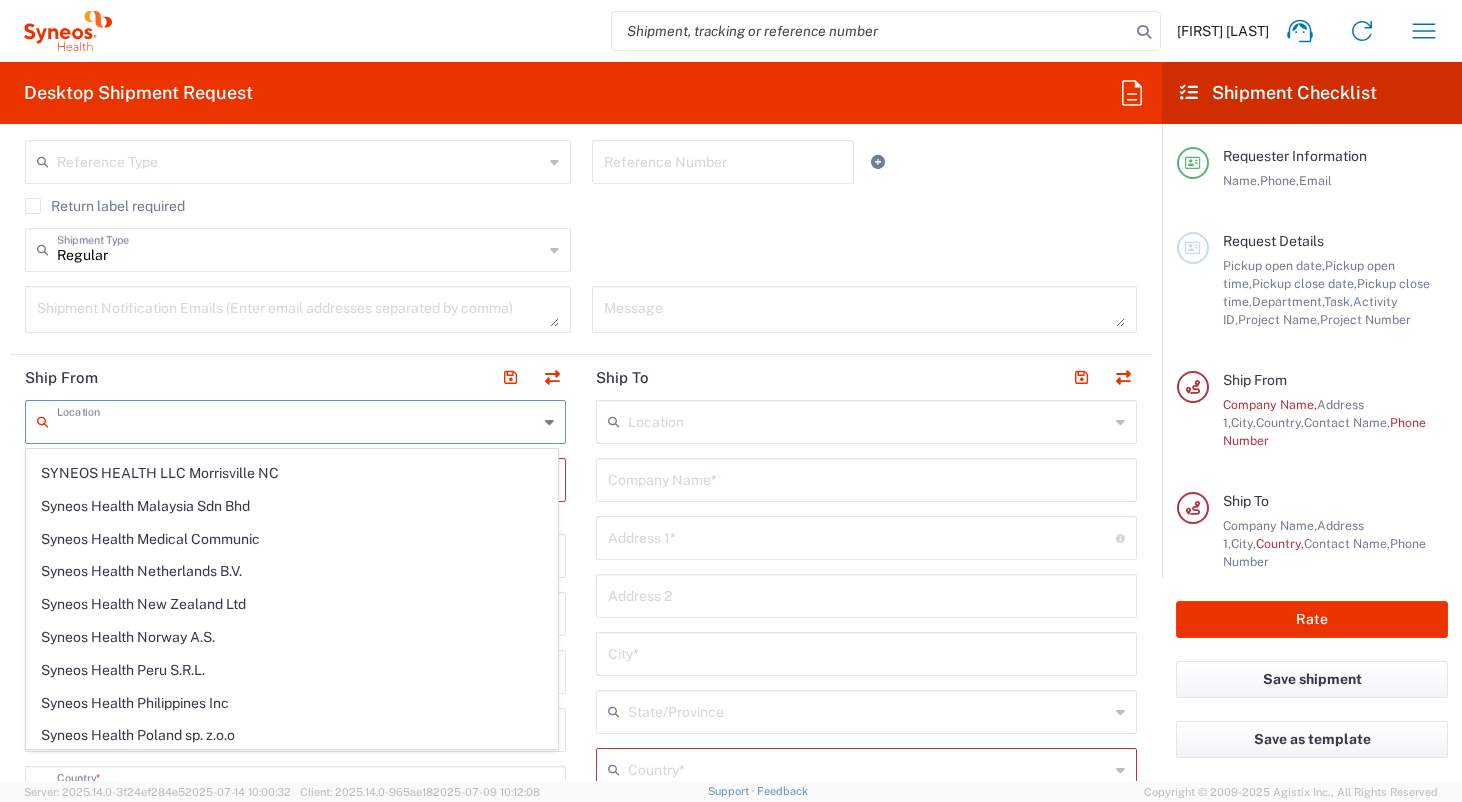 click at bounding box center [297, 420] 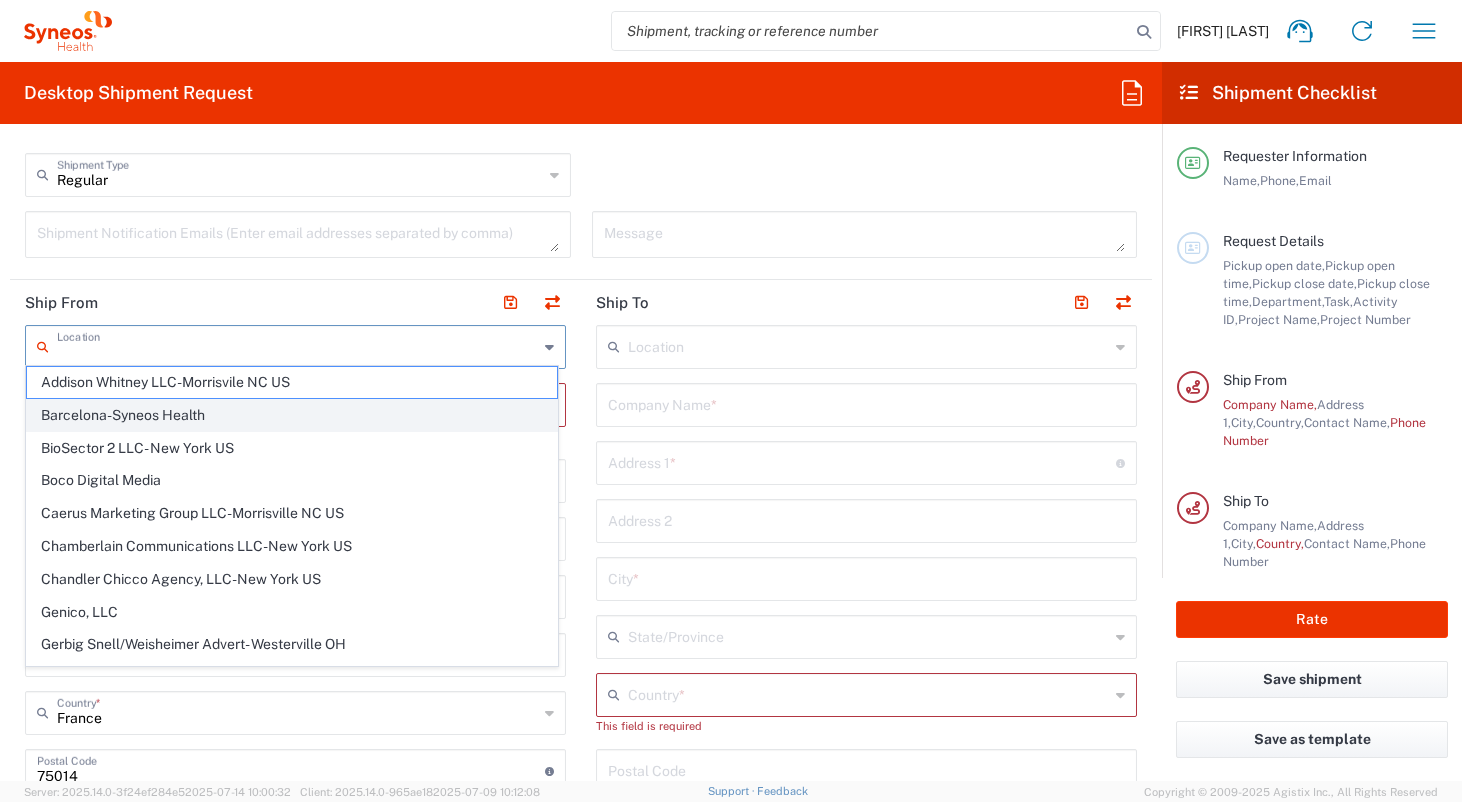 scroll, scrollTop: 663, scrollLeft: 0, axis: vertical 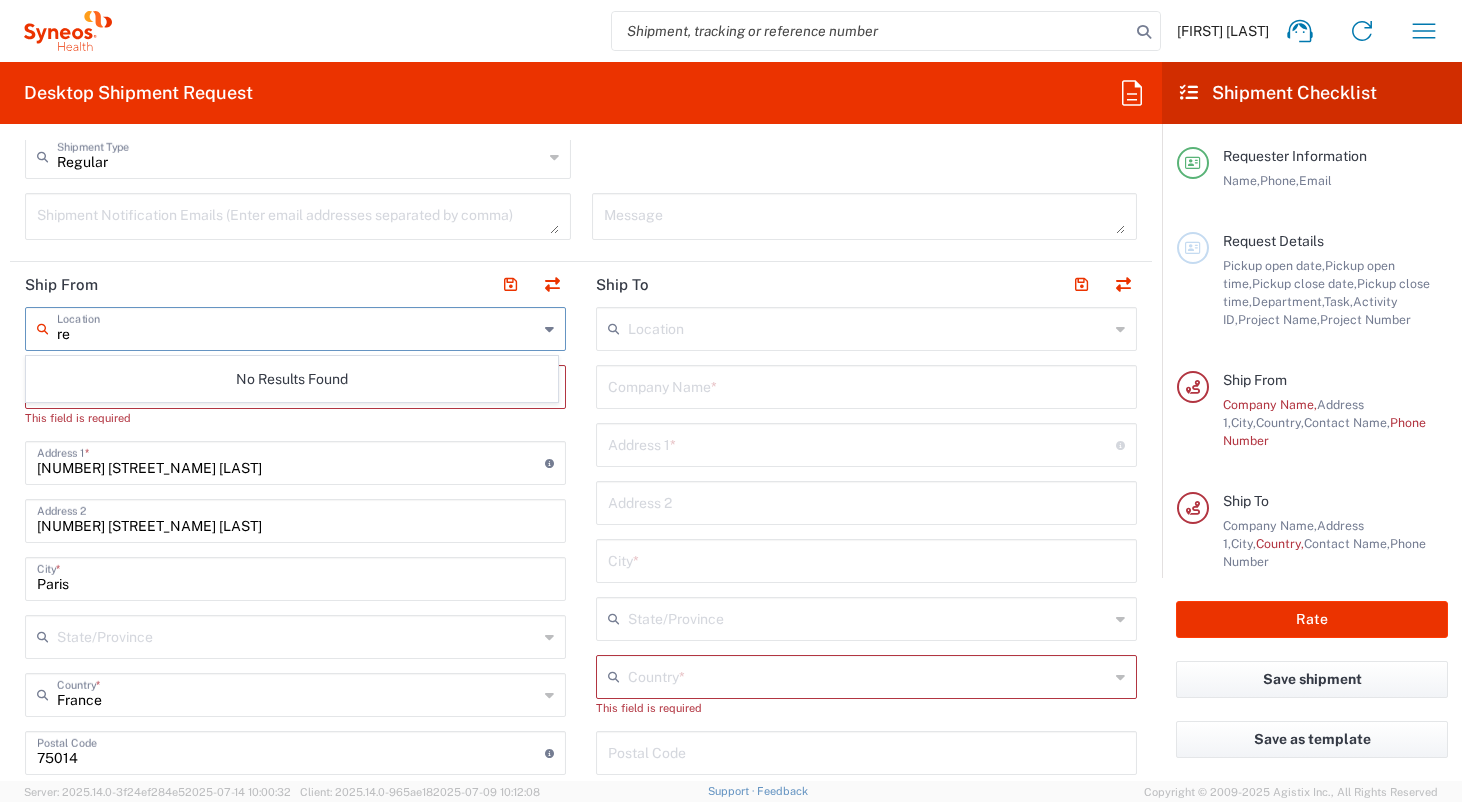 type on "r" 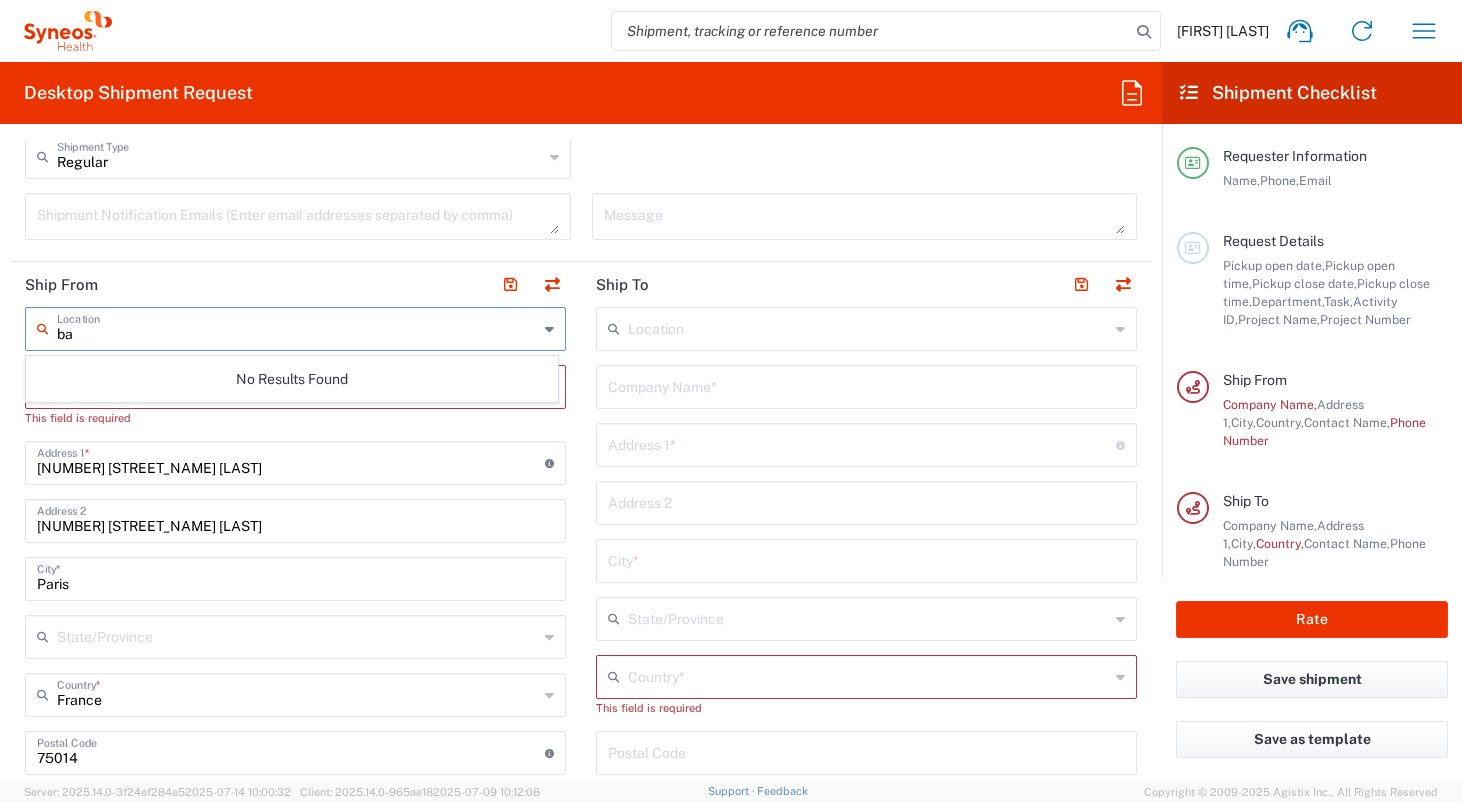 type on "b" 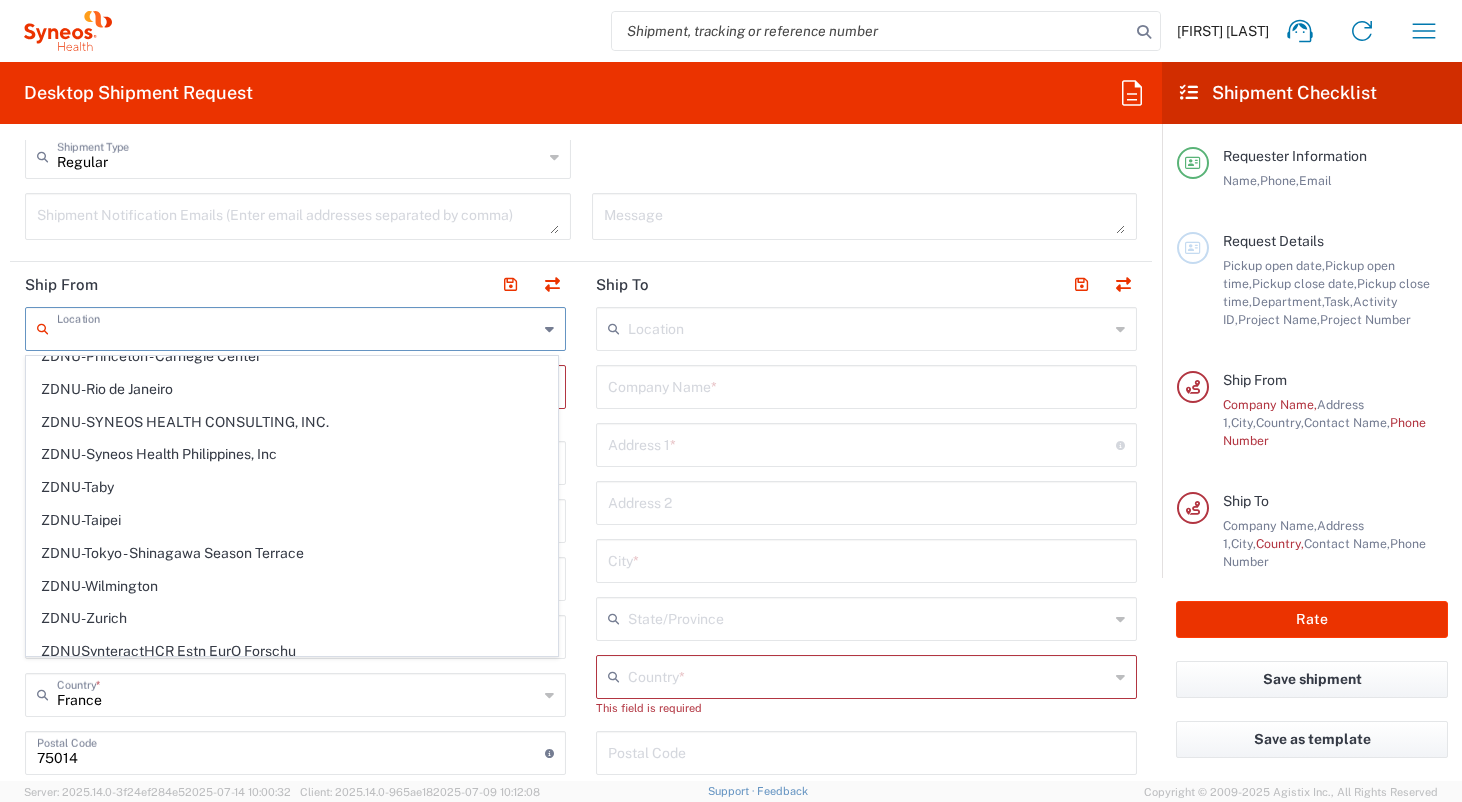 scroll, scrollTop: 4390, scrollLeft: 0, axis: vertical 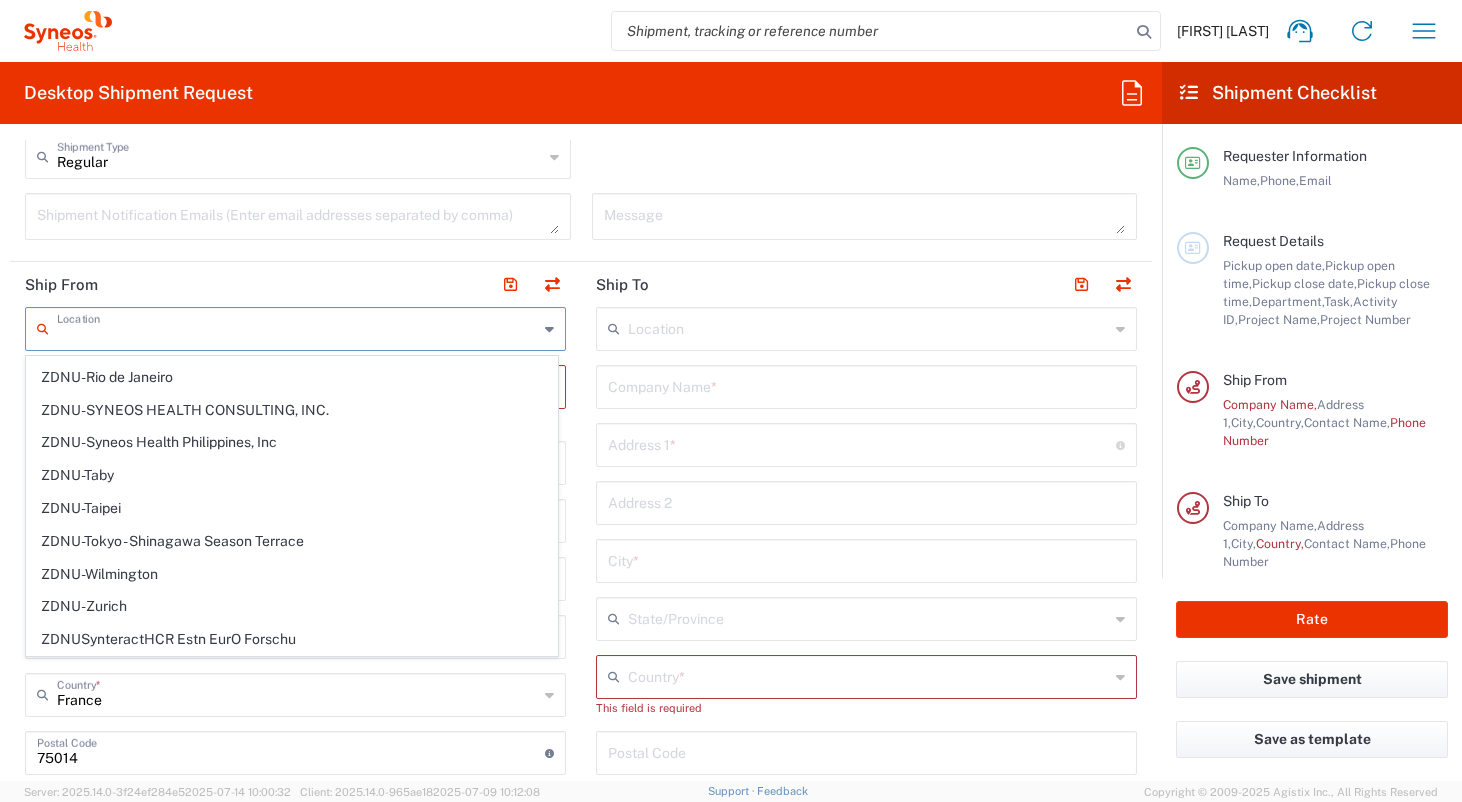 click on "Ship From" 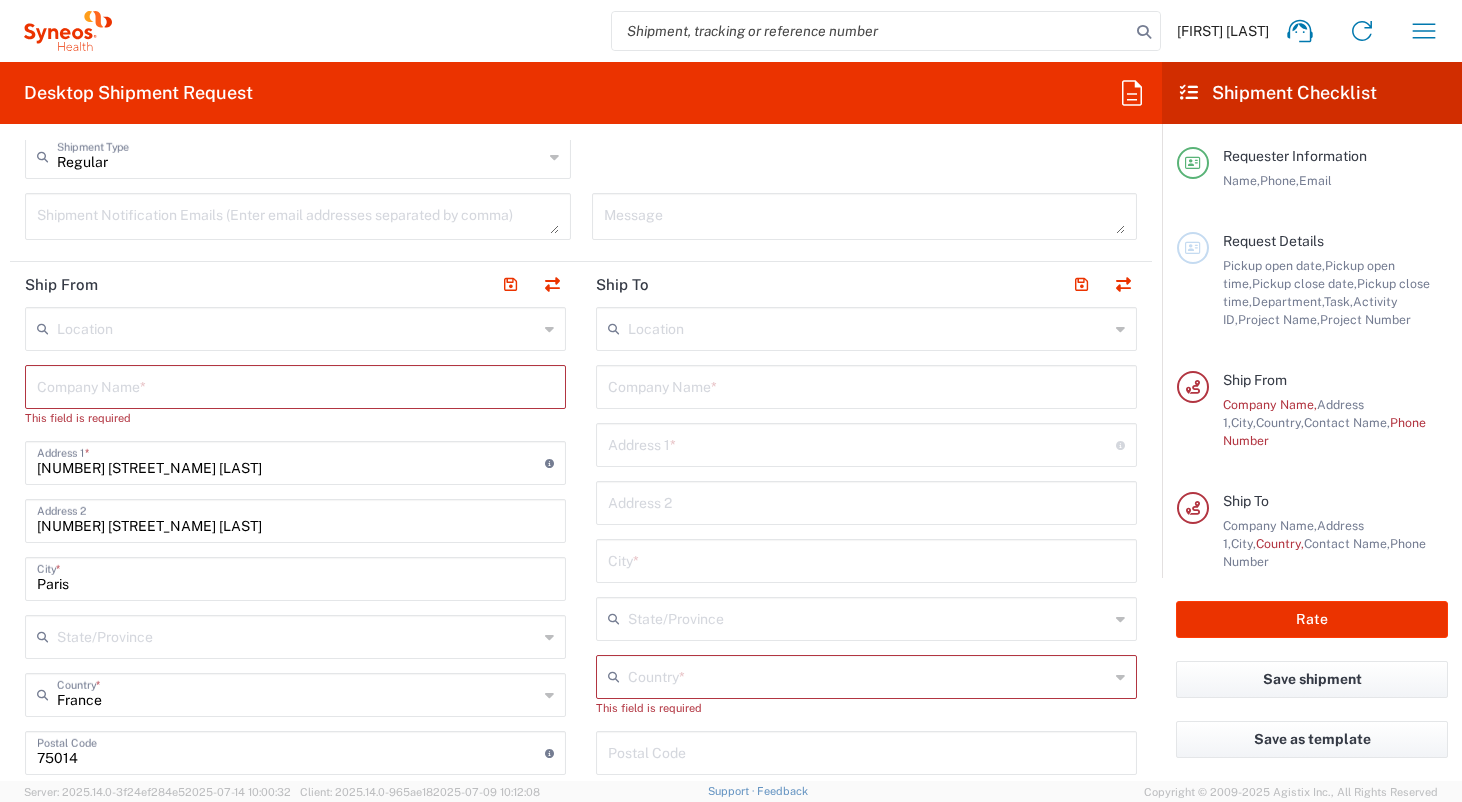 scroll, scrollTop: 664, scrollLeft: 0, axis: vertical 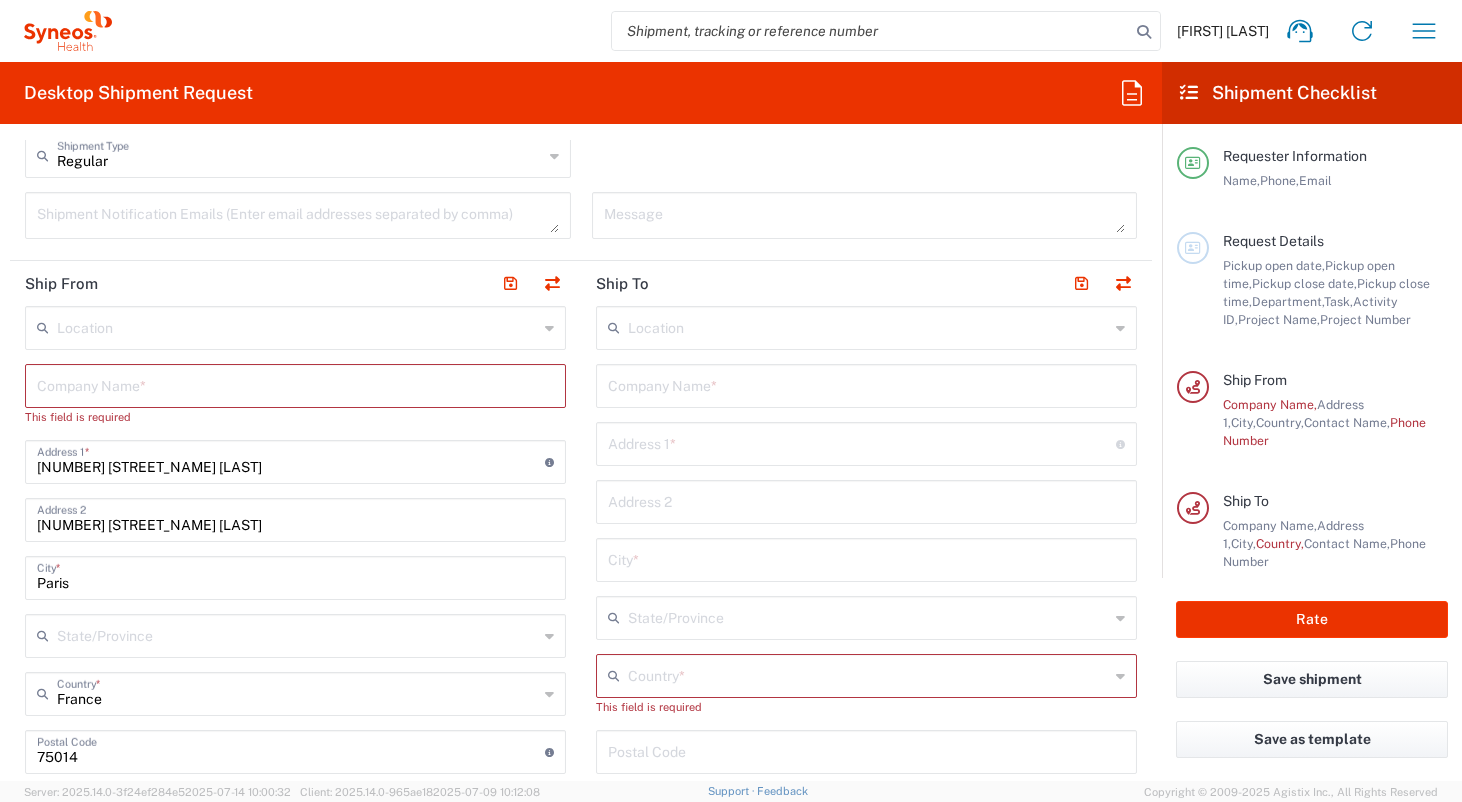 click at bounding box center (868, 326) 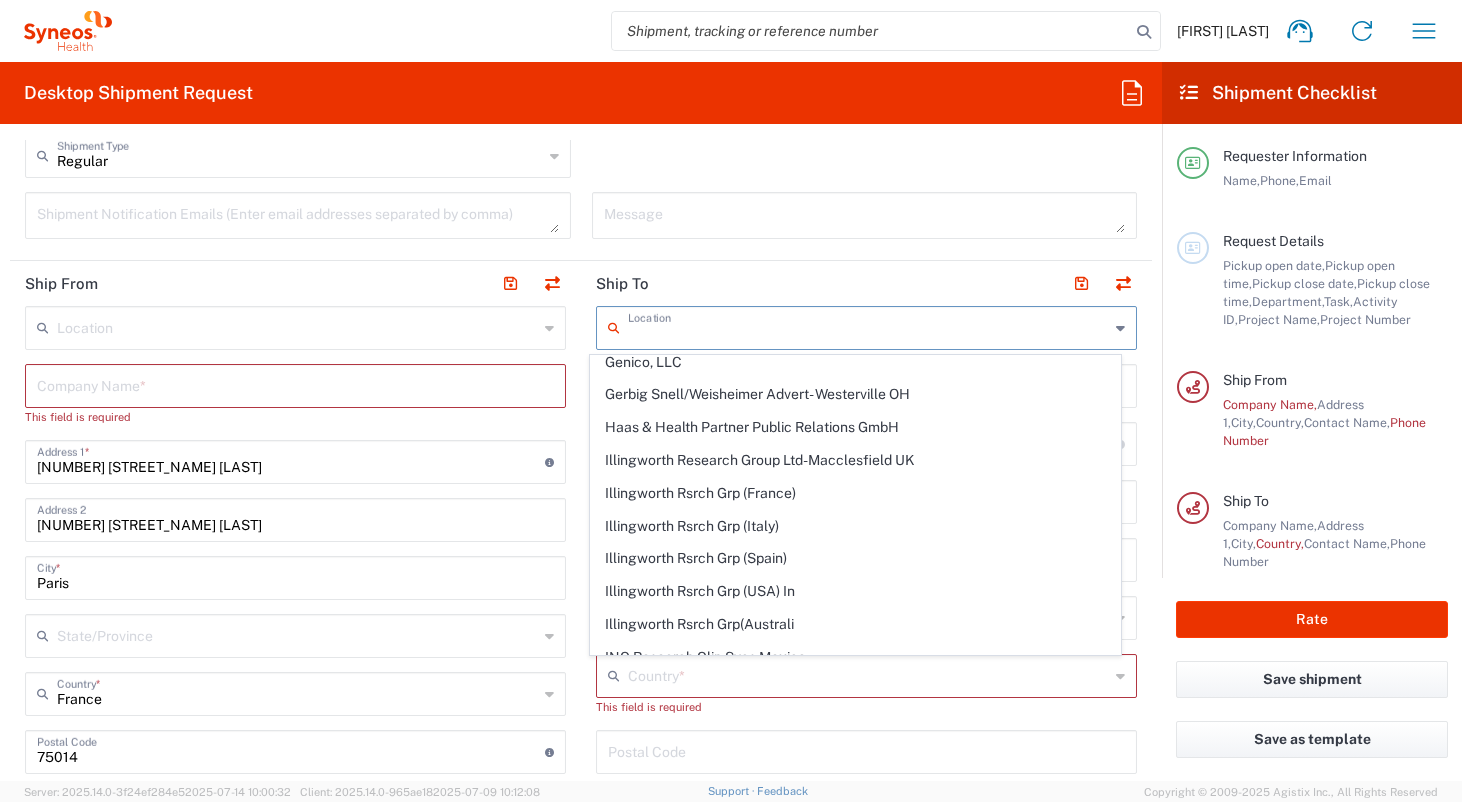 scroll, scrollTop: 259, scrollLeft: 0, axis: vertical 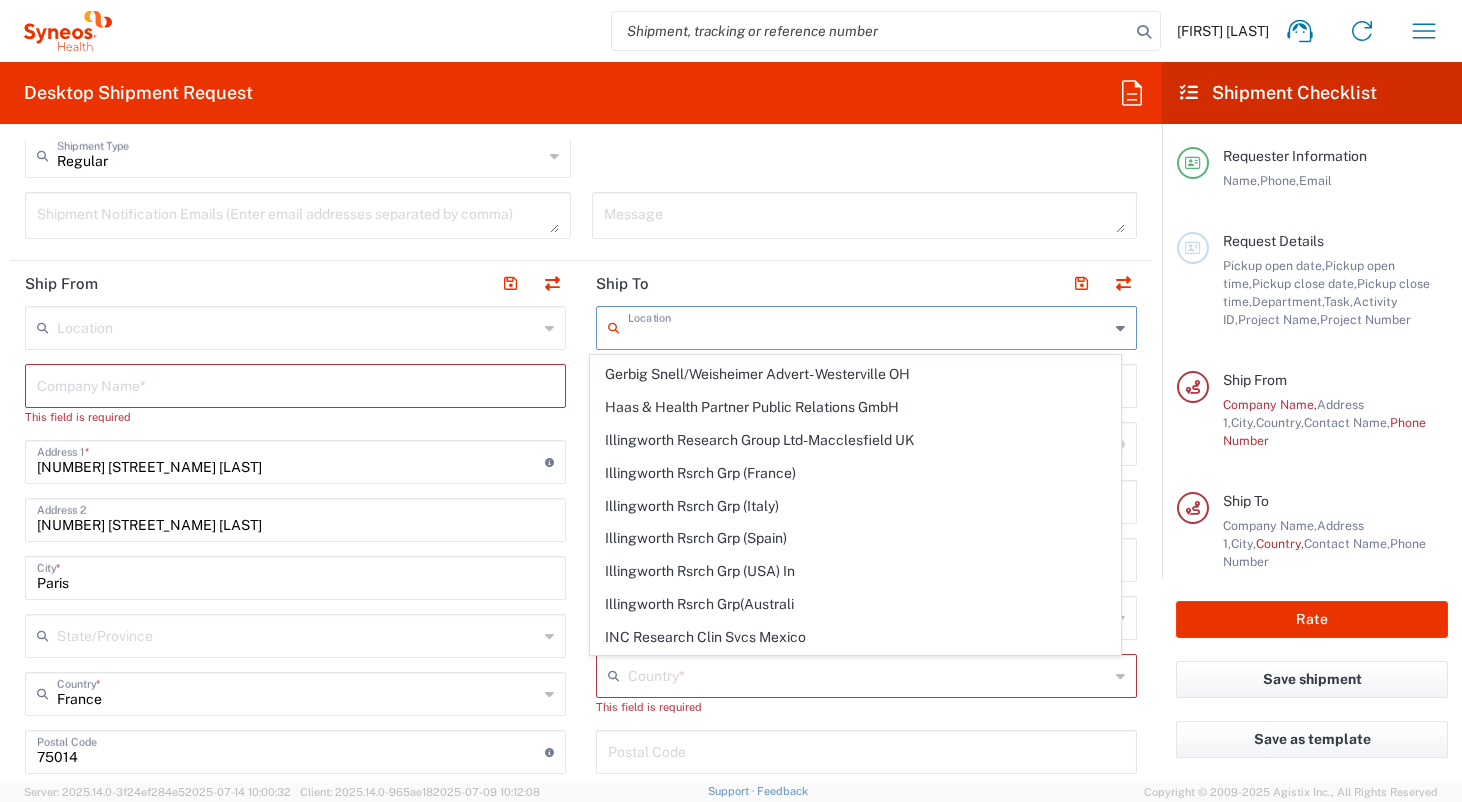 click on "This field is required" 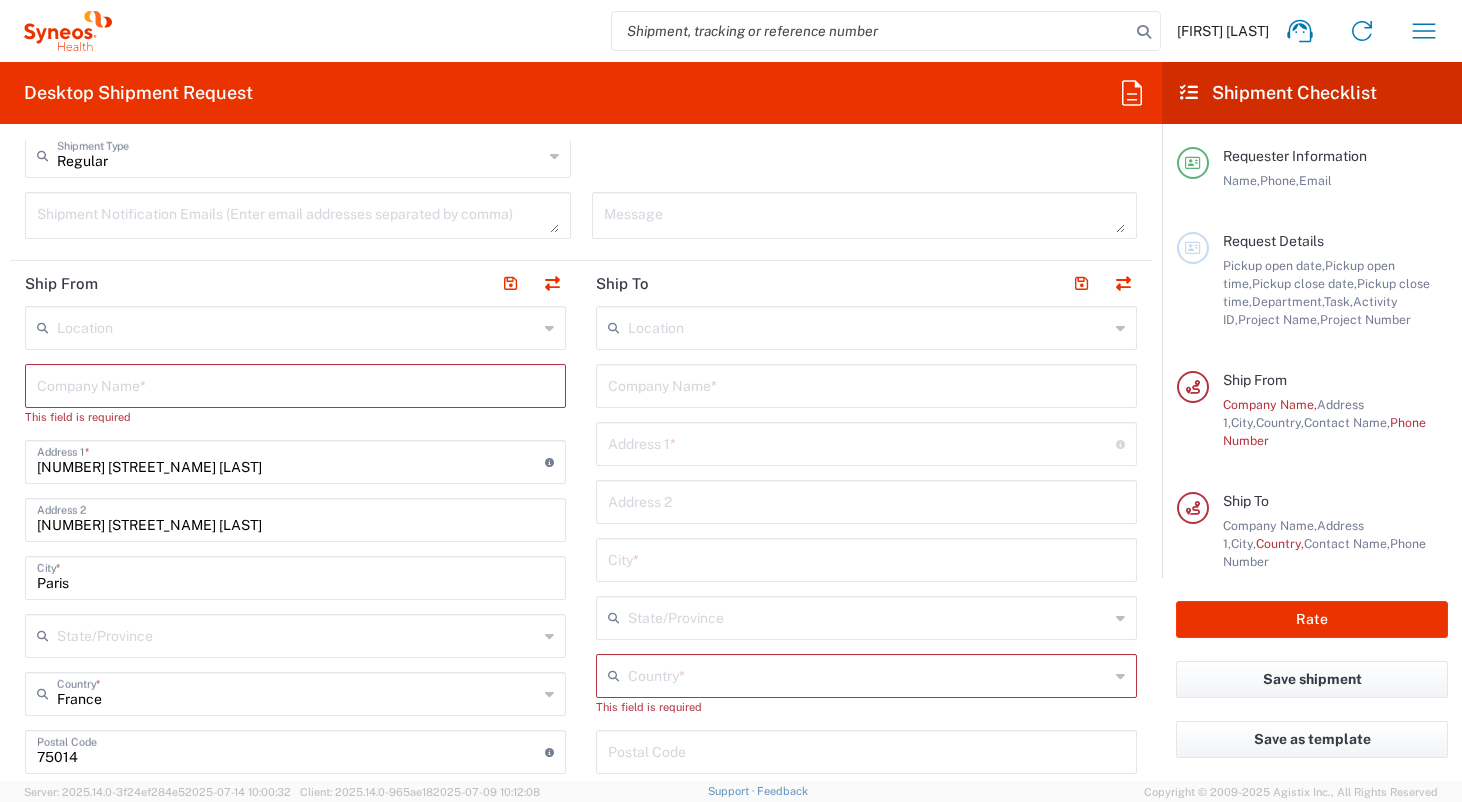 scroll, scrollTop: 0, scrollLeft: 0, axis: both 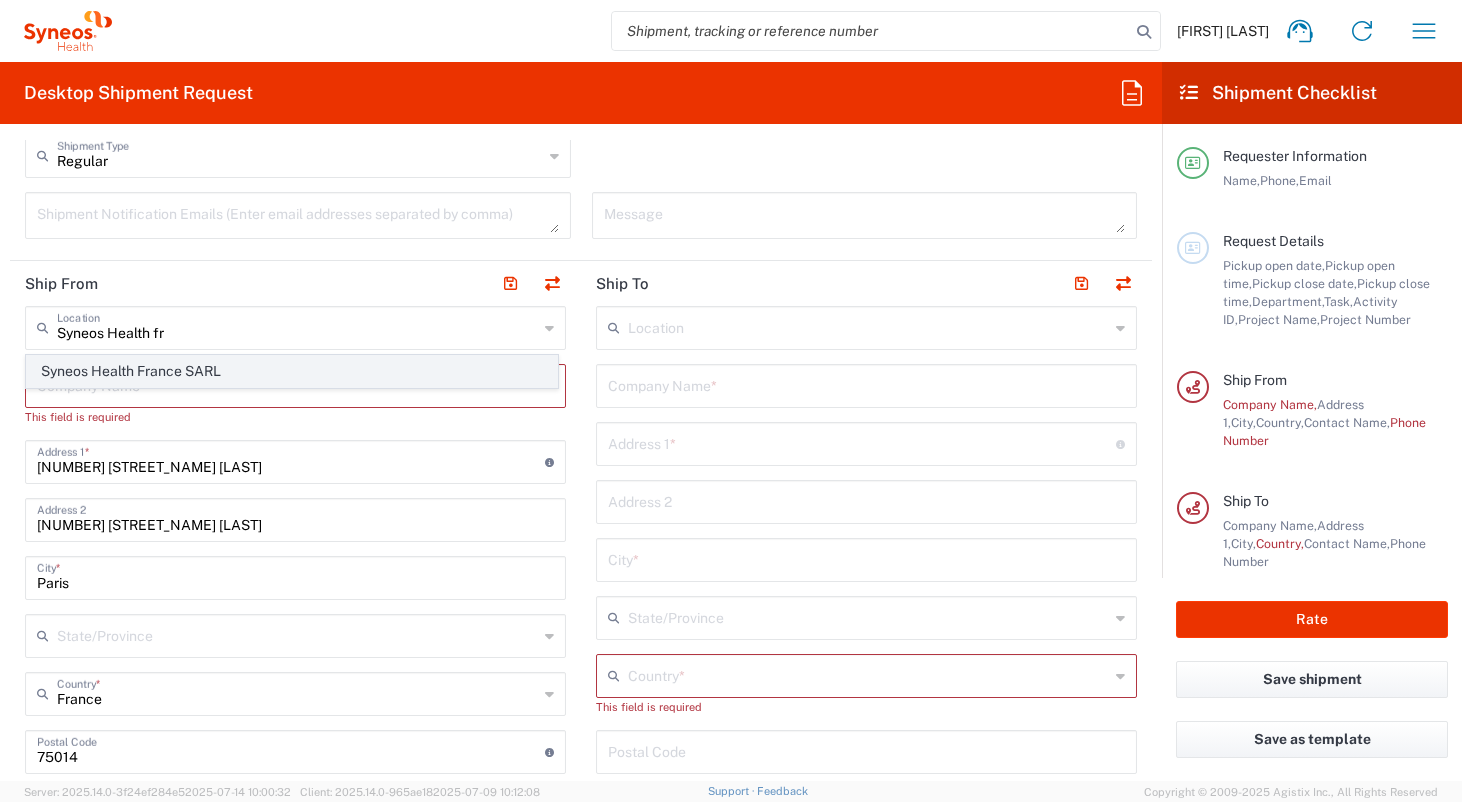 click on "Syneos Health France SARL" 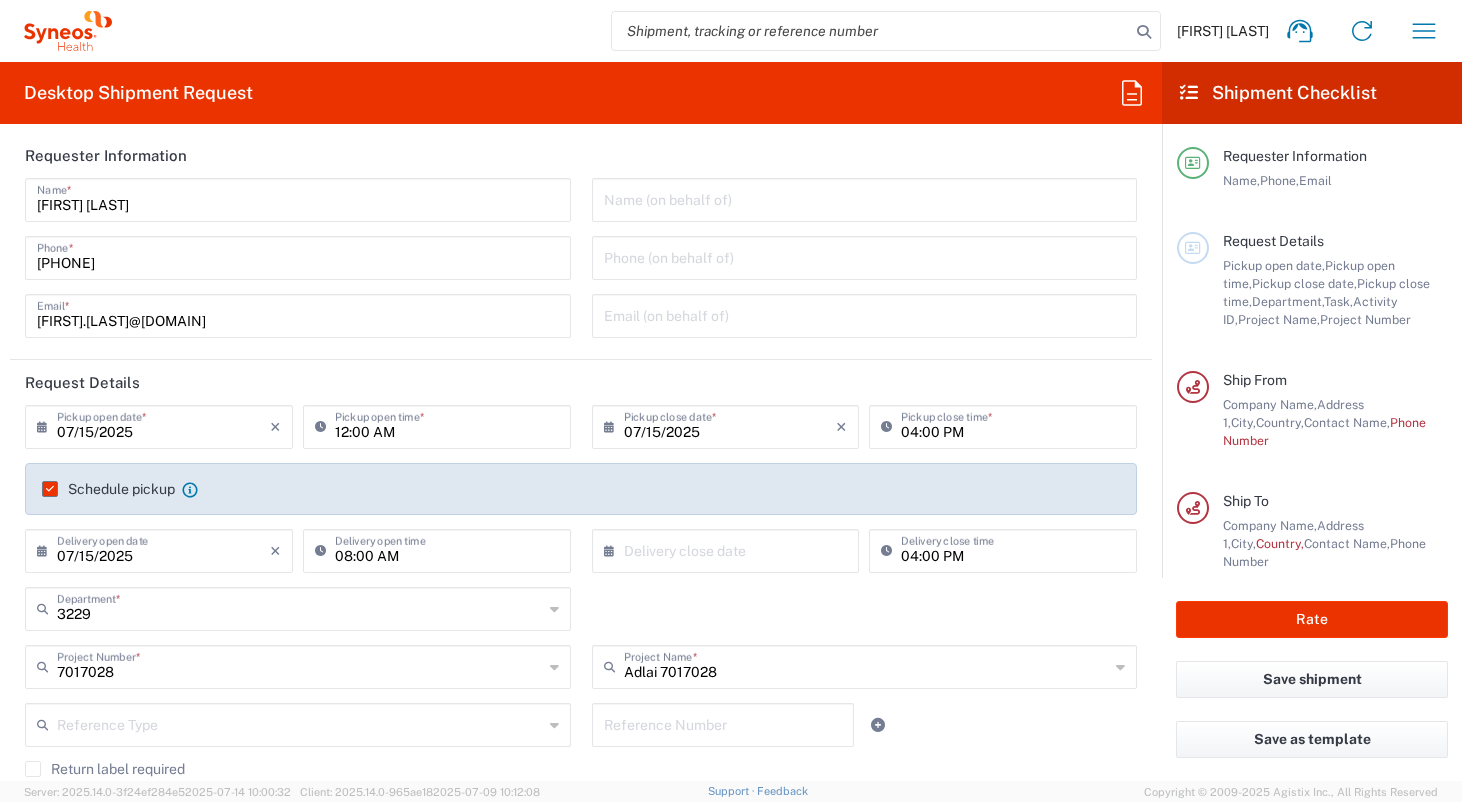 scroll, scrollTop: 0, scrollLeft: 0, axis: both 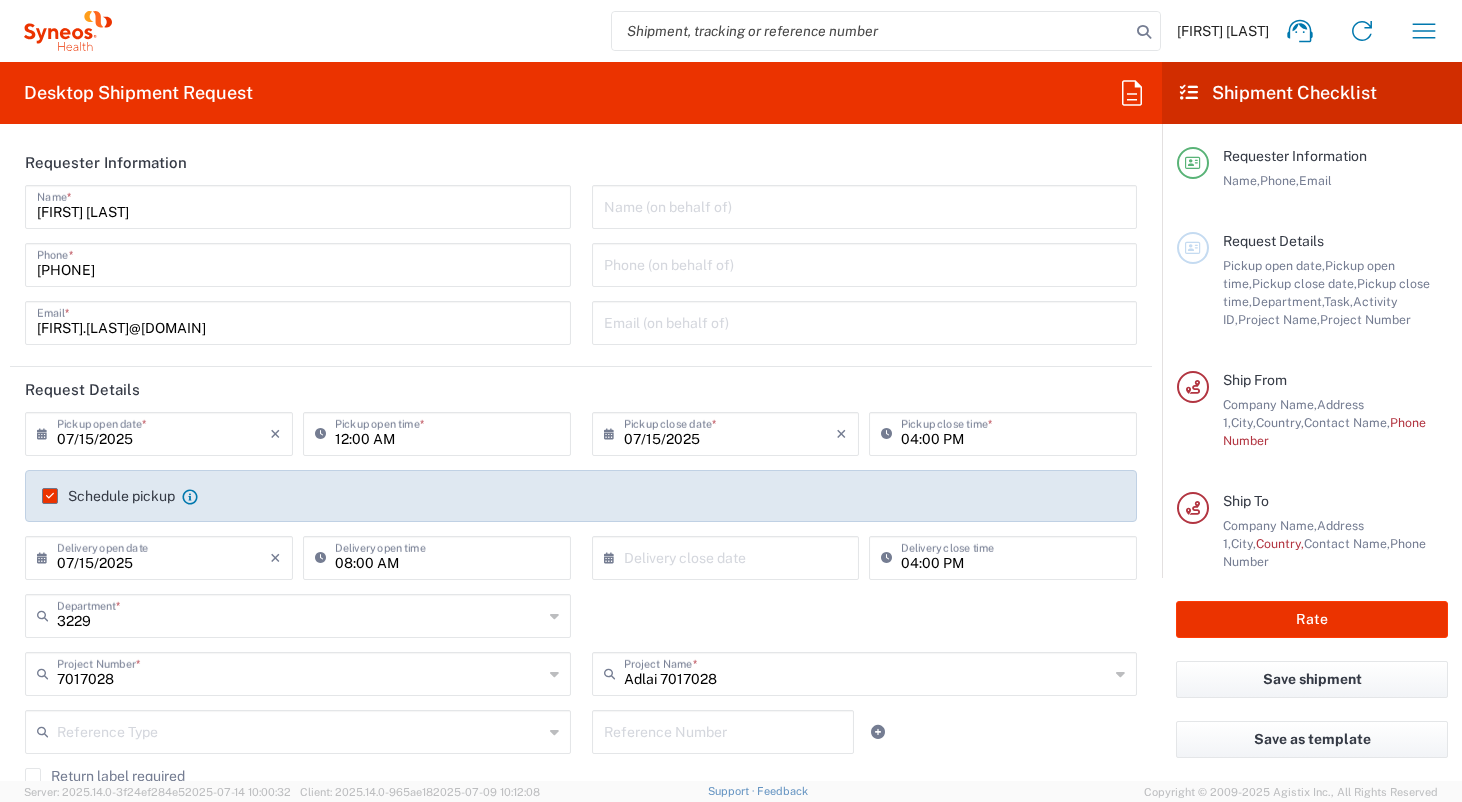 click on "[PHONE]" at bounding box center [298, 263] 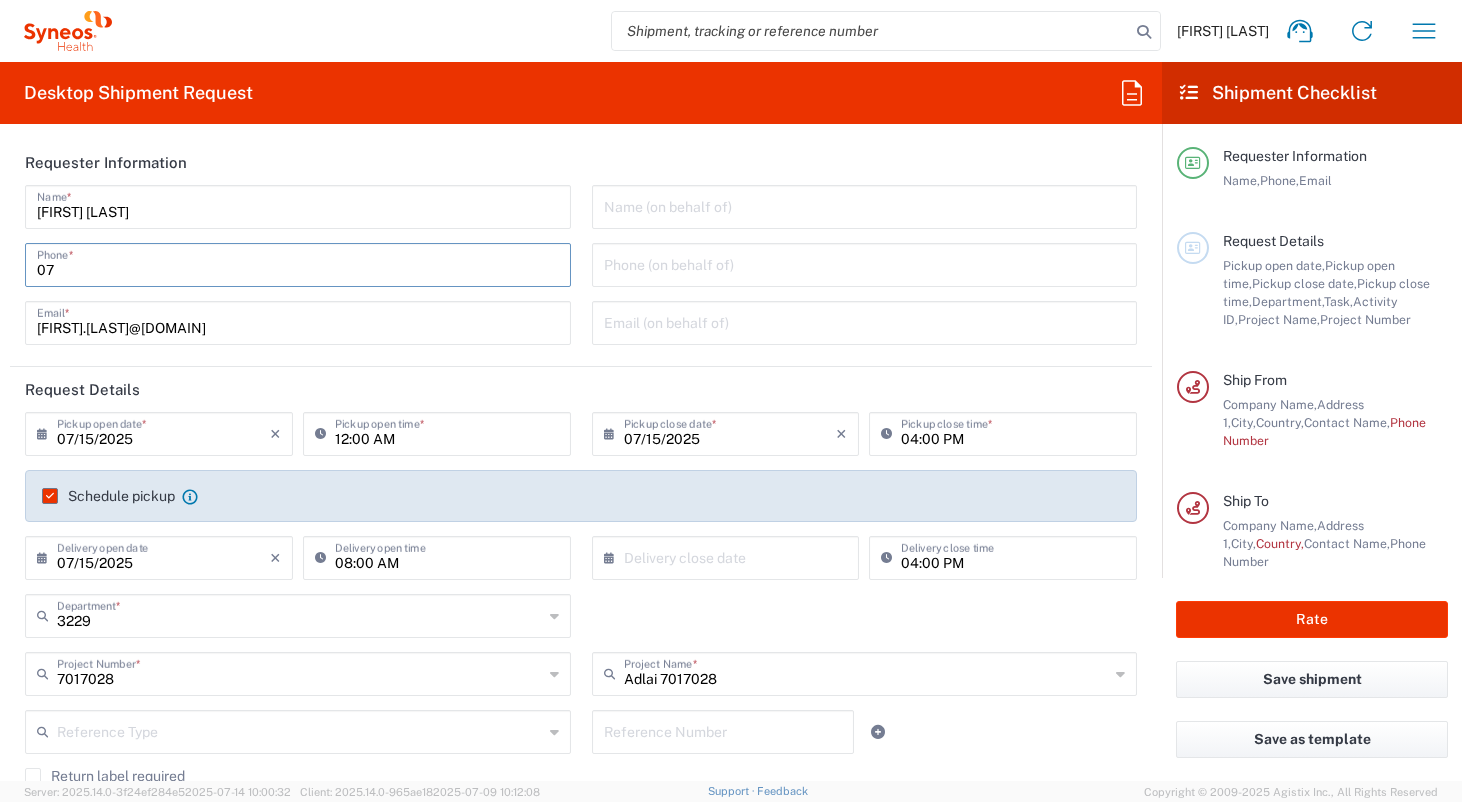 type on "0" 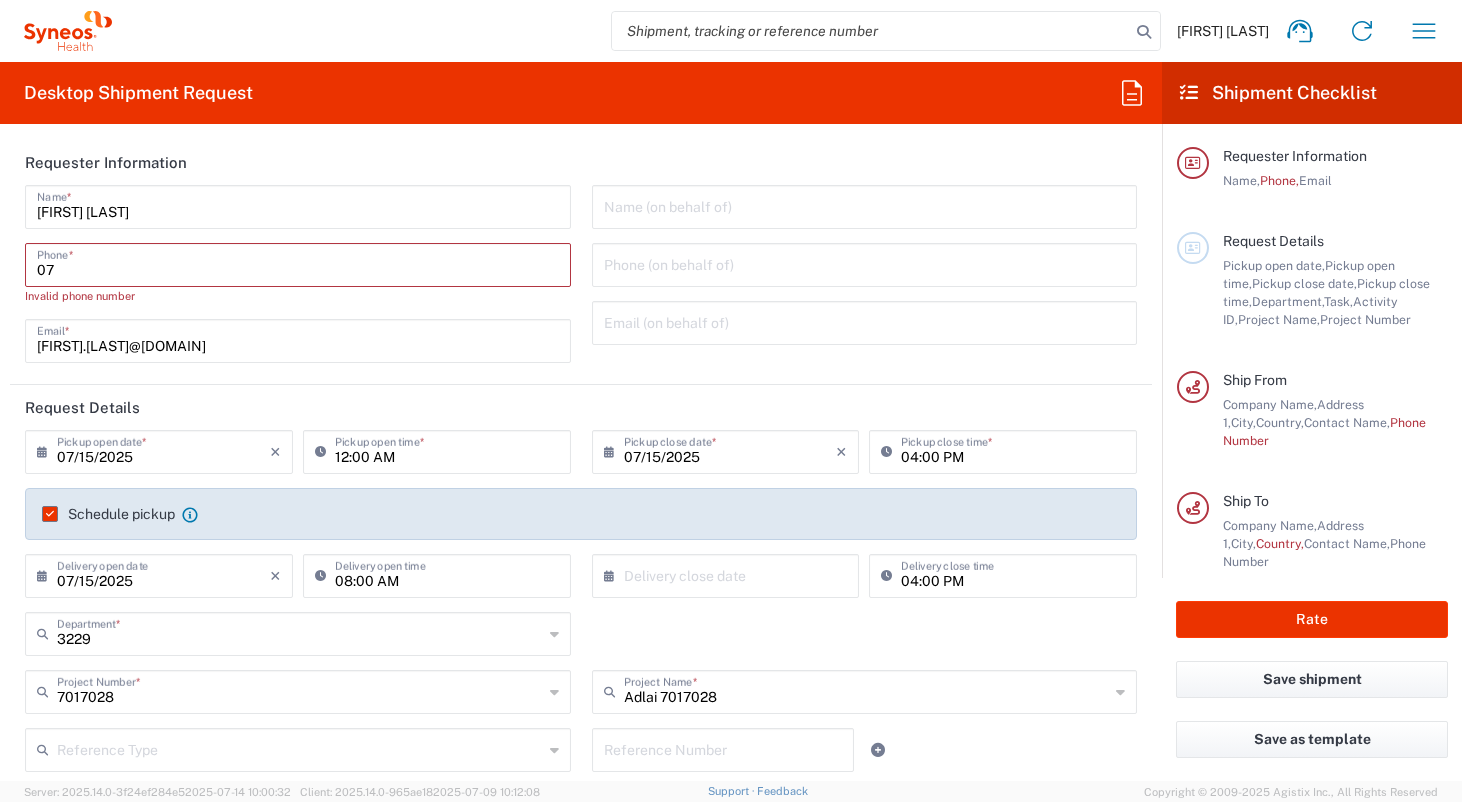 type on "0" 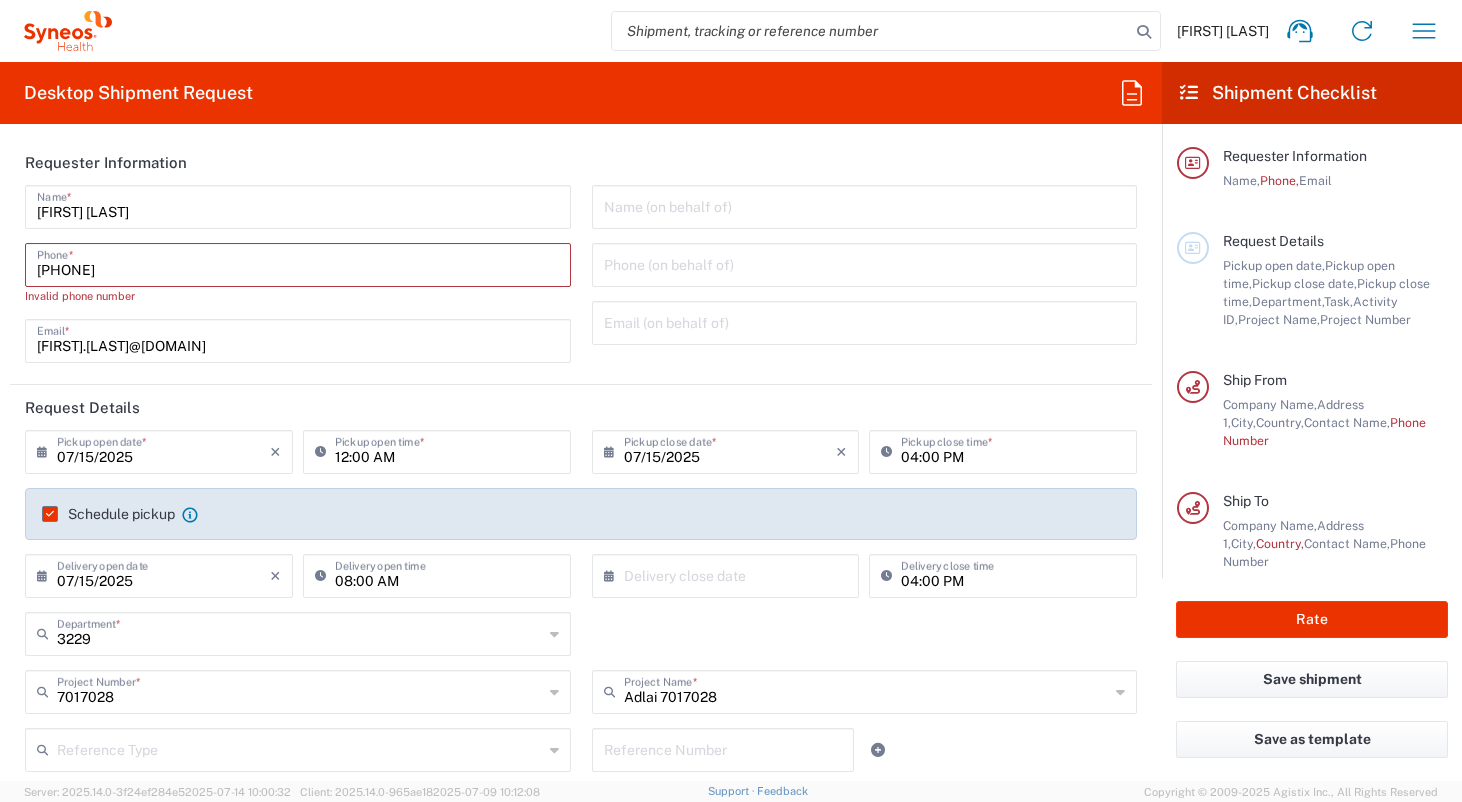 type on "[PHONE]" 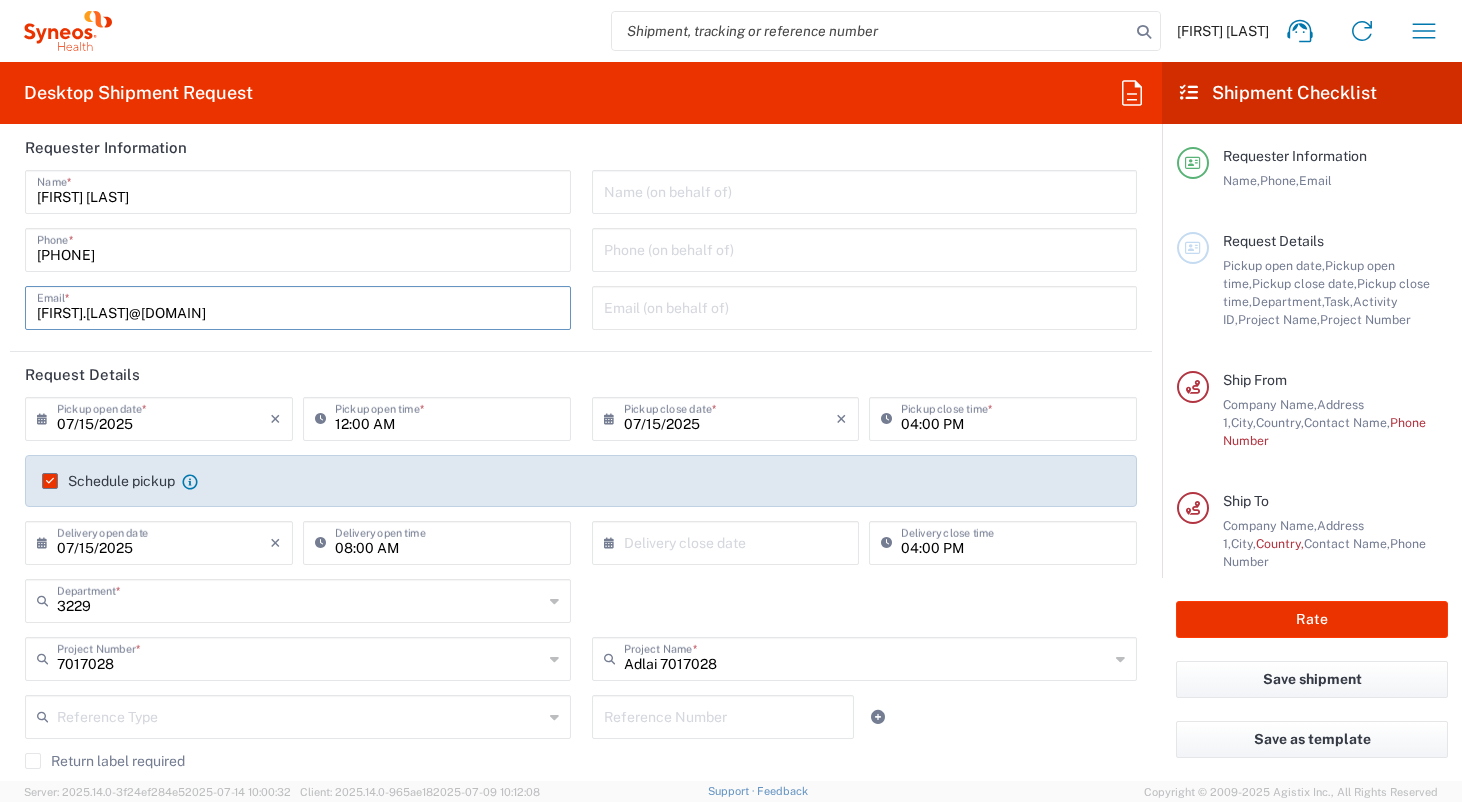 scroll, scrollTop: 0, scrollLeft: 0, axis: both 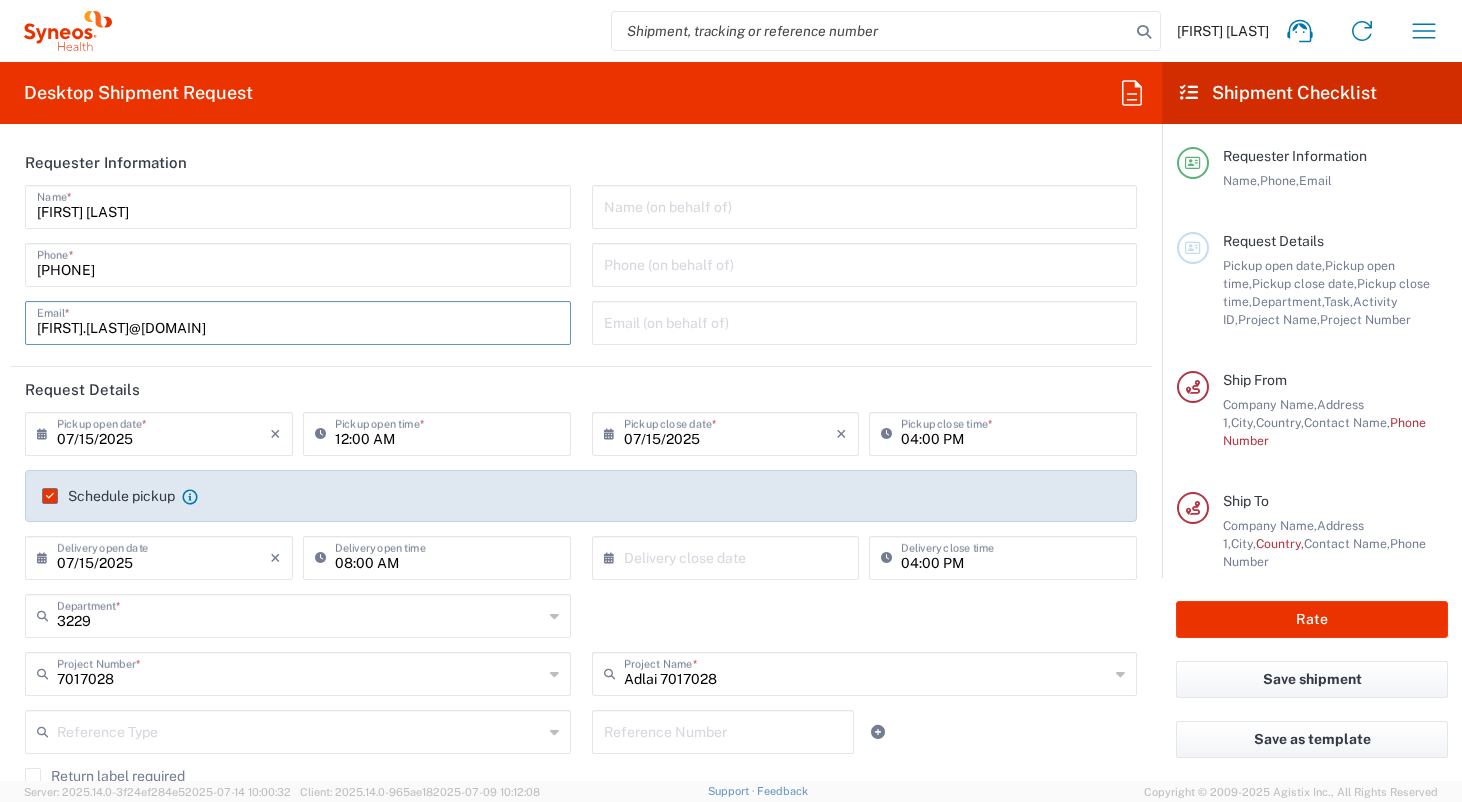 click on "Request Details" 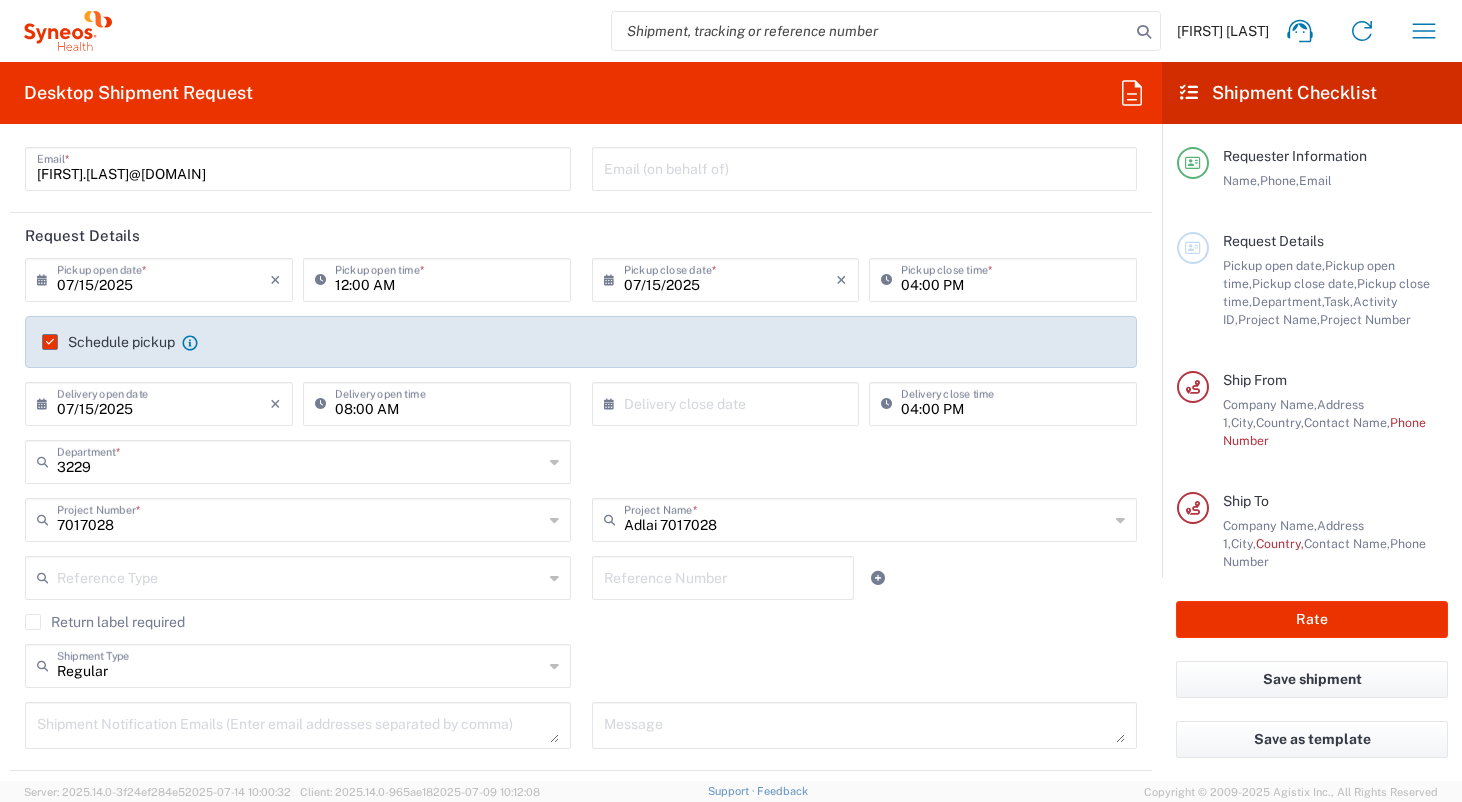 scroll, scrollTop: 162, scrollLeft: 0, axis: vertical 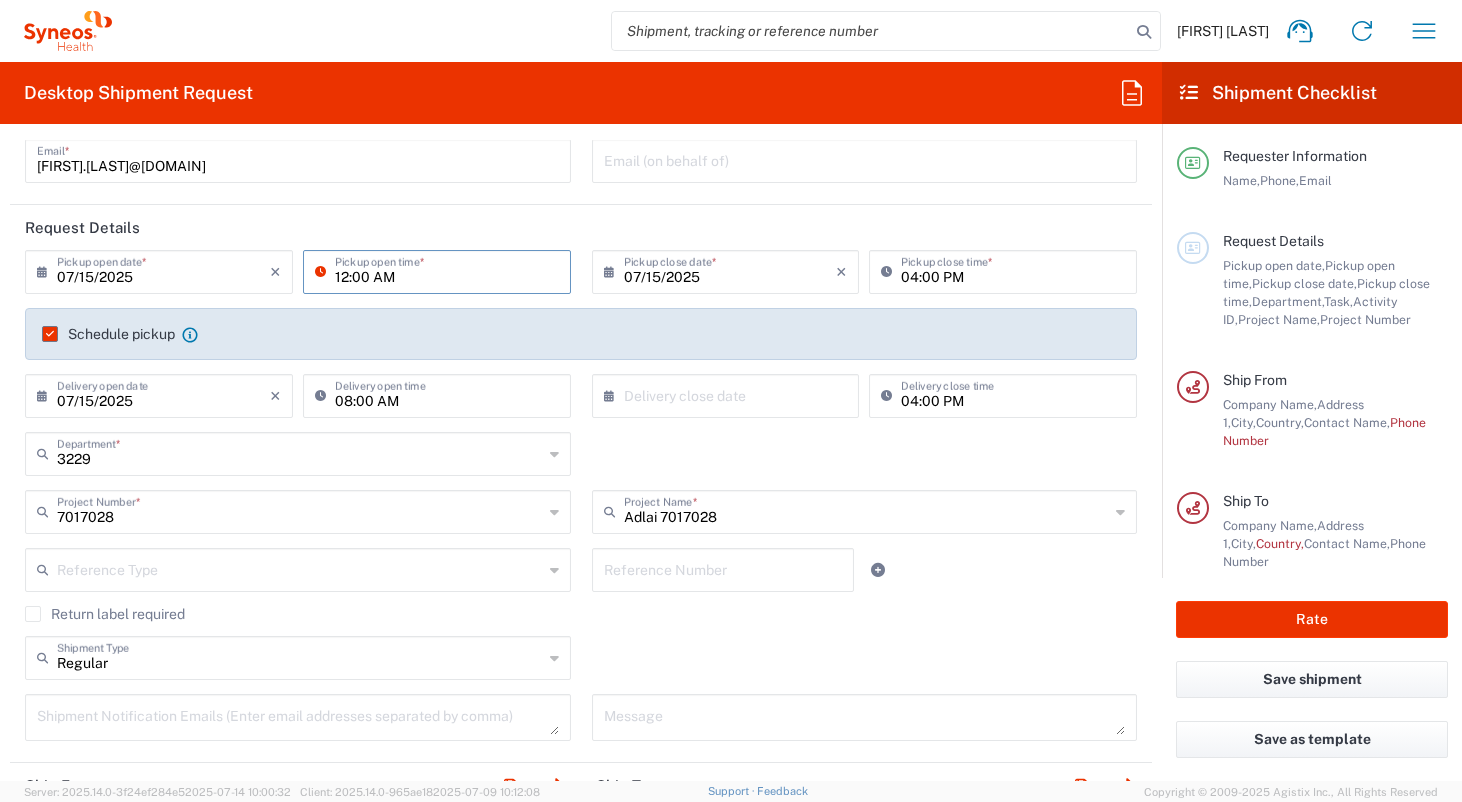 click on "12:00 AM" at bounding box center (447, 270) 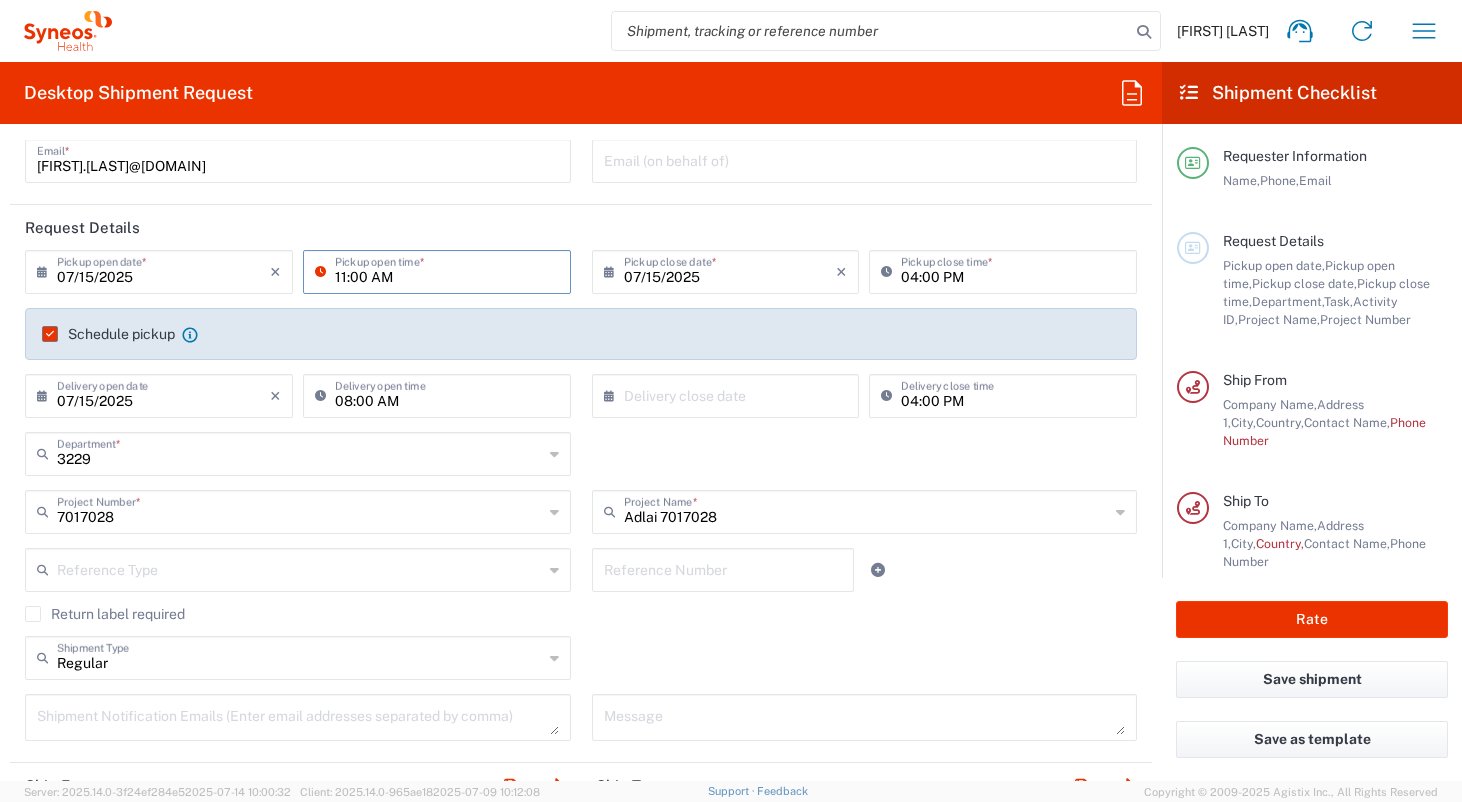 type on "11:00 AM" 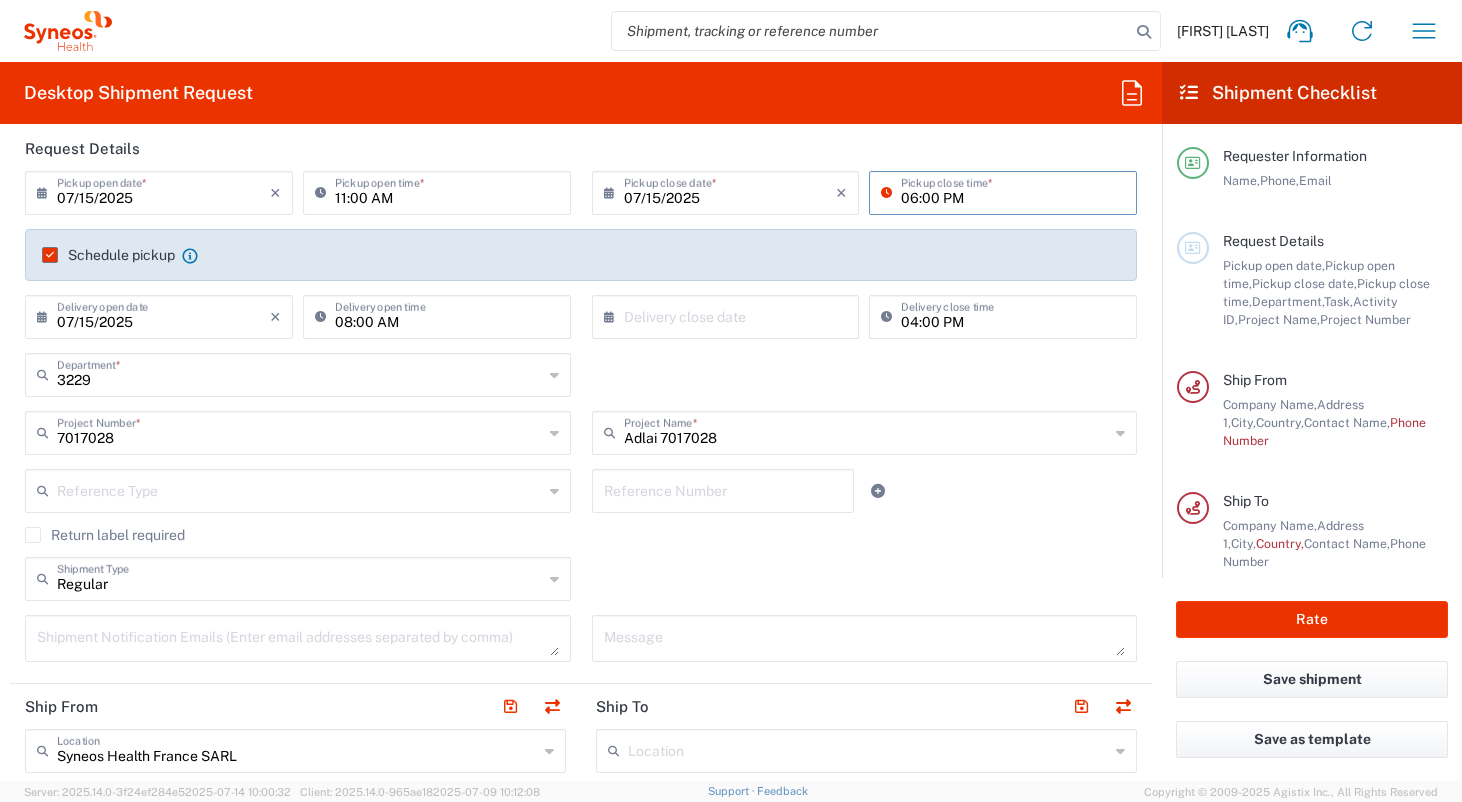 scroll, scrollTop: 238, scrollLeft: 0, axis: vertical 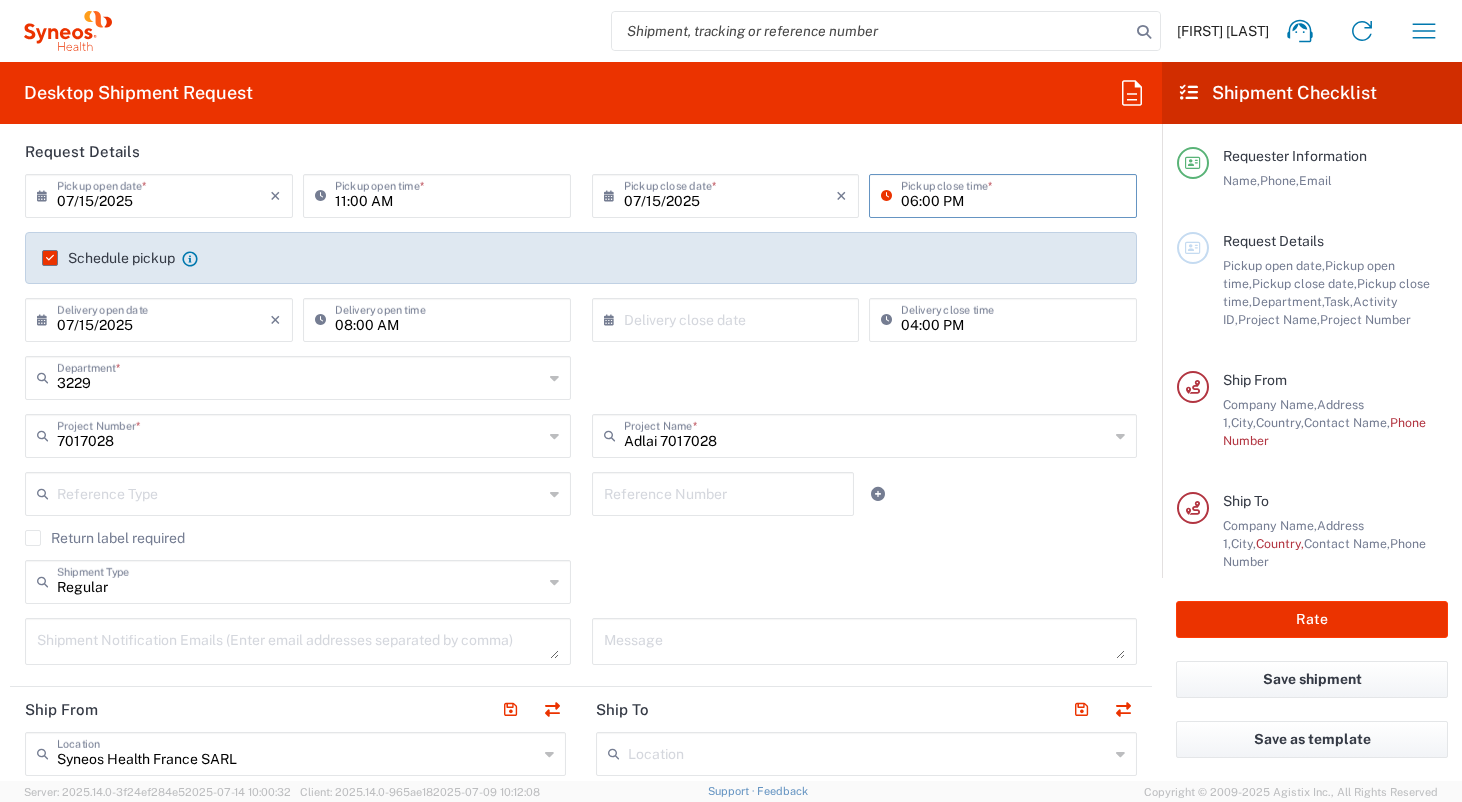 type on "06:00 PM" 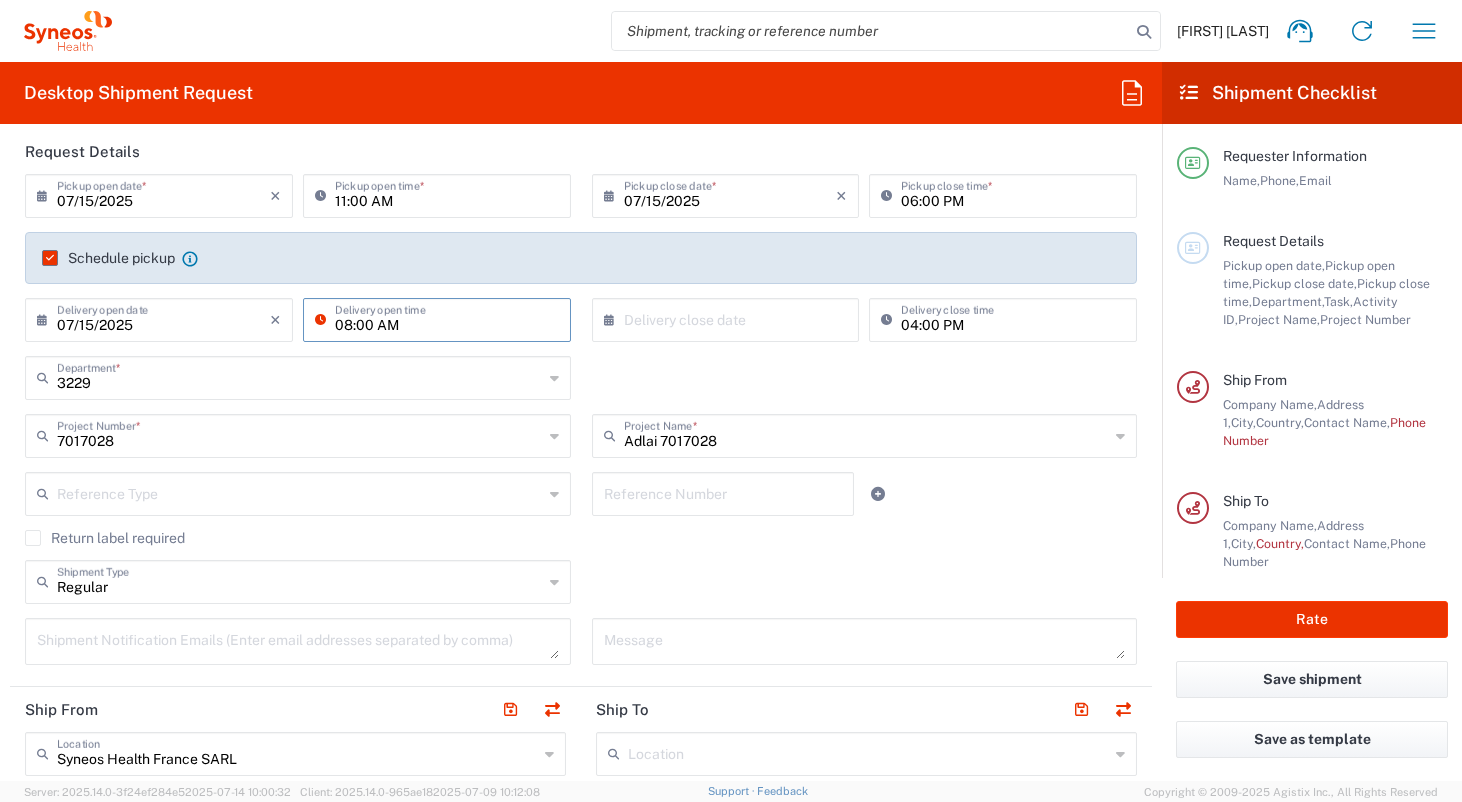 click on "08:00 AM" at bounding box center (447, 318) 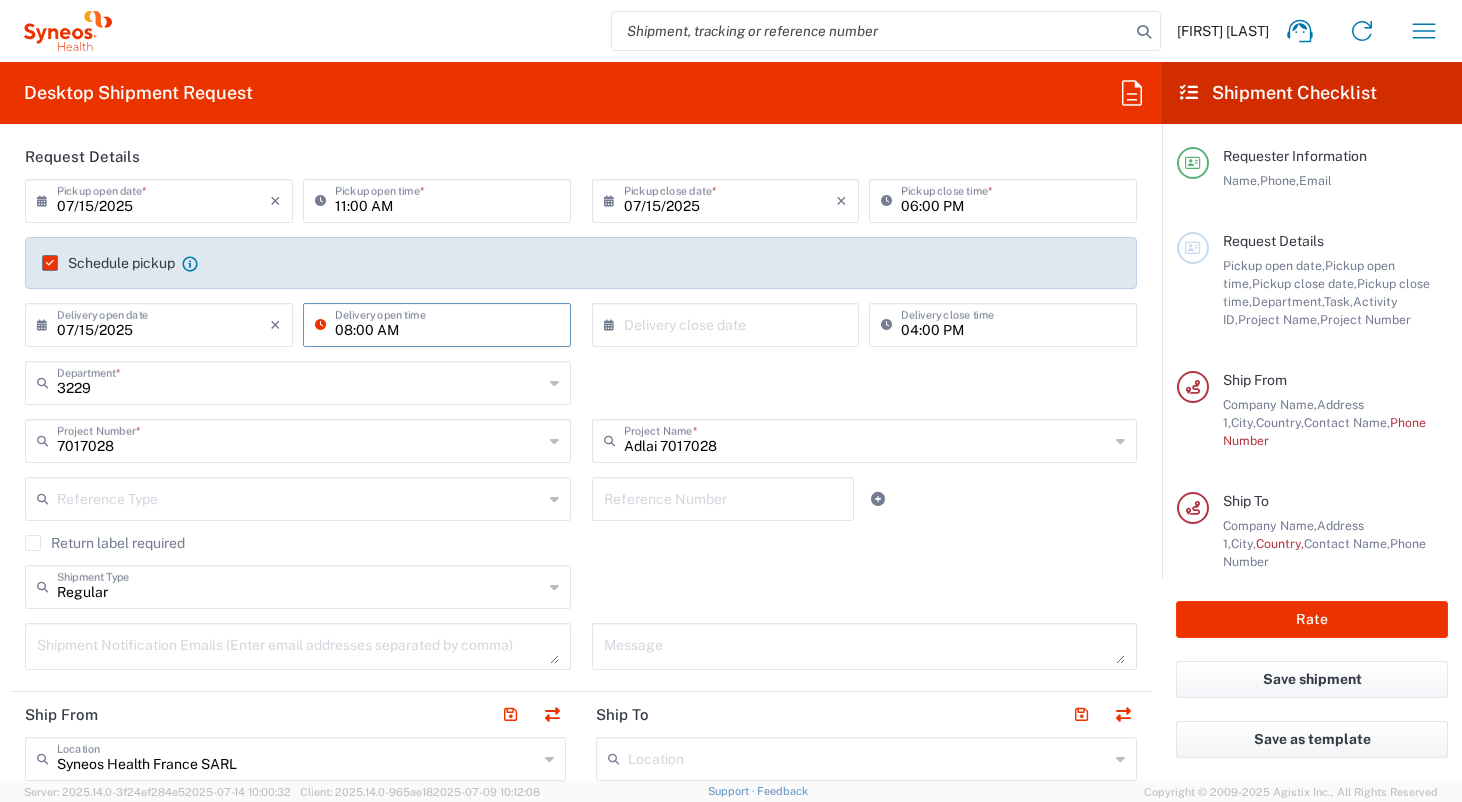 scroll, scrollTop: 231, scrollLeft: 0, axis: vertical 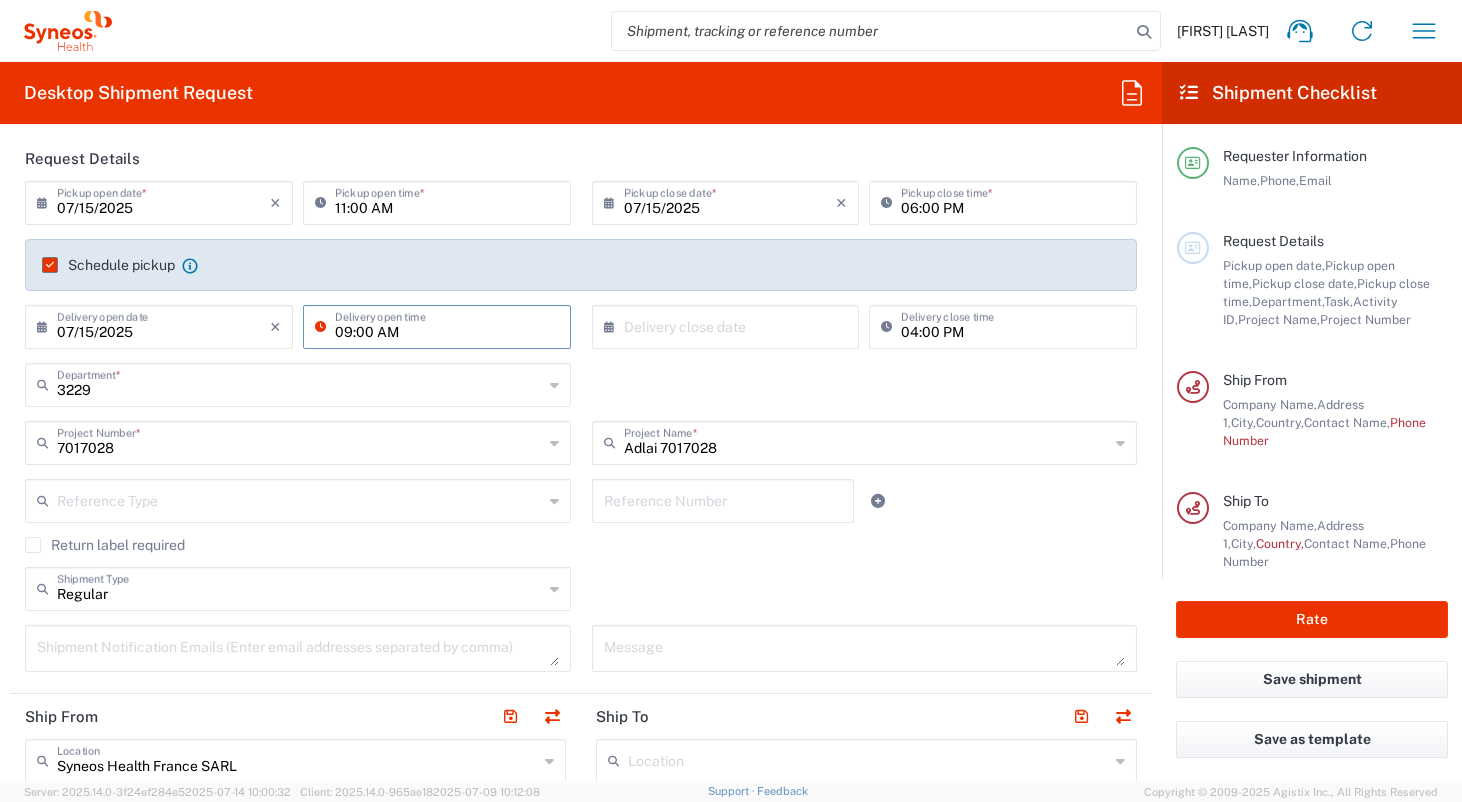 type on "09:00 AM" 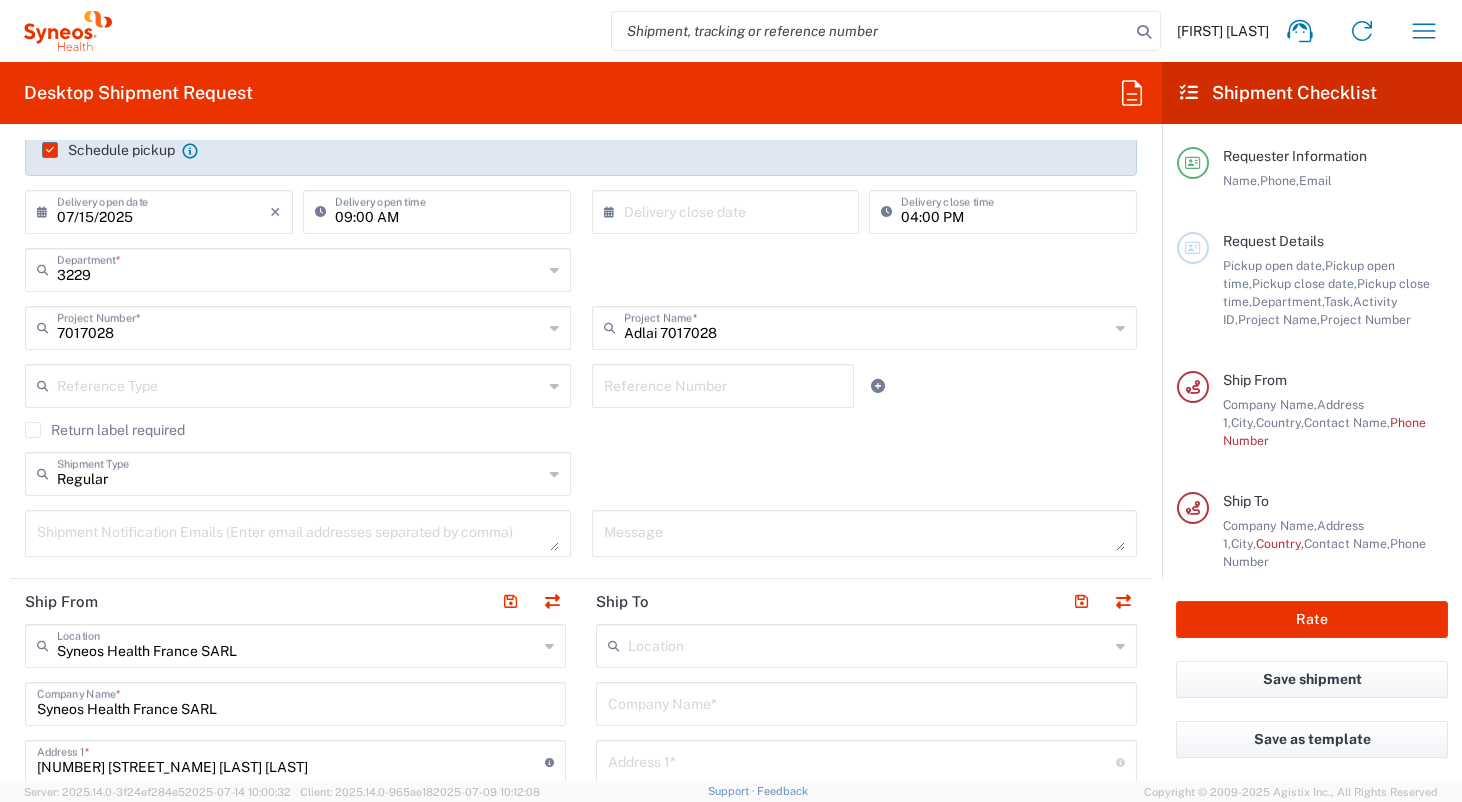 scroll, scrollTop: 350, scrollLeft: 0, axis: vertical 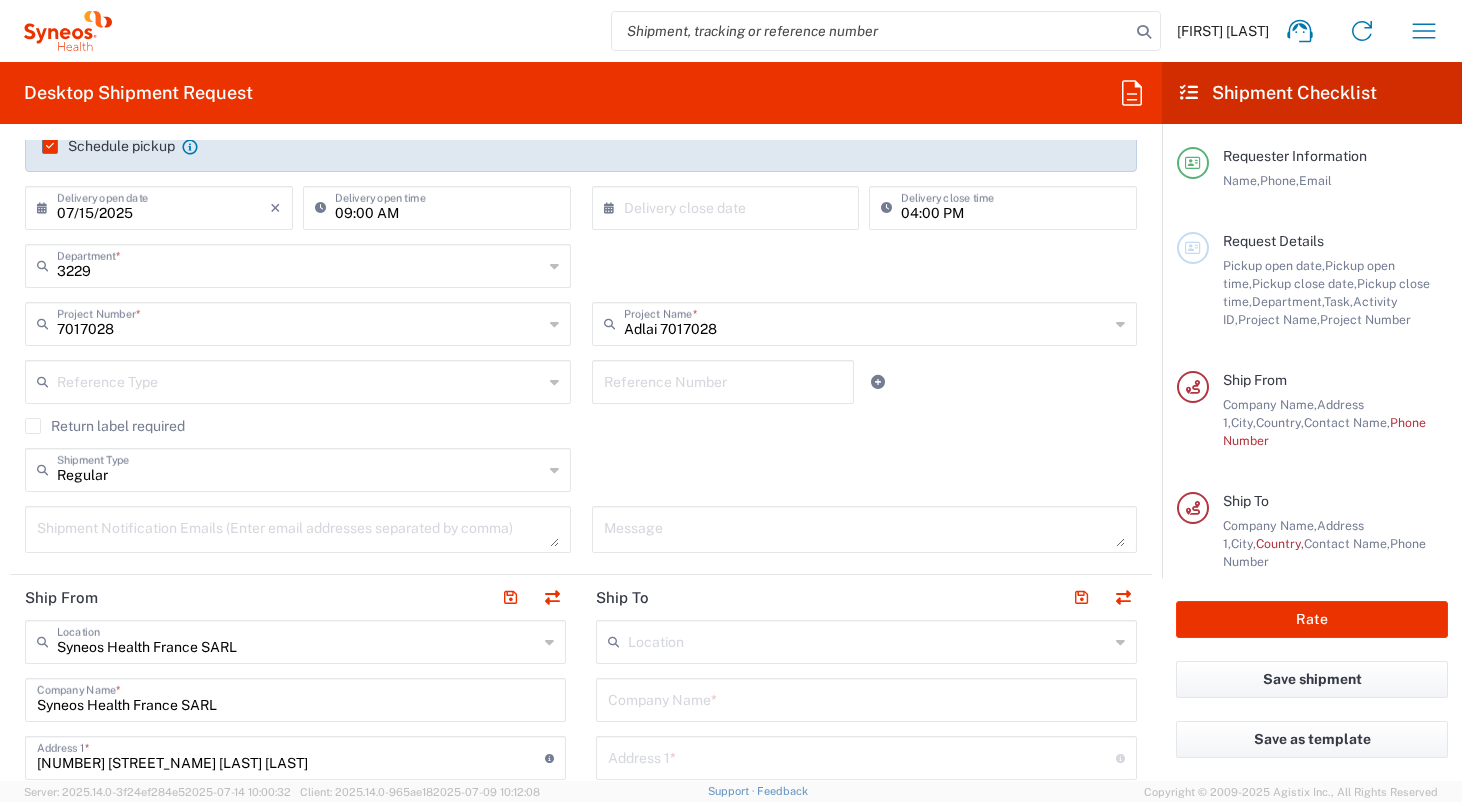 click 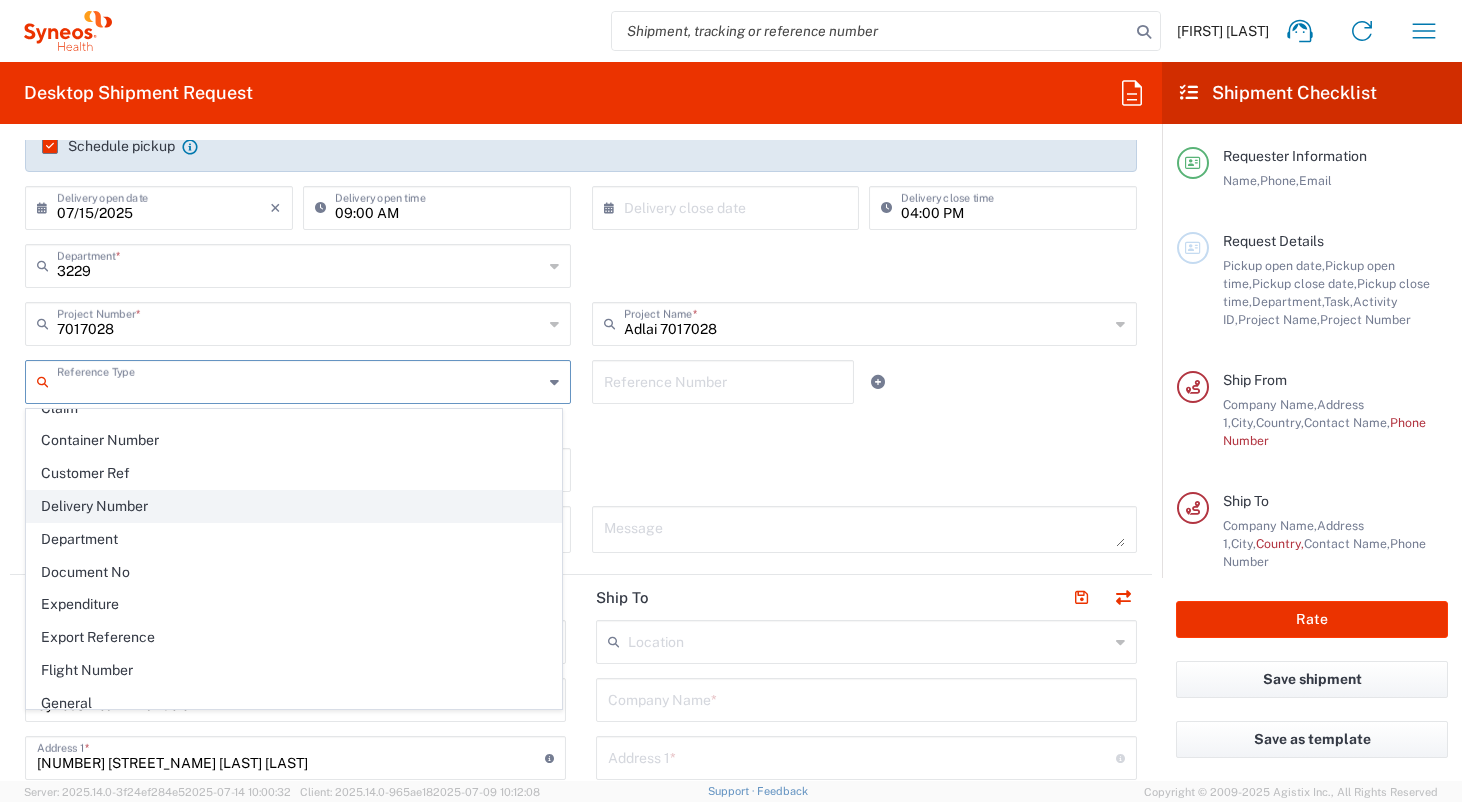 scroll, scrollTop: 419, scrollLeft: 0, axis: vertical 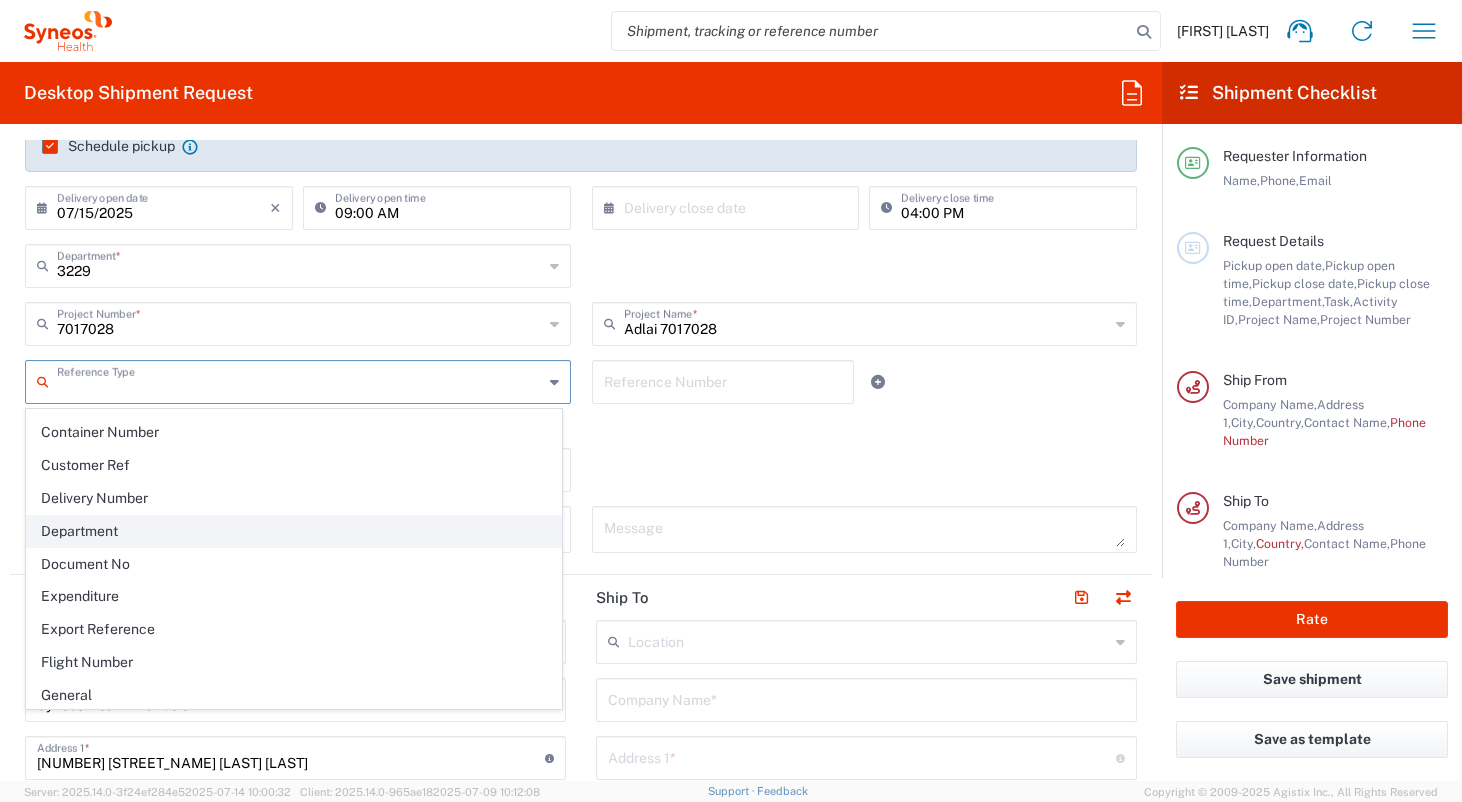click on "Department" 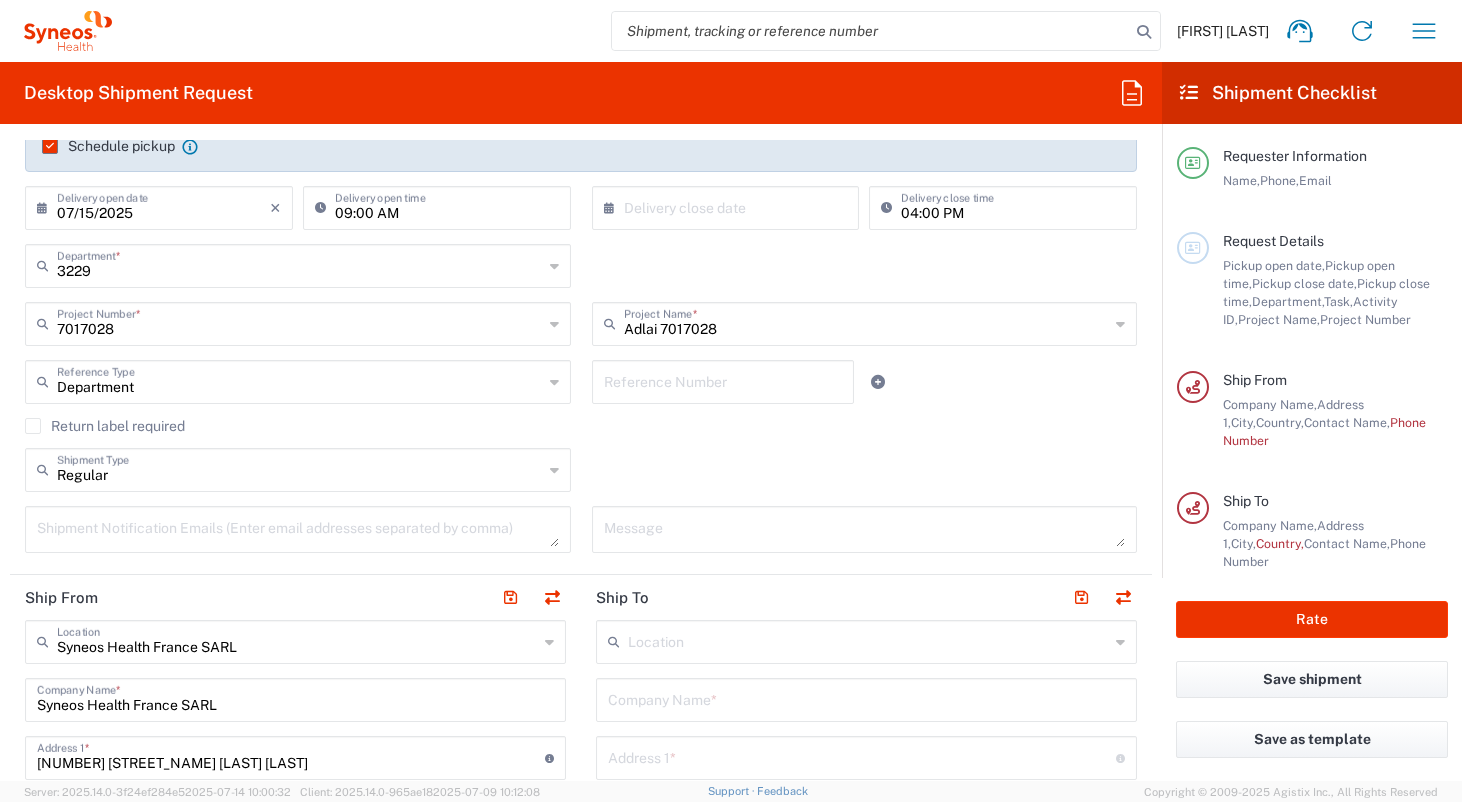 click 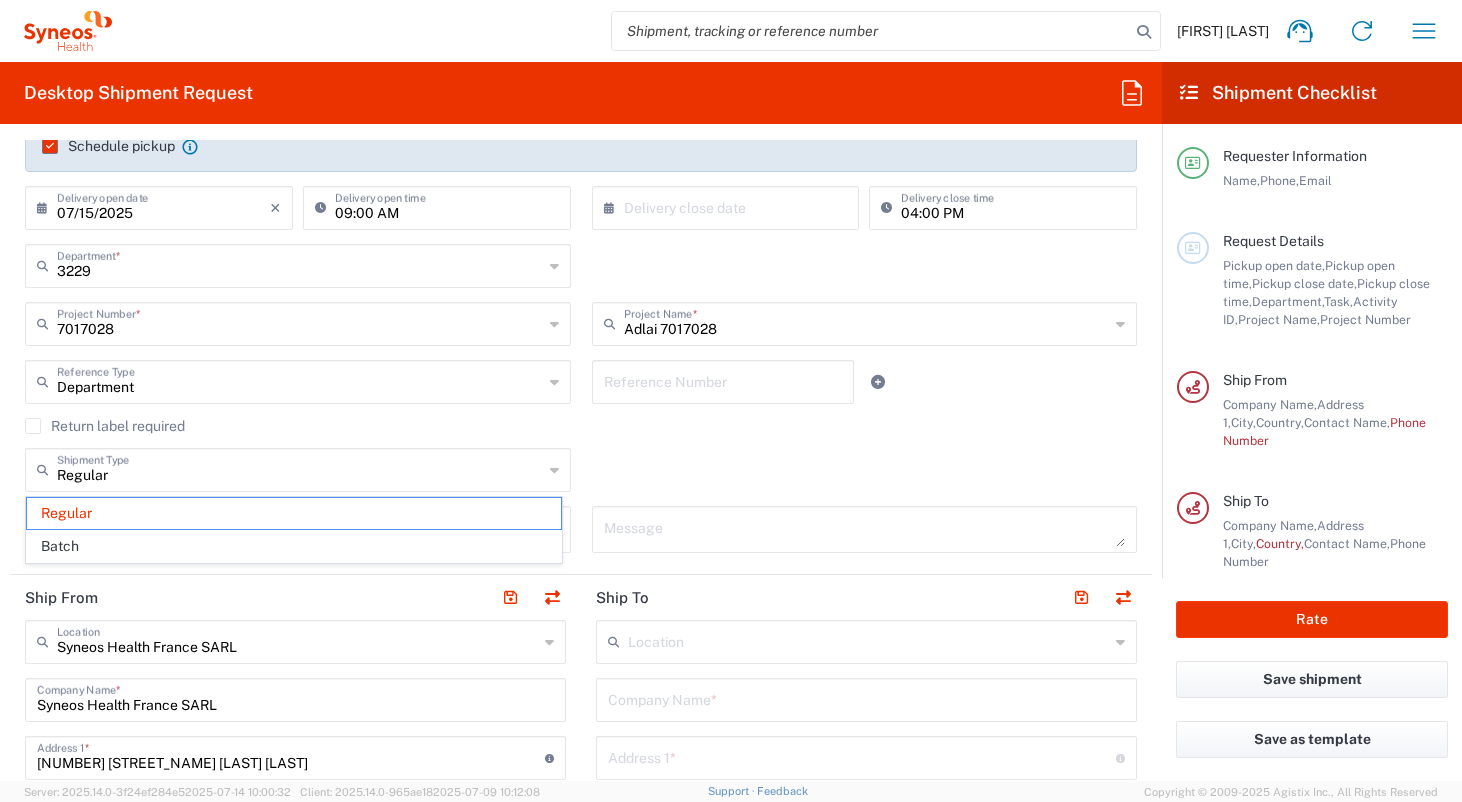 click 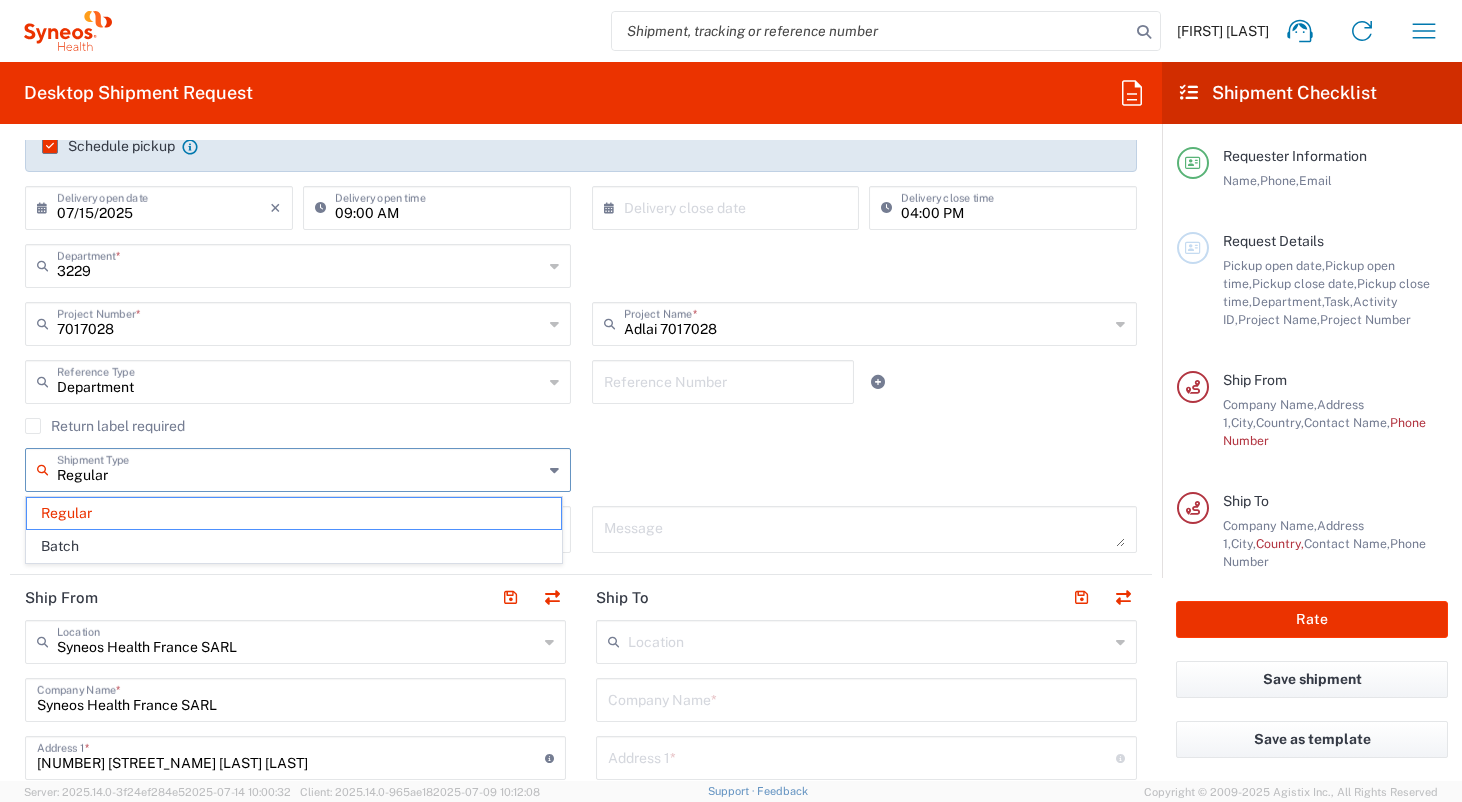 click on "Return label required" 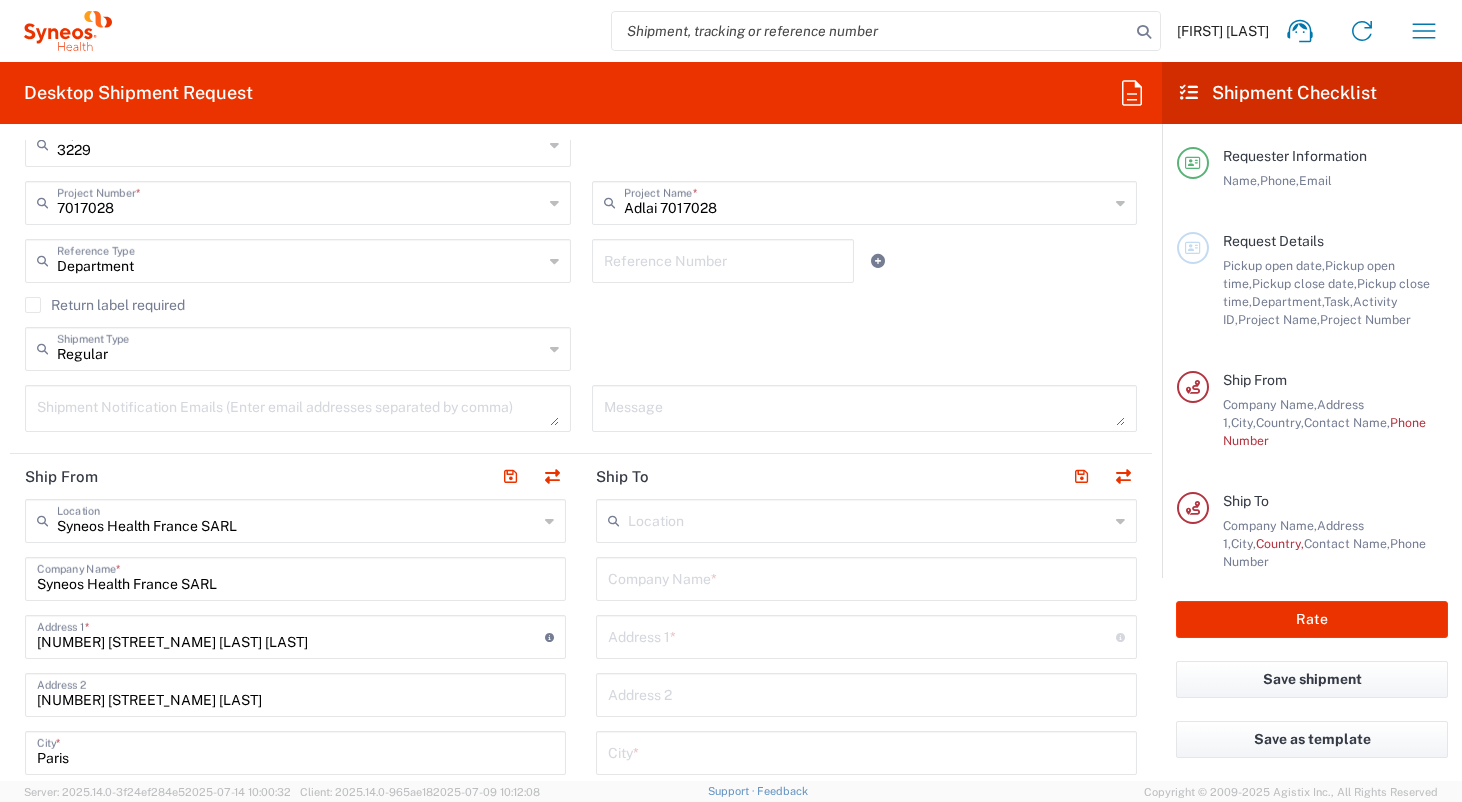 scroll, scrollTop: 474, scrollLeft: 0, axis: vertical 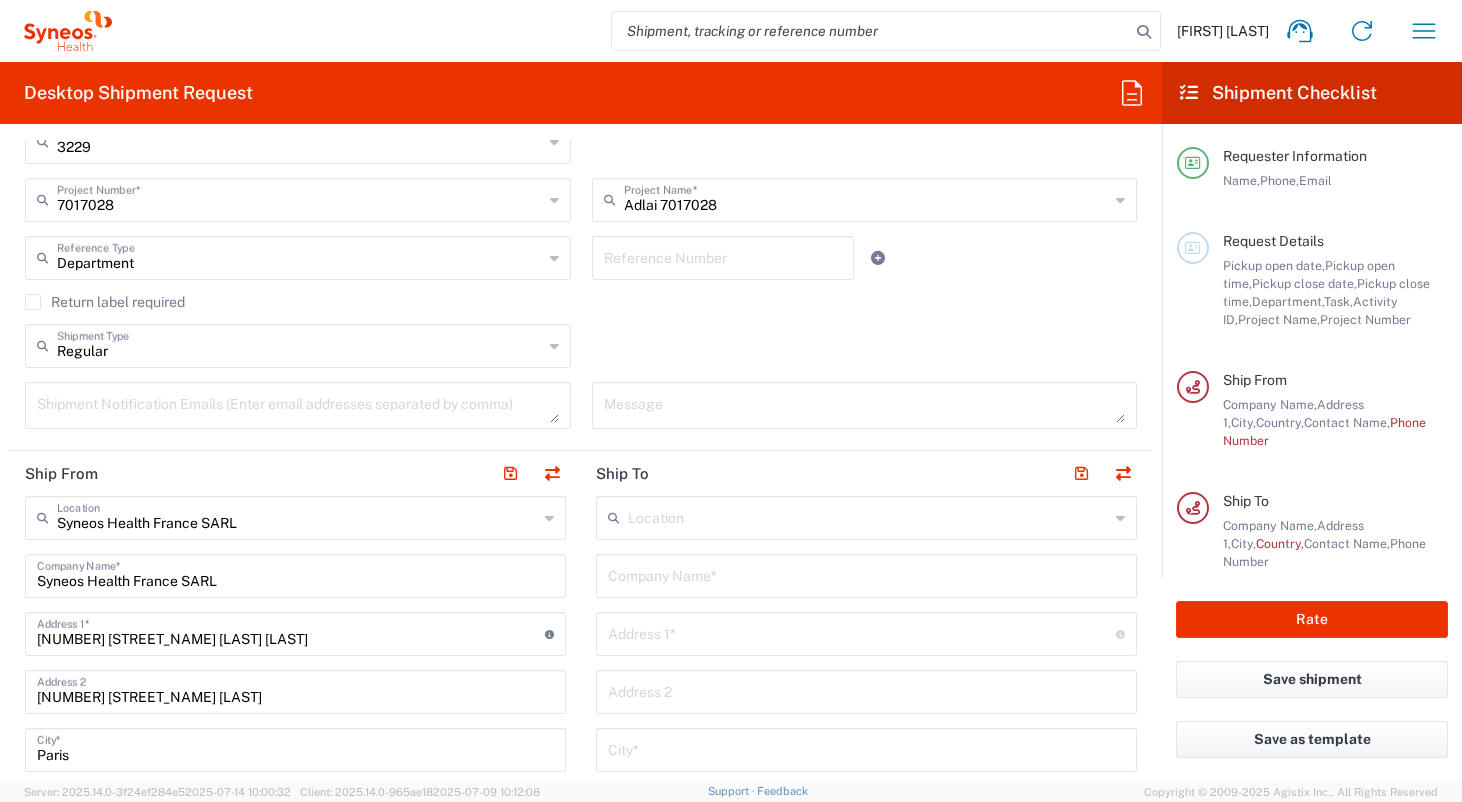 click on "Return label required" 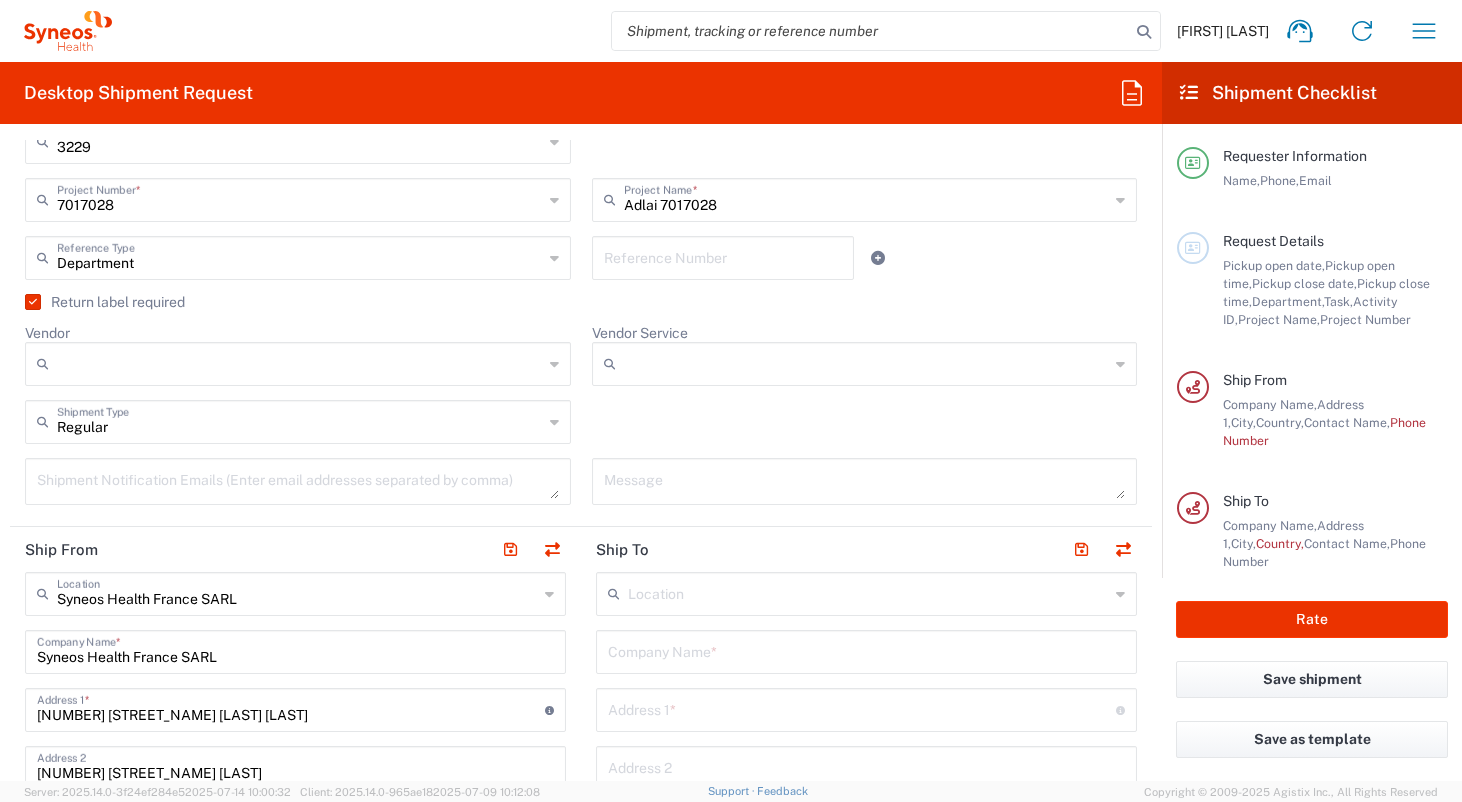 click on "Return label required" 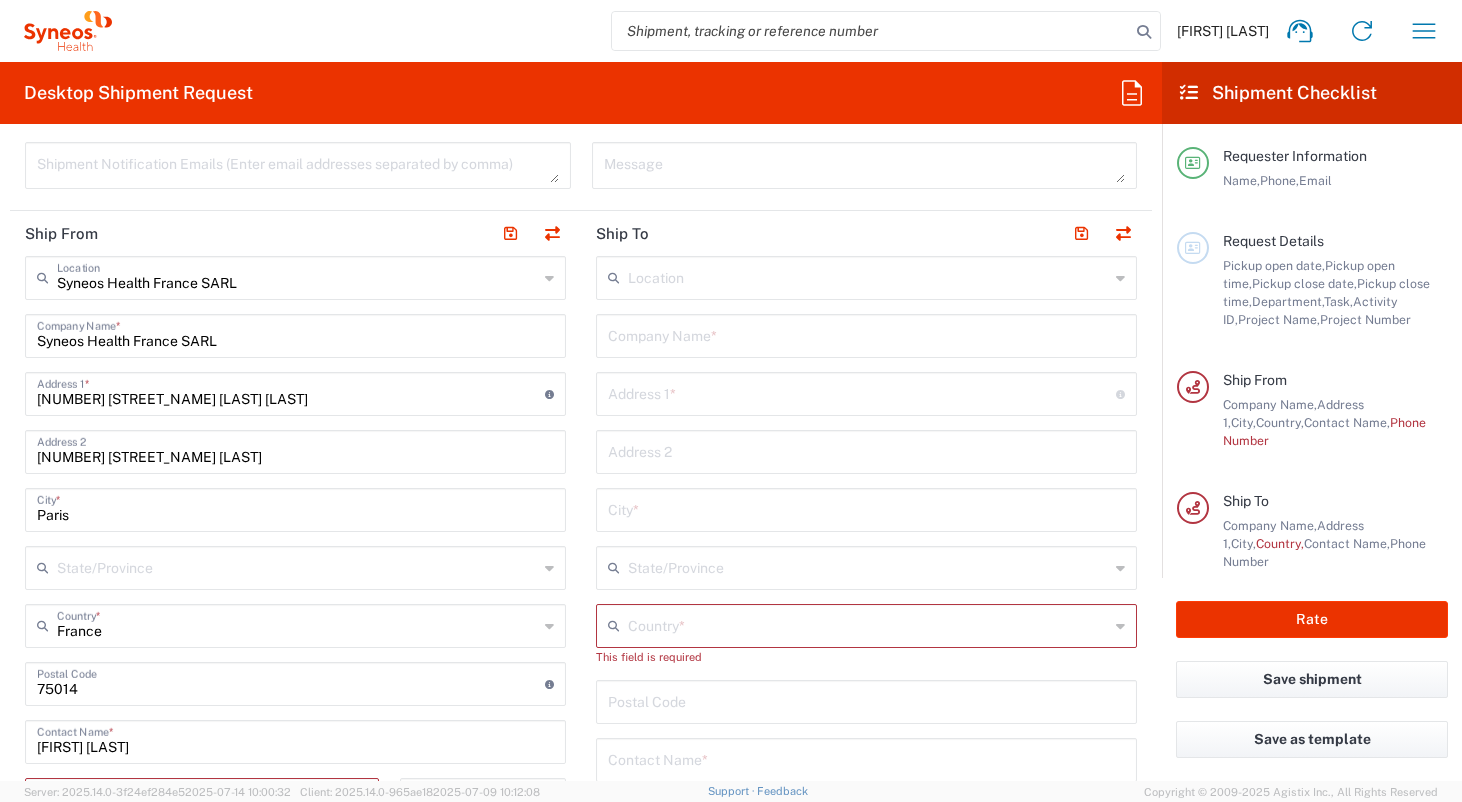 scroll, scrollTop: 715, scrollLeft: 0, axis: vertical 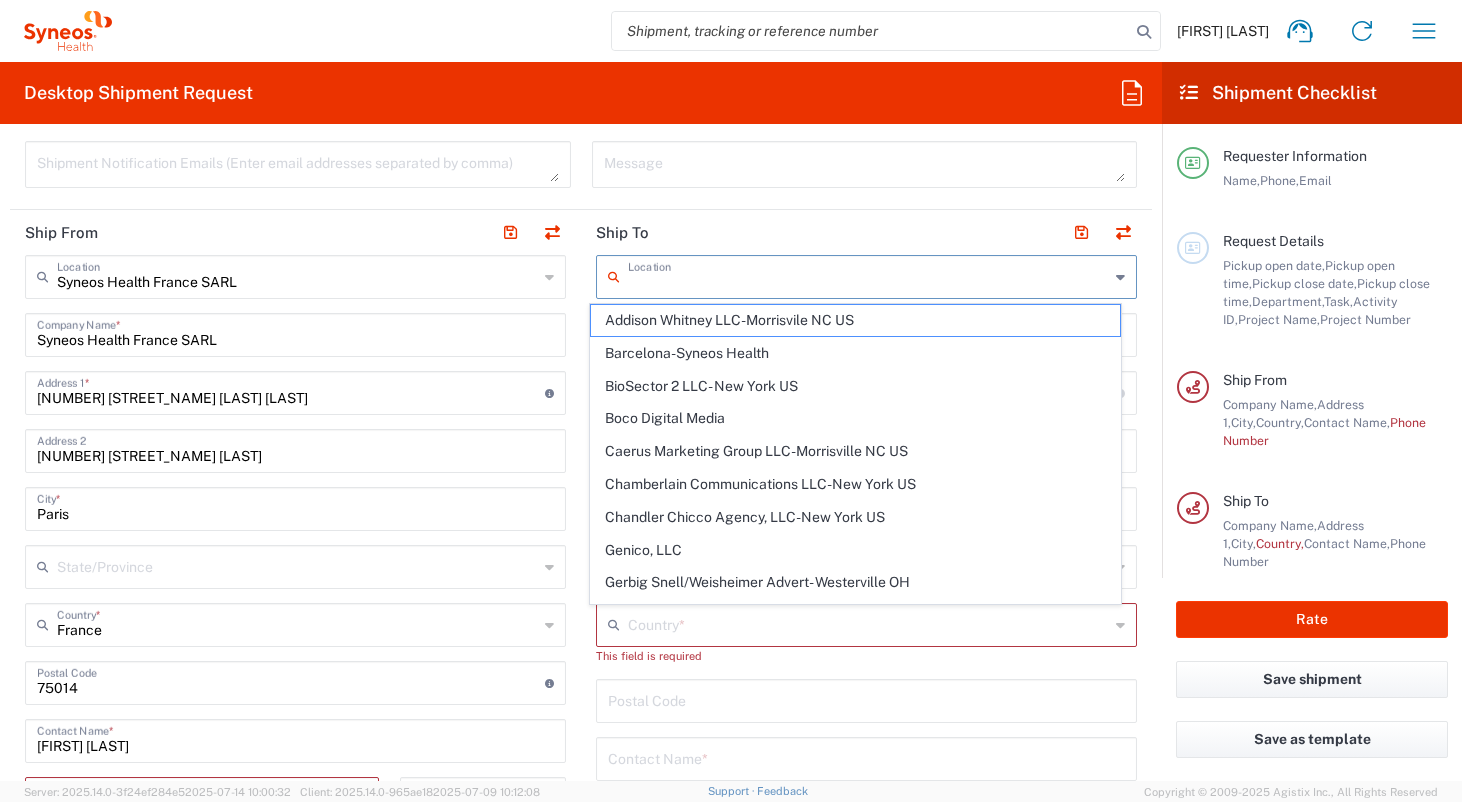 click at bounding box center [868, 275] 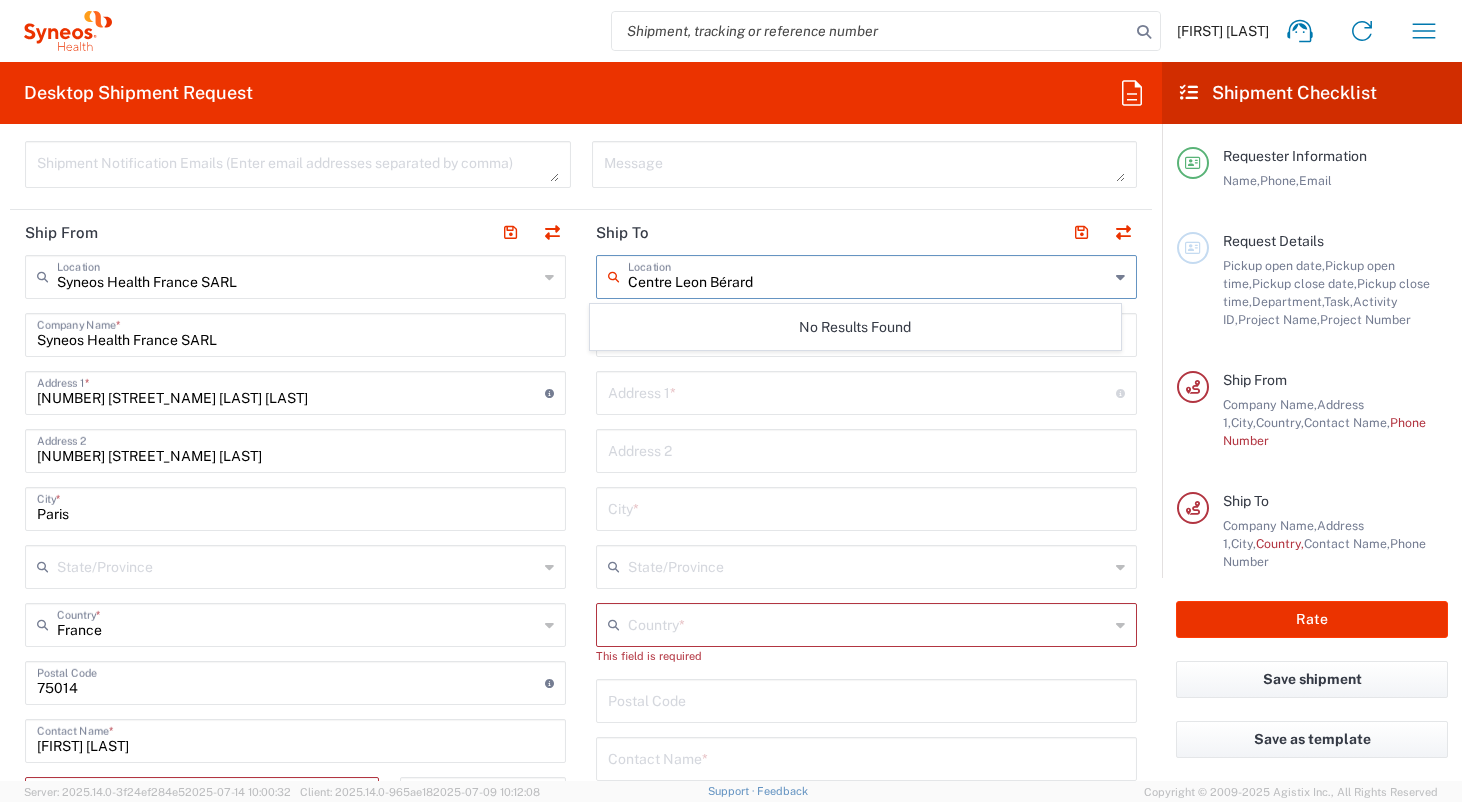 type on "Centre Leon Bérard" 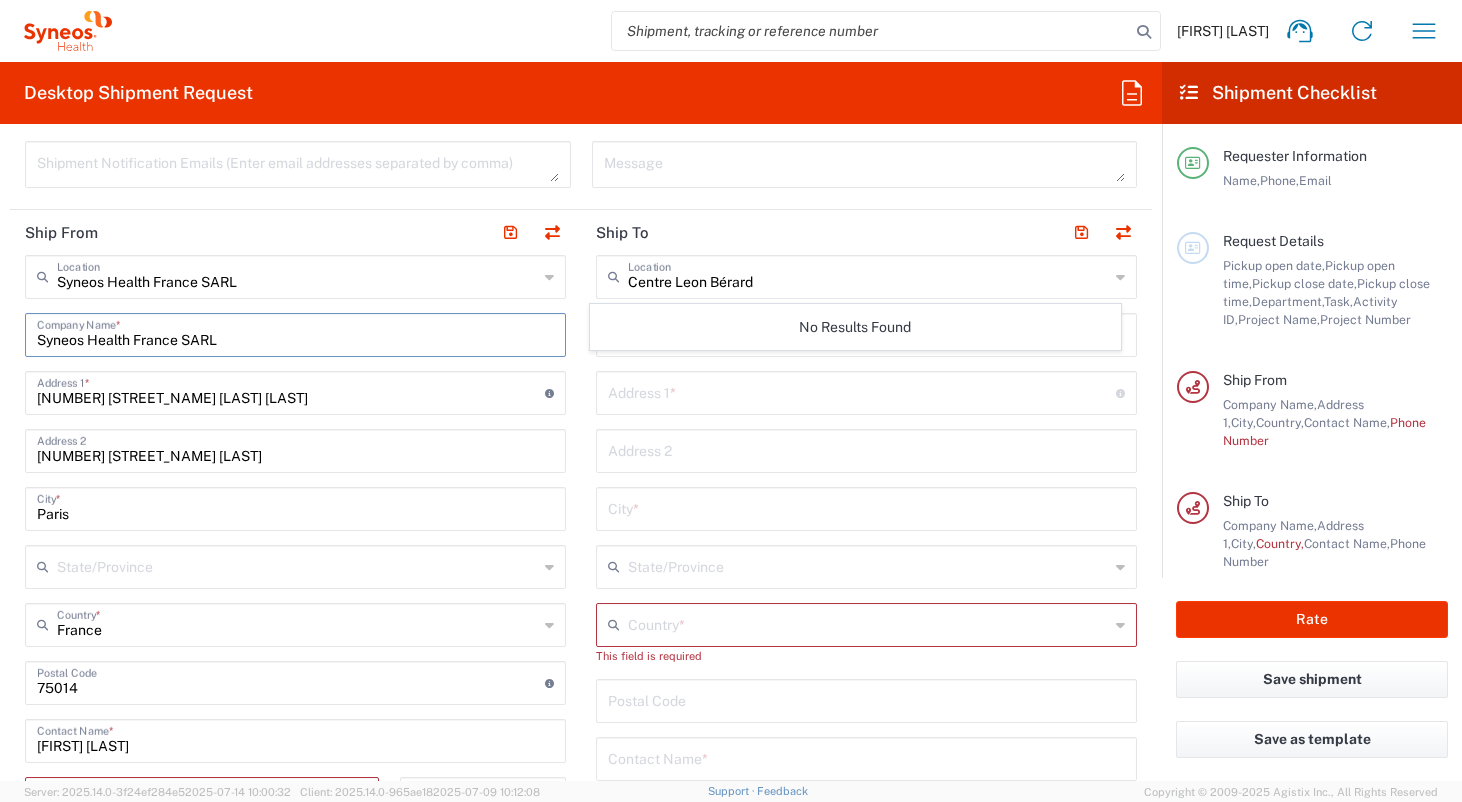 click on "Syneos Health France SARL" at bounding box center (295, 333) 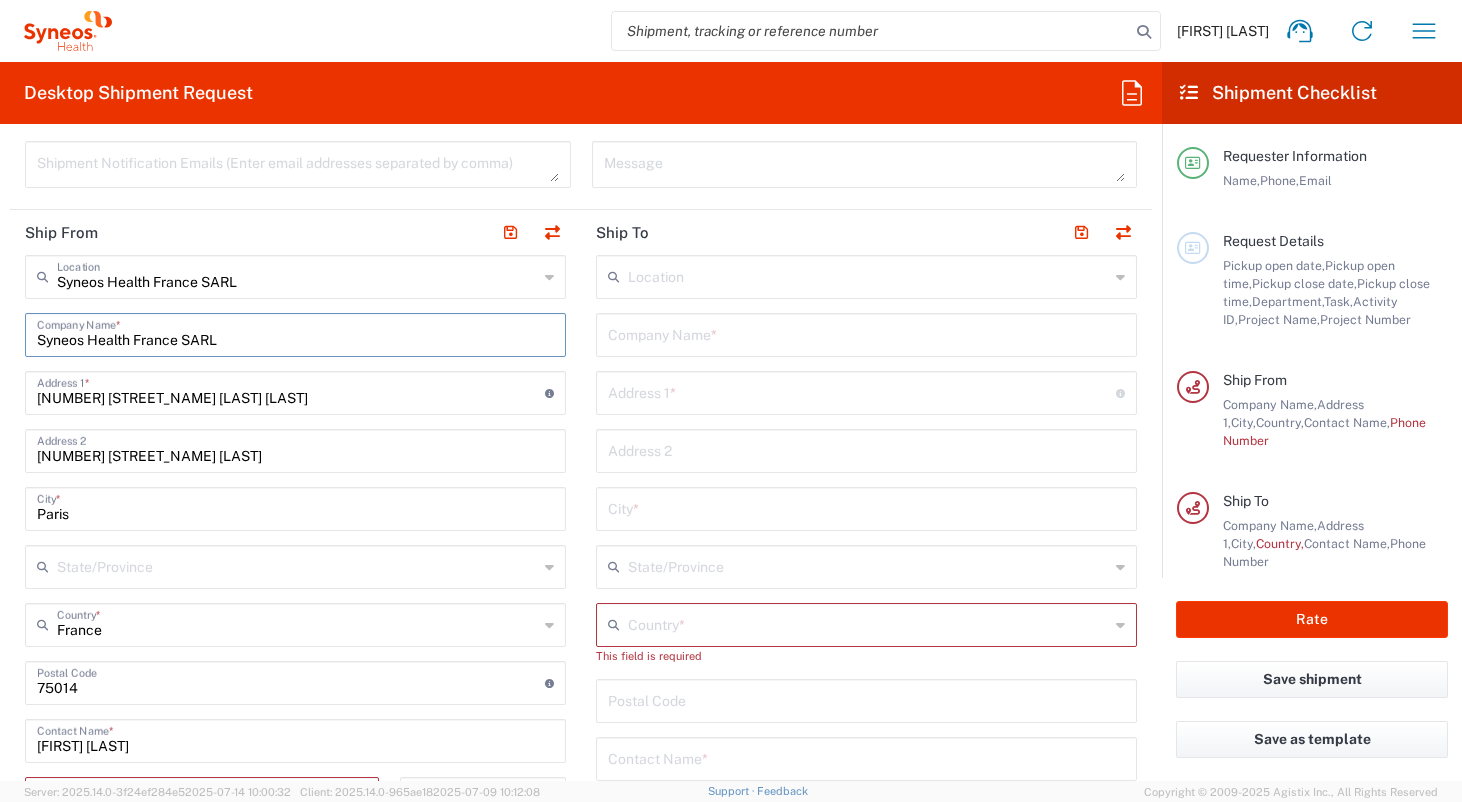 click at bounding box center (868, 275) 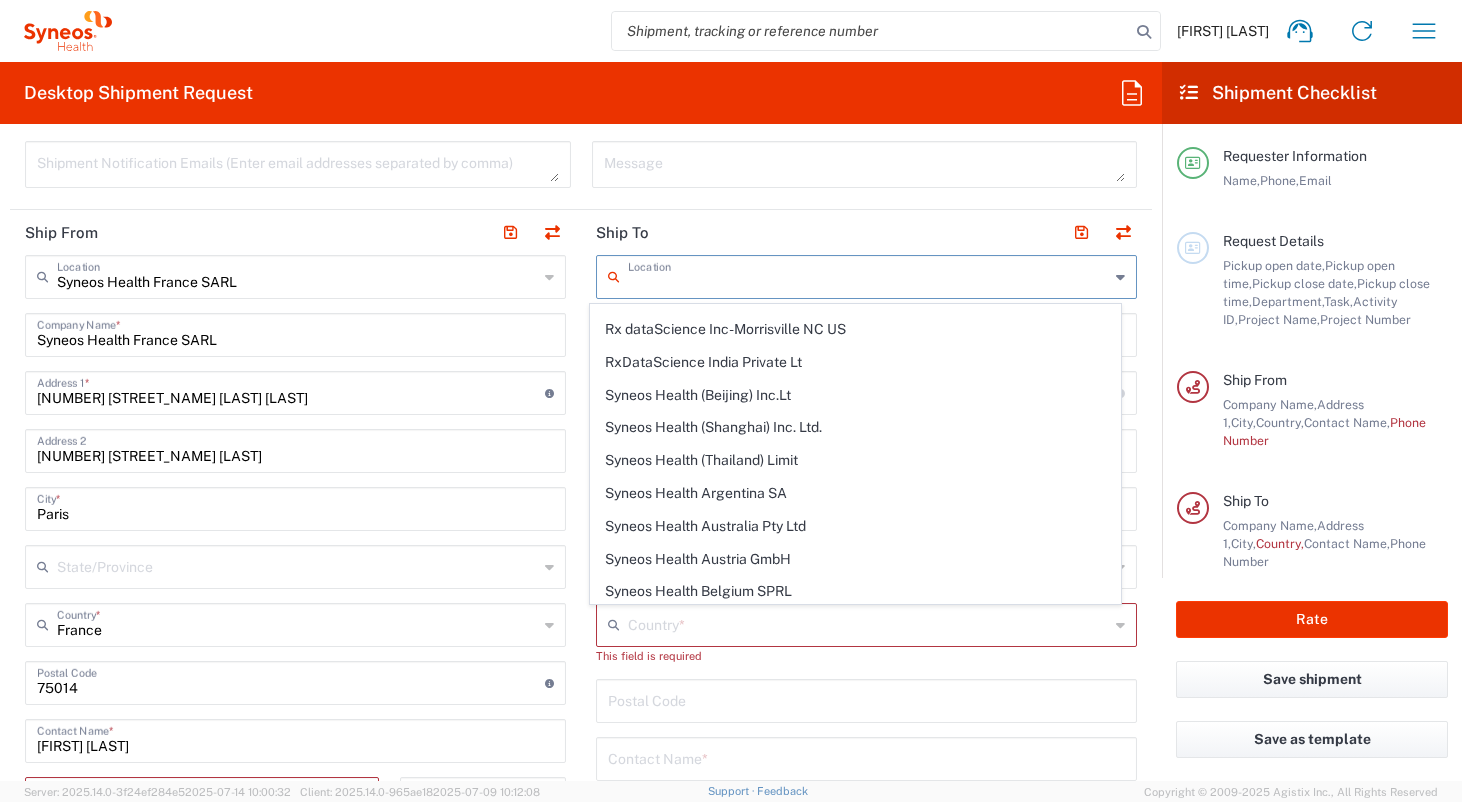 scroll, scrollTop: 829, scrollLeft: 0, axis: vertical 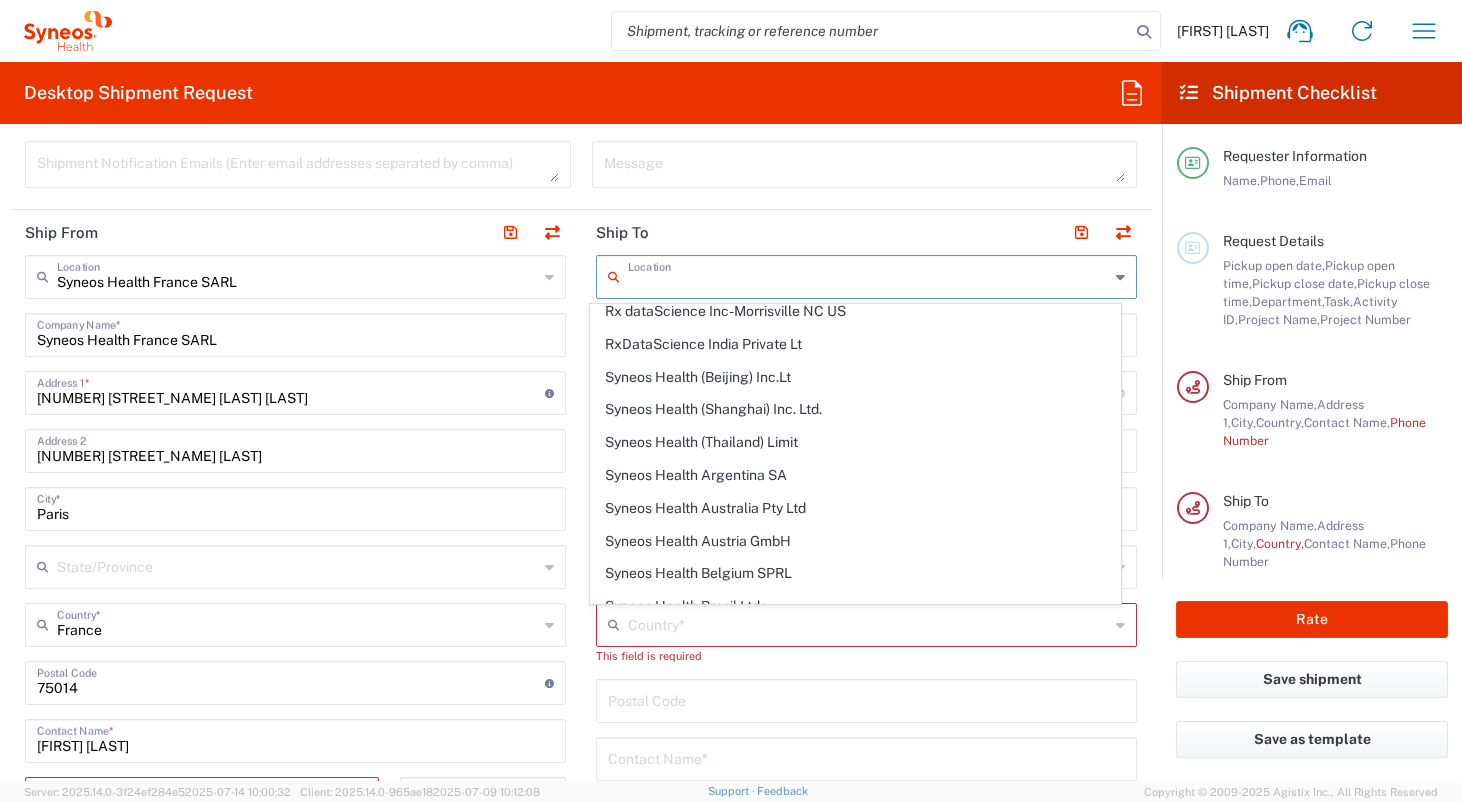 click on "Syneos Health France SARL  Location  Syneos Health France SARL Addison Whitney LLC-Morrisvile NC US Barcelona-Syneos Health BioSector 2 LLC- New York US Boco Digital Media Caerus Marketing Group LLC-Morrisville NC US Chamberlain Communications LLC-New York US Chandler Chicco Agency, LLC-New York US Genico, LLC Gerbig Snell/Weisheimer Advert- Westerville OH Haas & Health Partner Public Relations GmbH Illingworth Research Group Ltd-Macclesfield UK Illingworth Rsrch Grp (France) Illingworth Rsrch Grp (Italy) Illingworth Rsrch Grp (Spain) Illingworth Rsrch Grp (USA) In Illingworth Rsrch Grp(Australi INC Research Clin Svcs Mexico inVentiv Health Philippines, Inc. IRG - Morrisville Warehouse IVH IPS Pvt Ltd- India IVH Mexico SA de CV NAVICOR GROUP, LLC- New York US PALIO + IGNITE, LLC- Westerville OH US Pharmaceutical Institute LLC- Morrisville NC US PT Syneos Health Indonesia Rx dataScience Inc-Morrisville NC US RxDataScience India Private Lt Syneos Health (Beijing) Inc.Lt Syneos Health (Shanghai) Inc. Ltd. * * *" 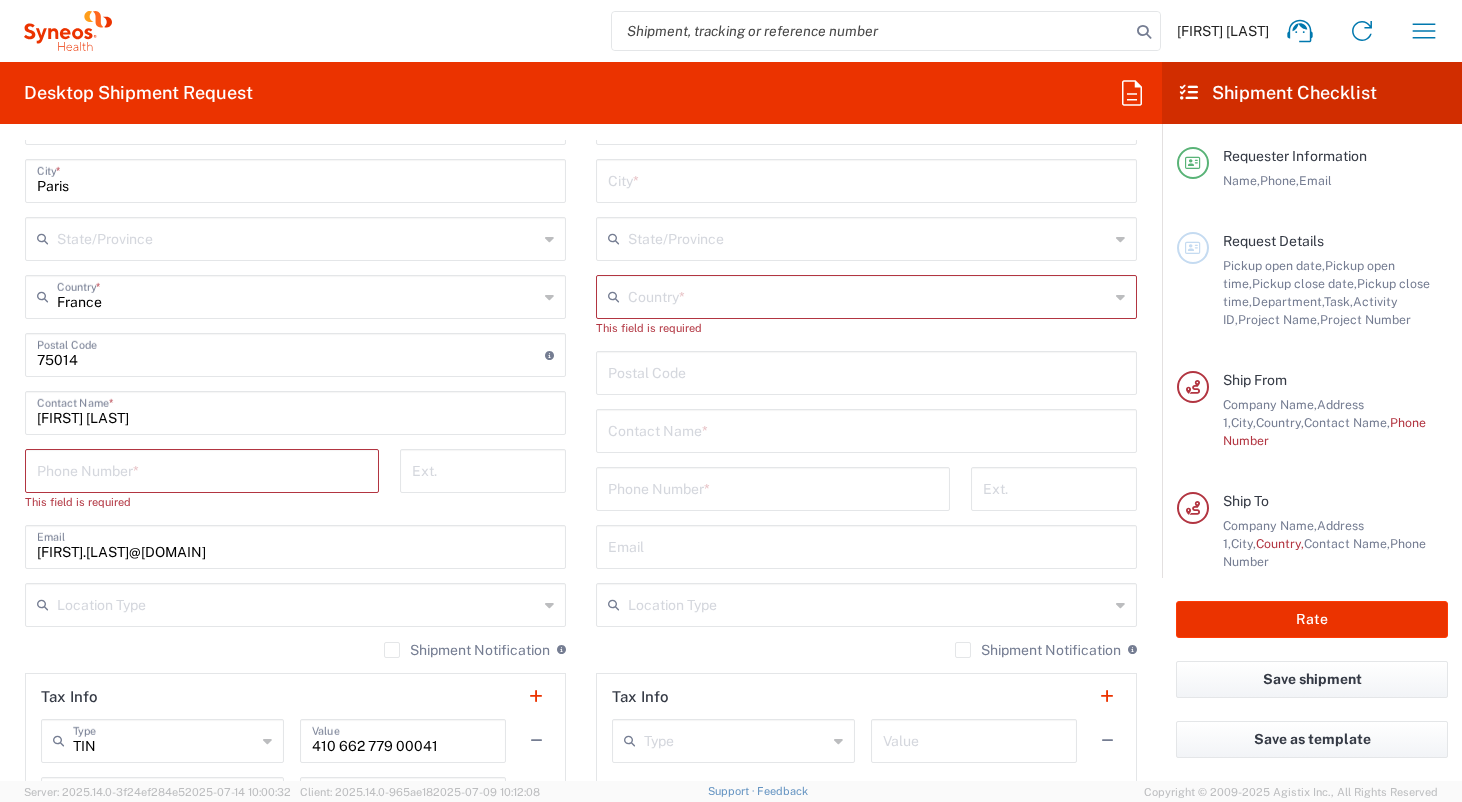scroll, scrollTop: 1046, scrollLeft: 0, axis: vertical 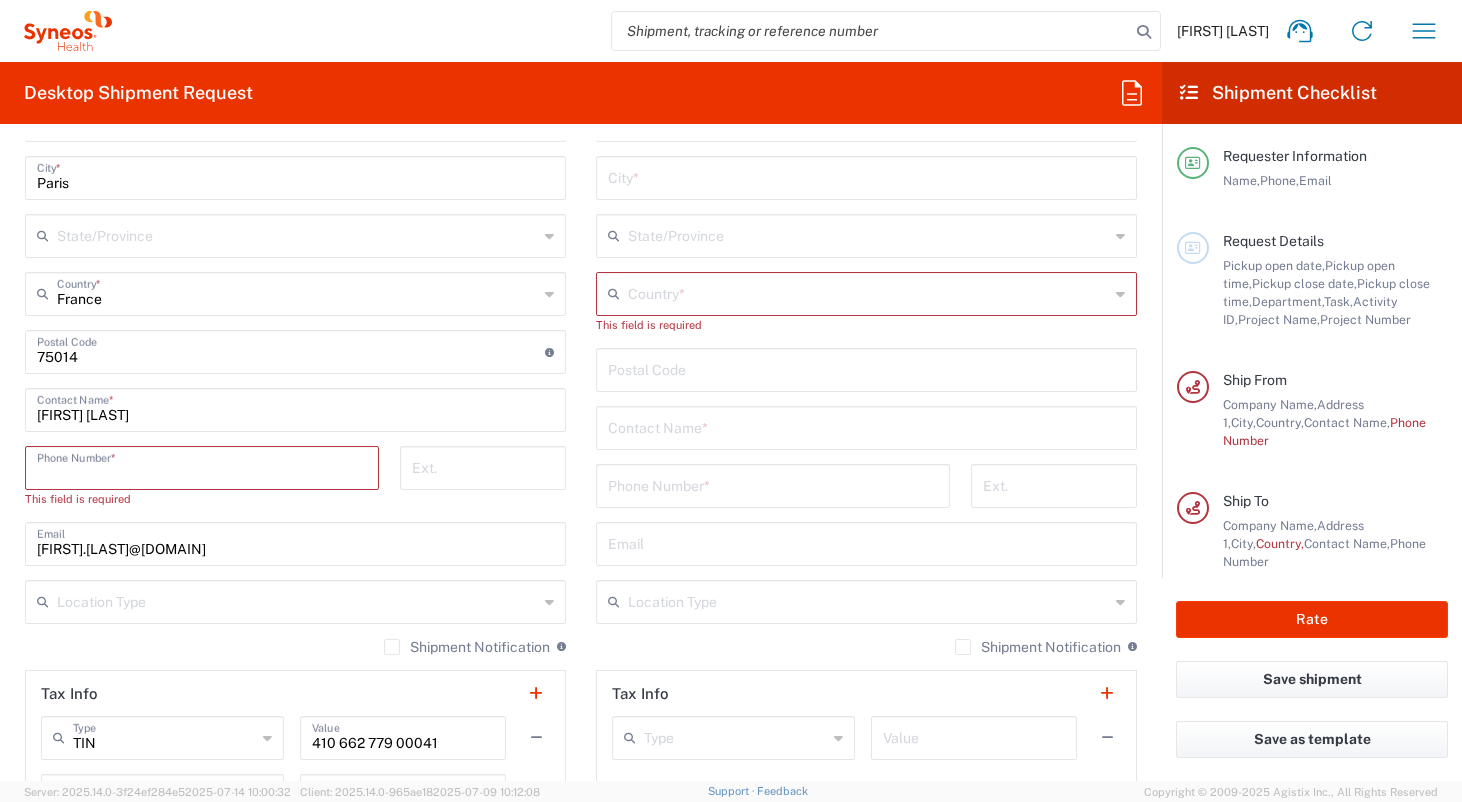 click at bounding box center (202, 466) 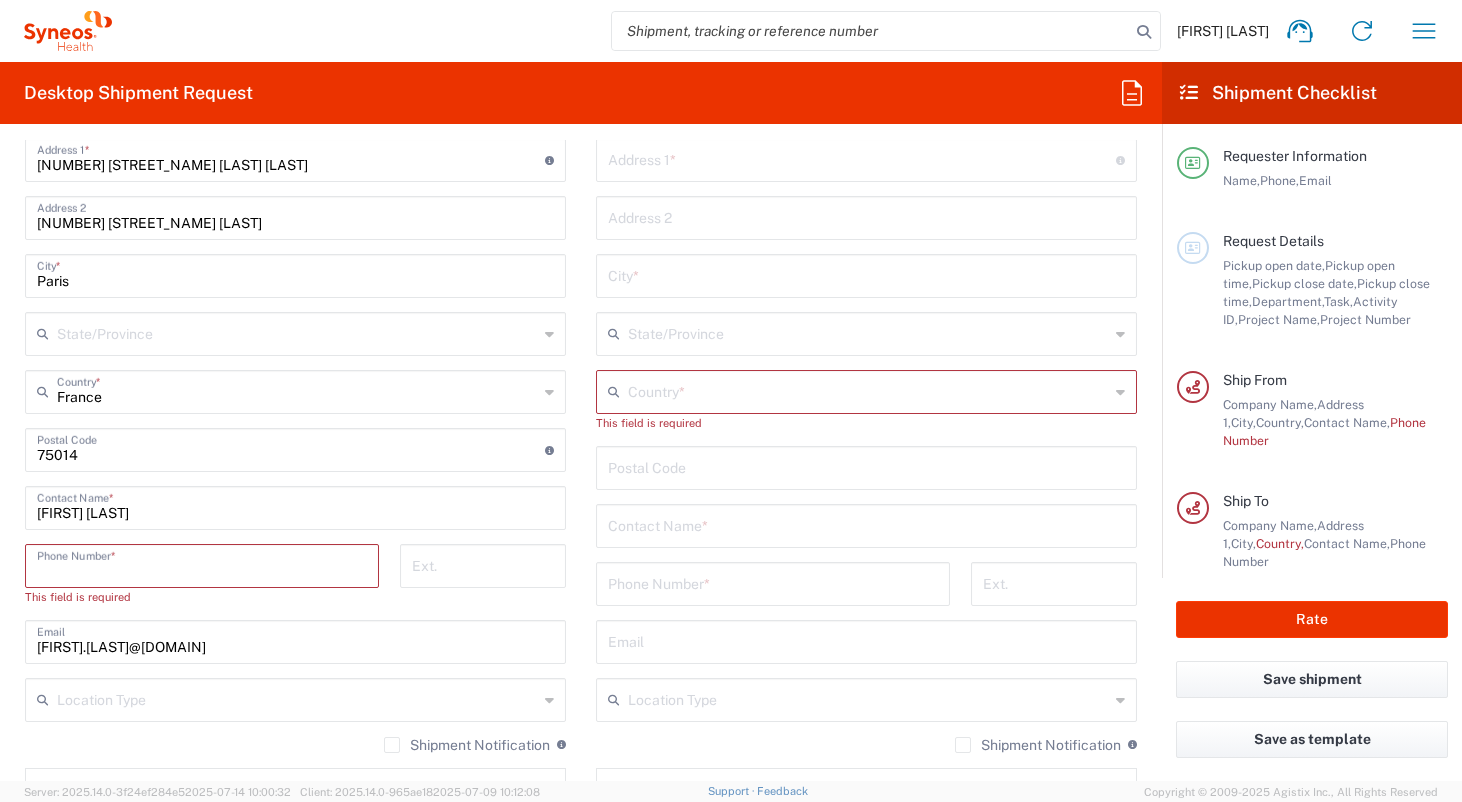 scroll, scrollTop: 943, scrollLeft: 0, axis: vertical 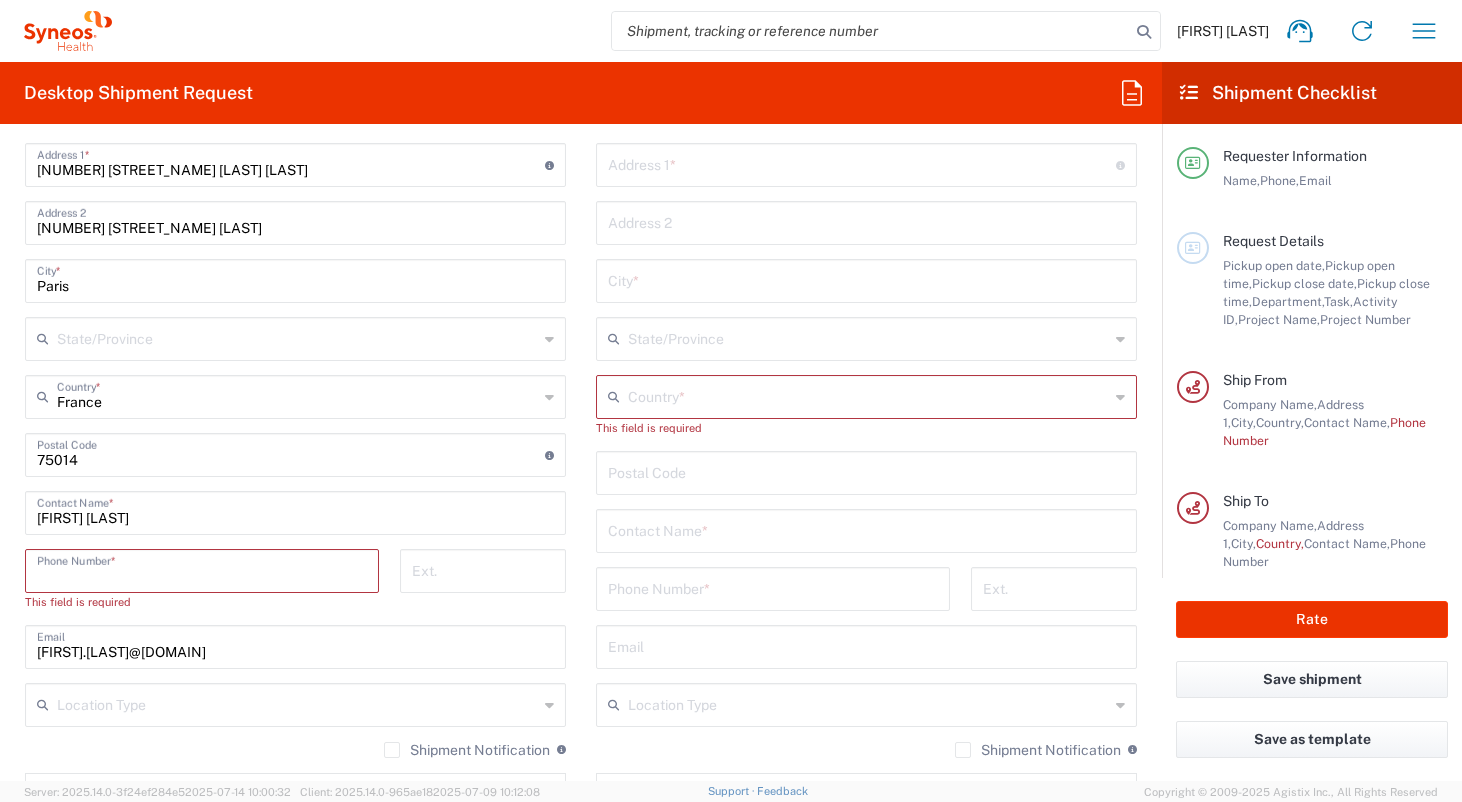 type on "[PHONE]" 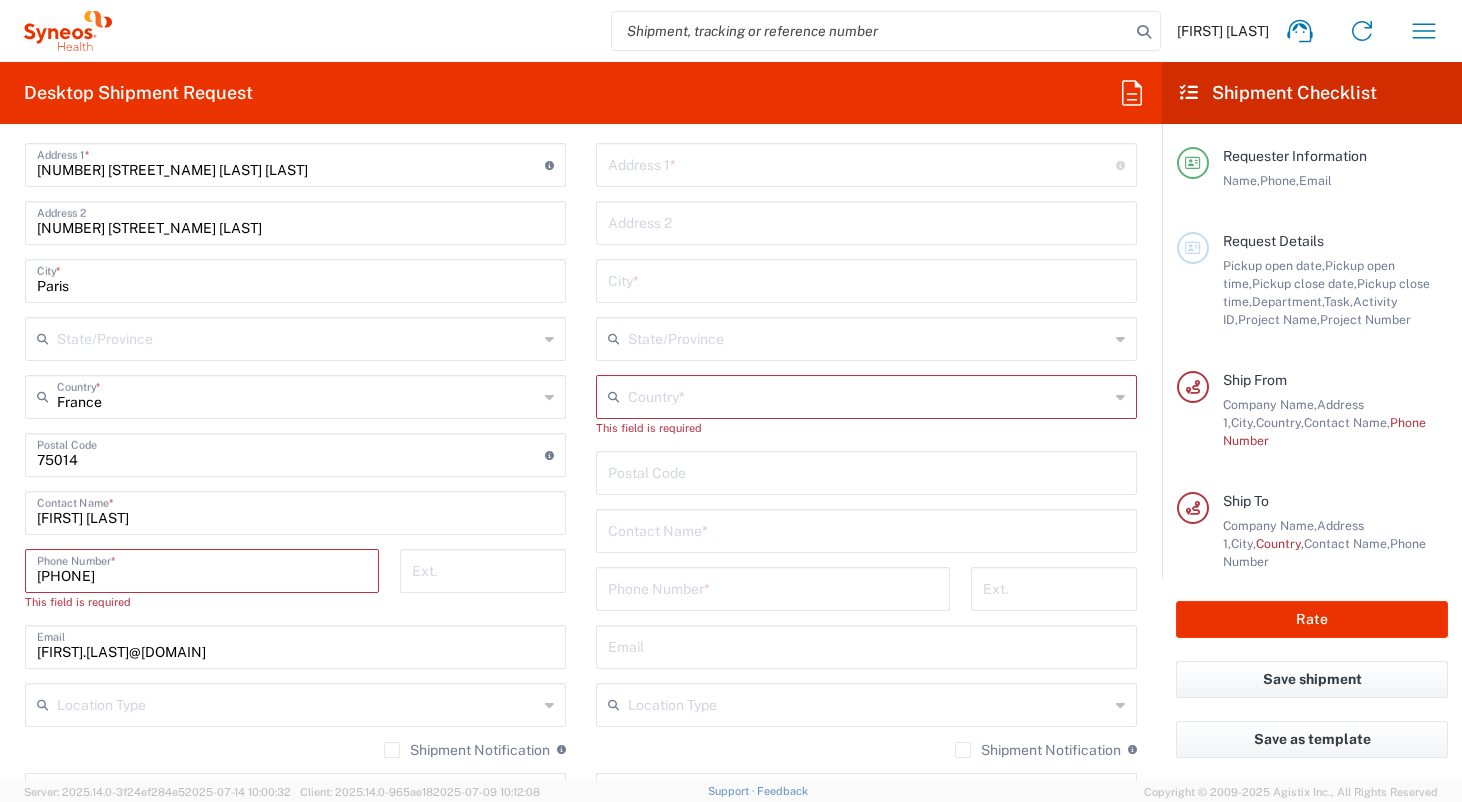 type on "[FIRST].[LAST]@[DOMAIN]" 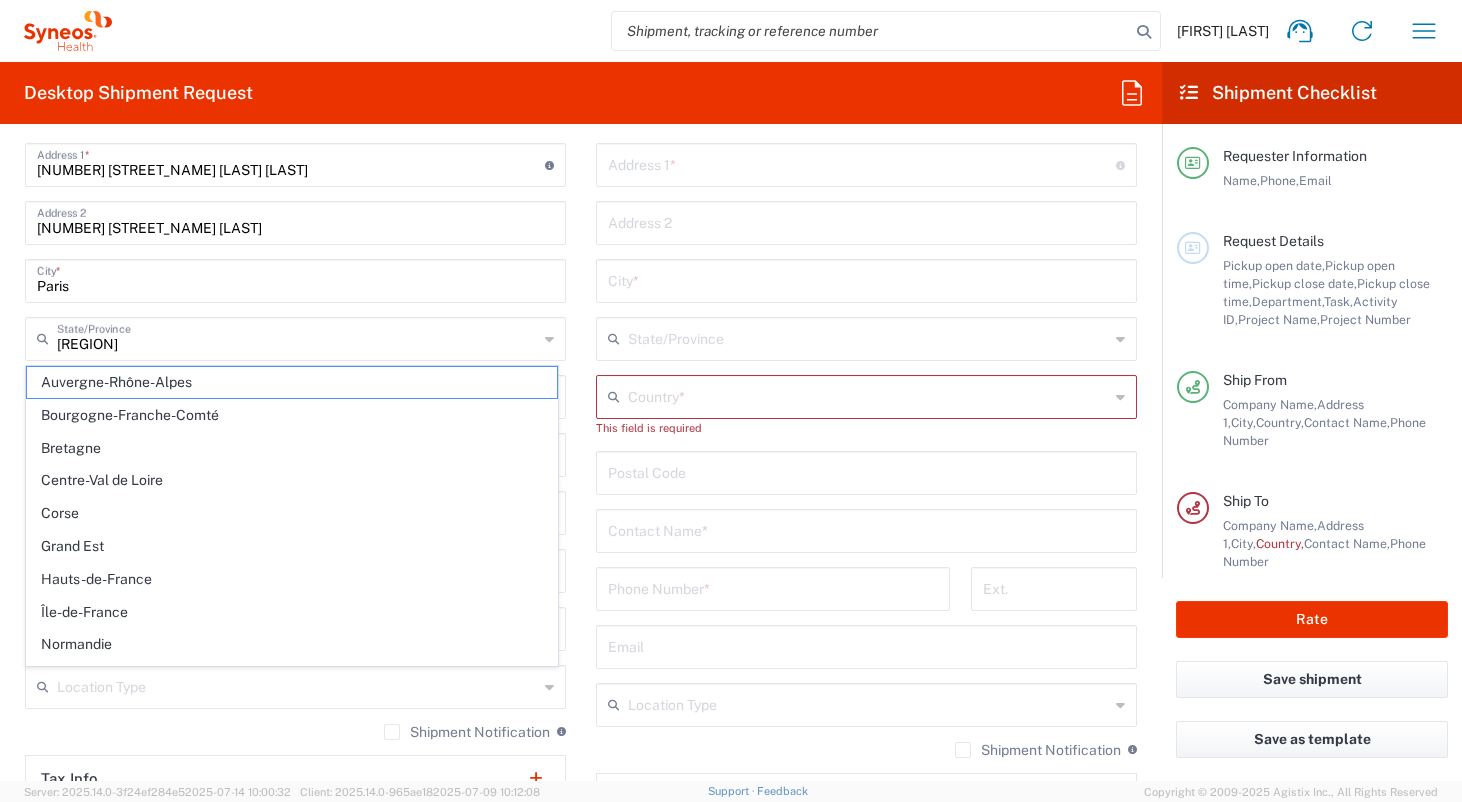 type on "[PHONE]" 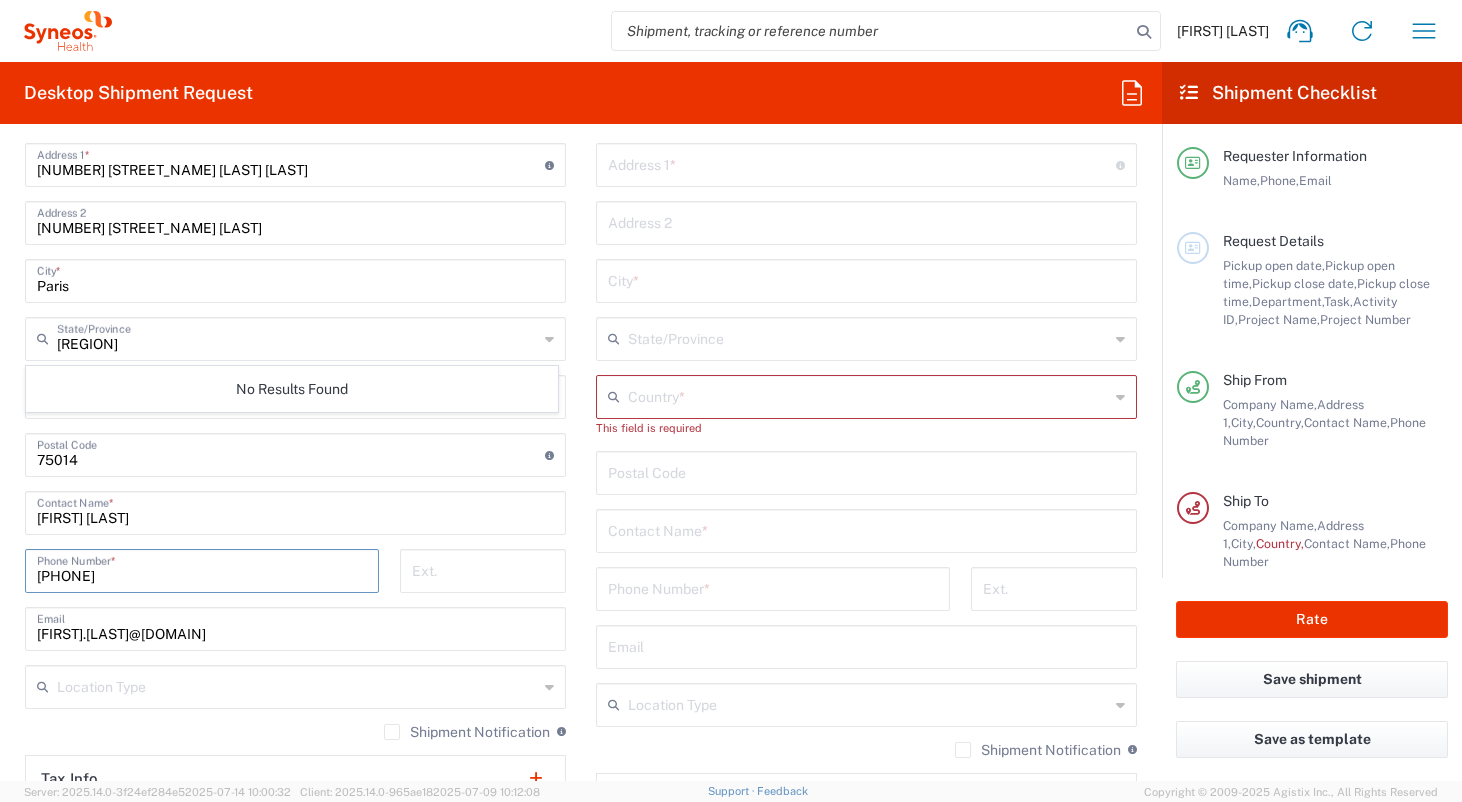 drag, startPoint x: 107, startPoint y: 571, endPoint x: -13, endPoint y: 570, distance: 120.004166 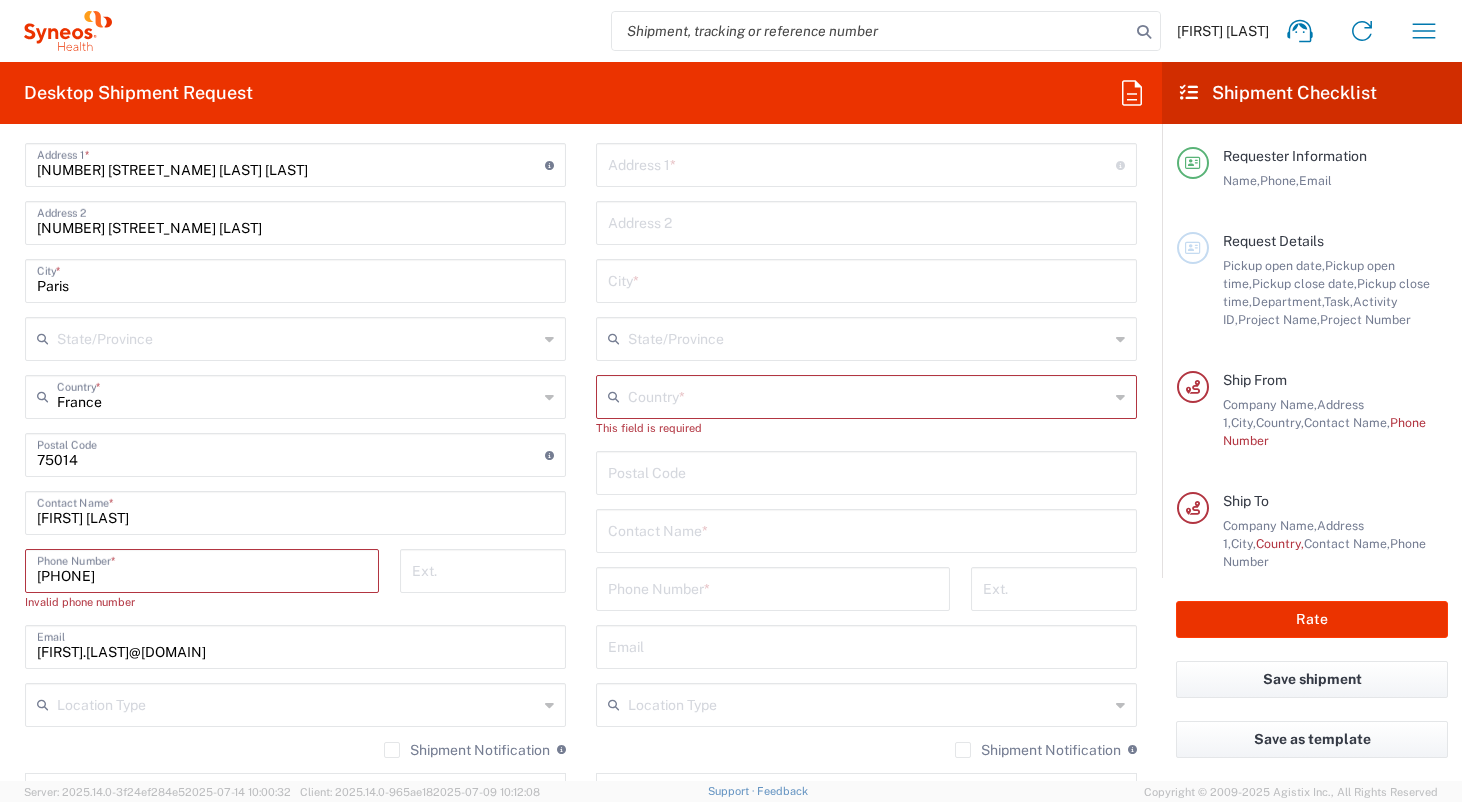 type on "[PHONE]" 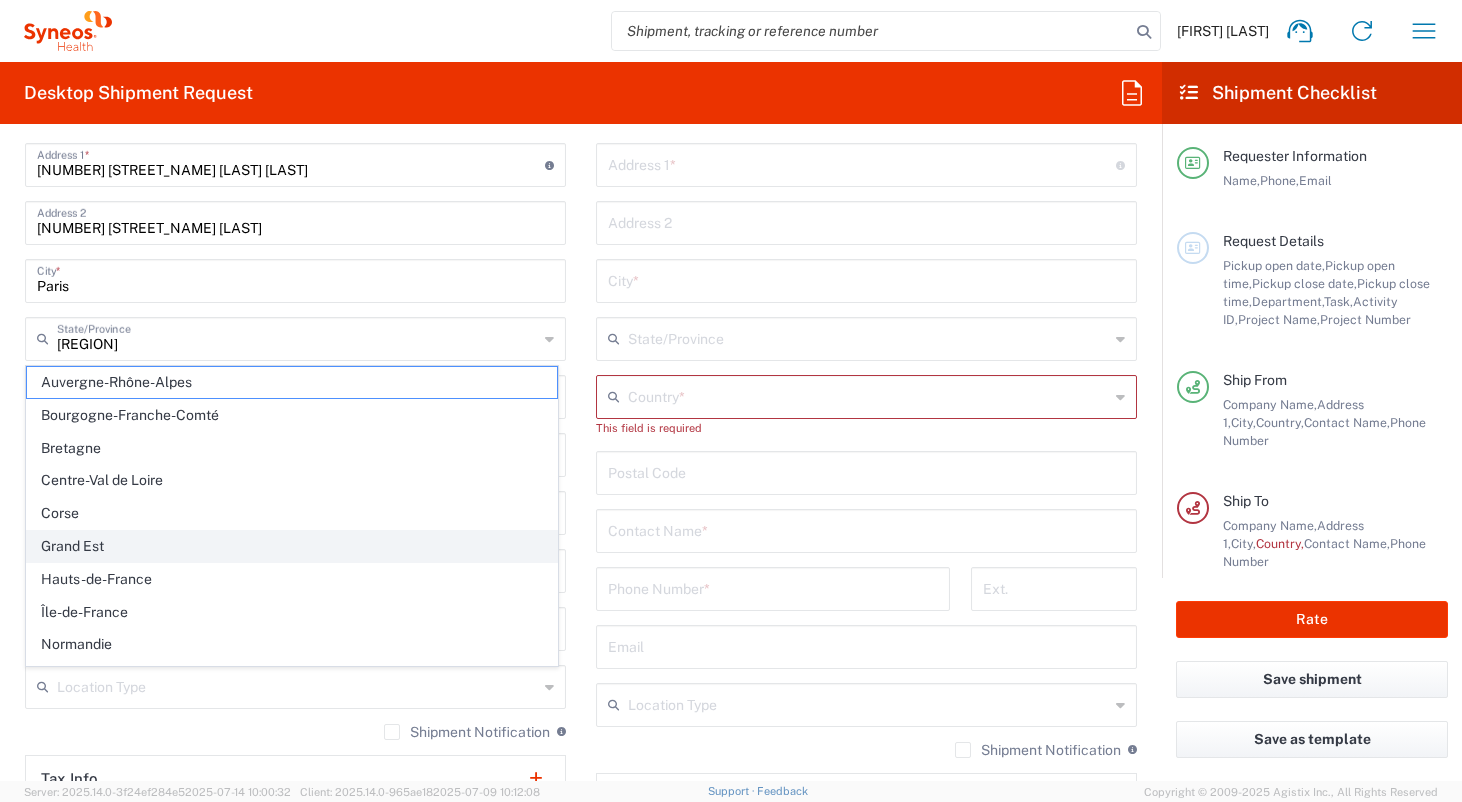 type on "[PHONE]" 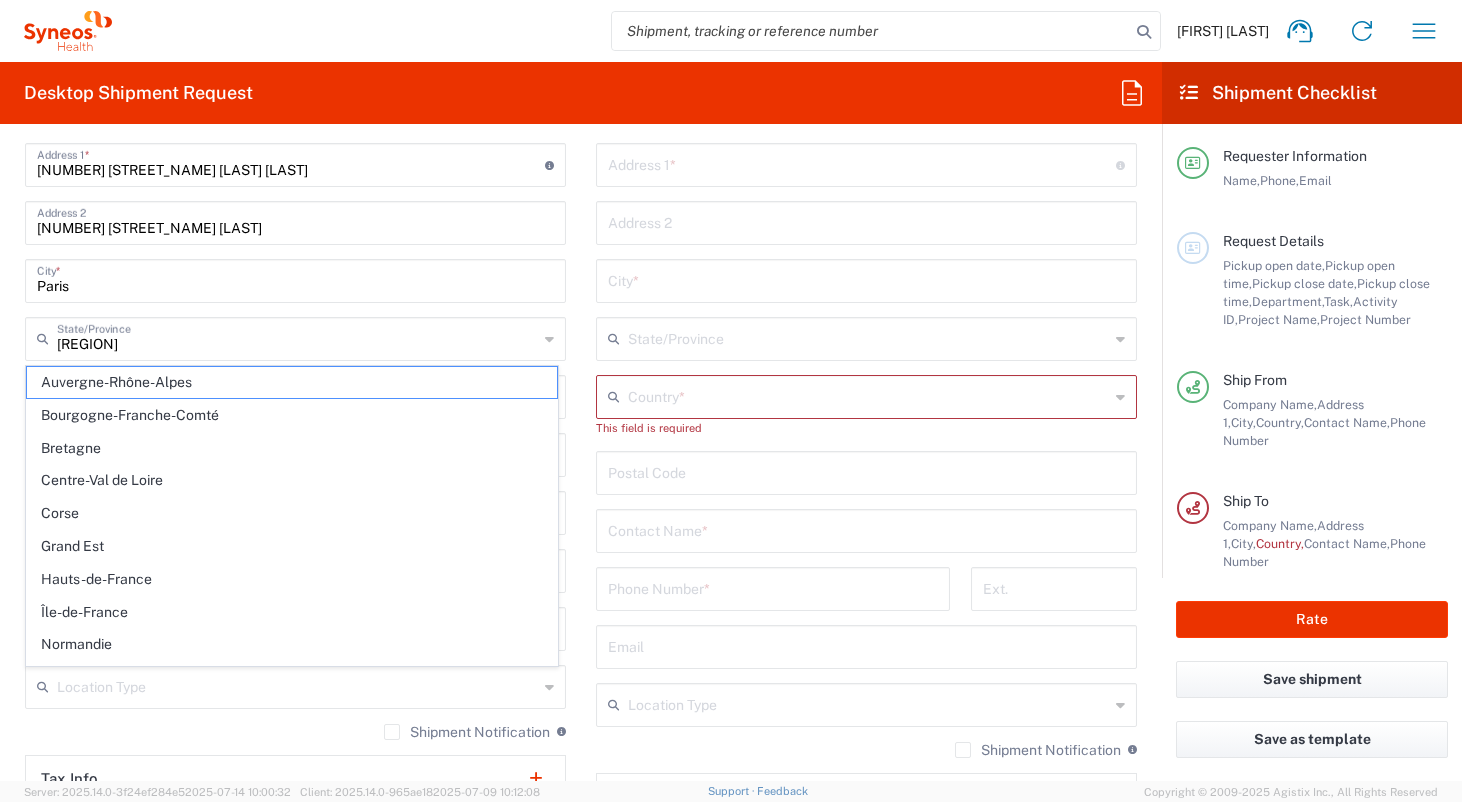 click on "Location  Addison Whitney LLC-Morrisvile NC US Barcelona-Syneos Health BioSector 2 LLC- New York US Boco Digital Media Caerus Marketing Group LLC-Morrisville NC US Chamberlain Communications LLC-New York US Chandler Chicco Agency, LLC-New York US Genico, LLC Gerbig Snell/Weisheimer Advert- Westerville OH Haas & Health Partner Public Relations GmbH Illingworth Research Group Ltd-Macclesfield UK Illingworth Rsrch Grp (France) Illingworth Rsrch Grp (Italy) Illingworth Rsrch Grp (Spain) Illingworth Rsrch Grp (USA) In Illingworth Rsrch Grp(Australi INC Research Clin Svcs Mexico inVentiv Health Philippines, Inc. IRG - Morrisville Warehouse IVH IPS Pvt Ltd- India IVH Mexico SA de CV NAVICOR GROUP, LLC- New York US PALIO + IGNITE, LLC- Westerville OH US Pharmaceutical Institute LLC- Morrisville NC US PT Syneos Health Indonesia Rx dataScience Inc-Morrisville NC US RxDataScience India Private Lt Syneos Health (Beijing) Inc.Lt Syneos Health (Shanghai) Inc. Ltd. Syneos Health (Thailand) Limit Syneos Health Argentina SA" 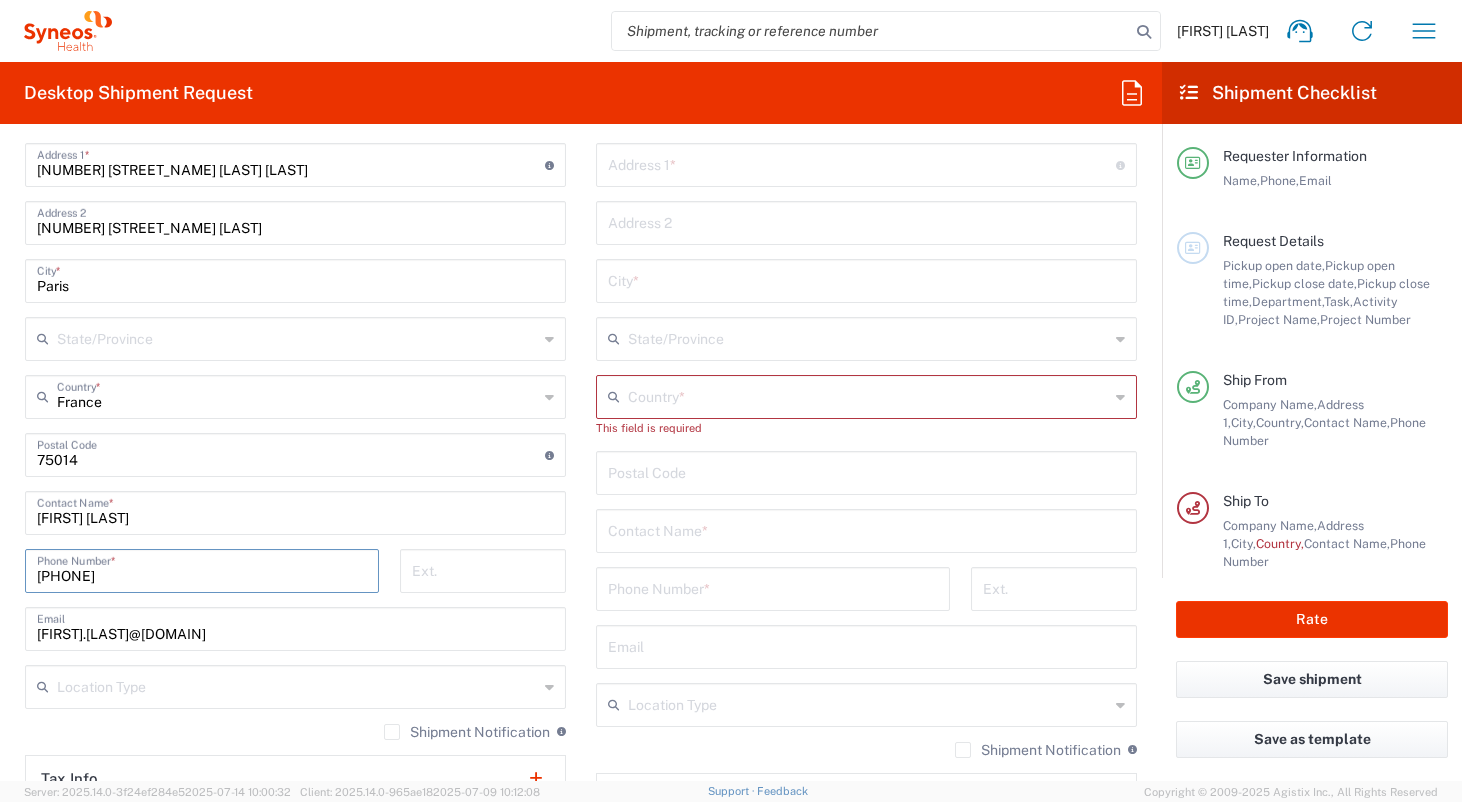 drag, startPoint x: 151, startPoint y: 572, endPoint x: -110, endPoint y: 569, distance: 261.01724 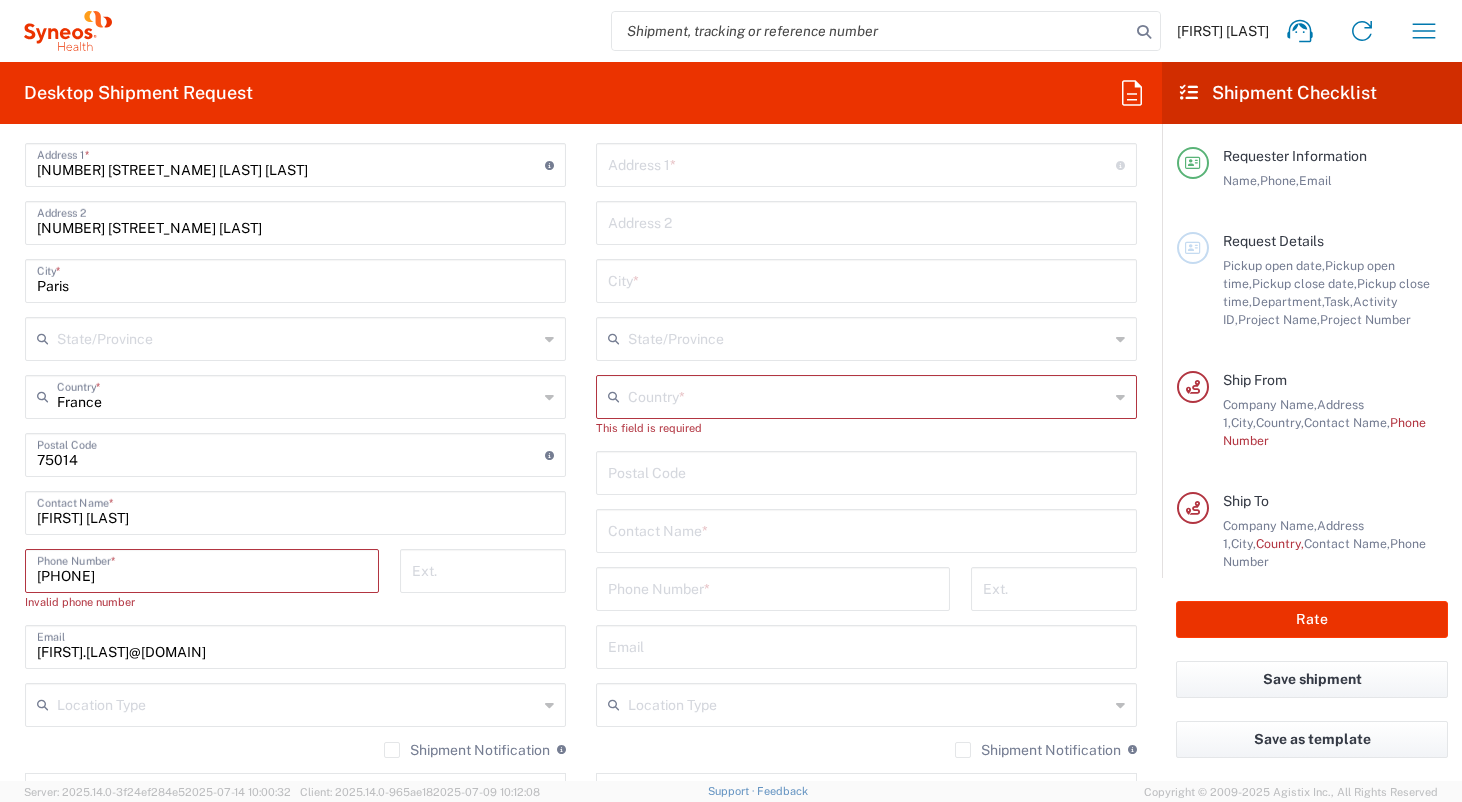 type on "[PHONE]" 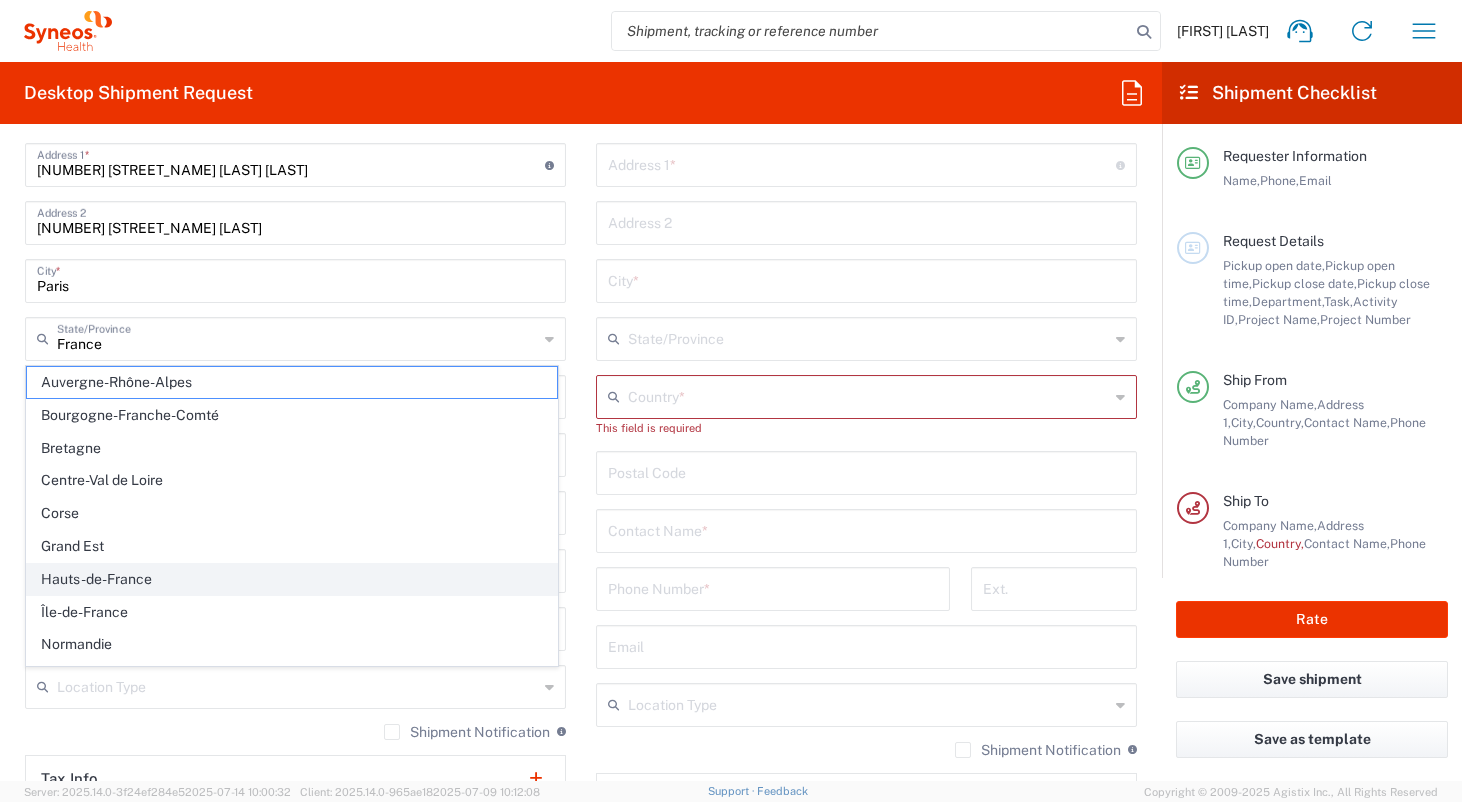 type on "[PHONE]" 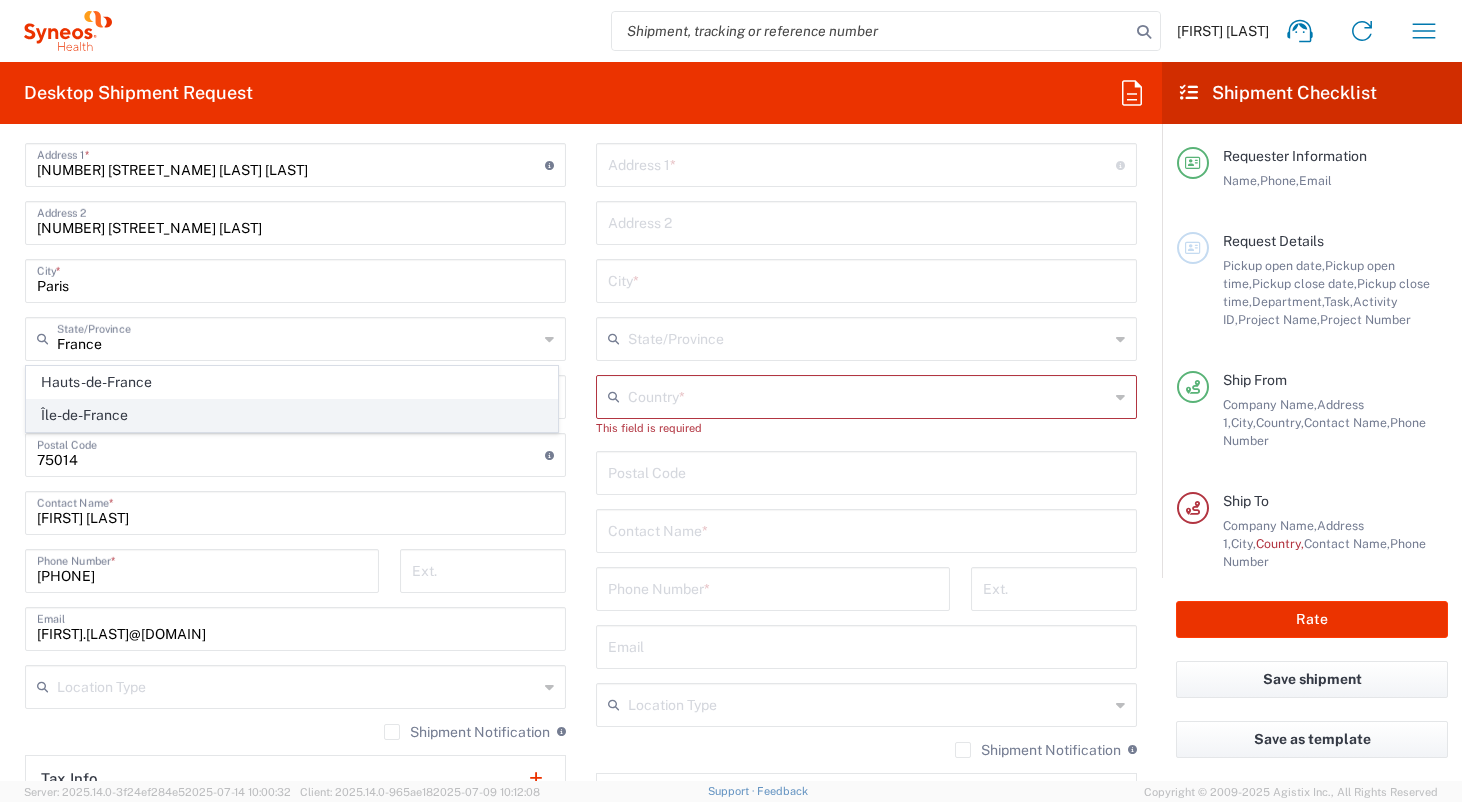 click on "Île-de-France" 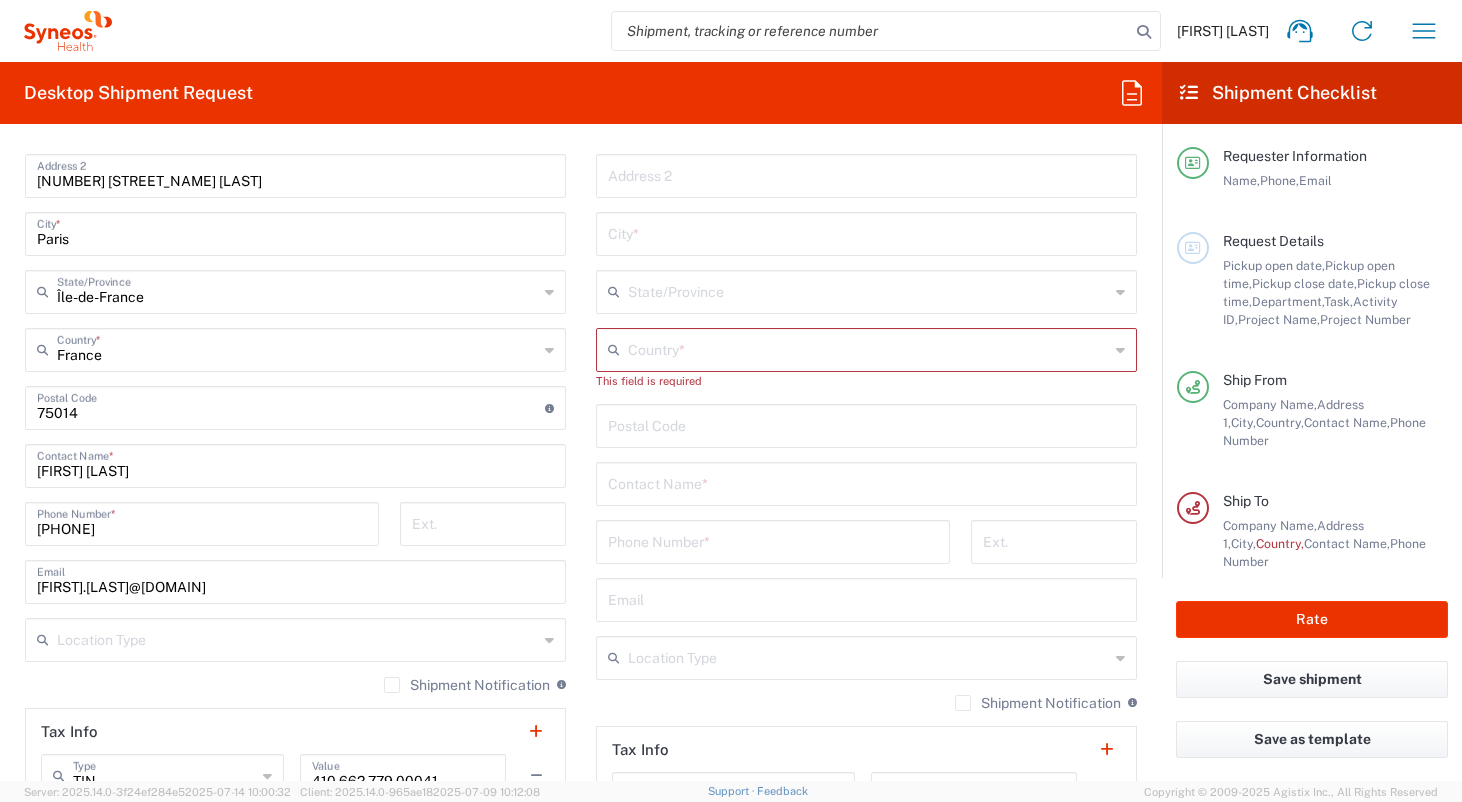 scroll, scrollTop: 991, scrollLeft: 0, axis: vertical 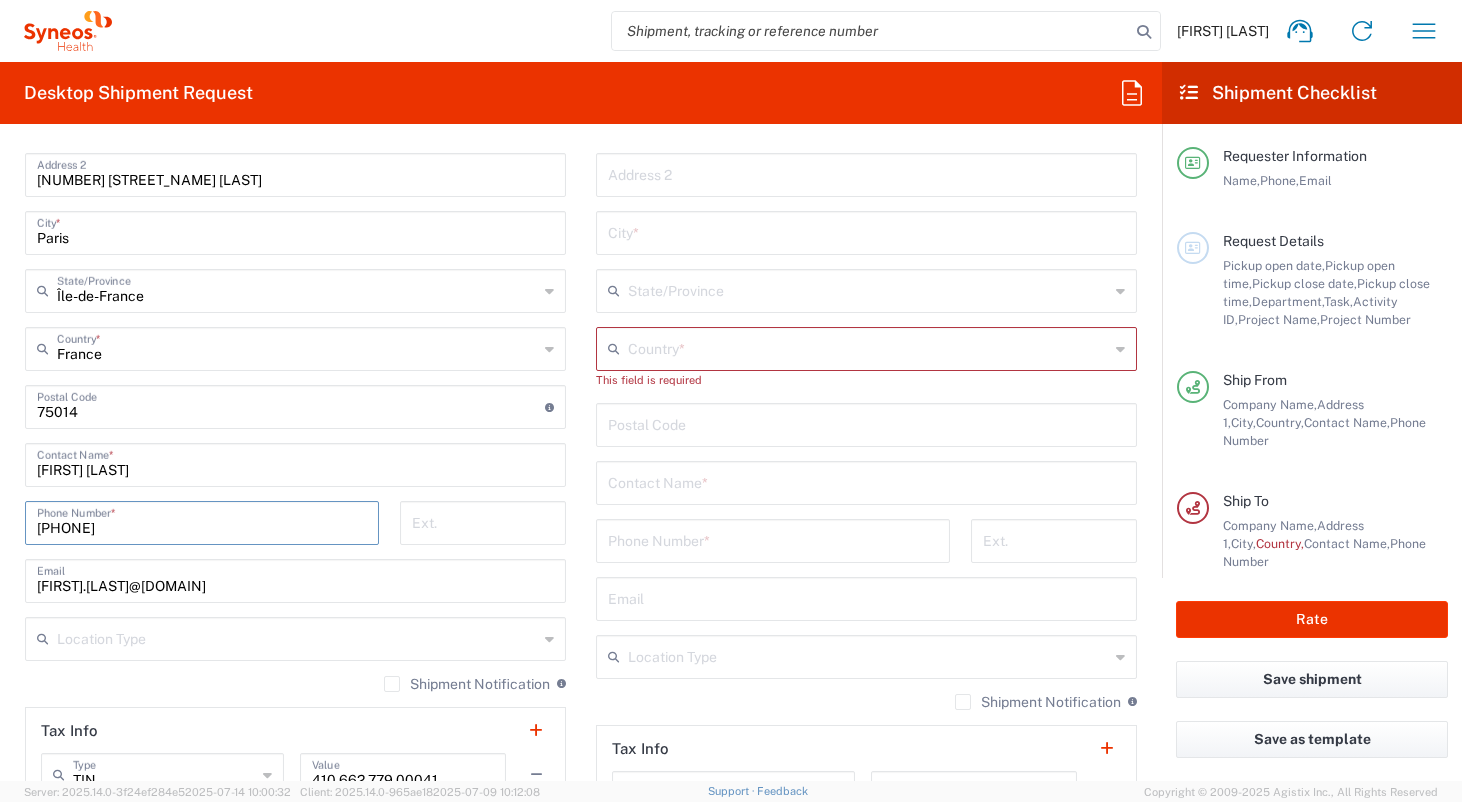 drag, startPoint x: 131, startPoint y: 530, endPoint x: 22, endPoint y: 532, distance: 109.01835 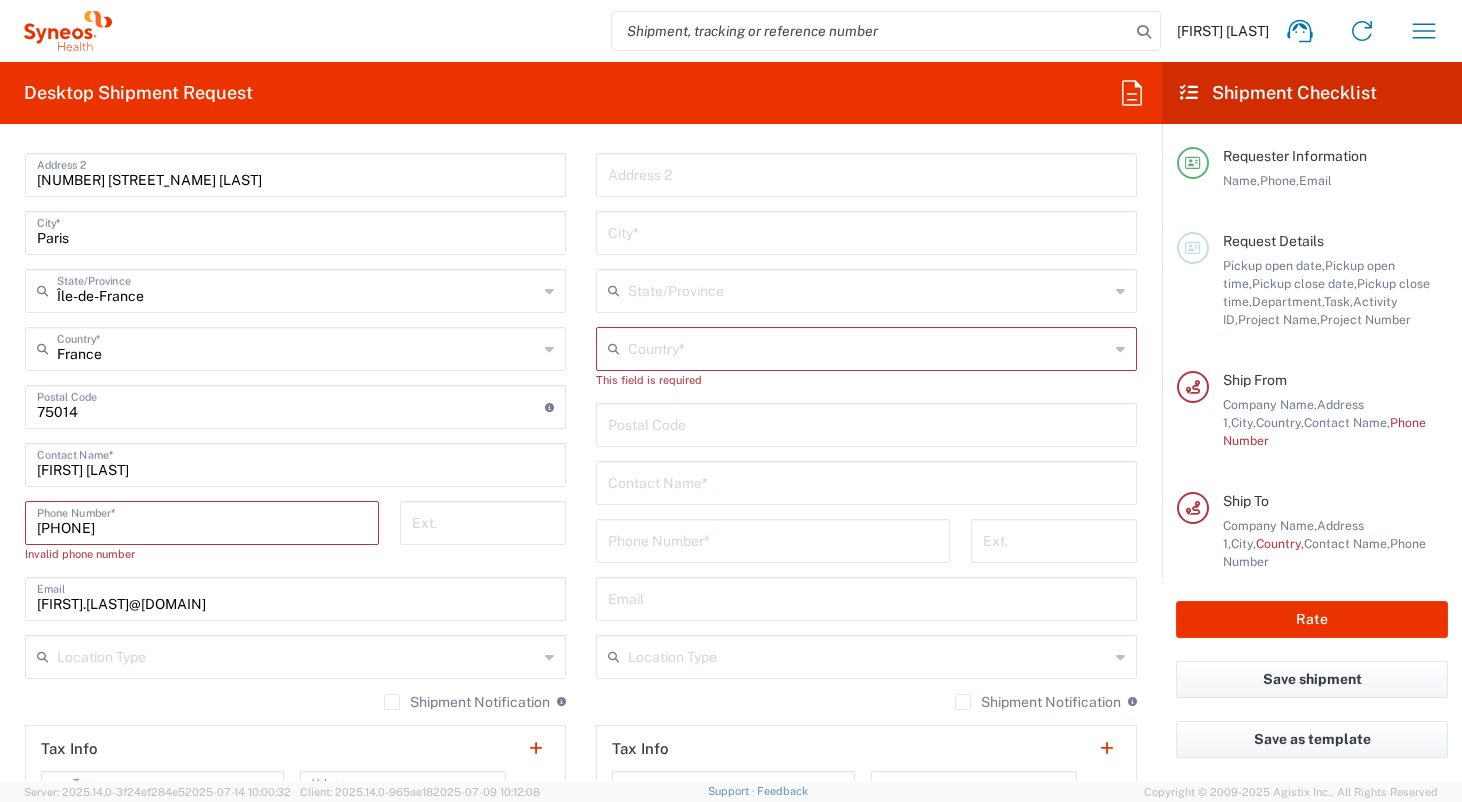type on "[PHONE]" 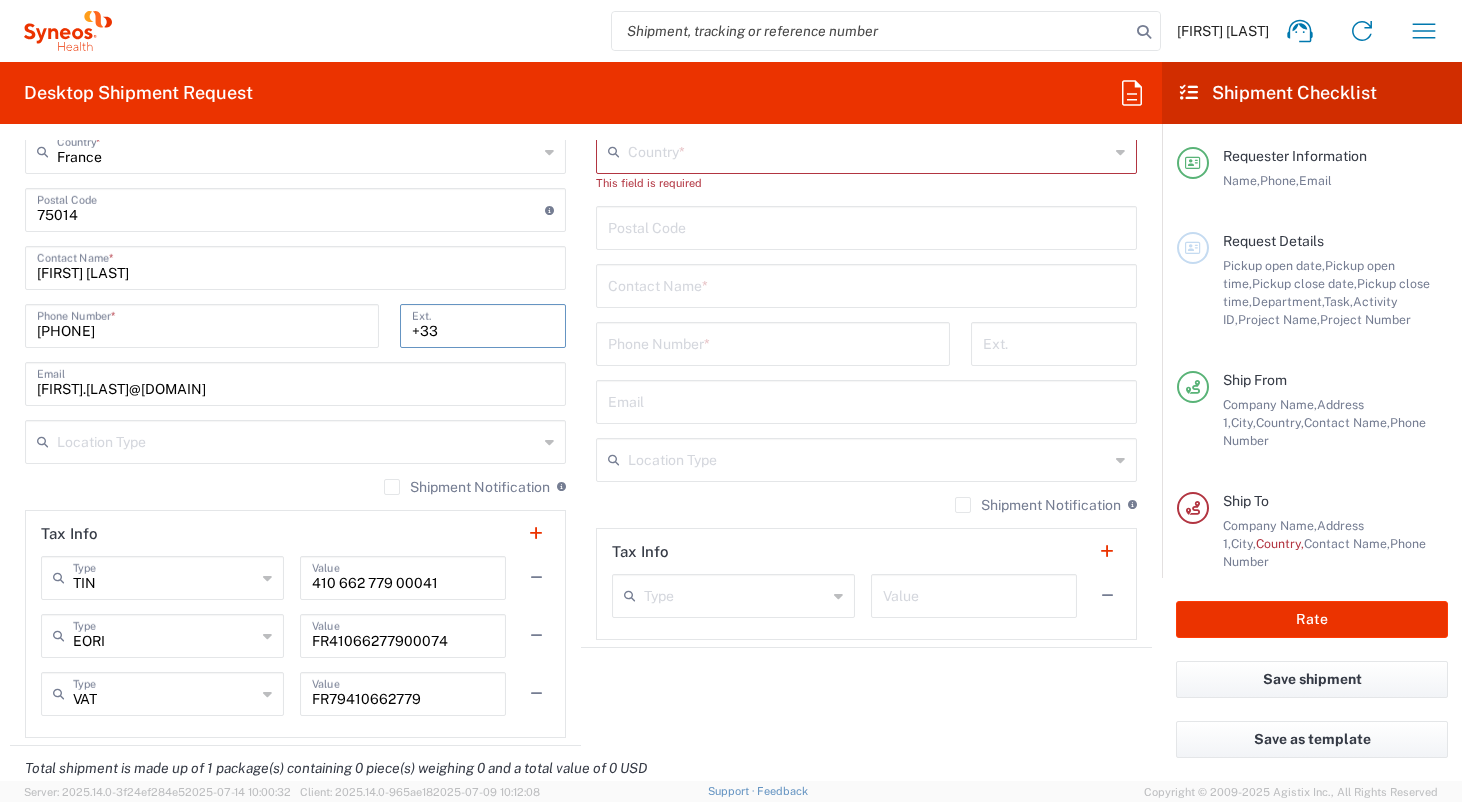 scroll, scrollTop: 1189, scrollLeft: 0, axis: vertical 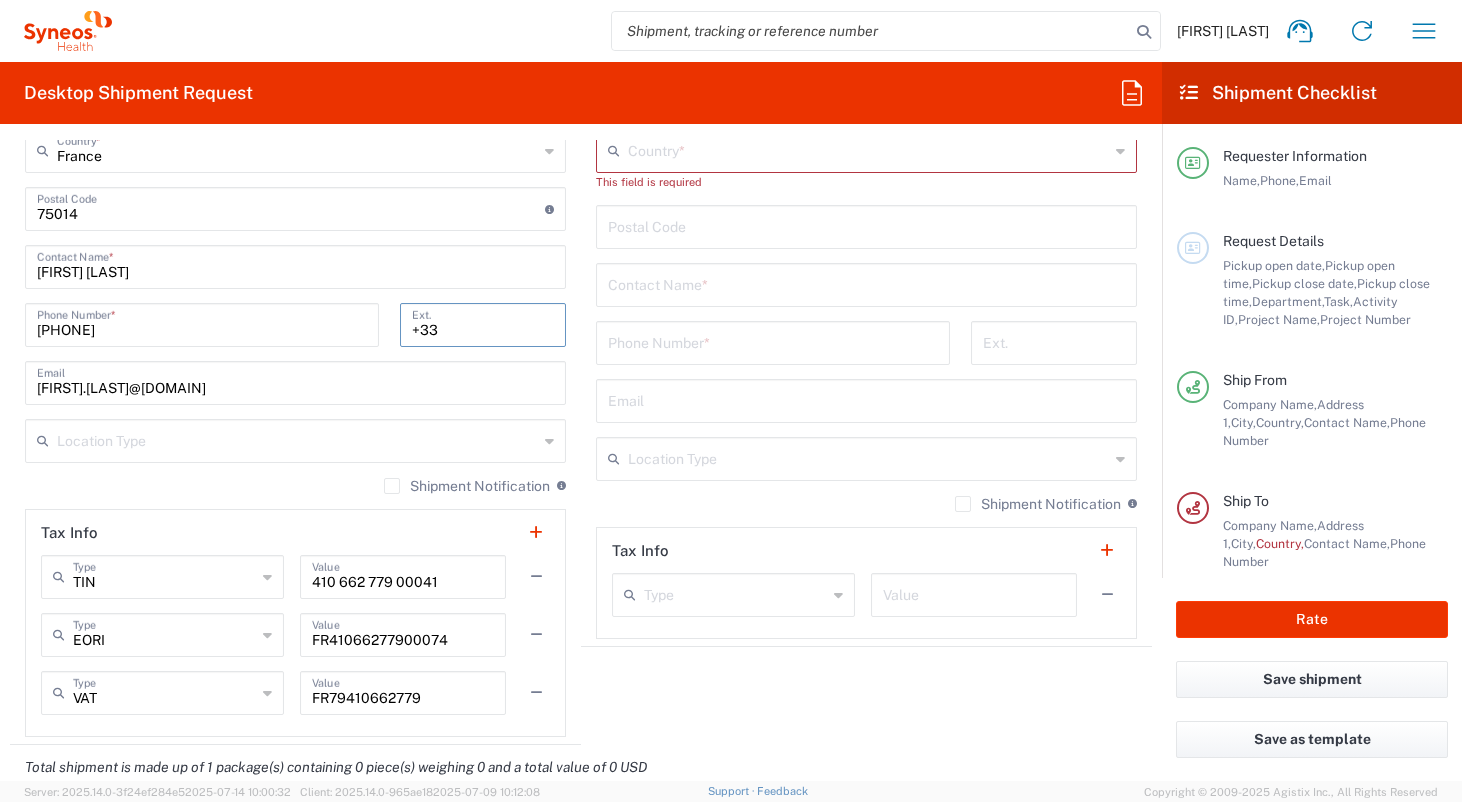 type on "+33" 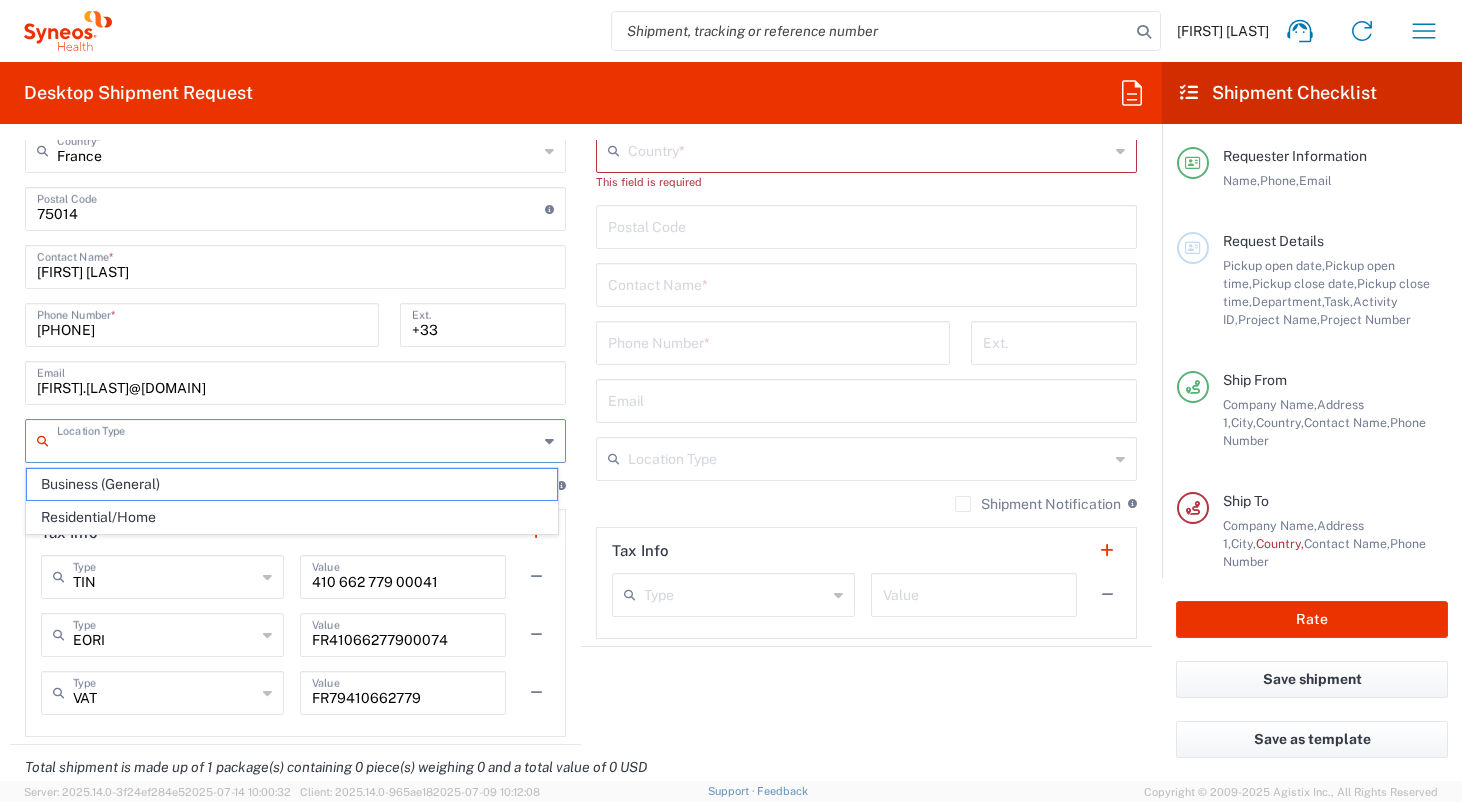 click at bounding box center (297, 439) 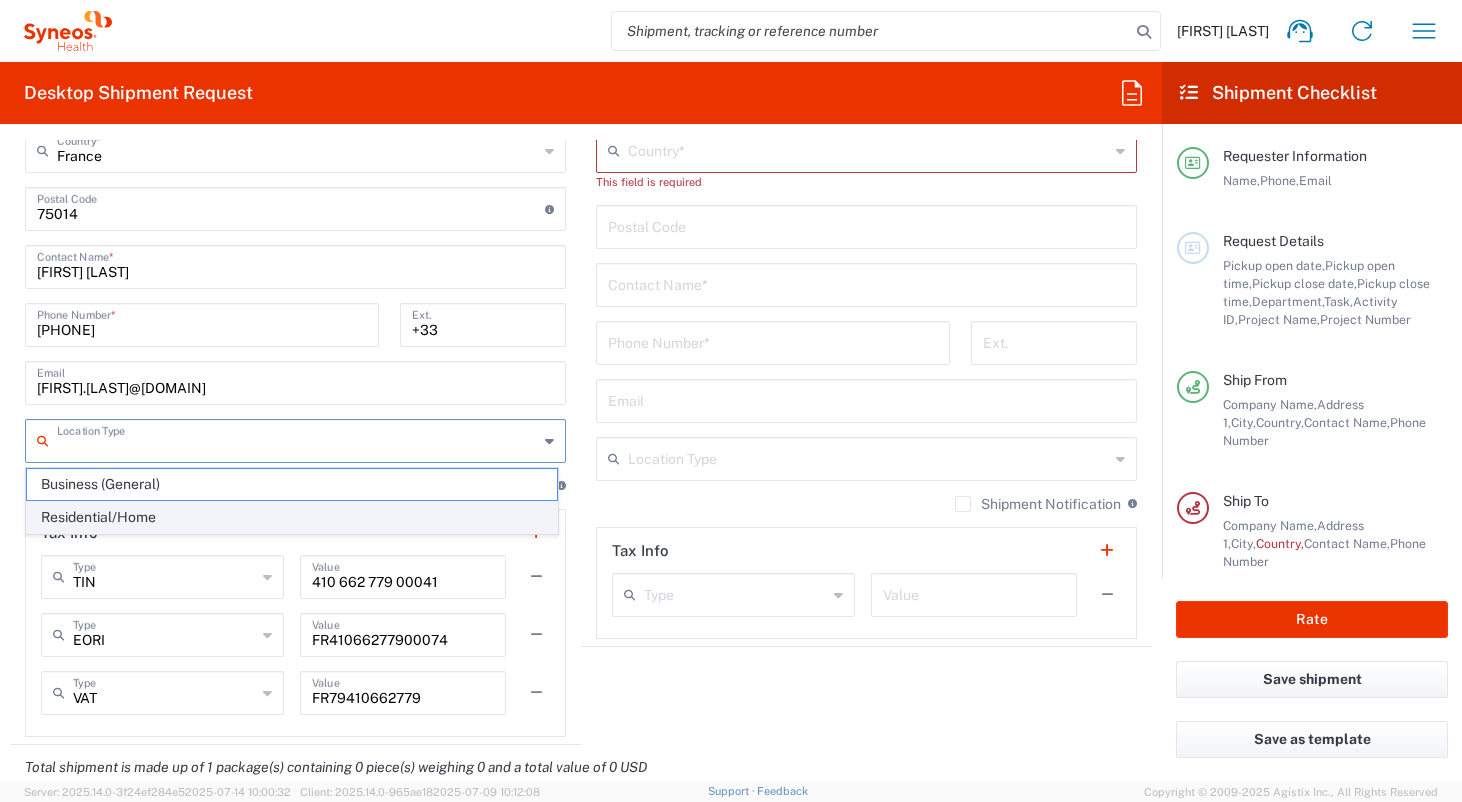 click on "Residential/Home" 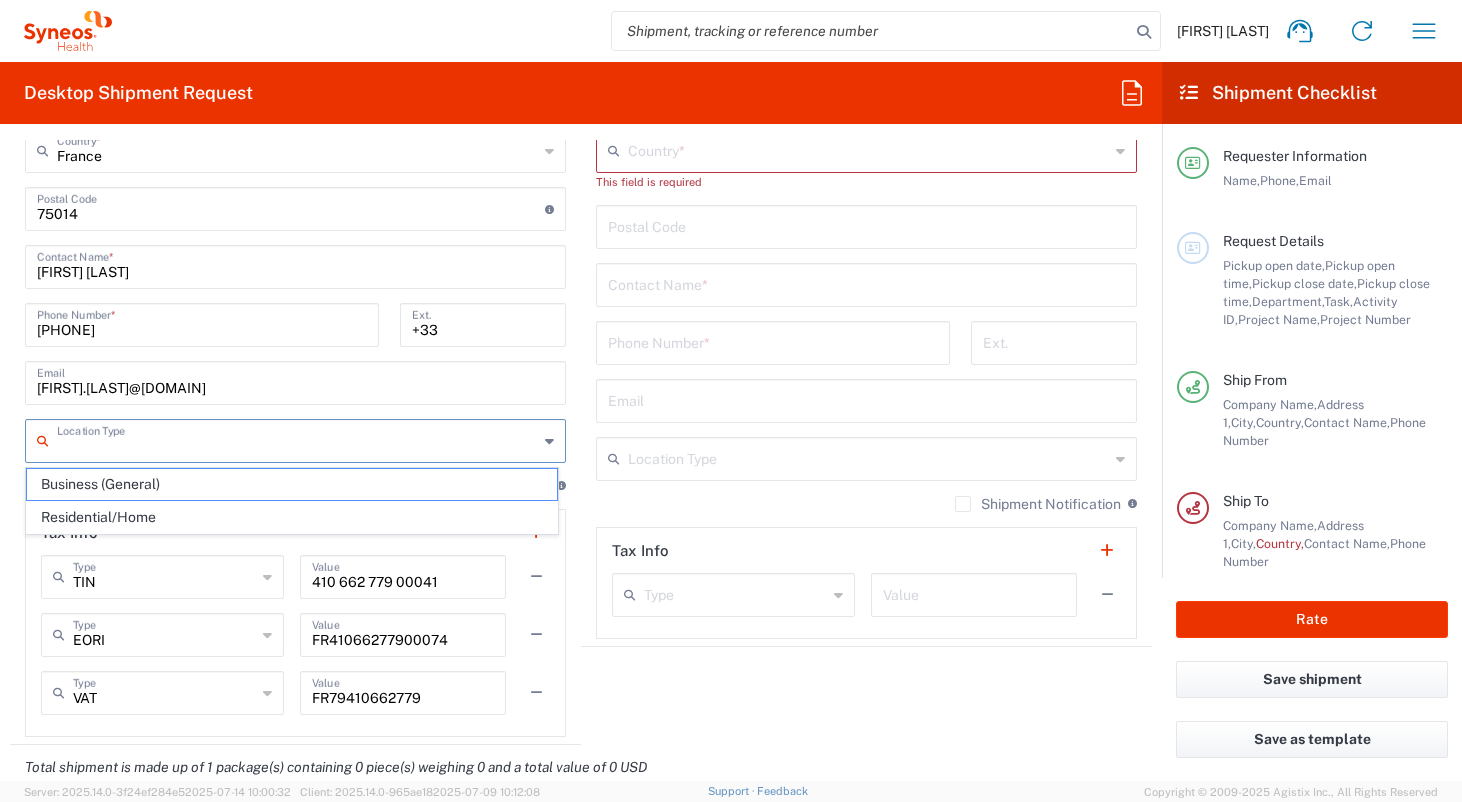 type on "Residential/Home" 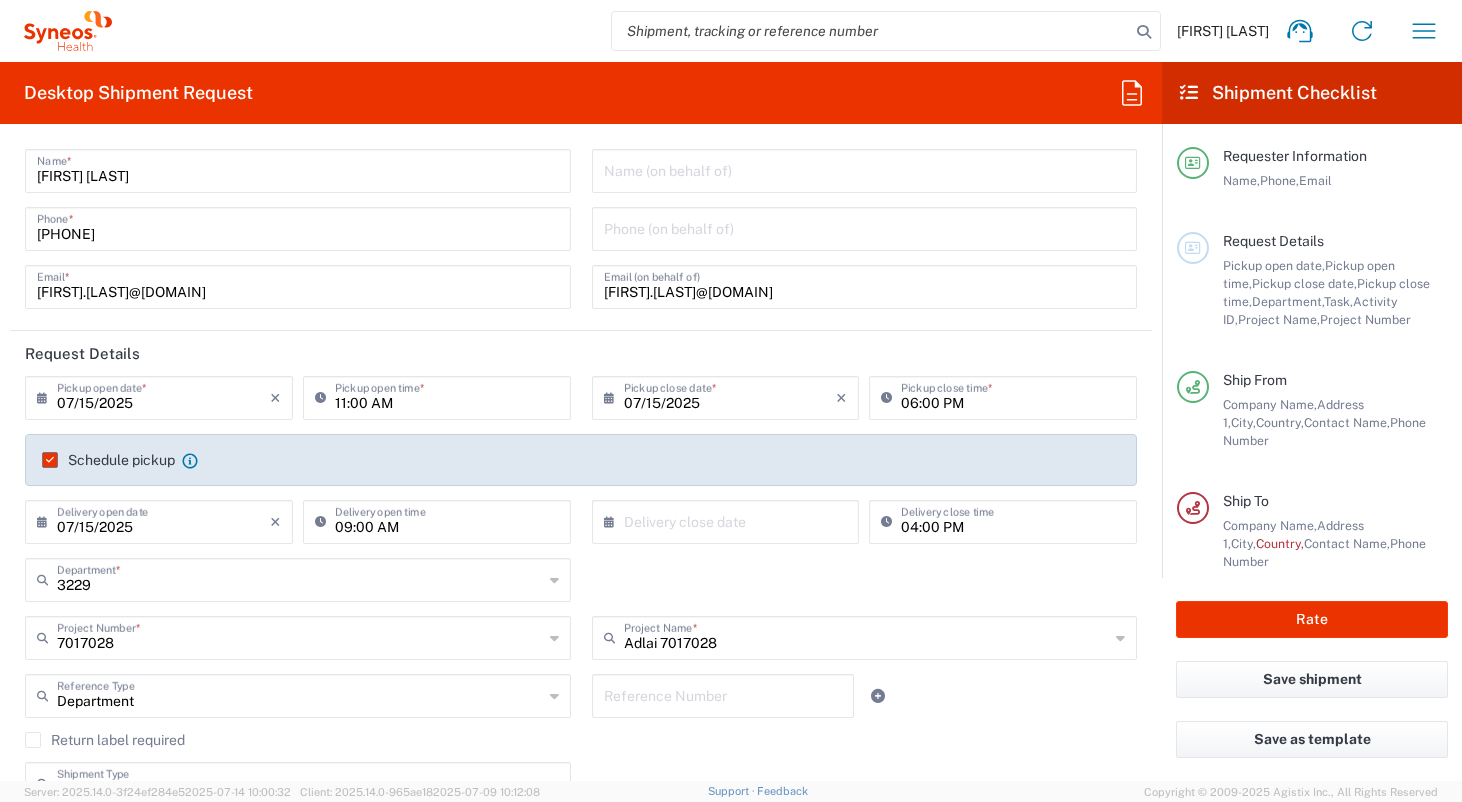 scroll, scrollTop: 56, scrollLeft: 0, axis: vertical 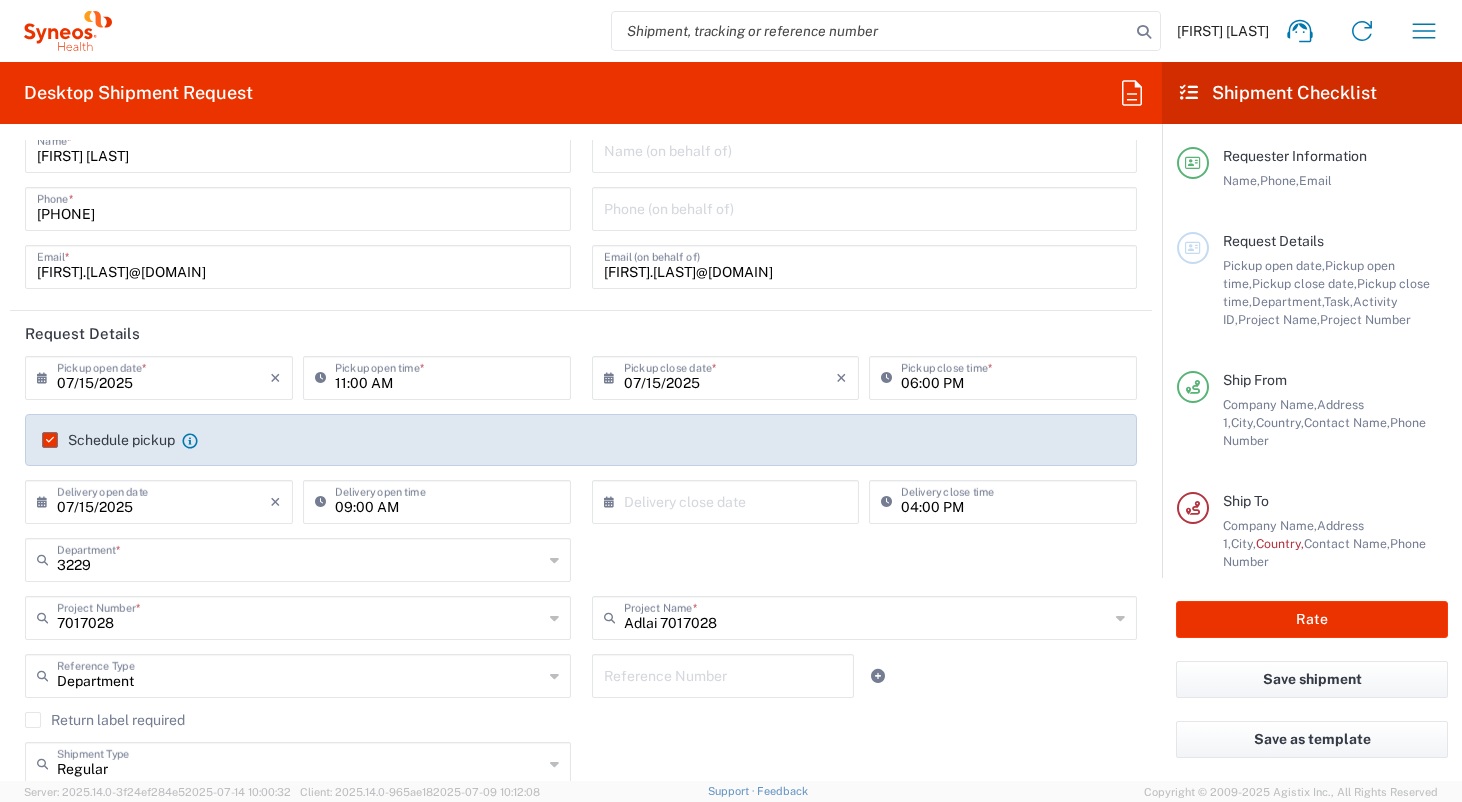 click on "11:00 AM" at bounding box center (447, 376) 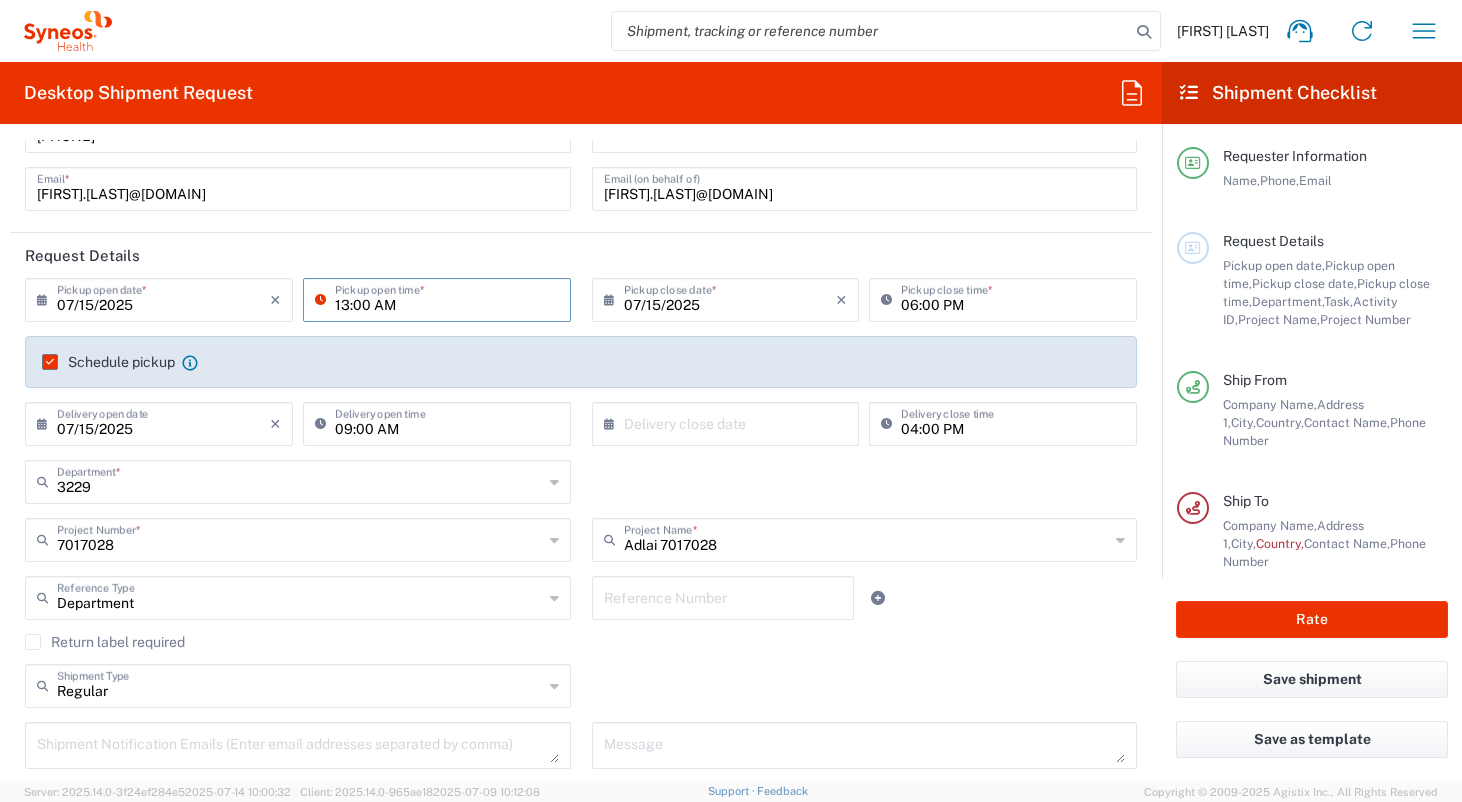 scroll, scrollTop: 143, scrollLeft: 0, axis: vertical 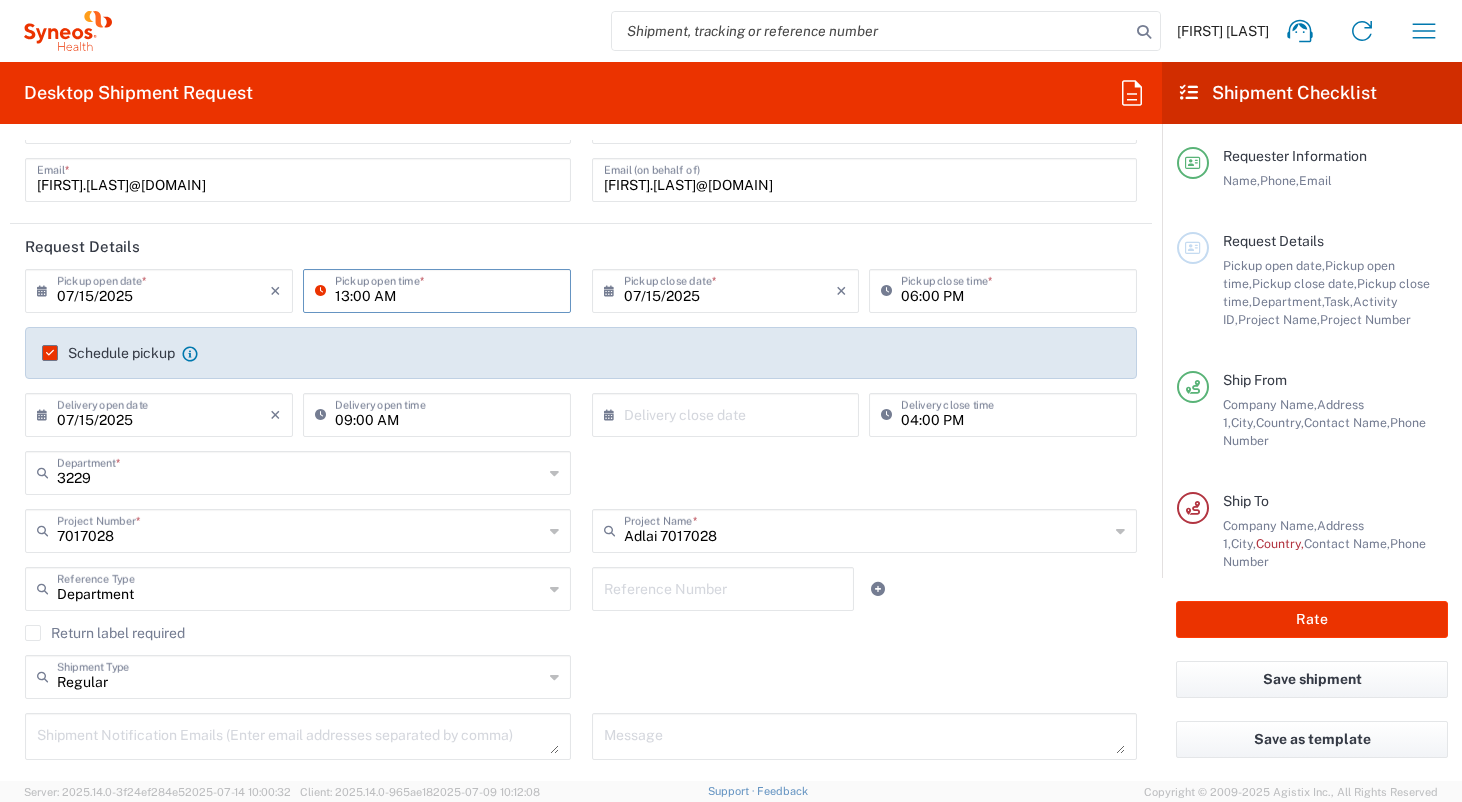 type on "13:00 AM" 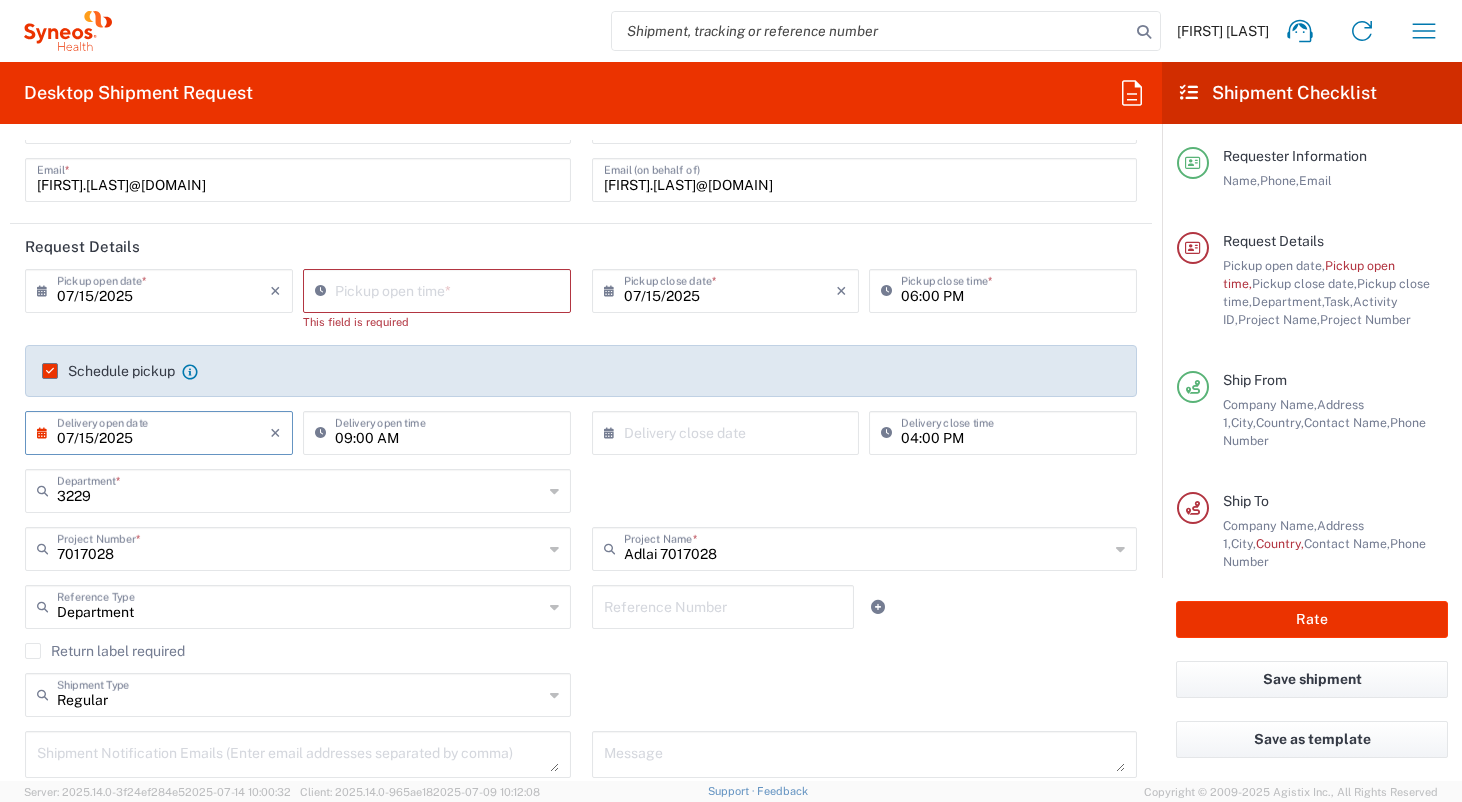 click on "07/15/2025" at bounding box center [163, 431] 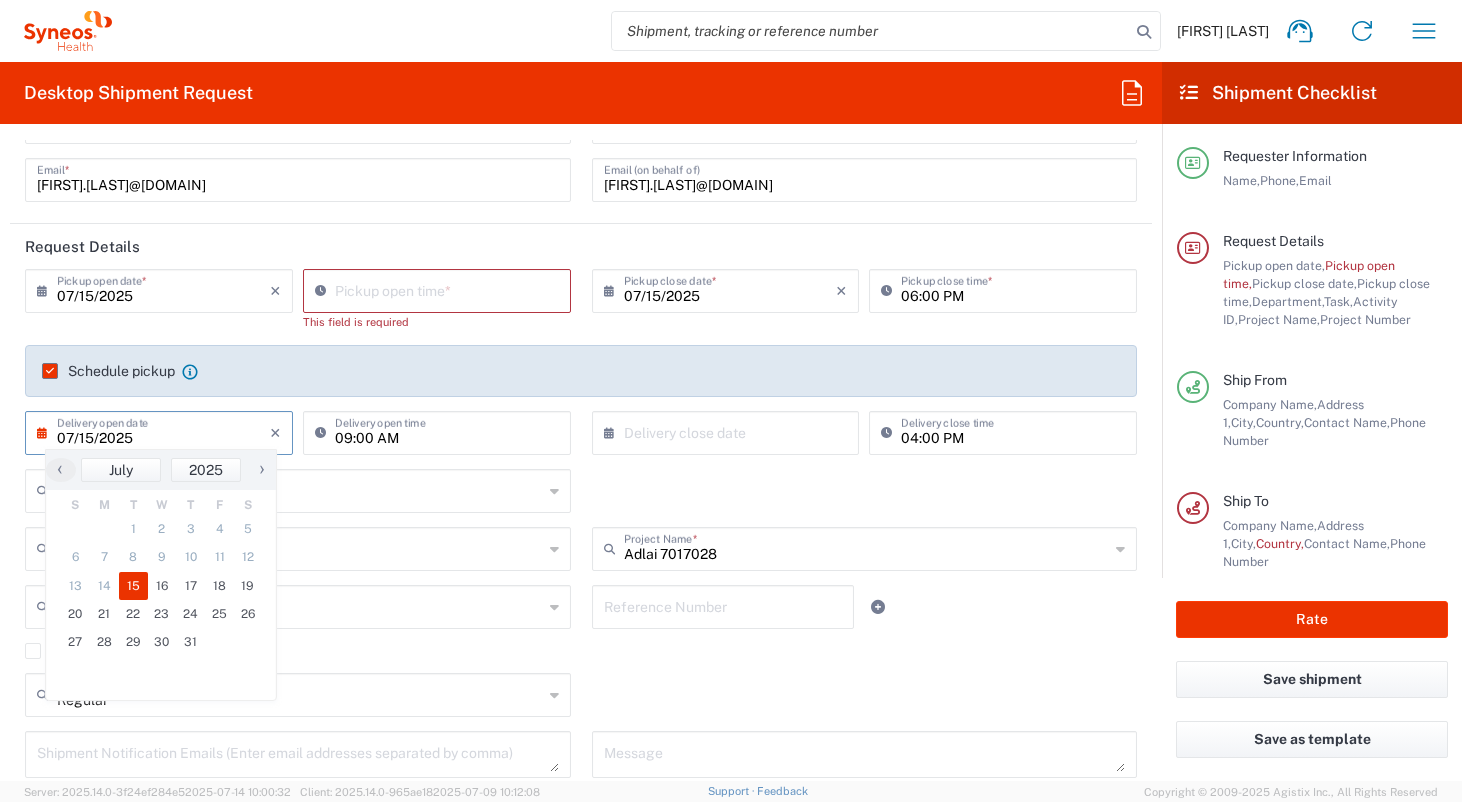 drag, startPoint x: 416, startPoint y: 475, endPoint x: 347, endPoint y: 329, distance: 161.48375 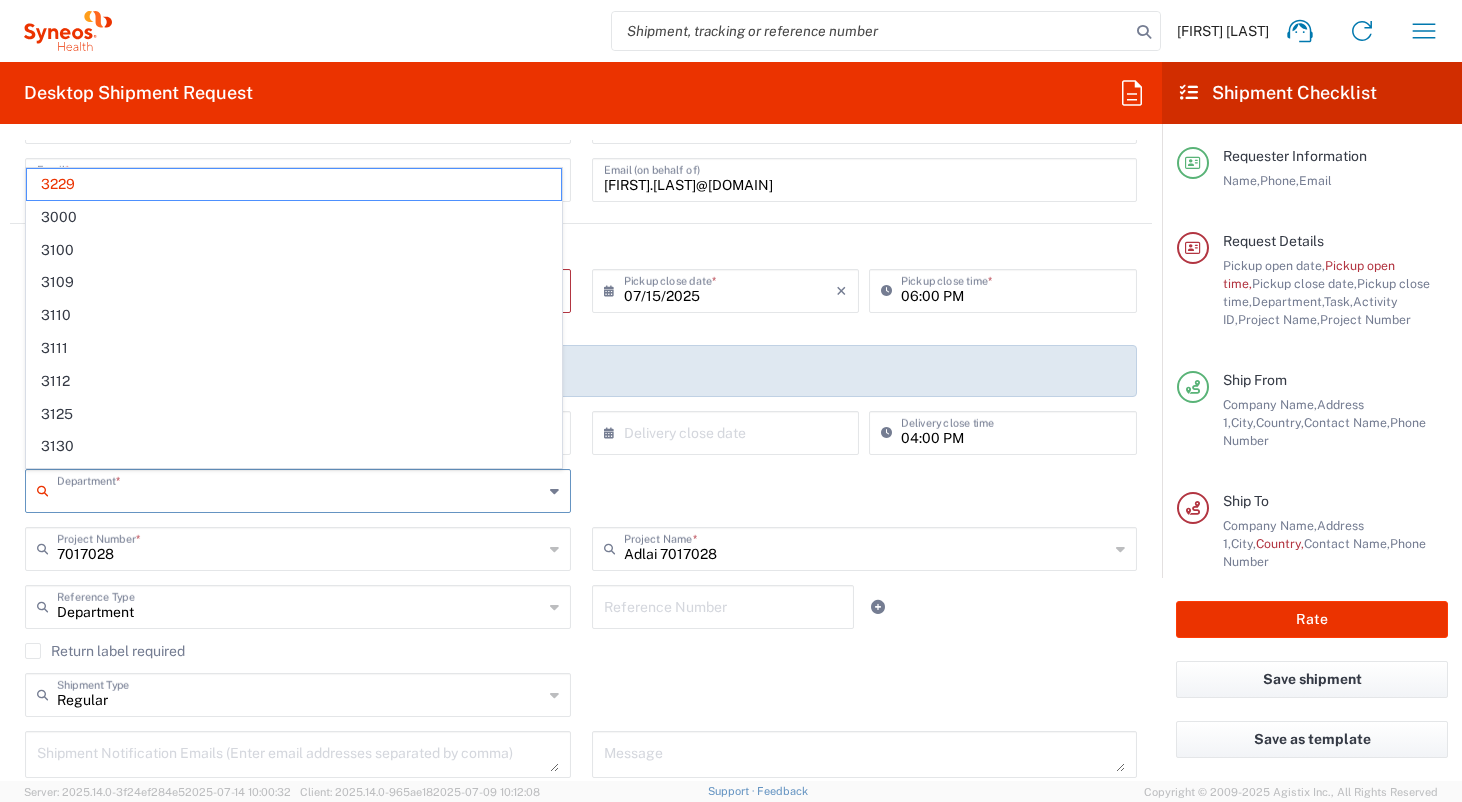 click on "07/15/2025 ×  Pickup close date  * Cancel Apply" 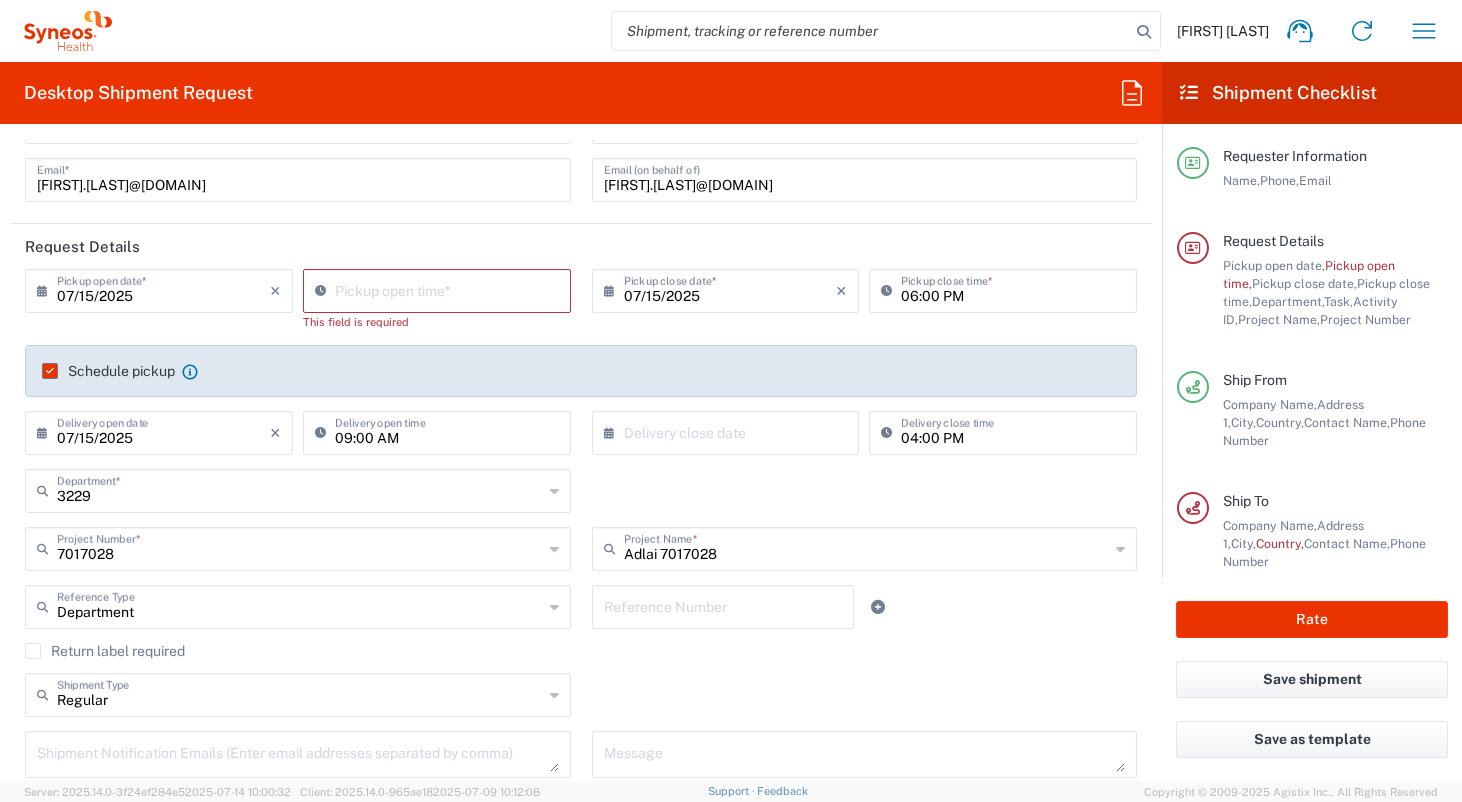 drag, startPoint x: 687, startPoint y: 334, endPoint x: 519, endPoint y: 299, distance: 171.60712 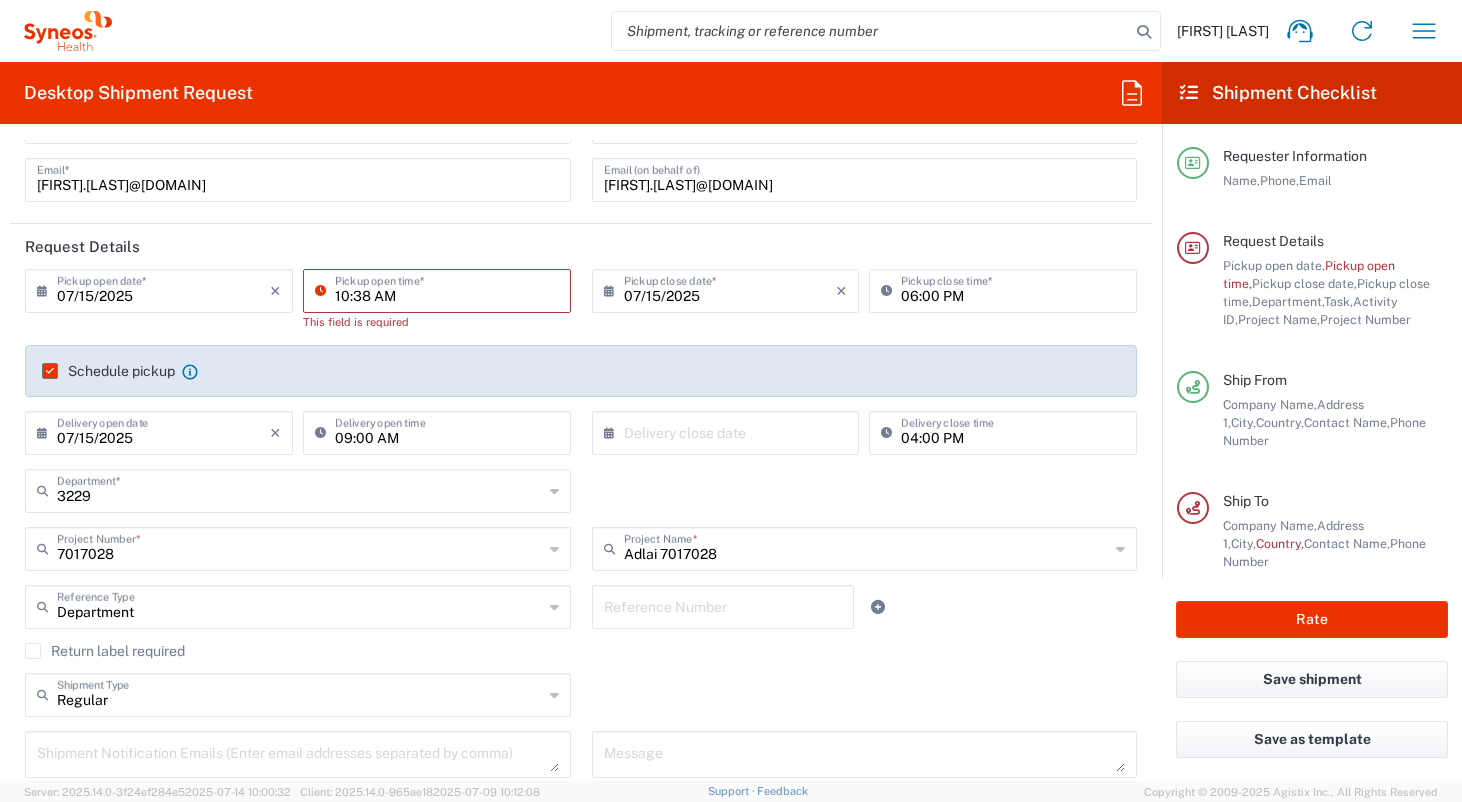 click on "10:38 AM" at bounding box center [447, 289] 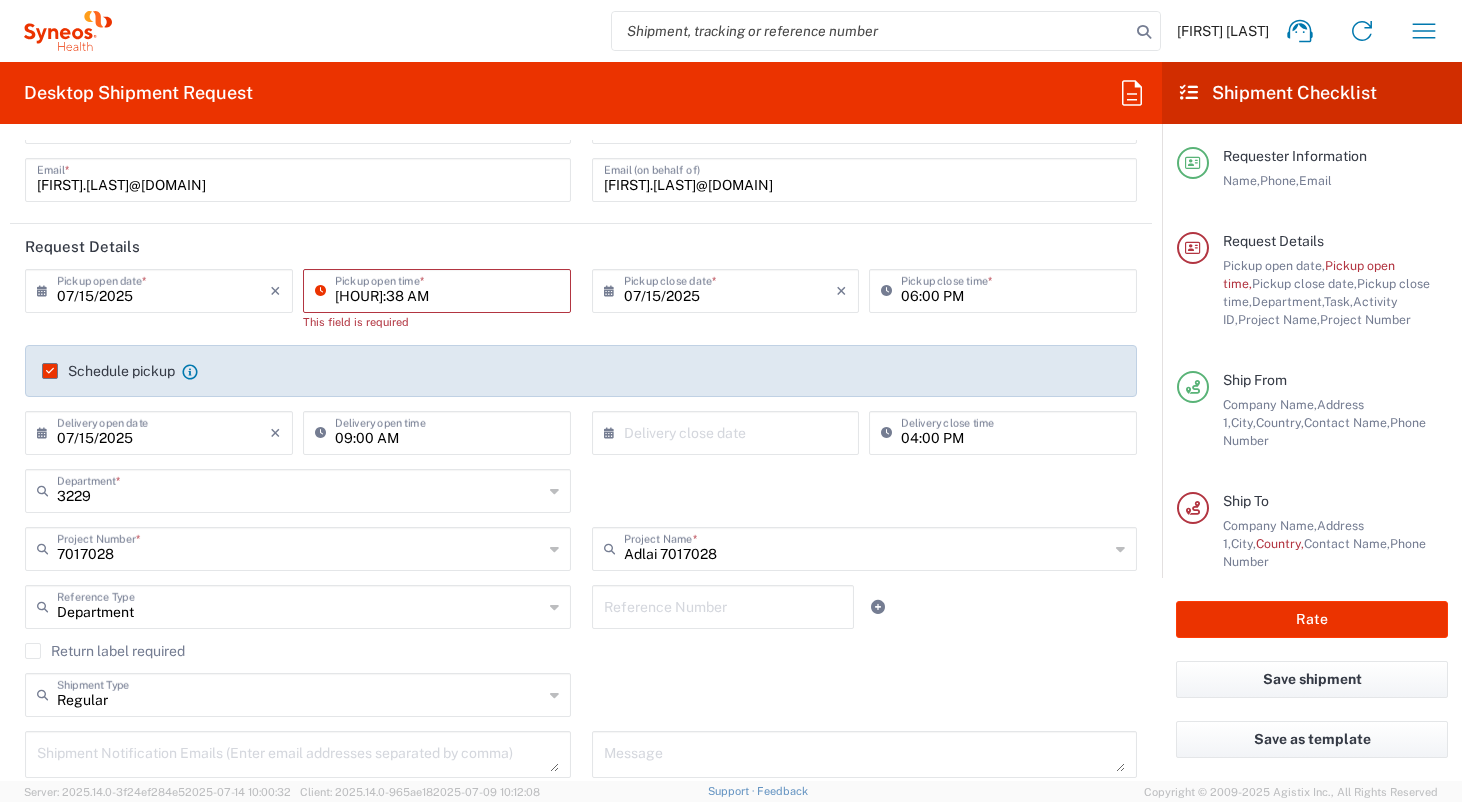 click on "[HOUR]:38 AM" at bounding box center (447, 289) 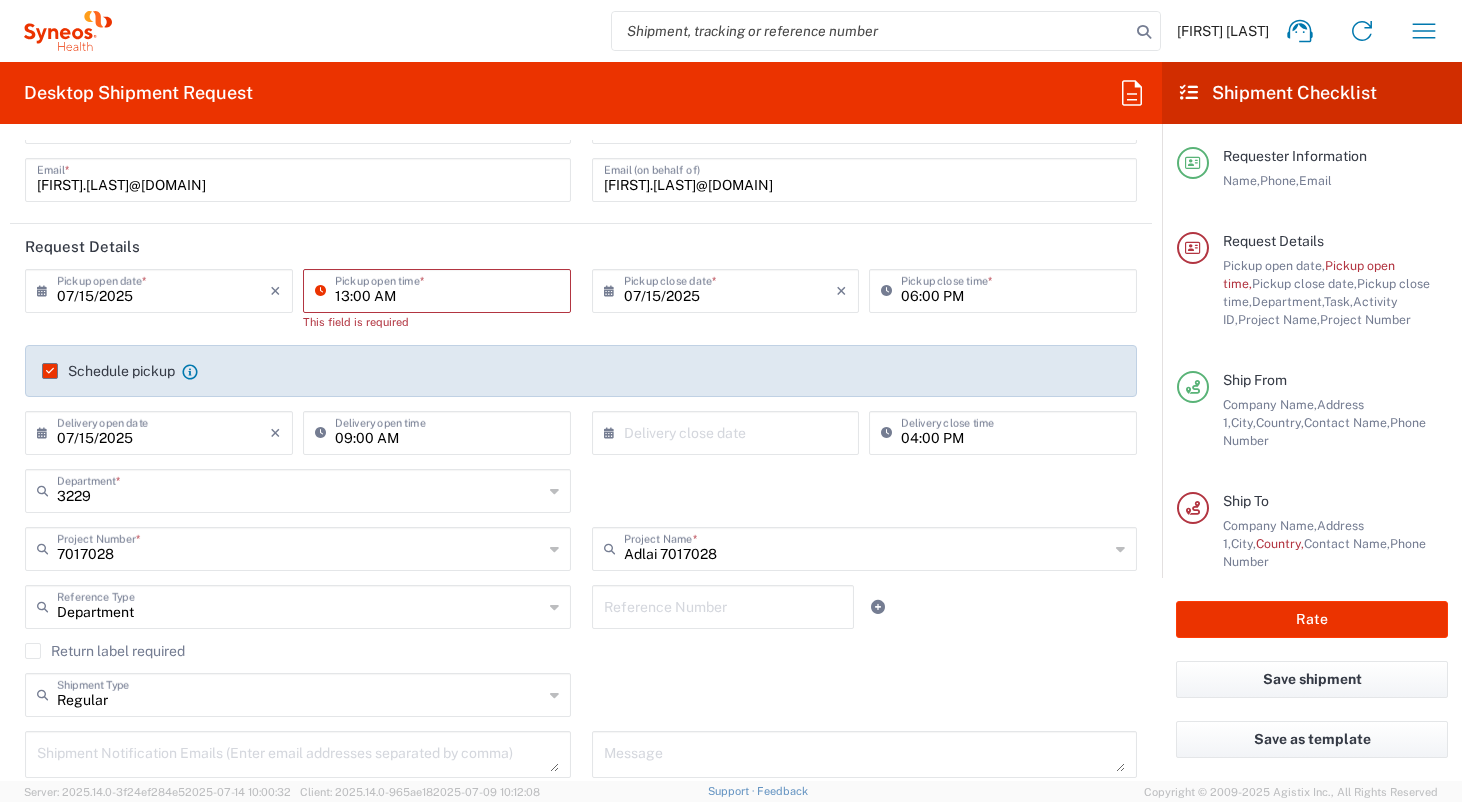 type on "13:00 AM" 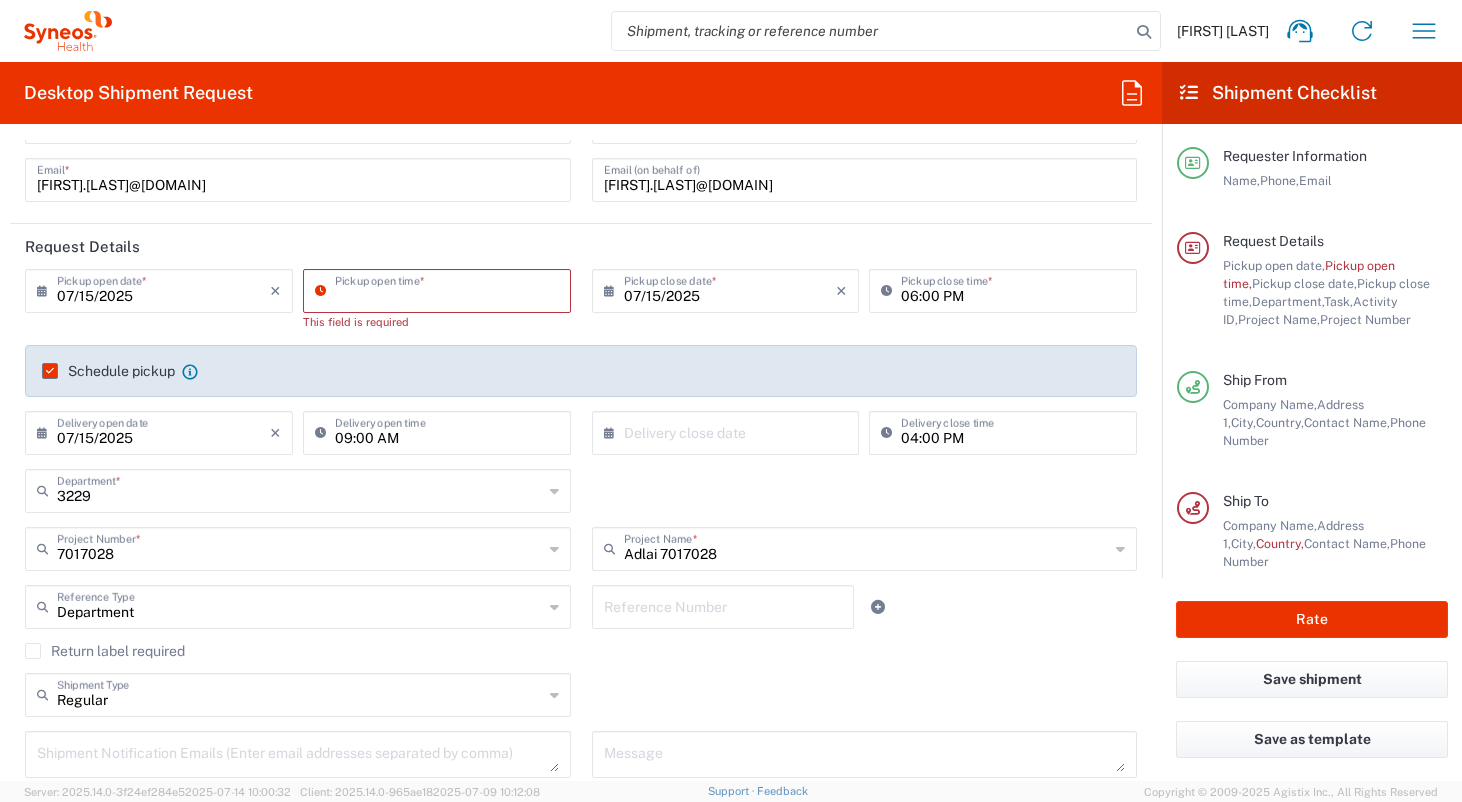click on "Request Details" 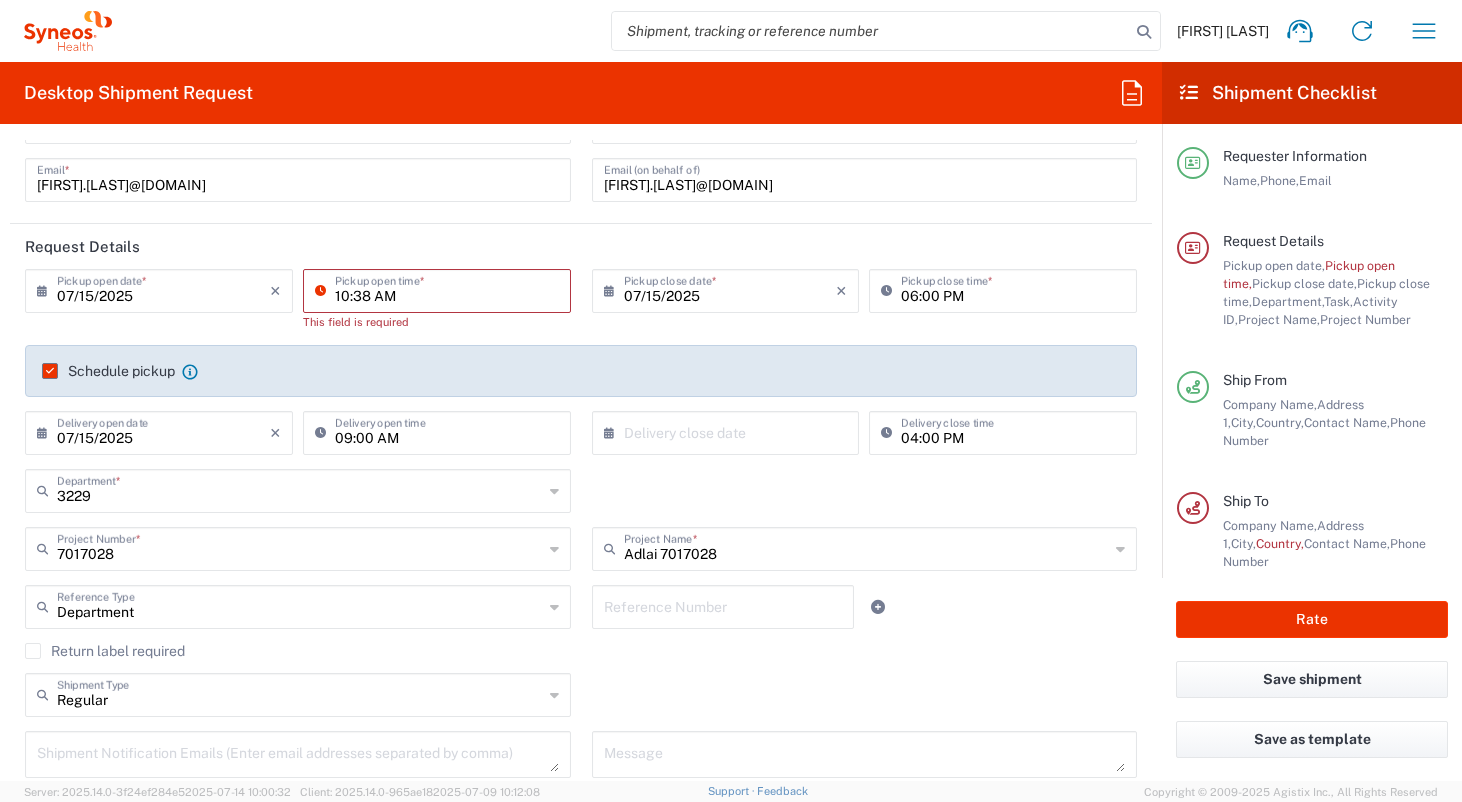 click on "10:38 AM" at bounding box center (447, 289) 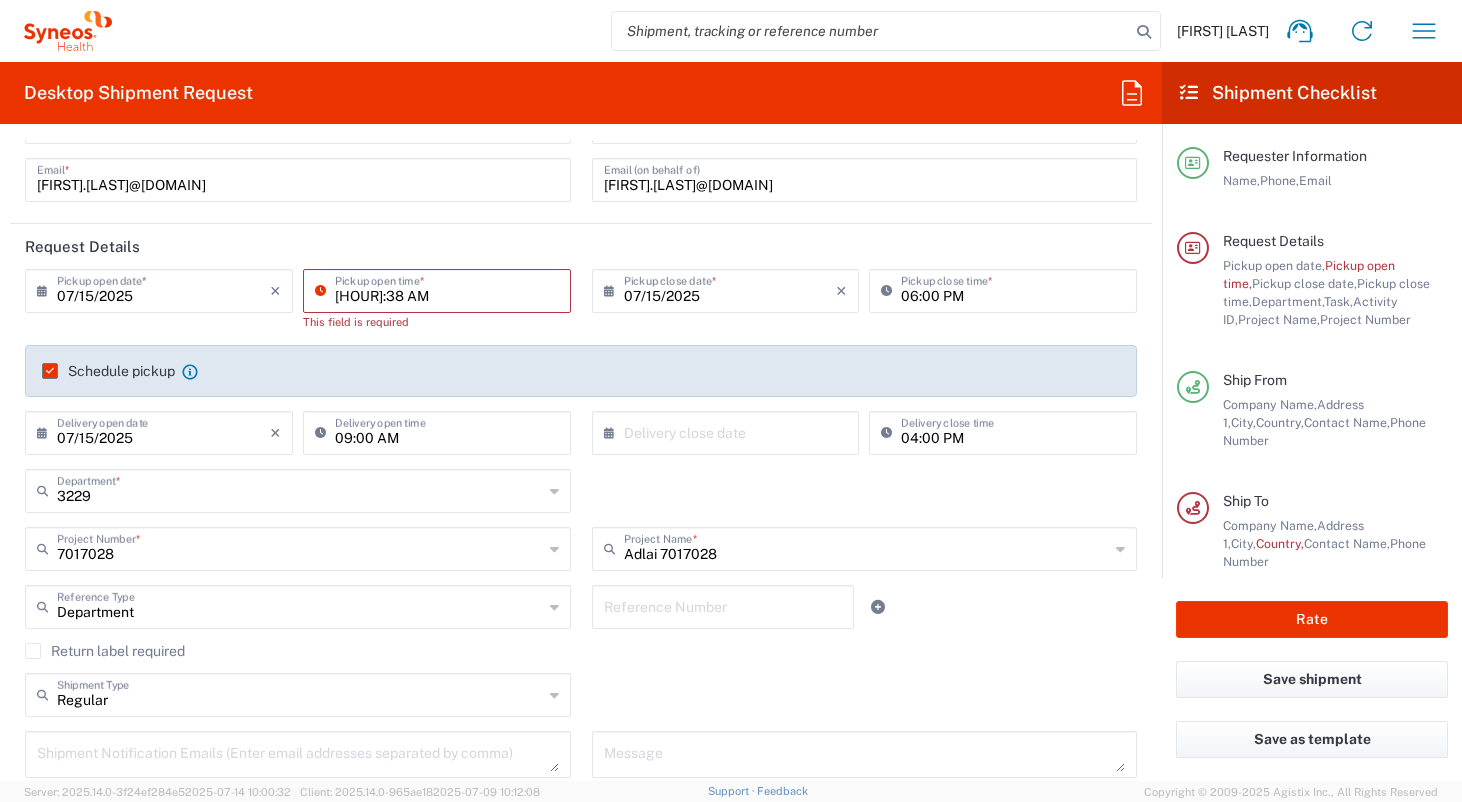click on "[HOUR]:38 AM" at bounding box center (447, 289) 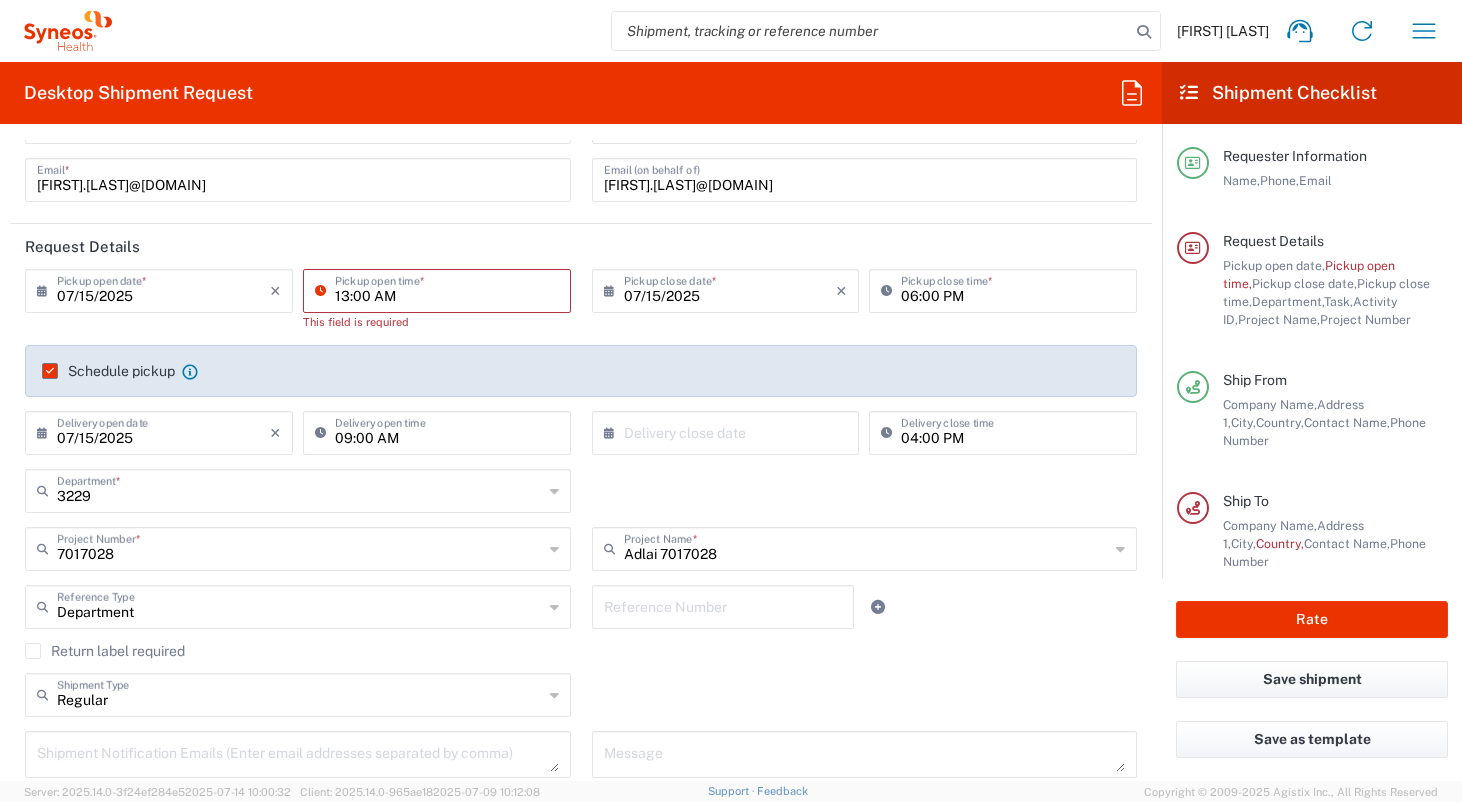 type on "13:00 AM" 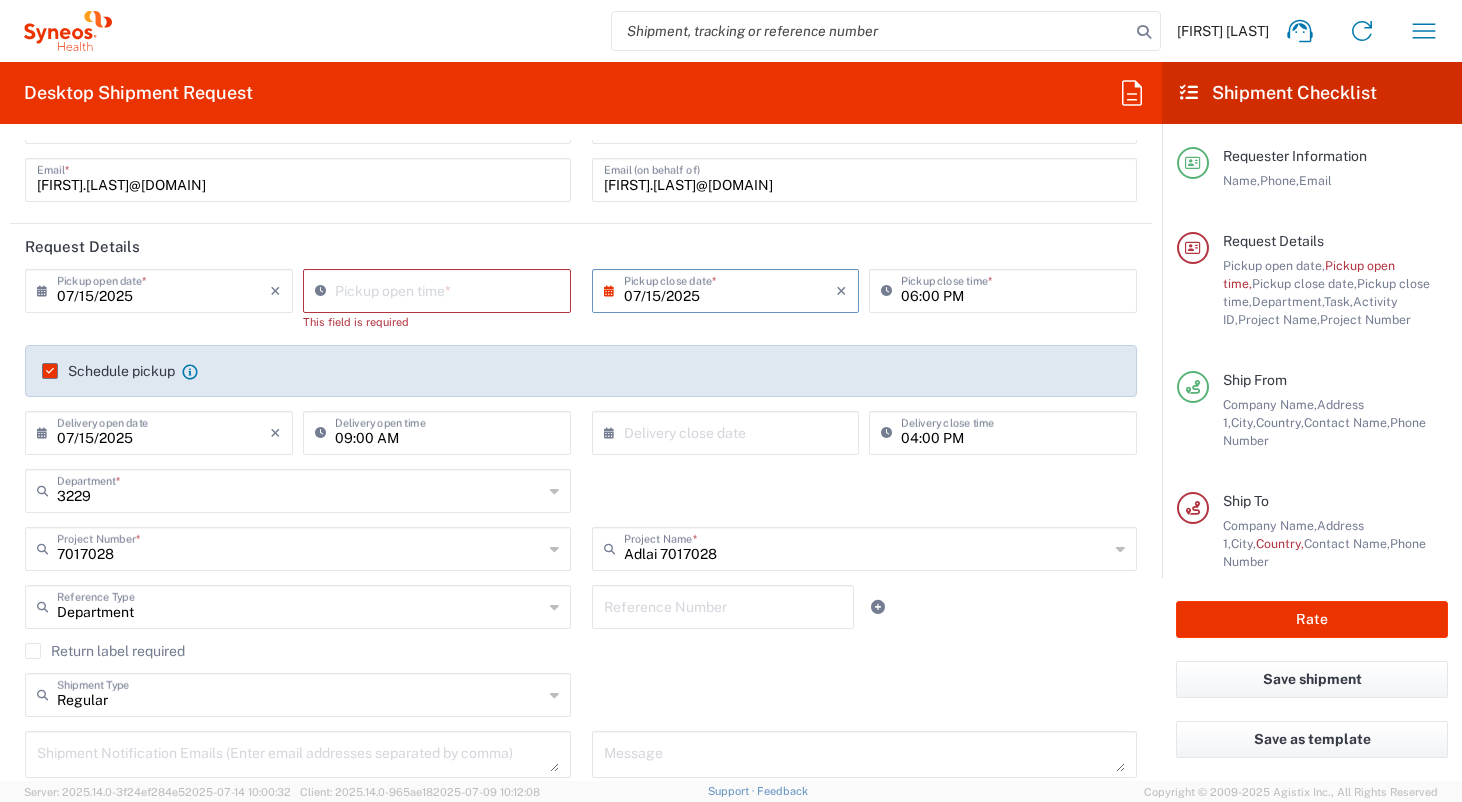 type on "10:38 AM" 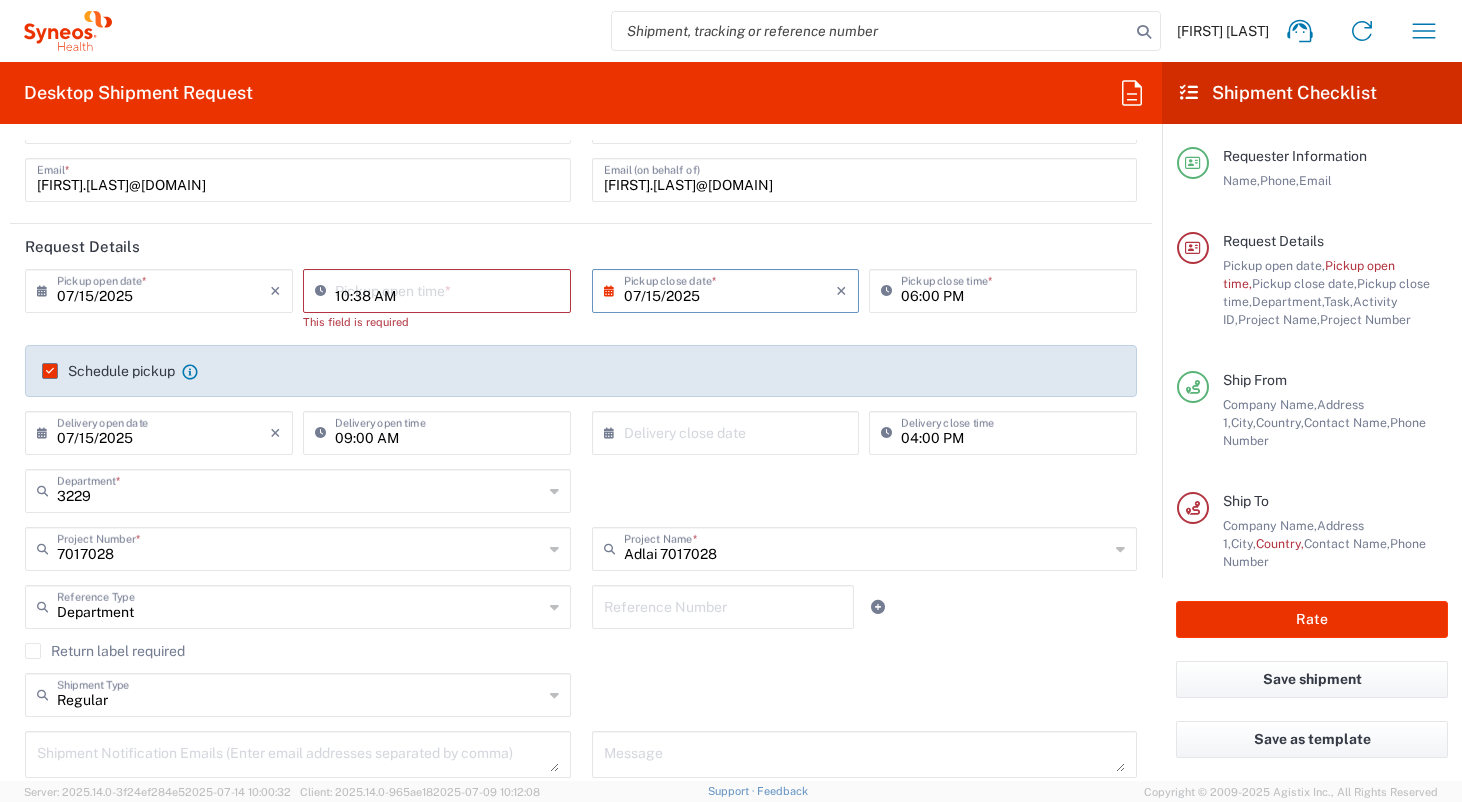 click on "10:38 AM" at bounding box center (447, 289) 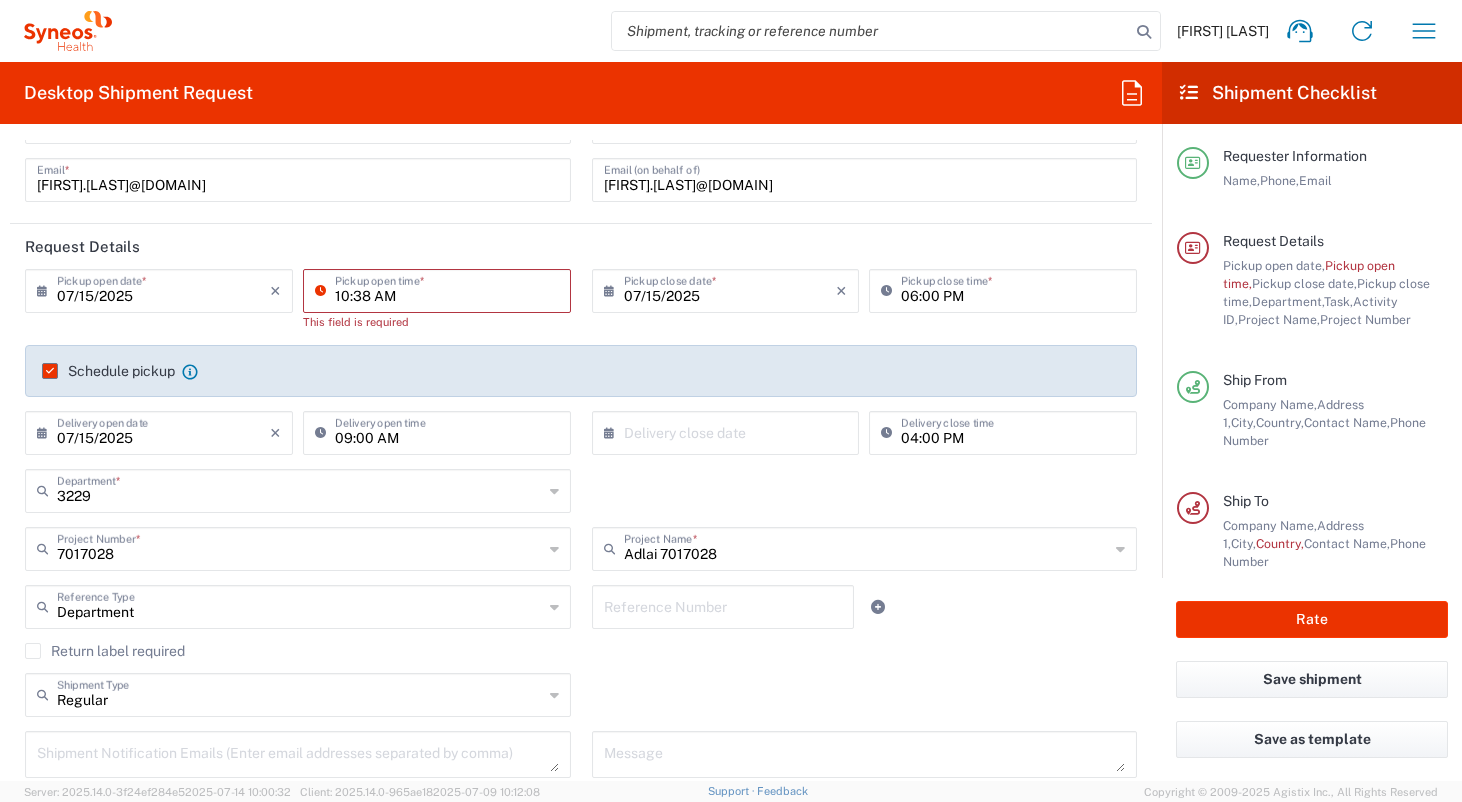 drag, startPoint x: 718, startPoint y: 354, endPoint x: 673, endPoint y: 348, distance: 45.39824 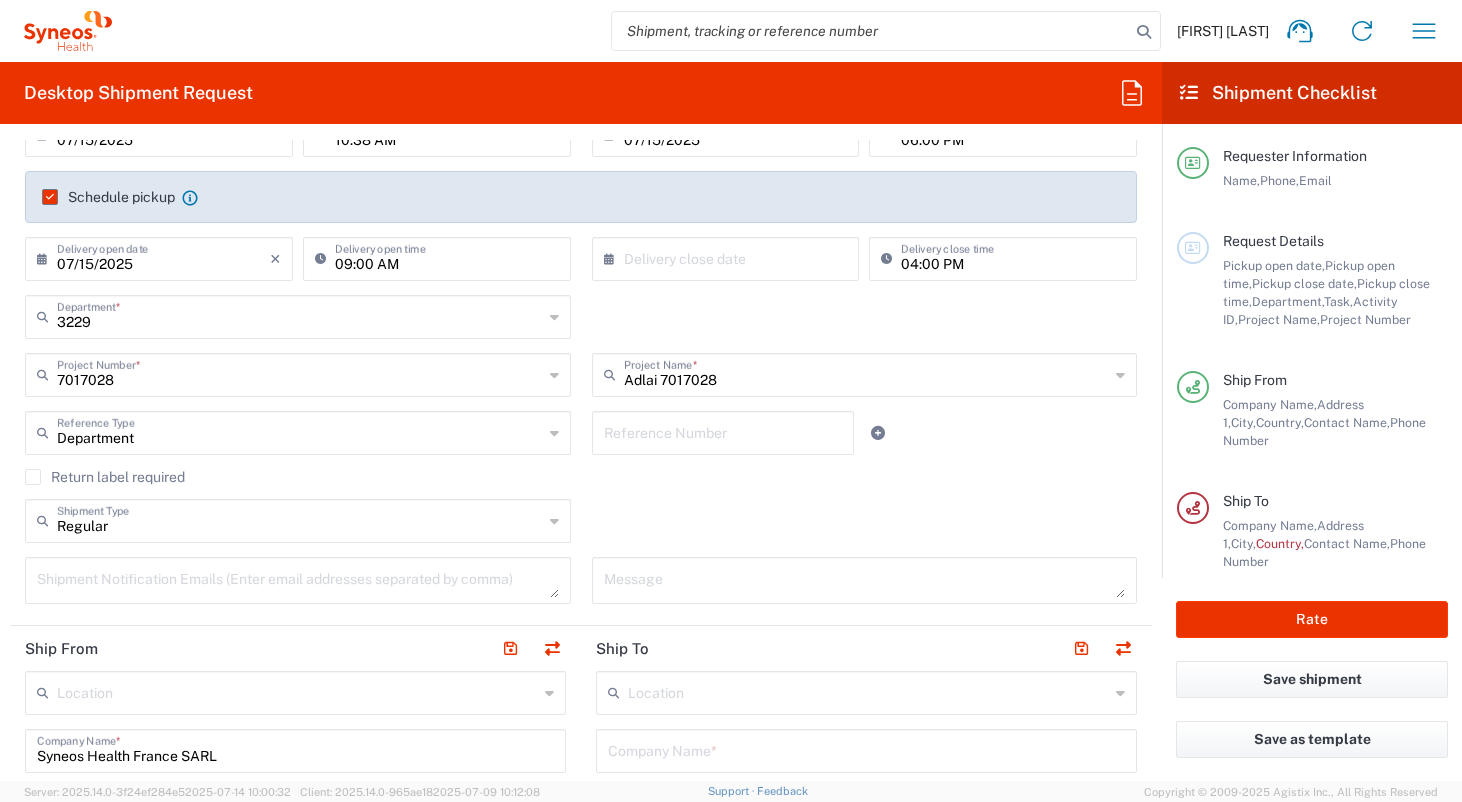 scroll, scrollTop: 302, scrollLeft: 0, axis: vertical 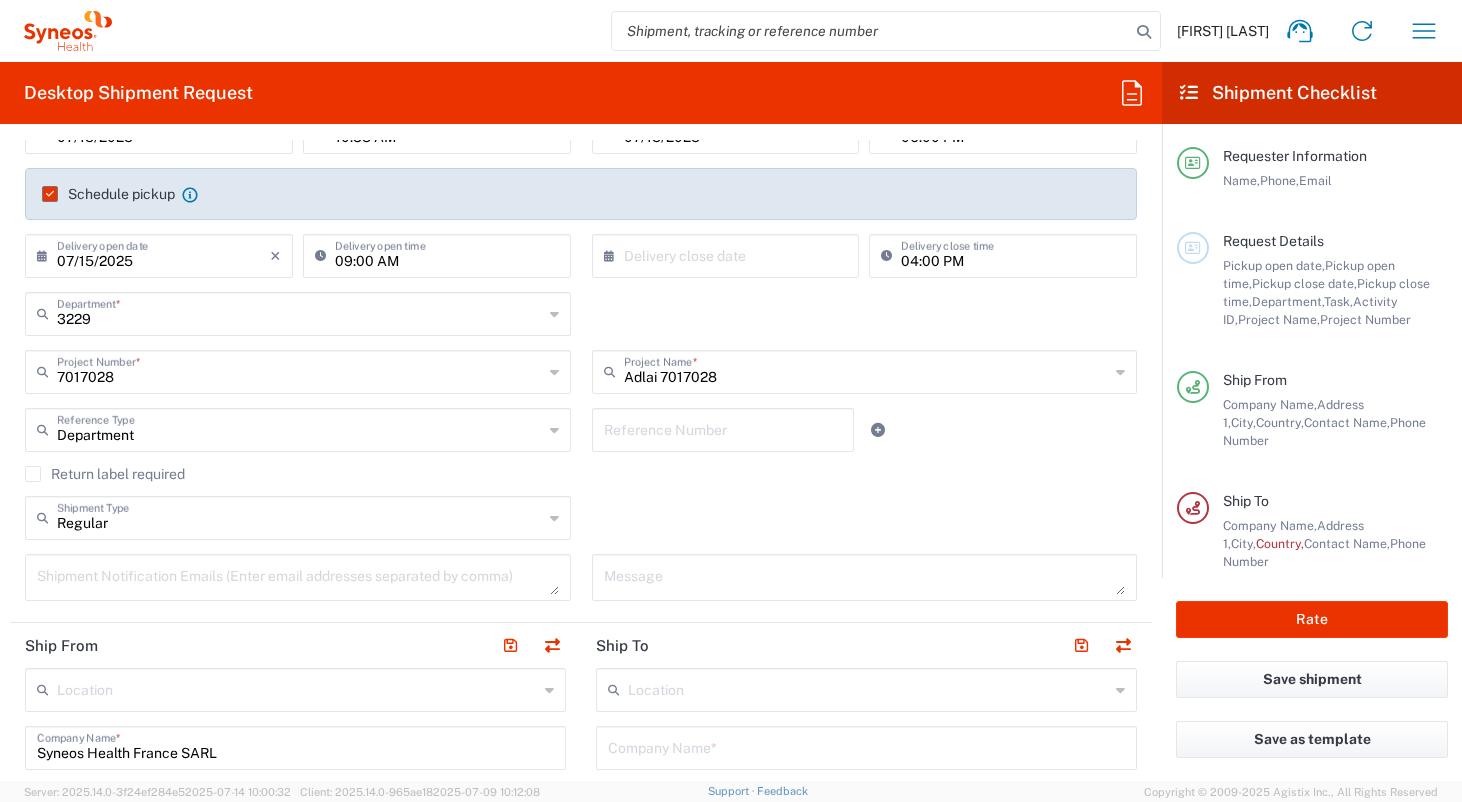 type on "Department" 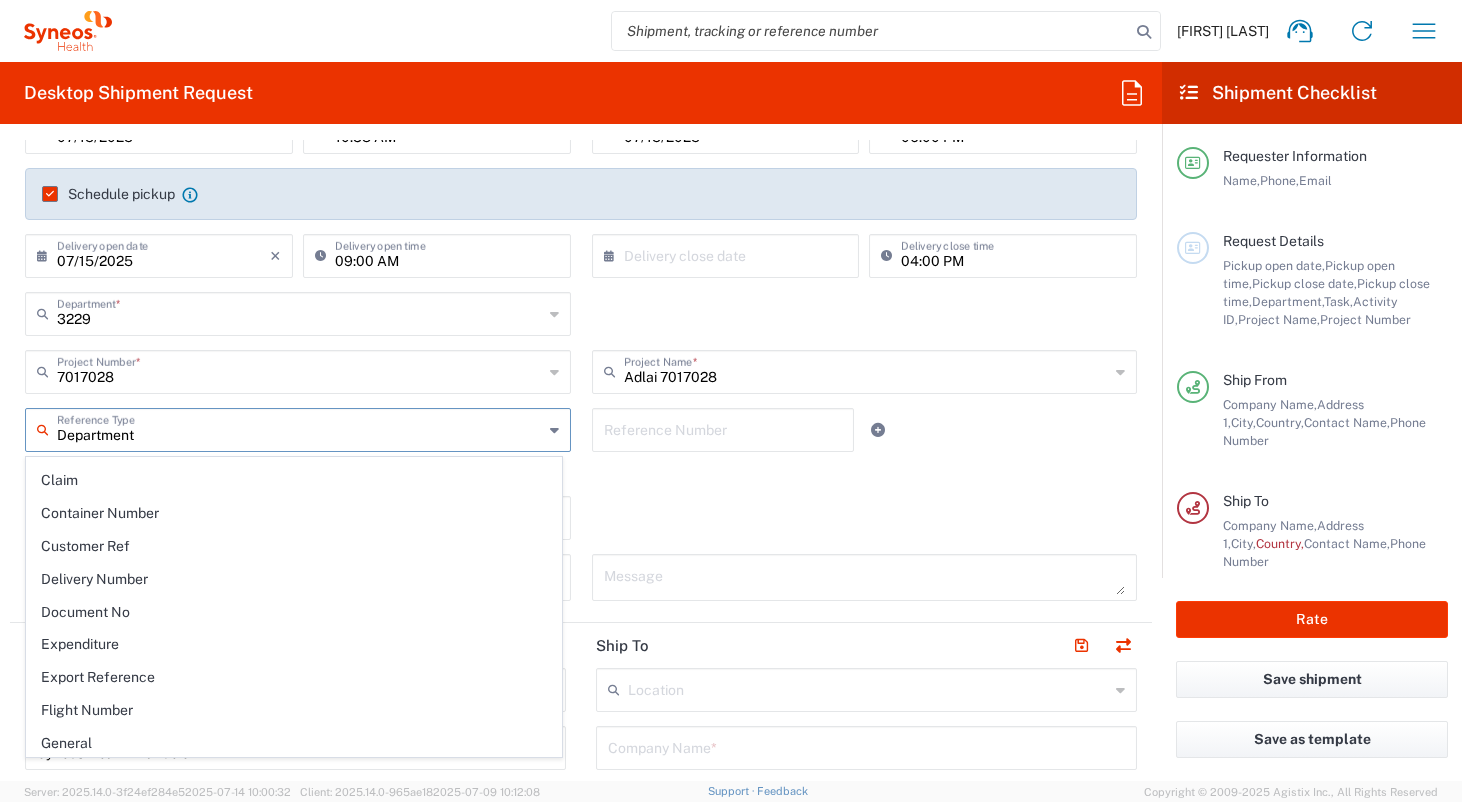 scroll, scrollTop: 0, scrollLeft: 0, axis: both 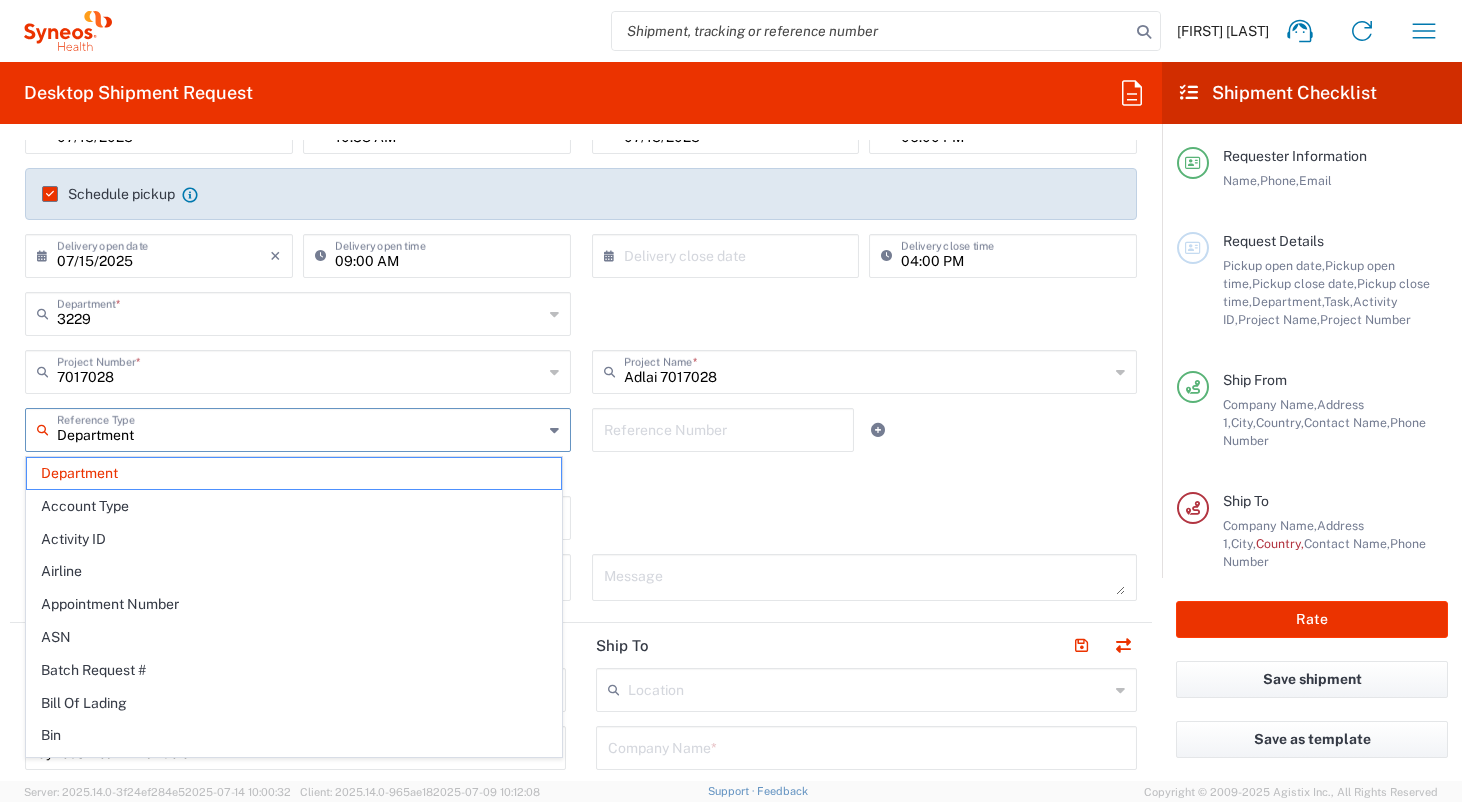 click on "Department" at bounding box center (300, 428) 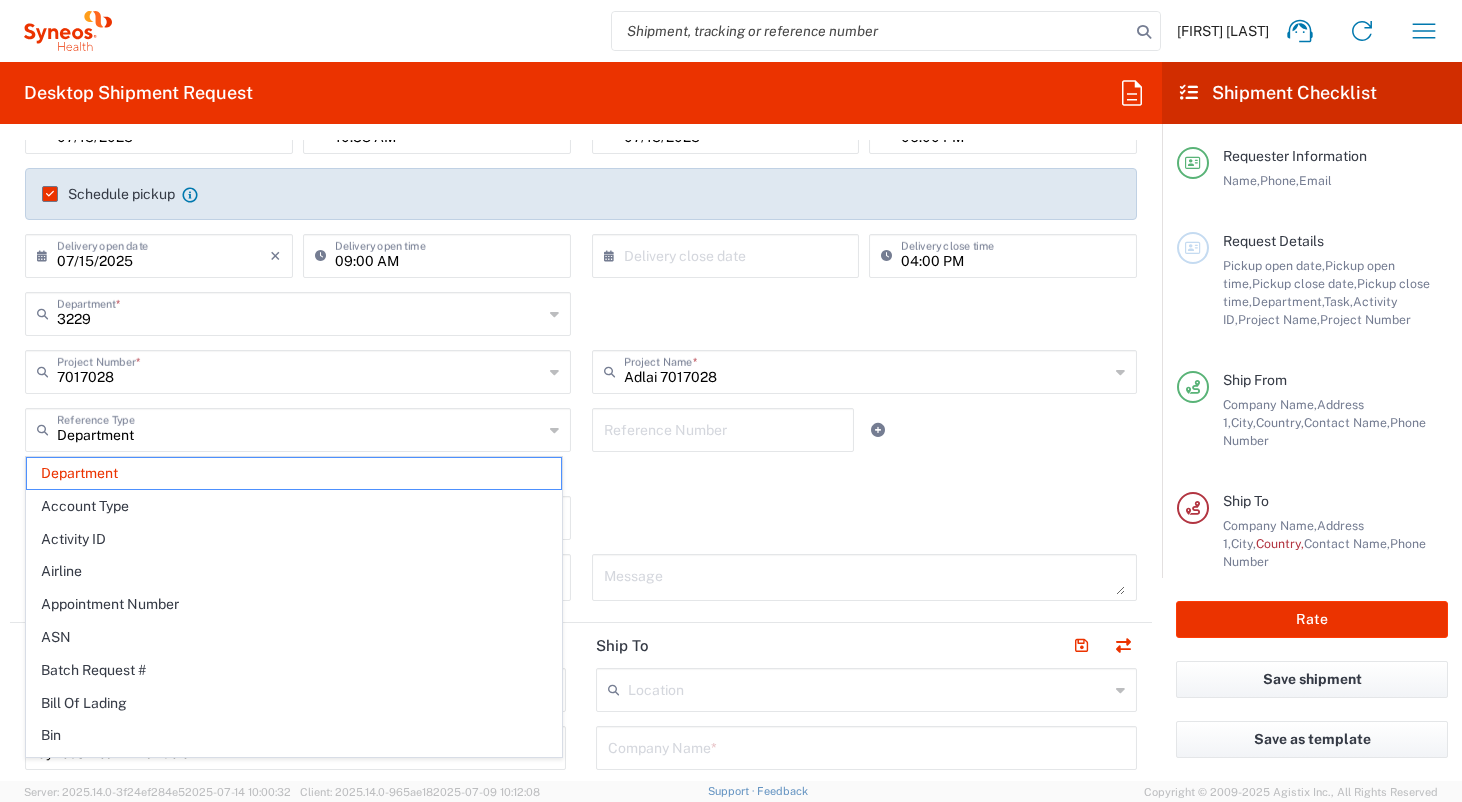 click on "Return label required" 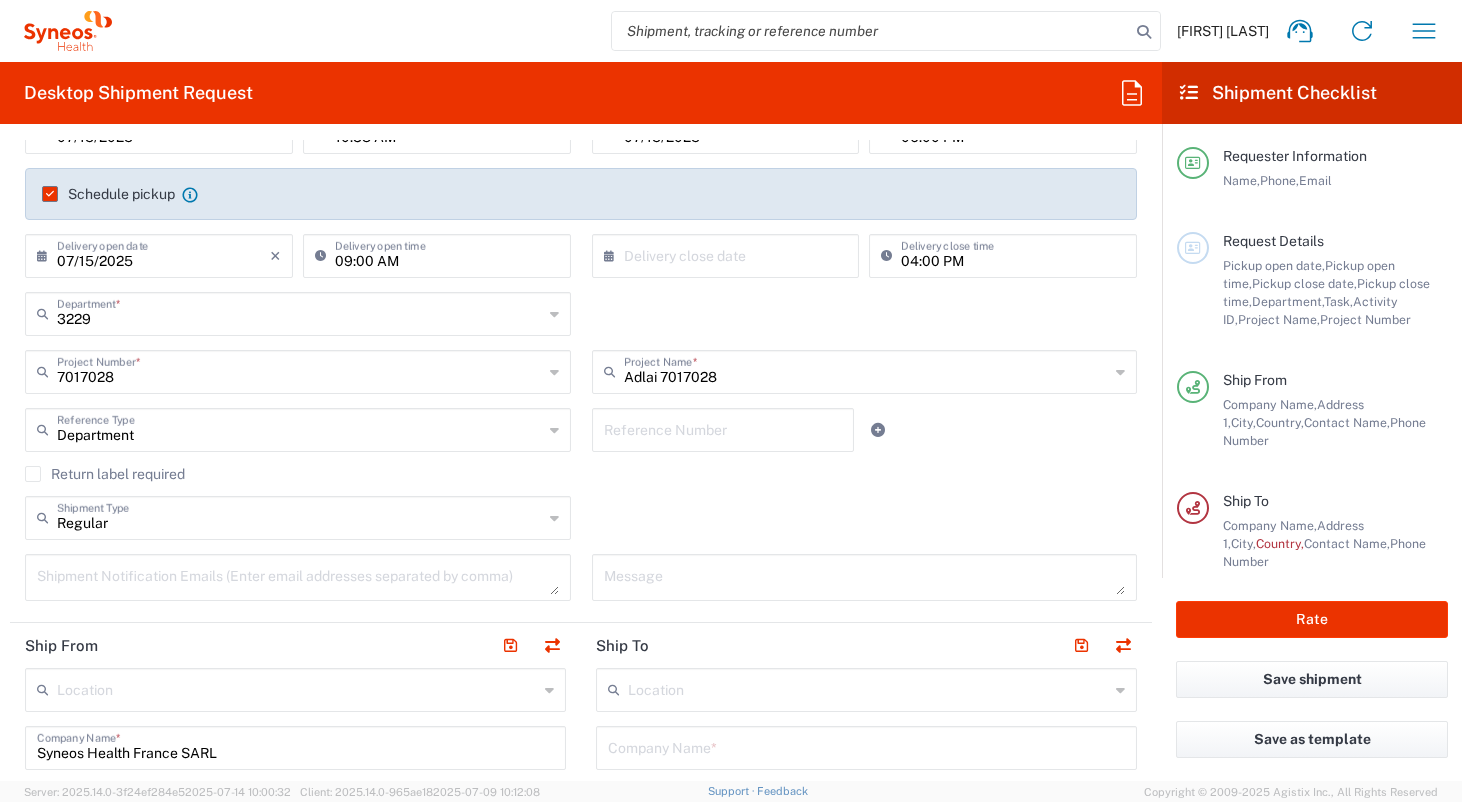 click on "Return label required" 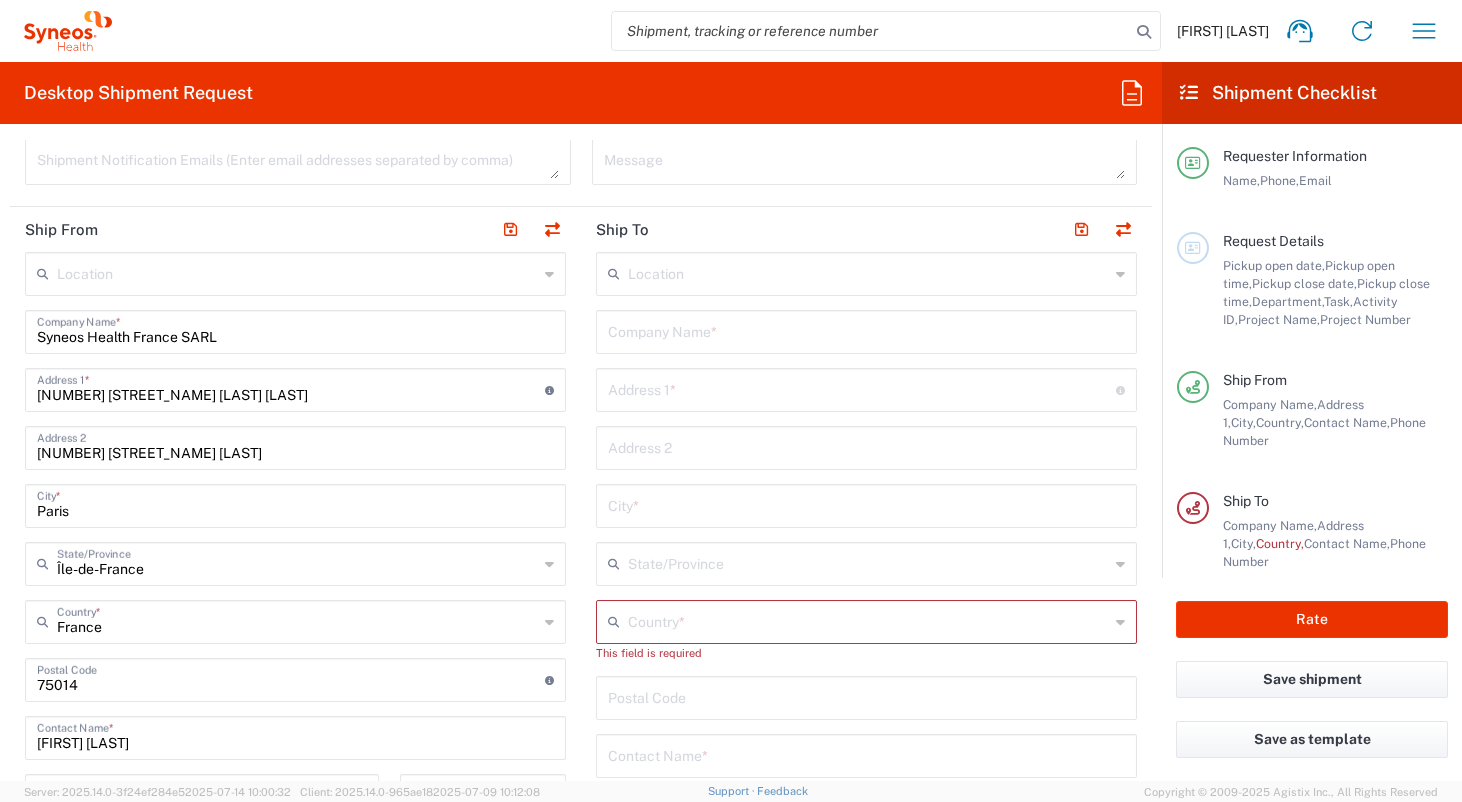 scroll, scrollTop: 719, scrollLeft: 0, axis: vertical 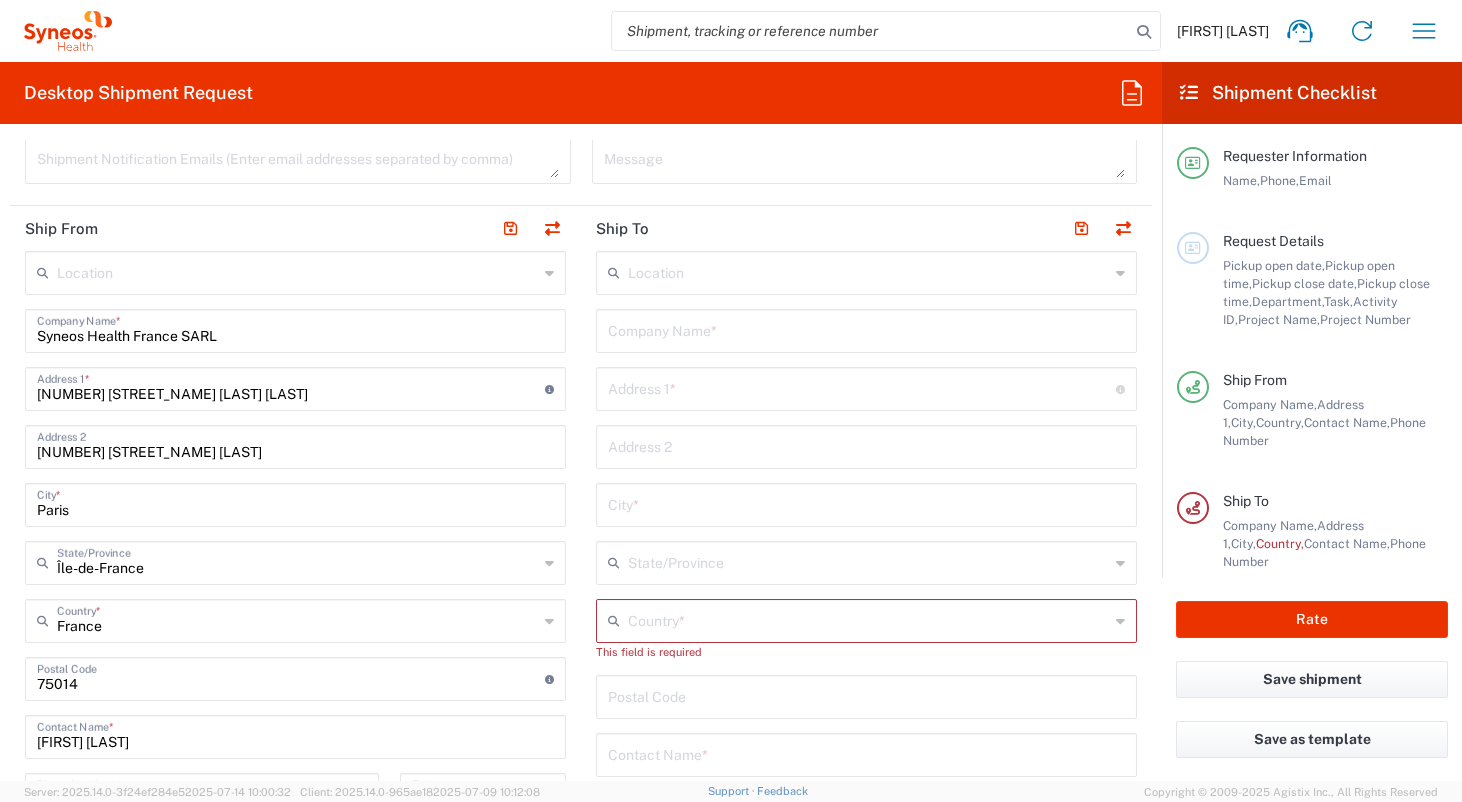 click on "[NUMBER] [STREET_NAME] [LAST] [LAST]" at bounding box center [291, 387] 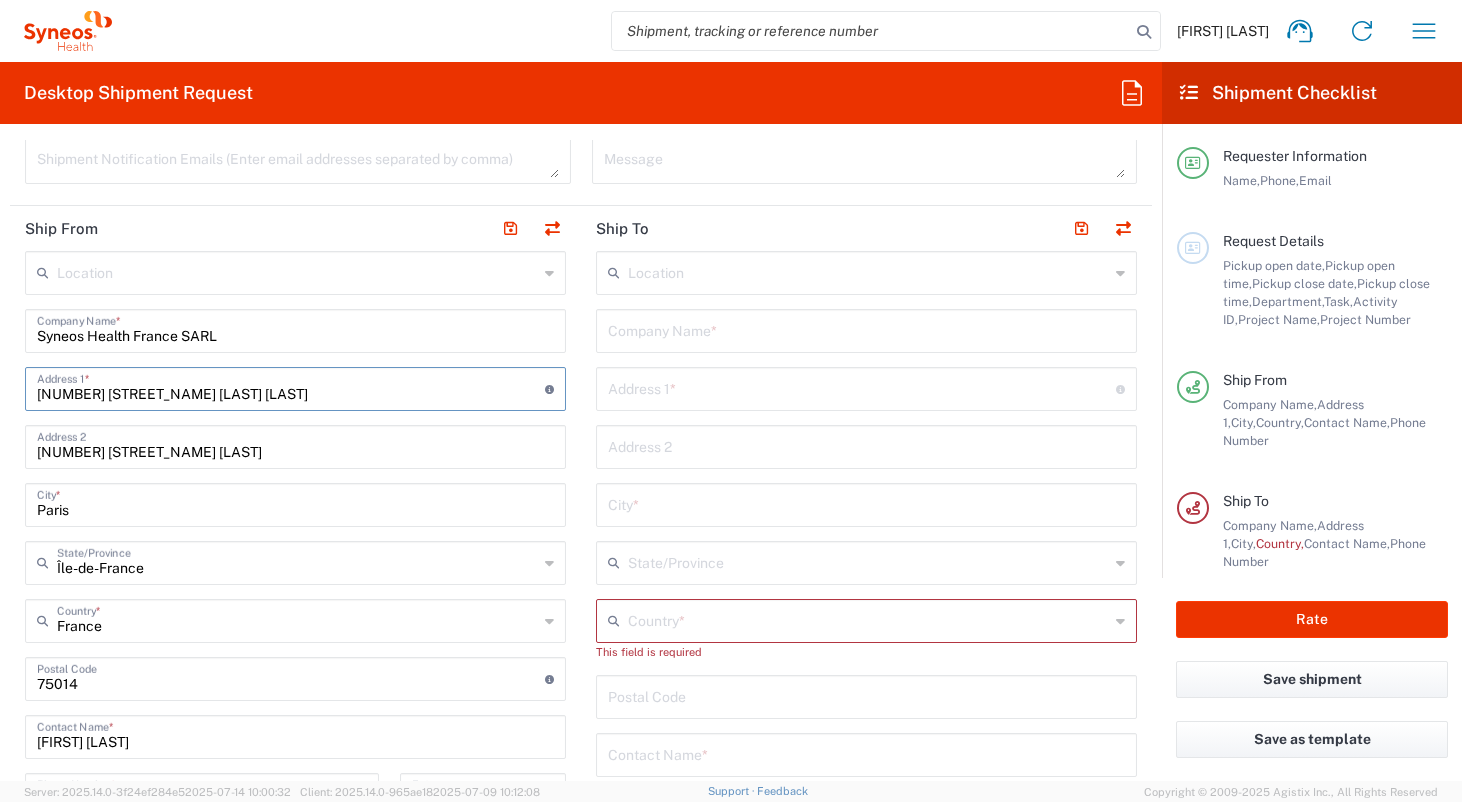click on "Location" 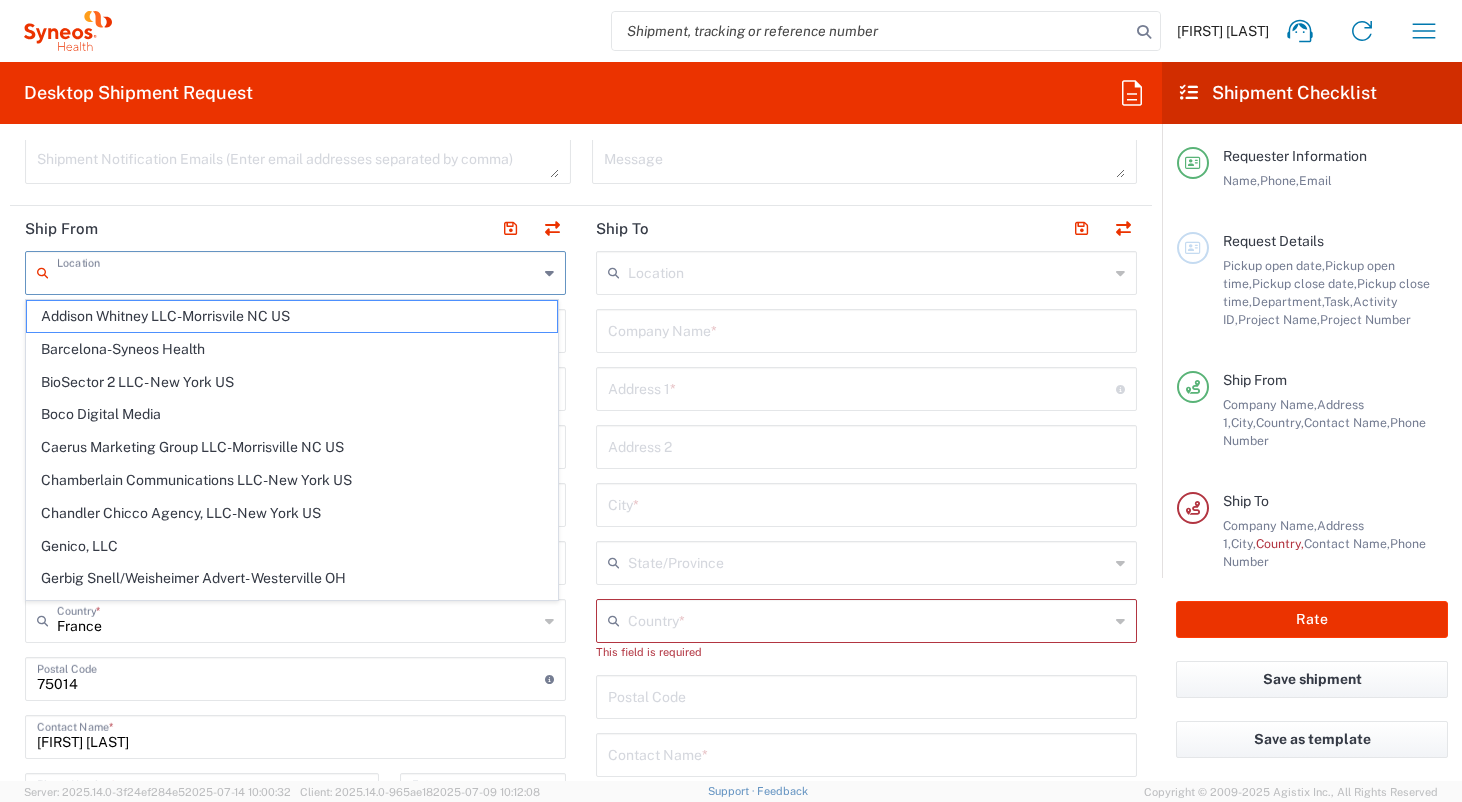 click at bounding box center (297, 271) 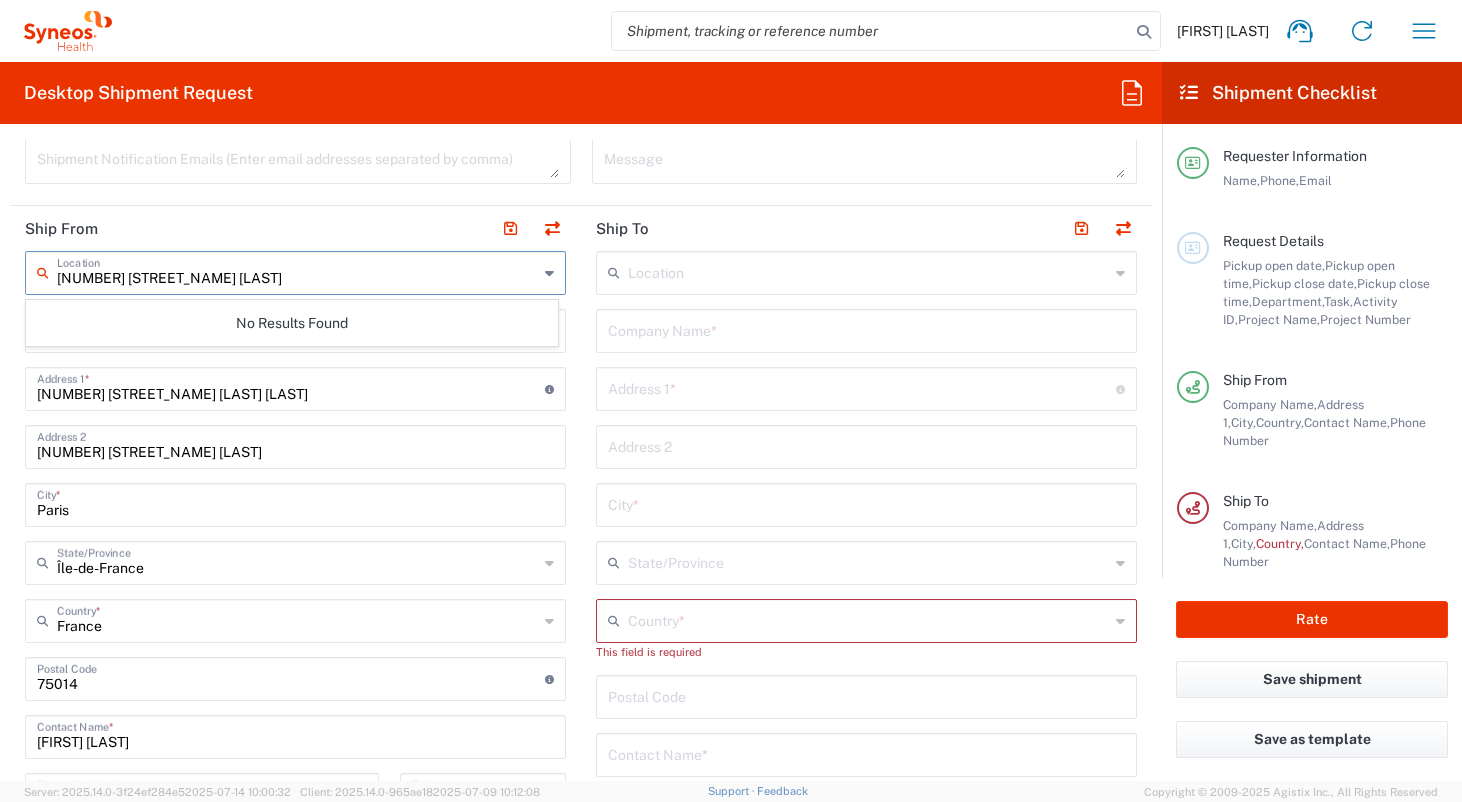 type on "[NUMBER] [STREET_NAME] [LAST]" 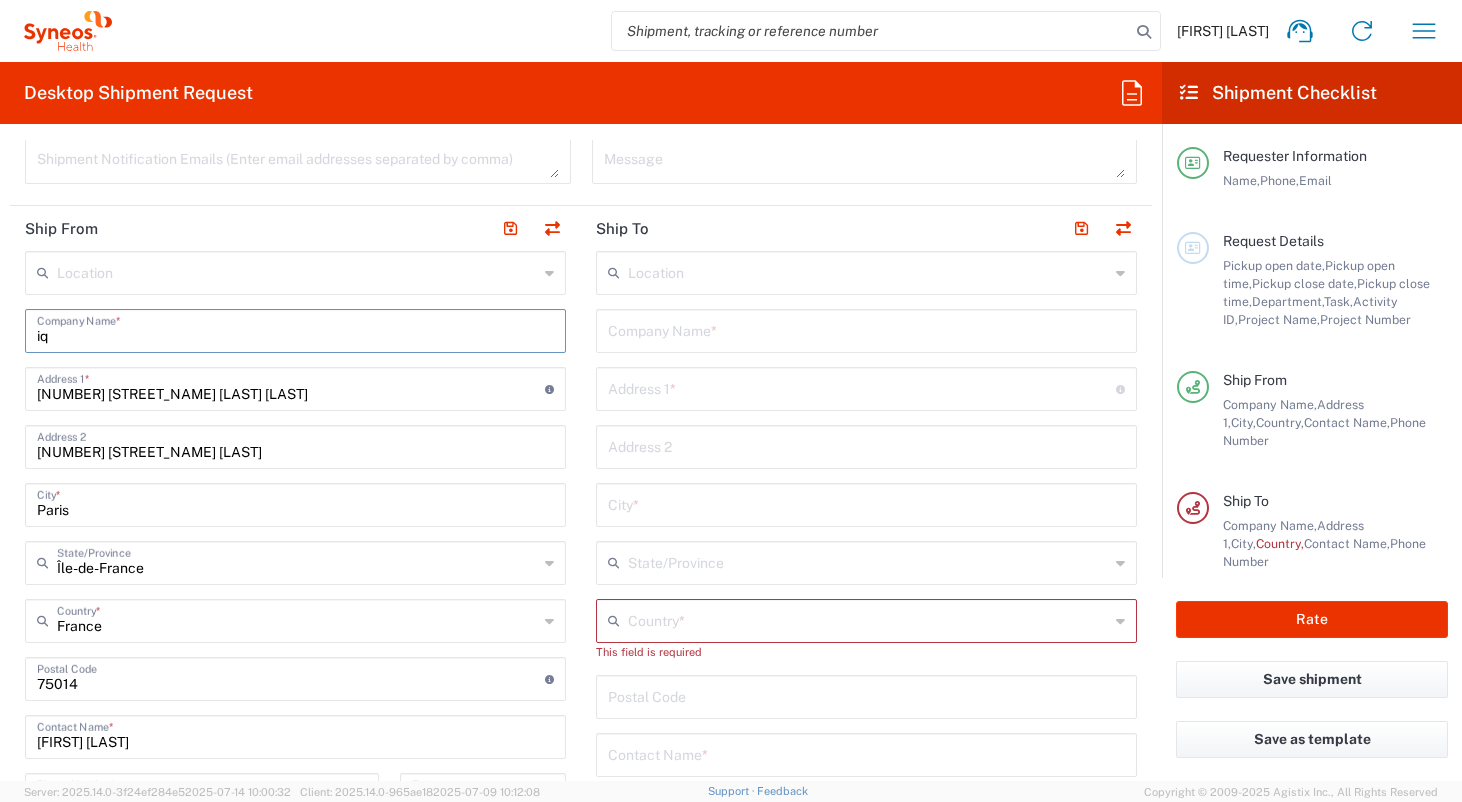 type on "i" 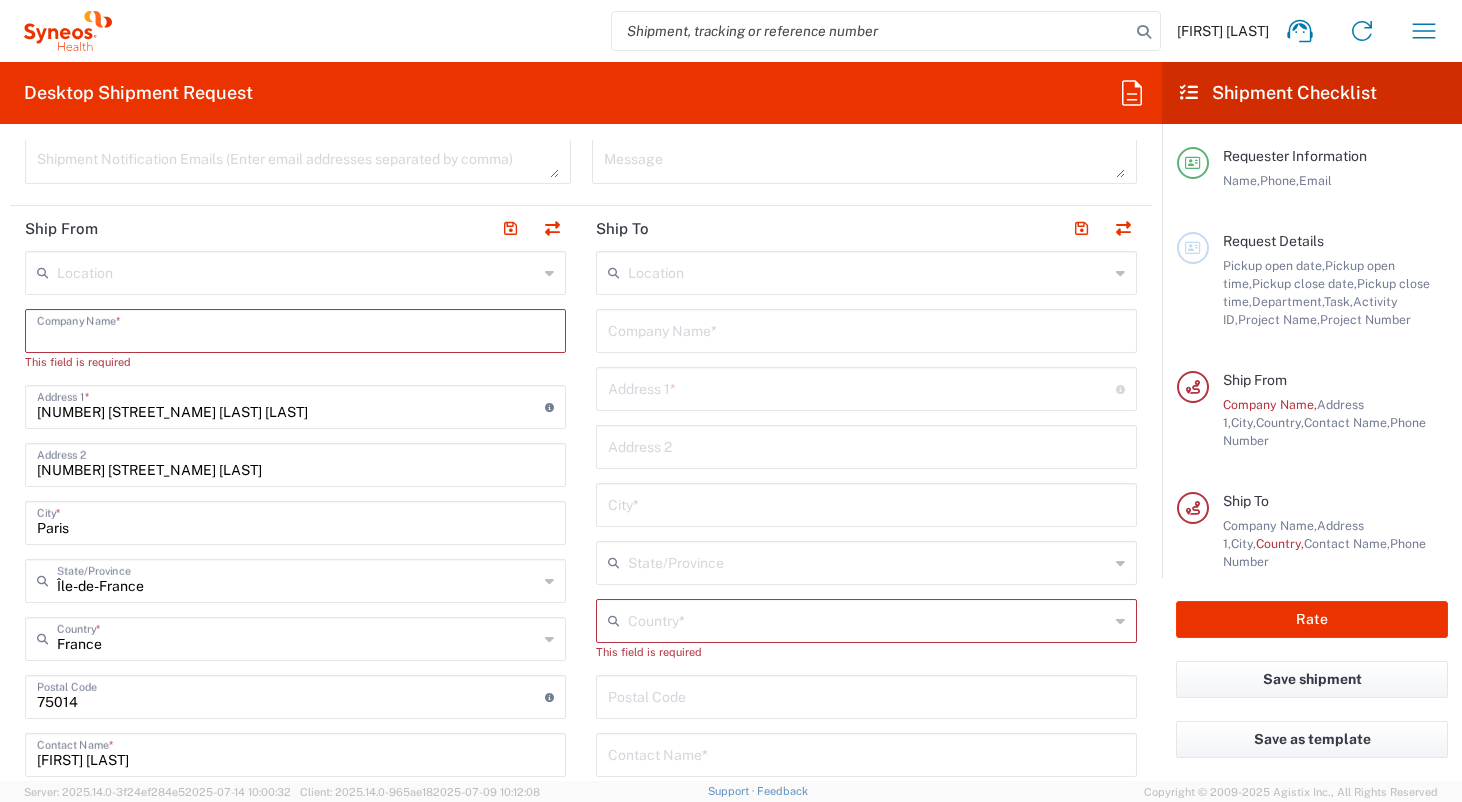 type 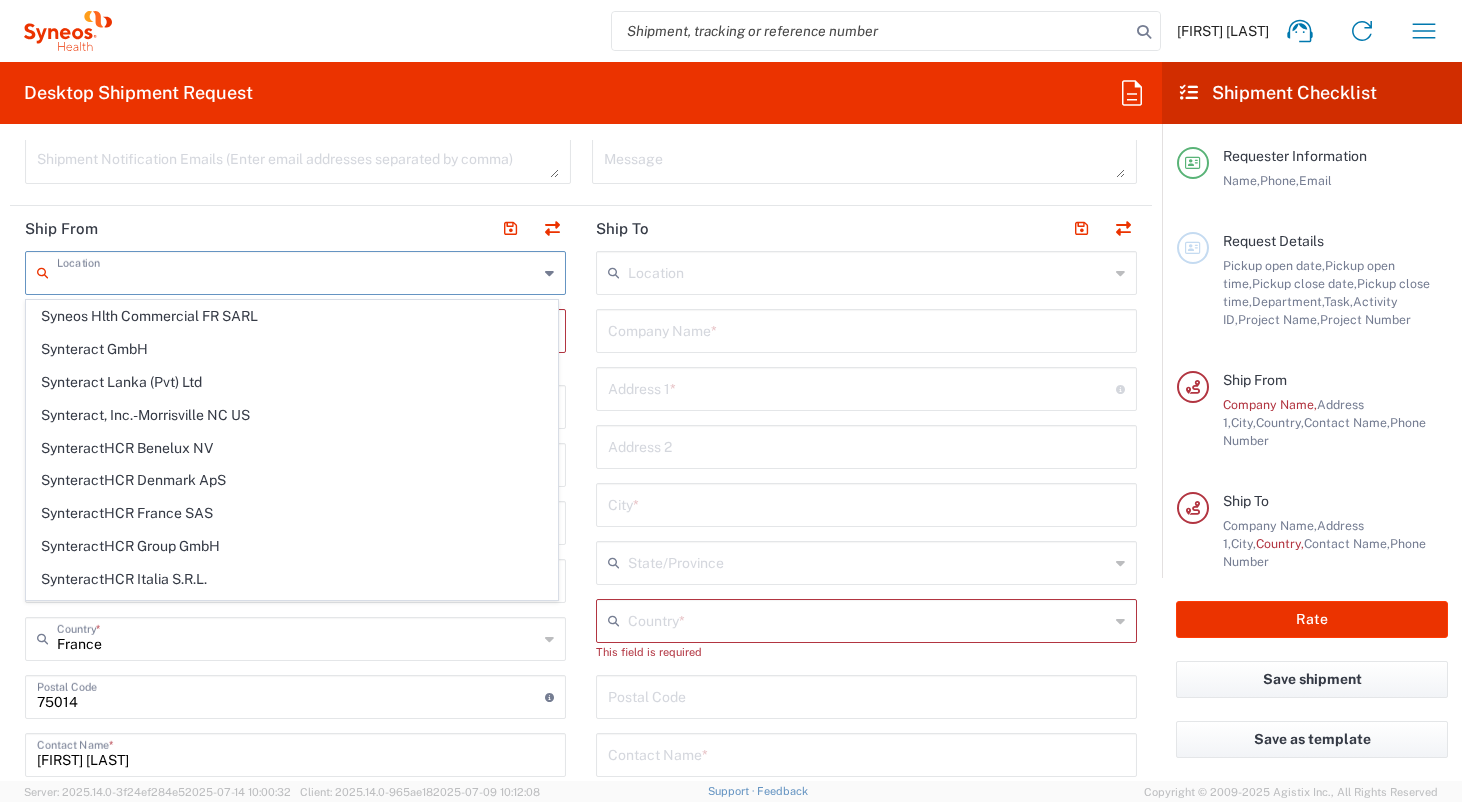 scroll, scrollTop: 3474, scrollLeft: 0, axis: vertical 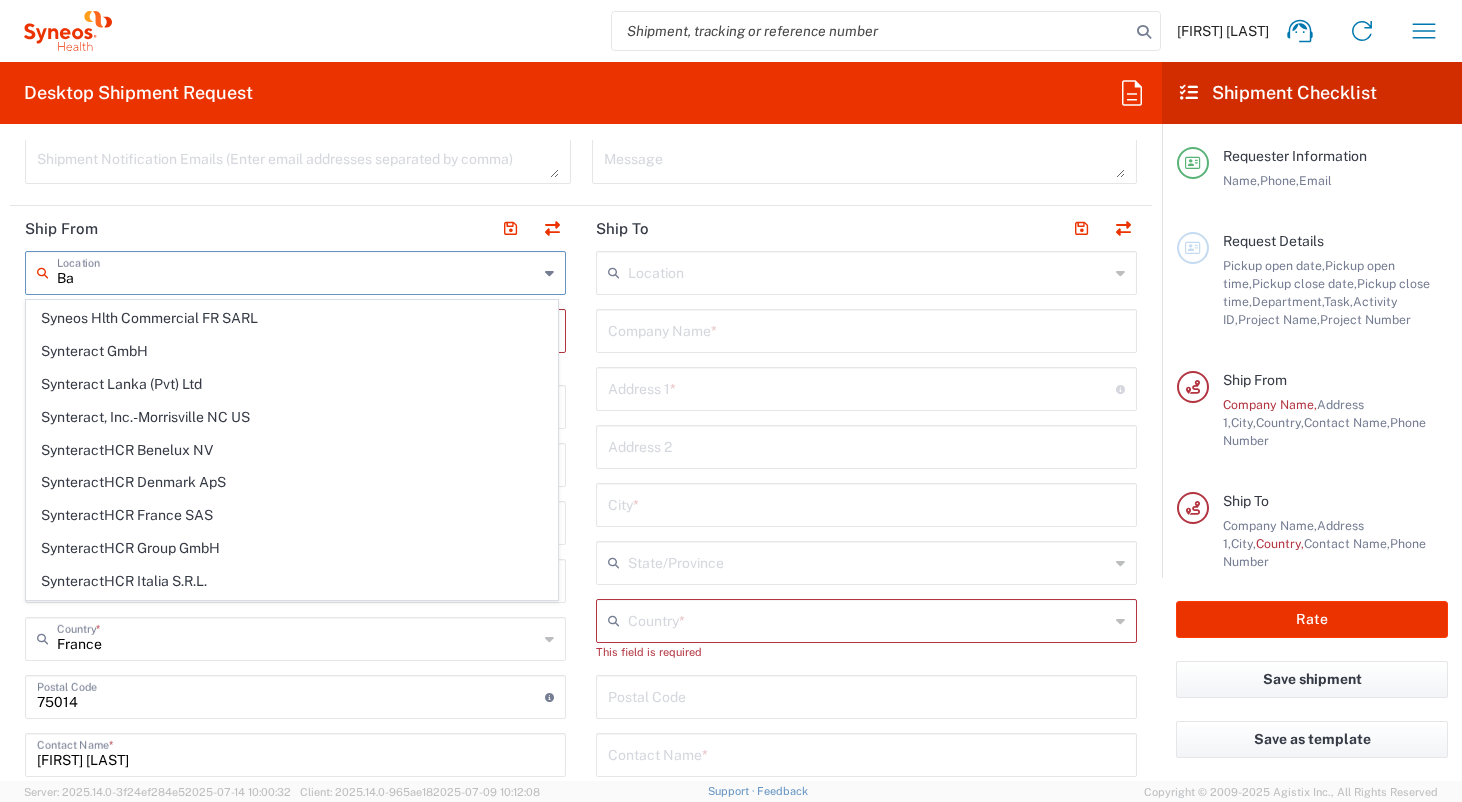 type on "B" 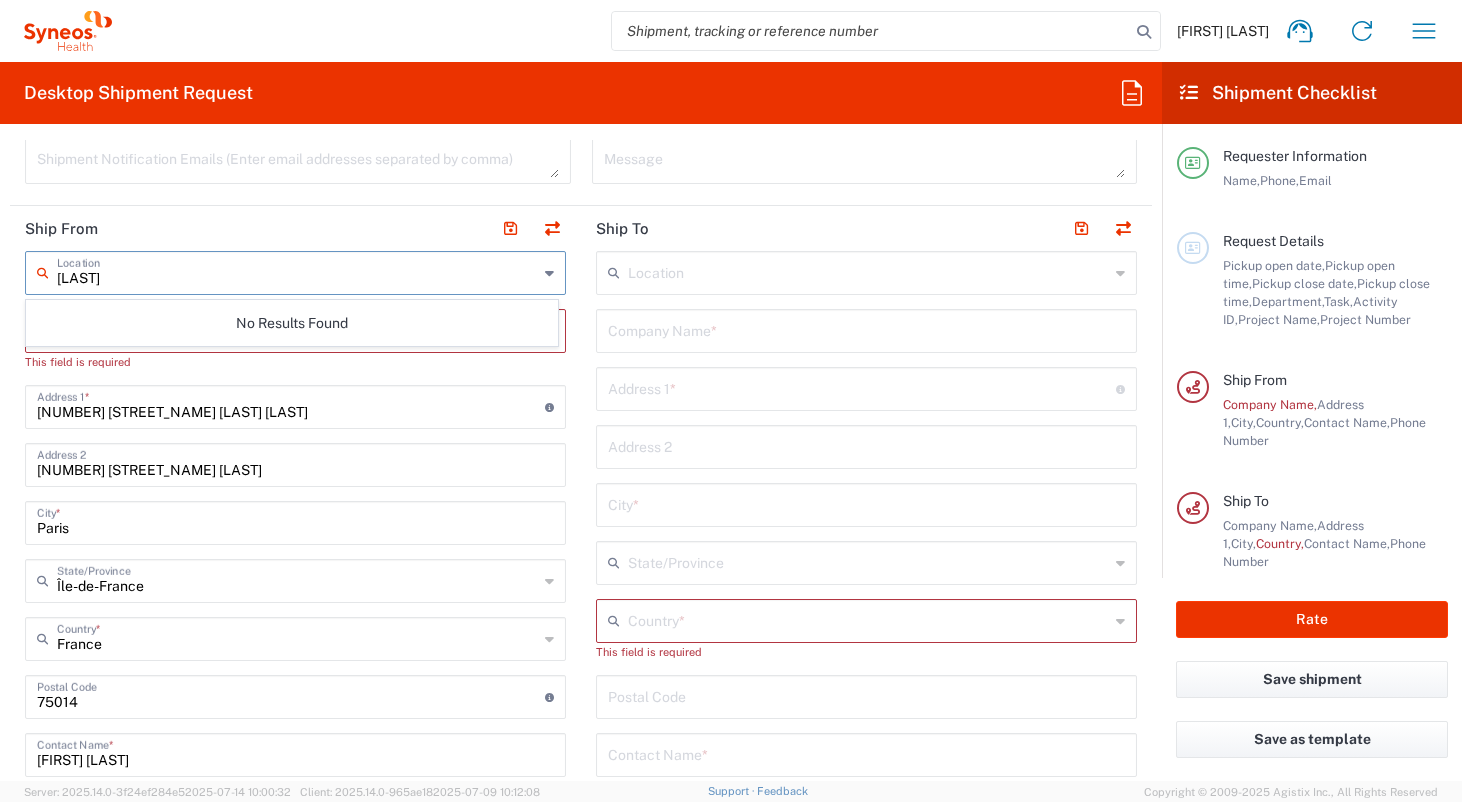 scroll, scrollTop: 0, scrollLeft: 0, axis: both 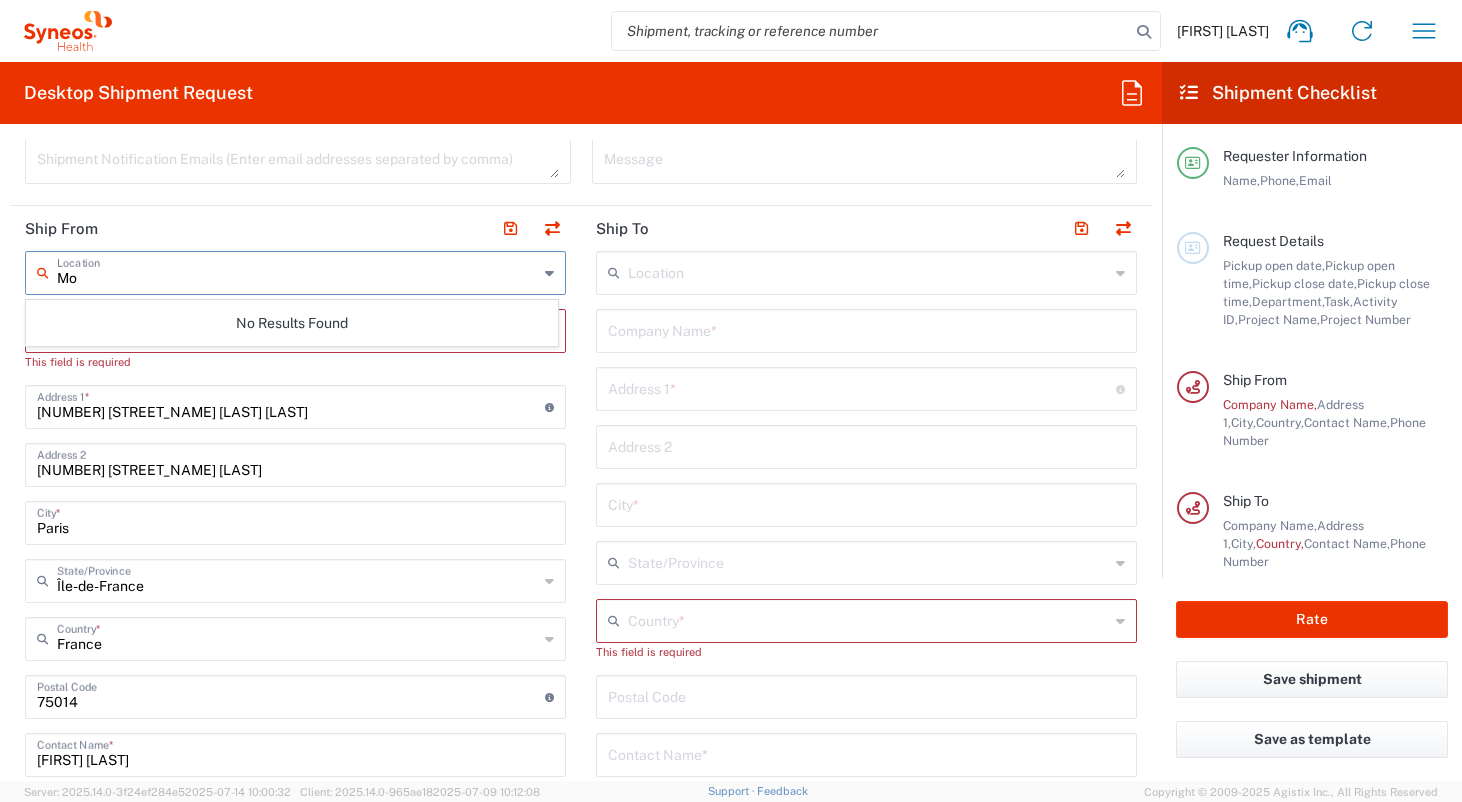 type on "M" 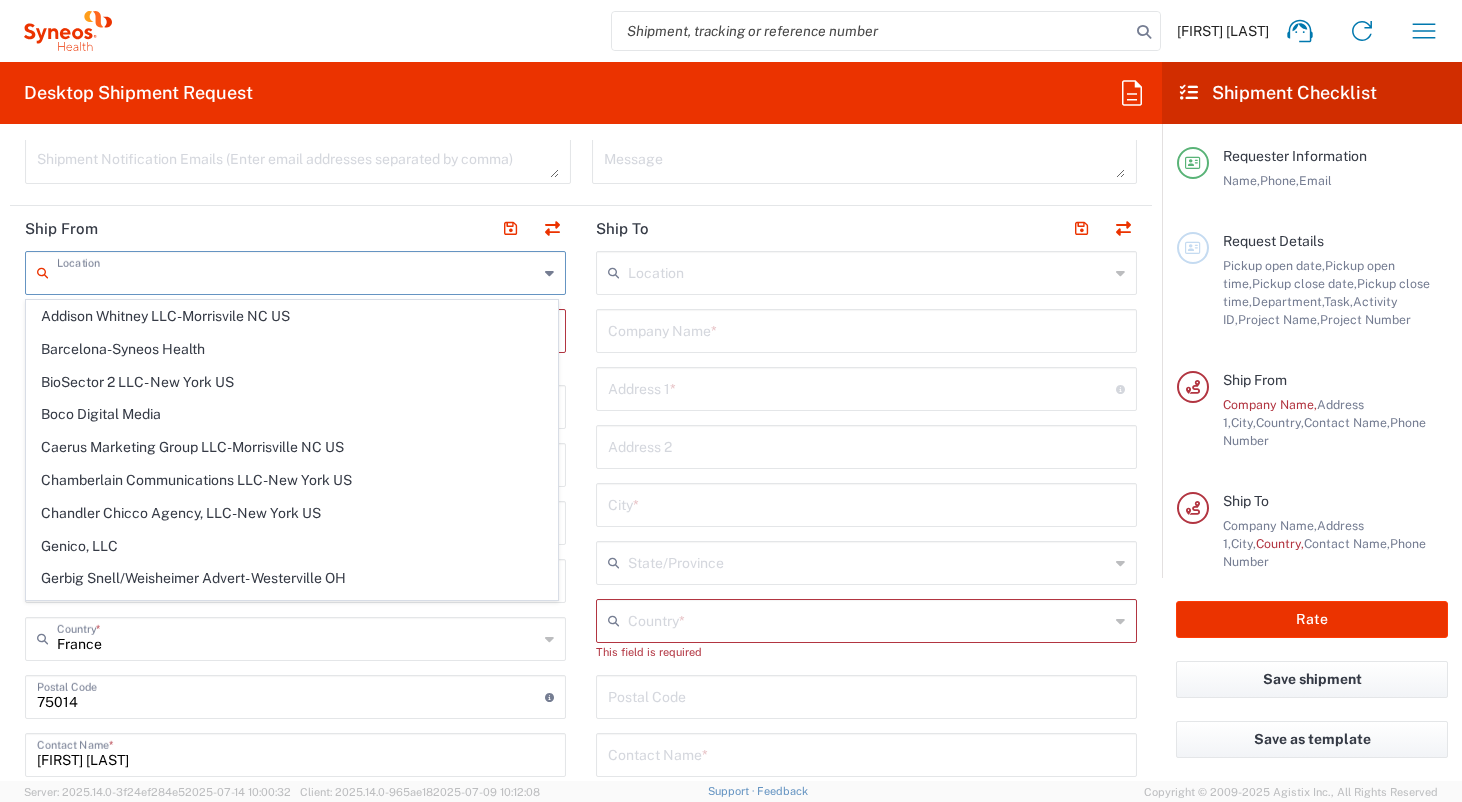 type on "3" 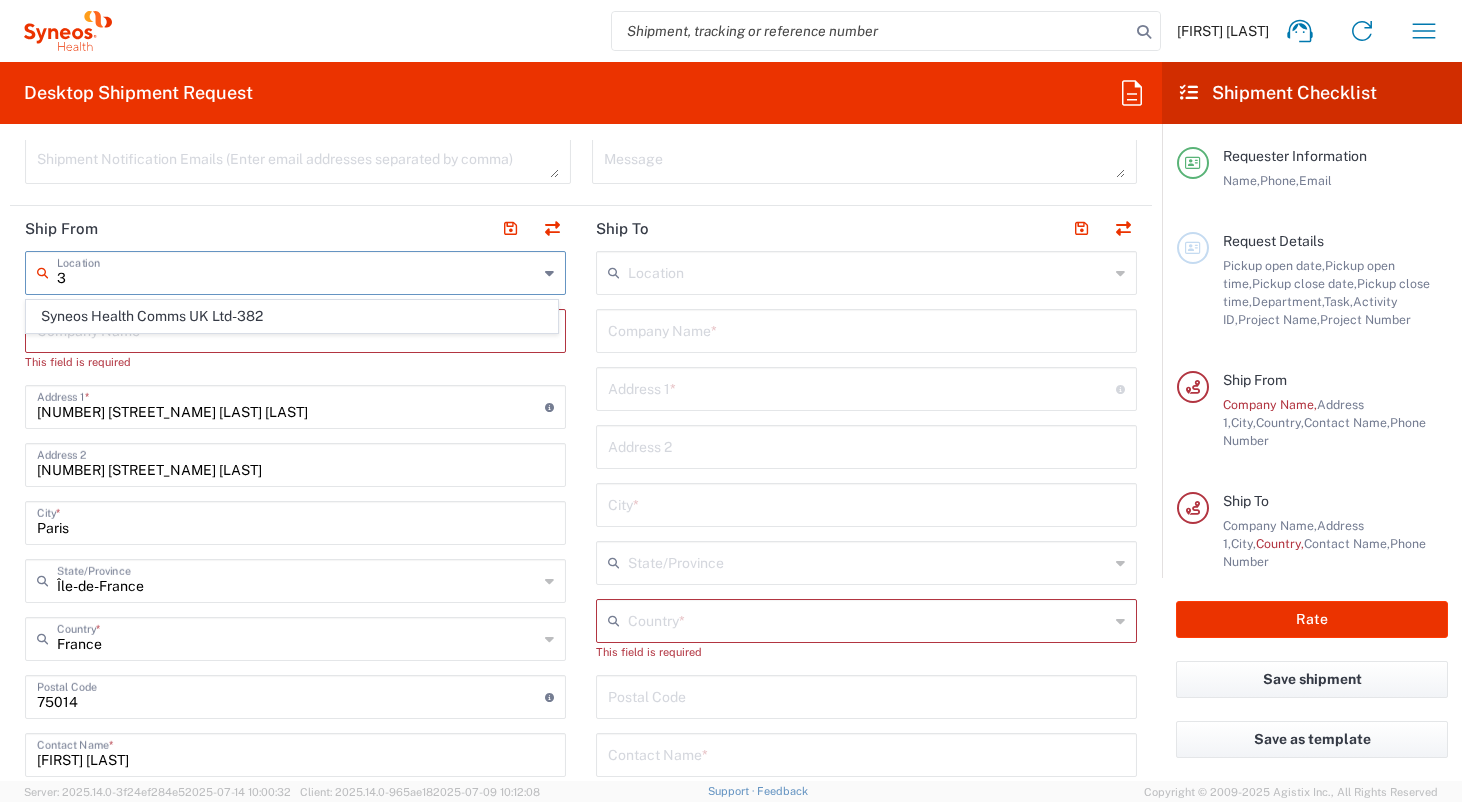 type 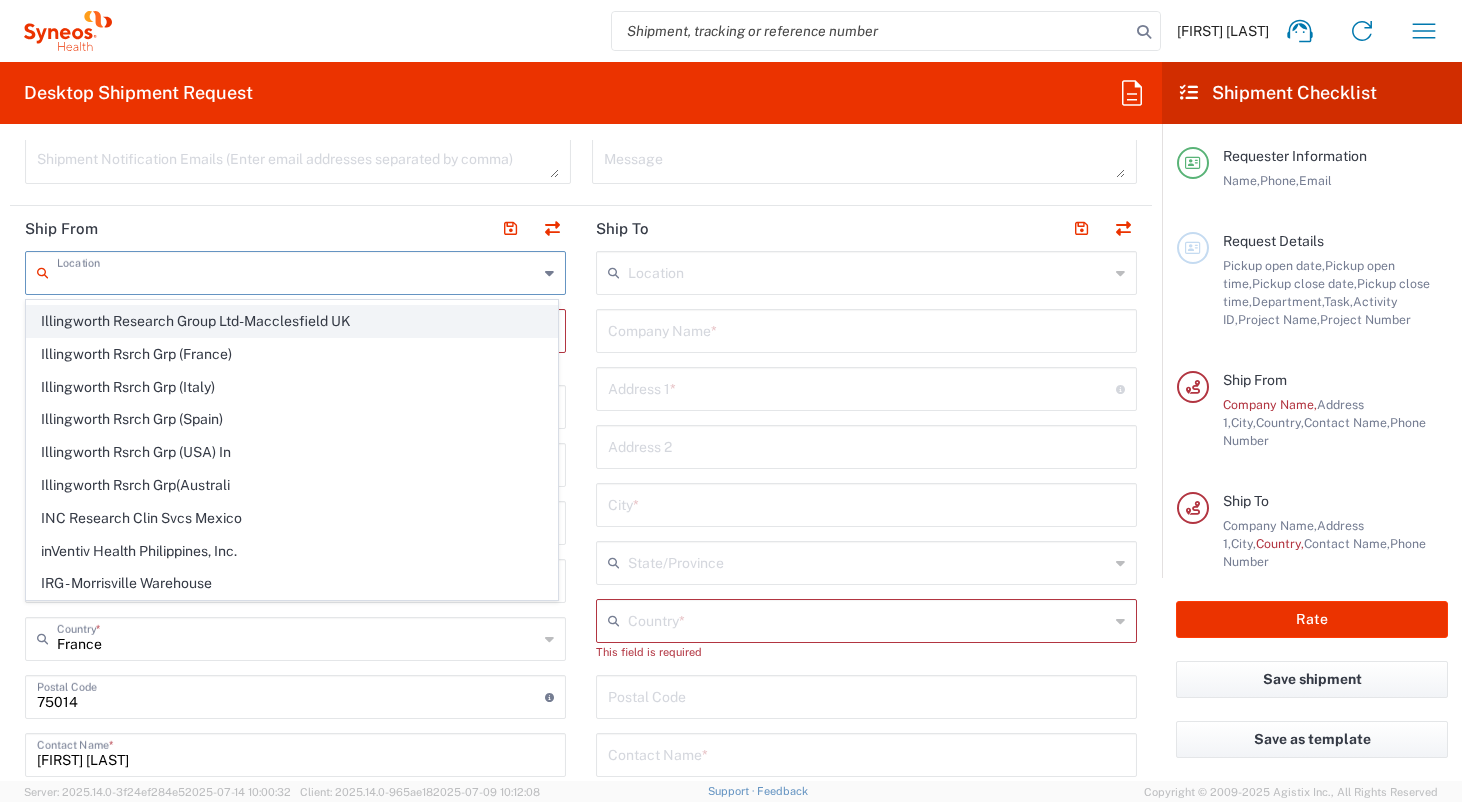 scroll, scrollTop: 324, scrollLeft: 0, axis: vertical 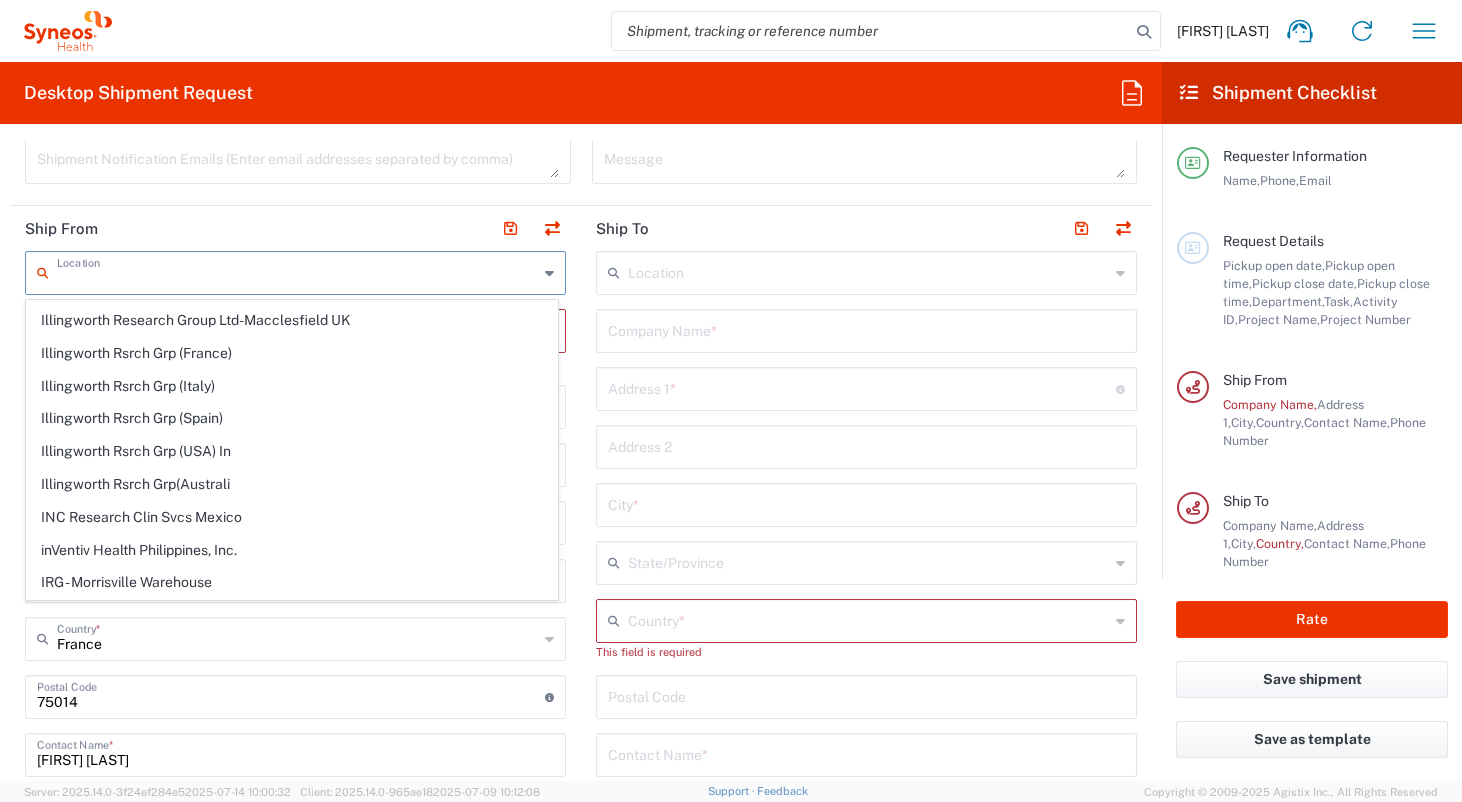 click on "Ship From" 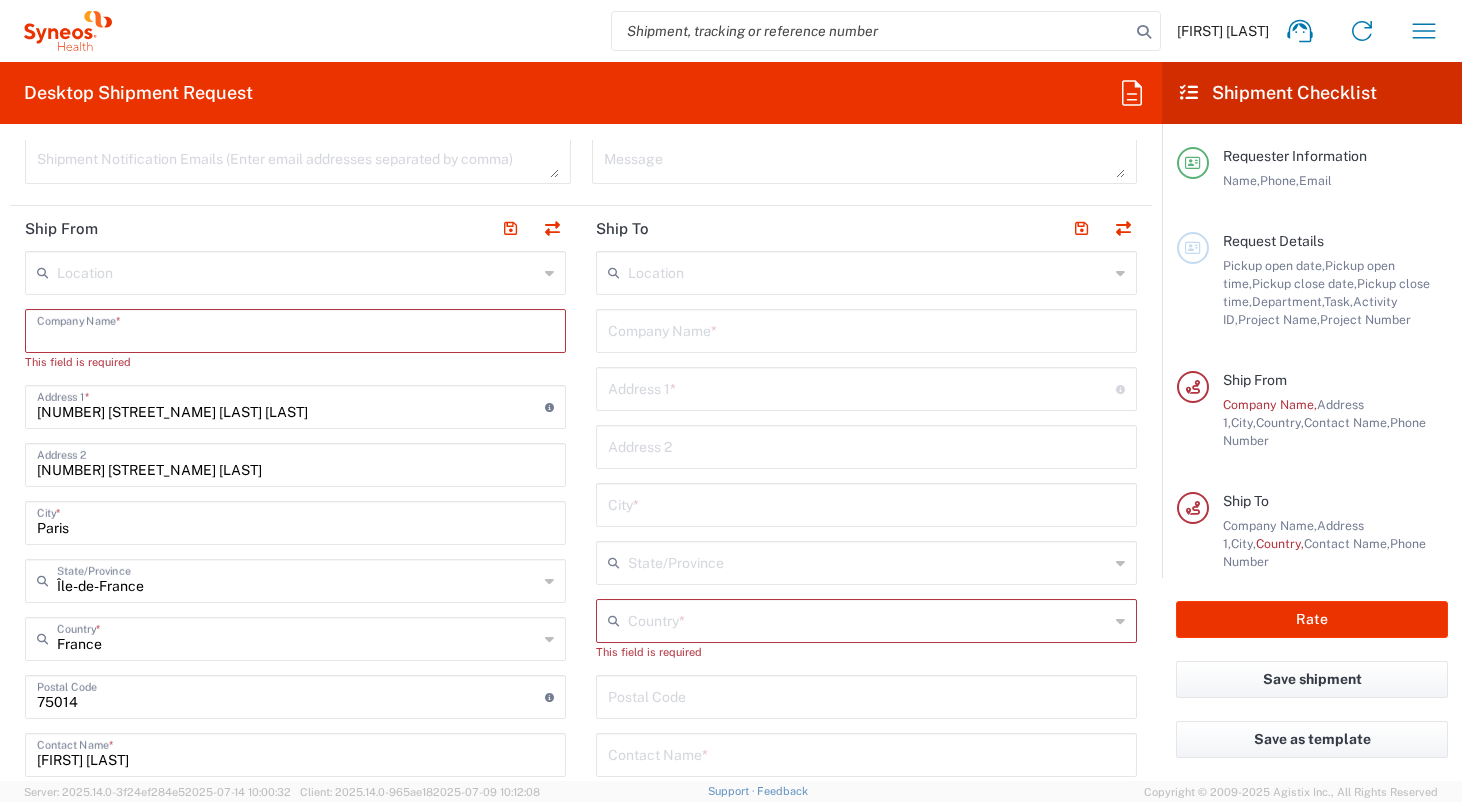 click at bounding box center (295, 329) 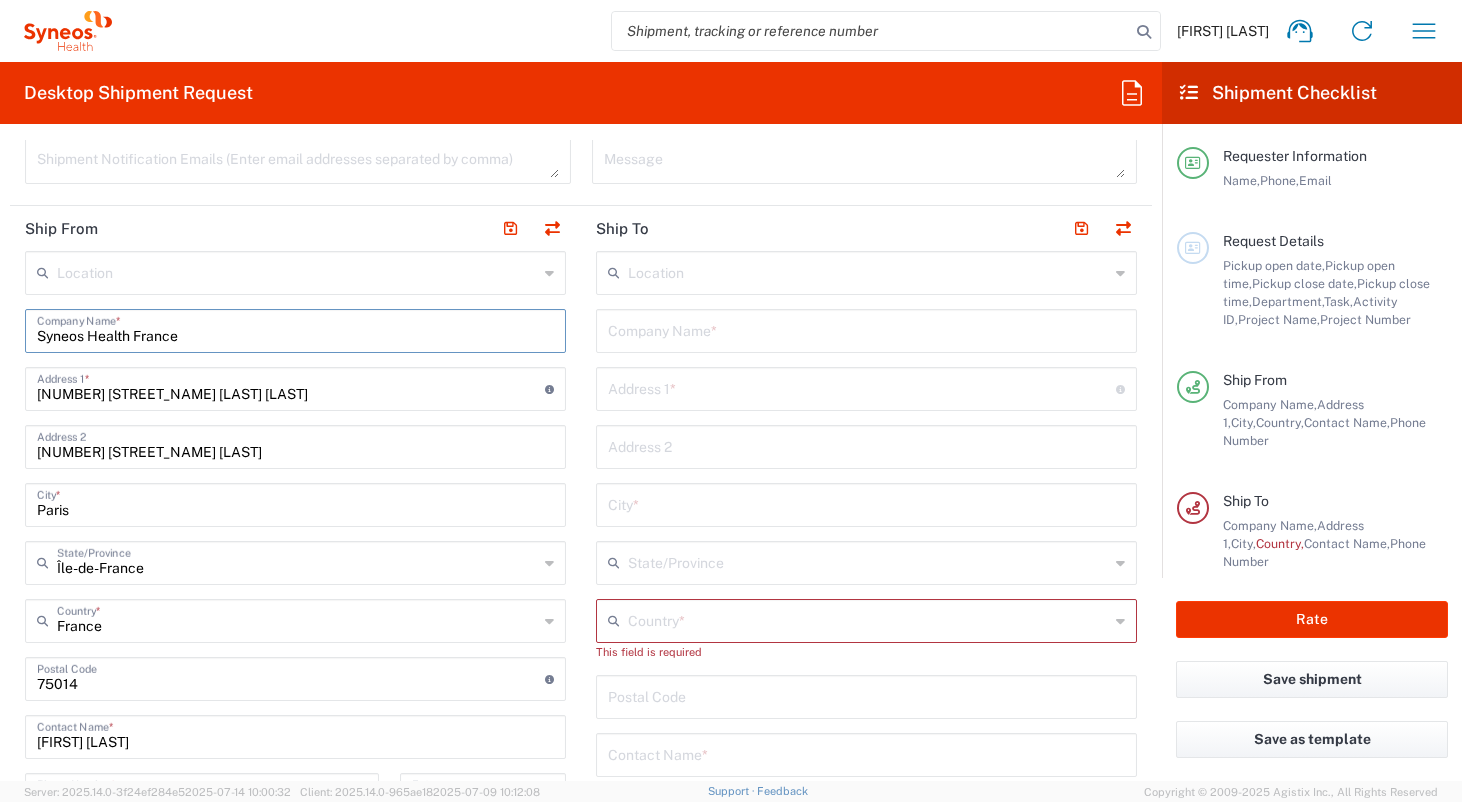 type on "Syneos Health France" 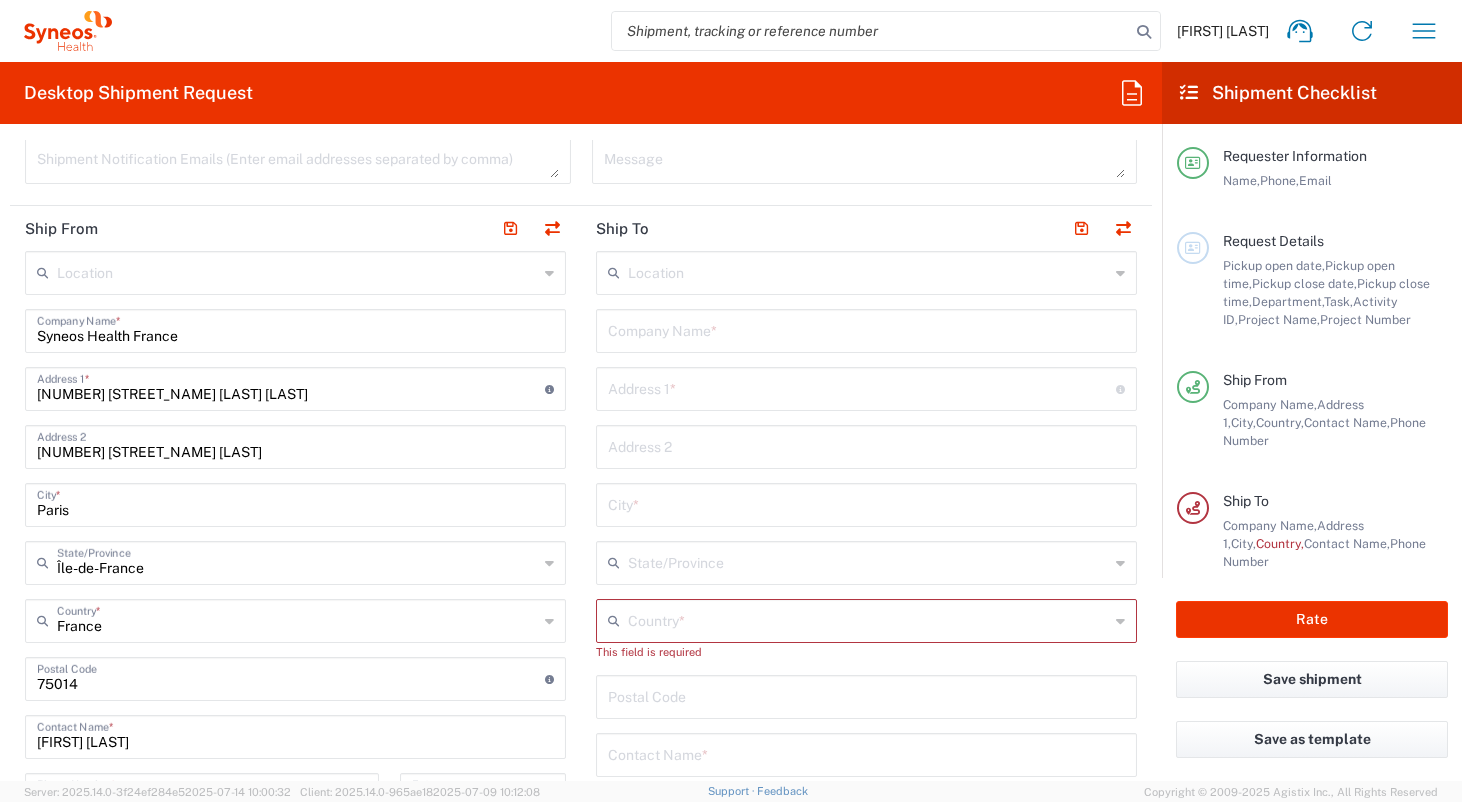 click on "[NUMBER] [STREET_NAME] [LAST] [LAST]" at bounding box center (291, 387) 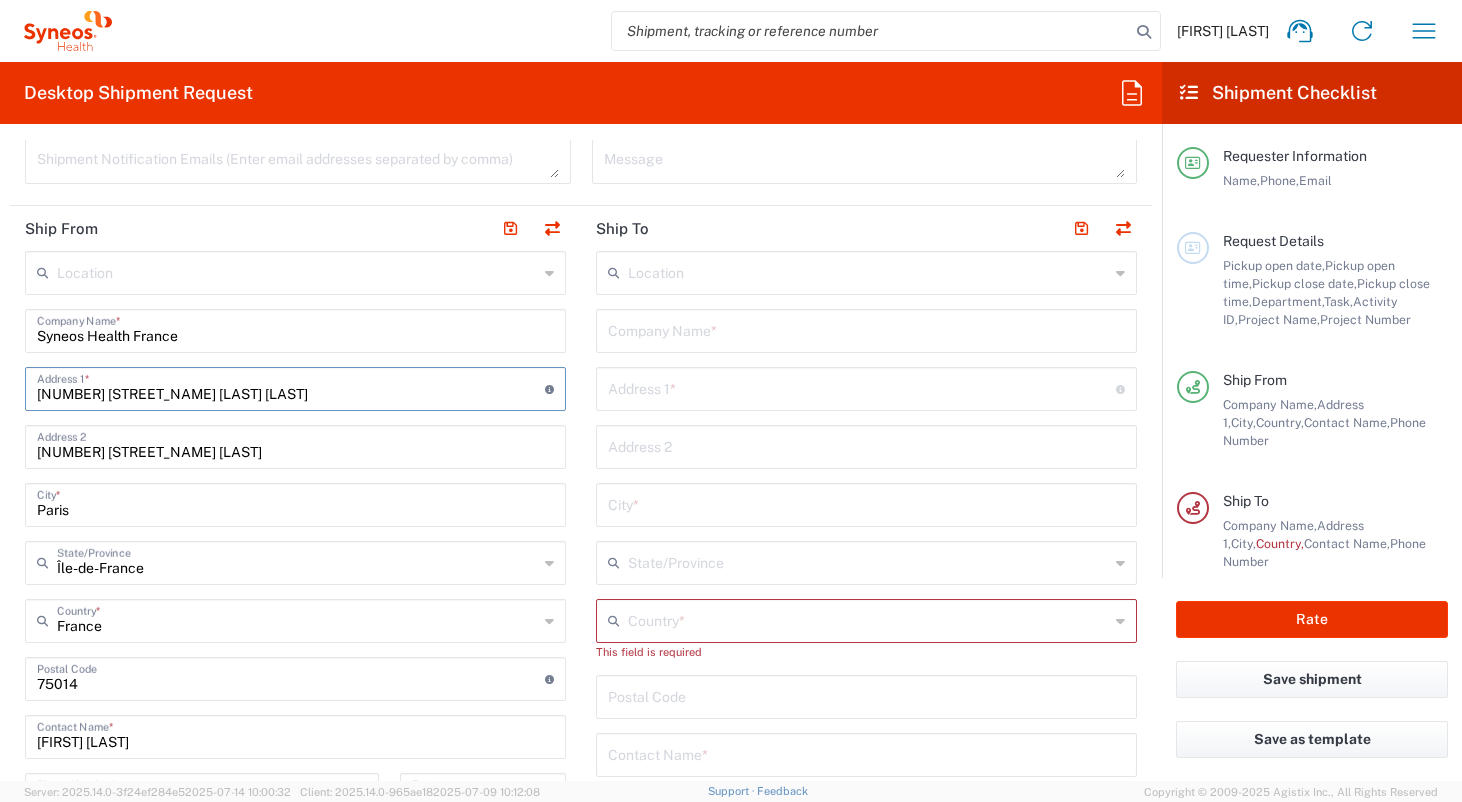 drag, startPoint x: 239, startPoint y: 391, endPoint x: 5, endPoint y: 394, distance: 234.01923 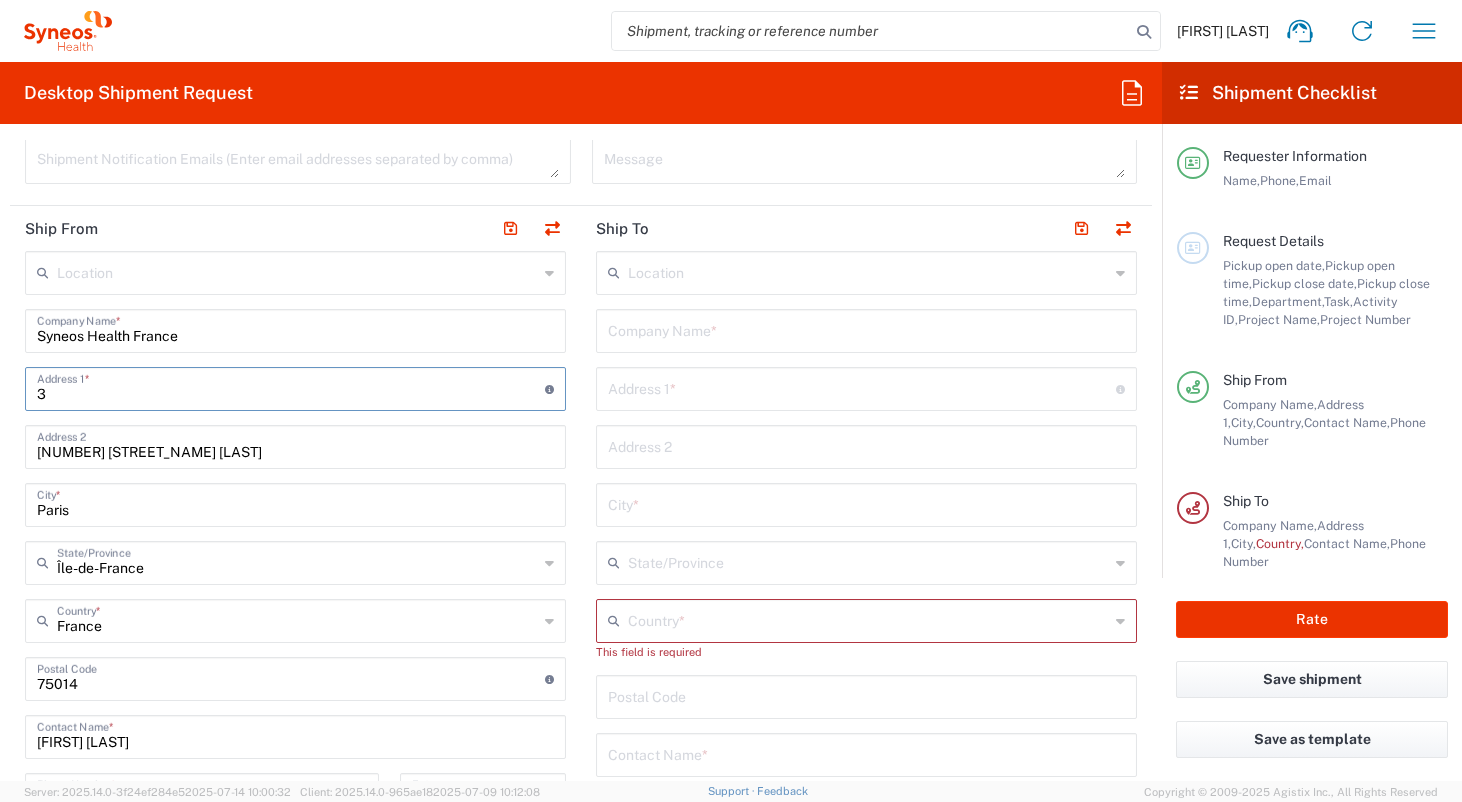type on "[NUMBER] [STREET_NAME] [LAST]" 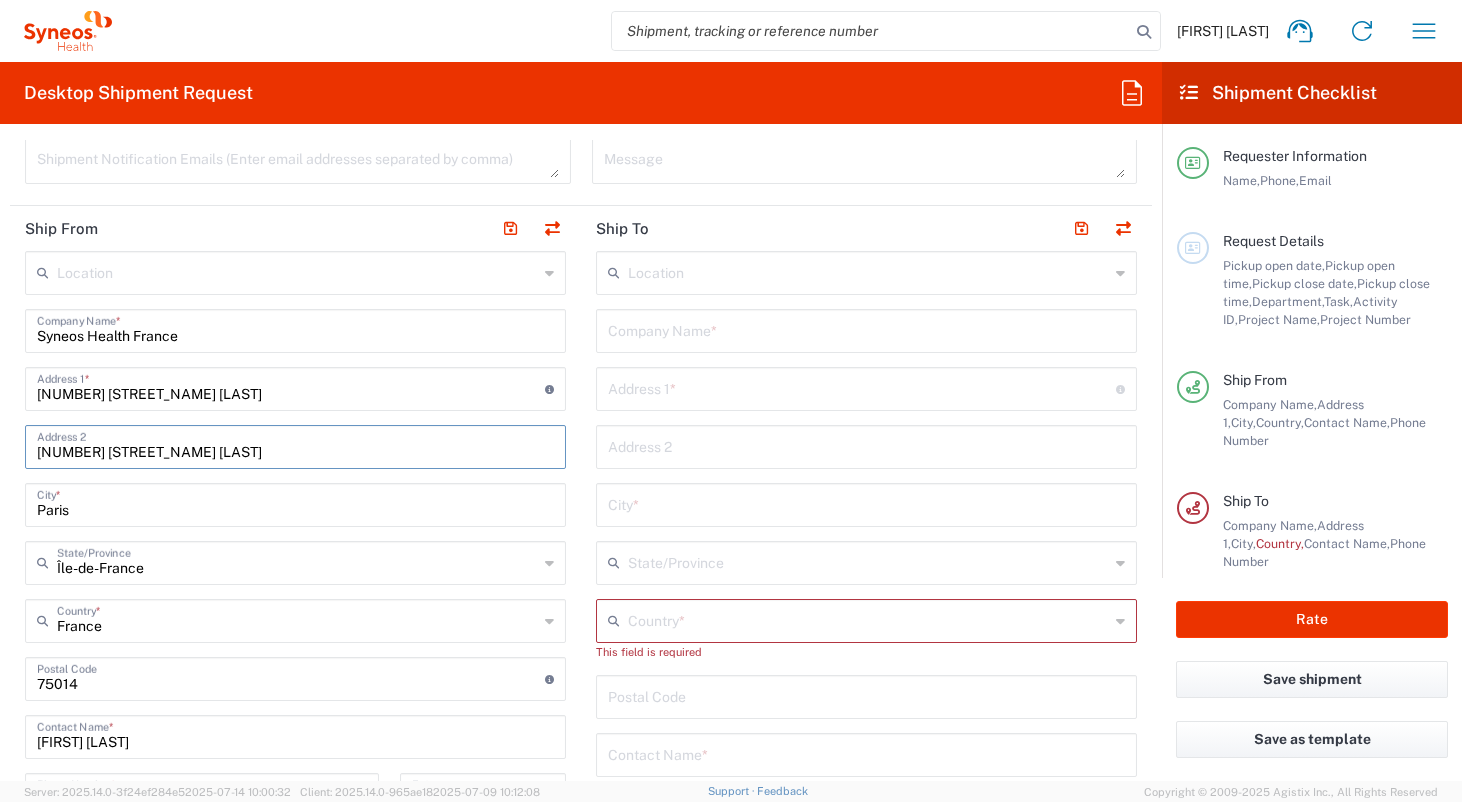 click on "[NUMBER] [STREET_NAME] [LAST]" at bounding box center [295, 445] 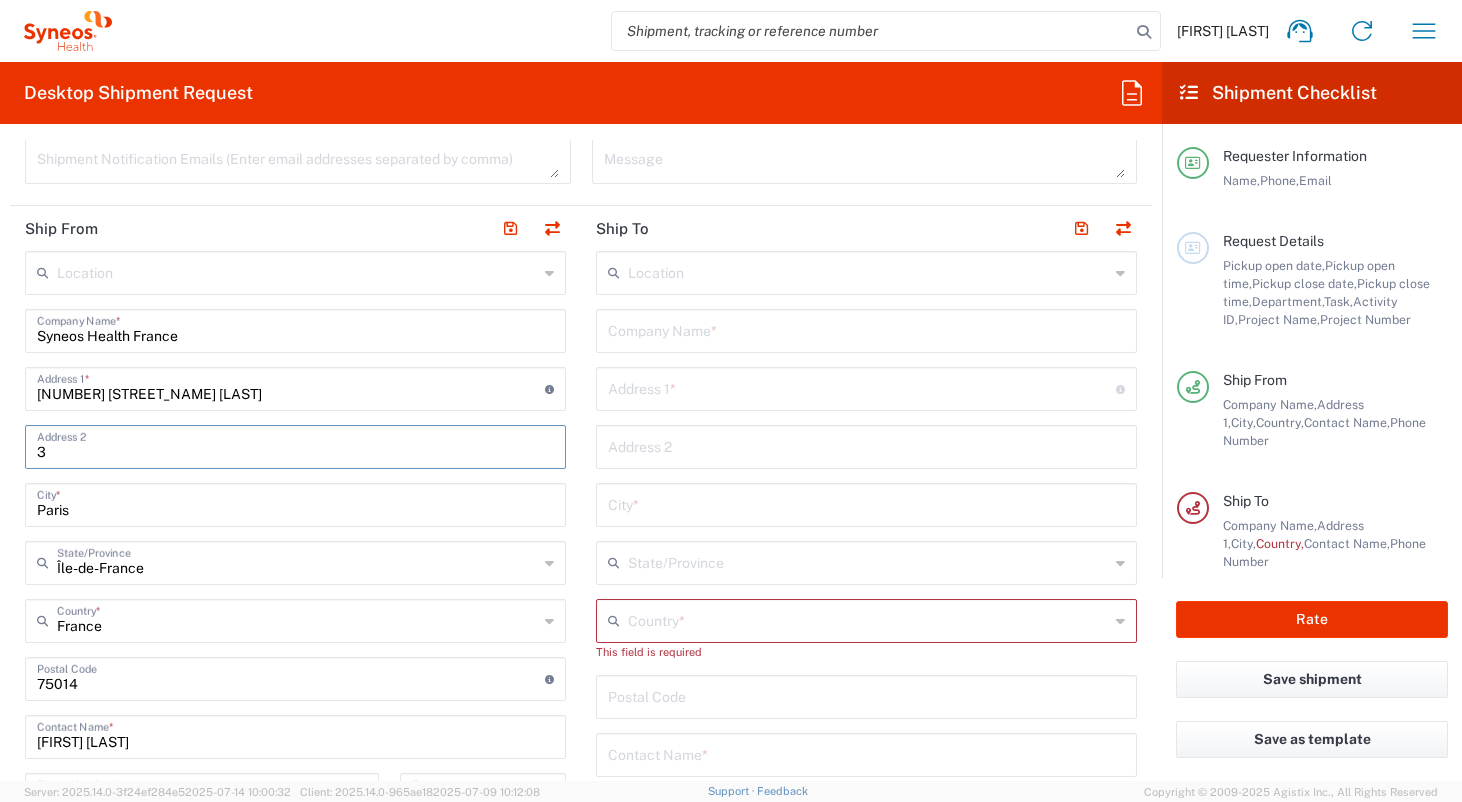 type on "[NUMBER] [STREET_NAME] [LAST]" 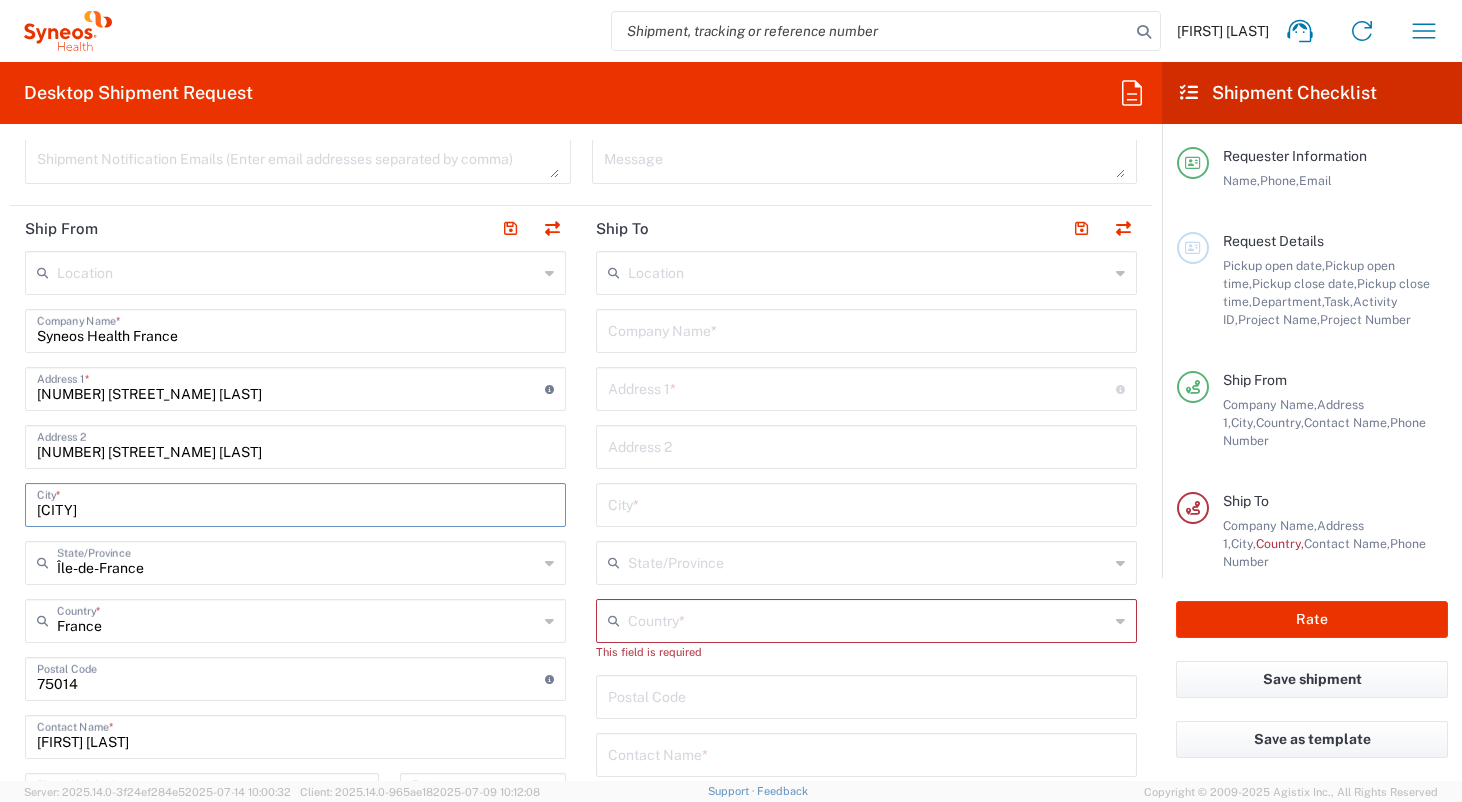type on "[CITY]" 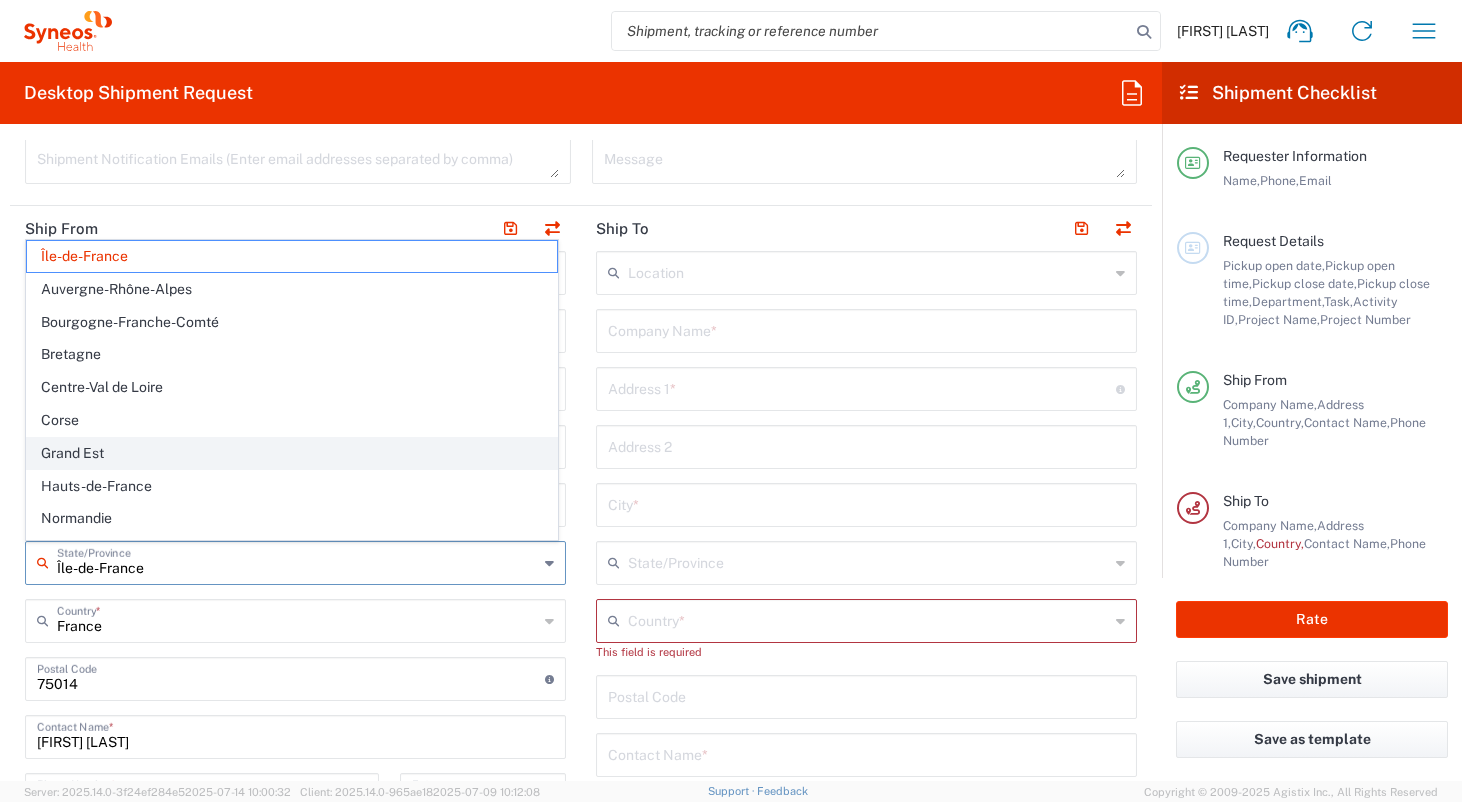 click on "Grand Est" 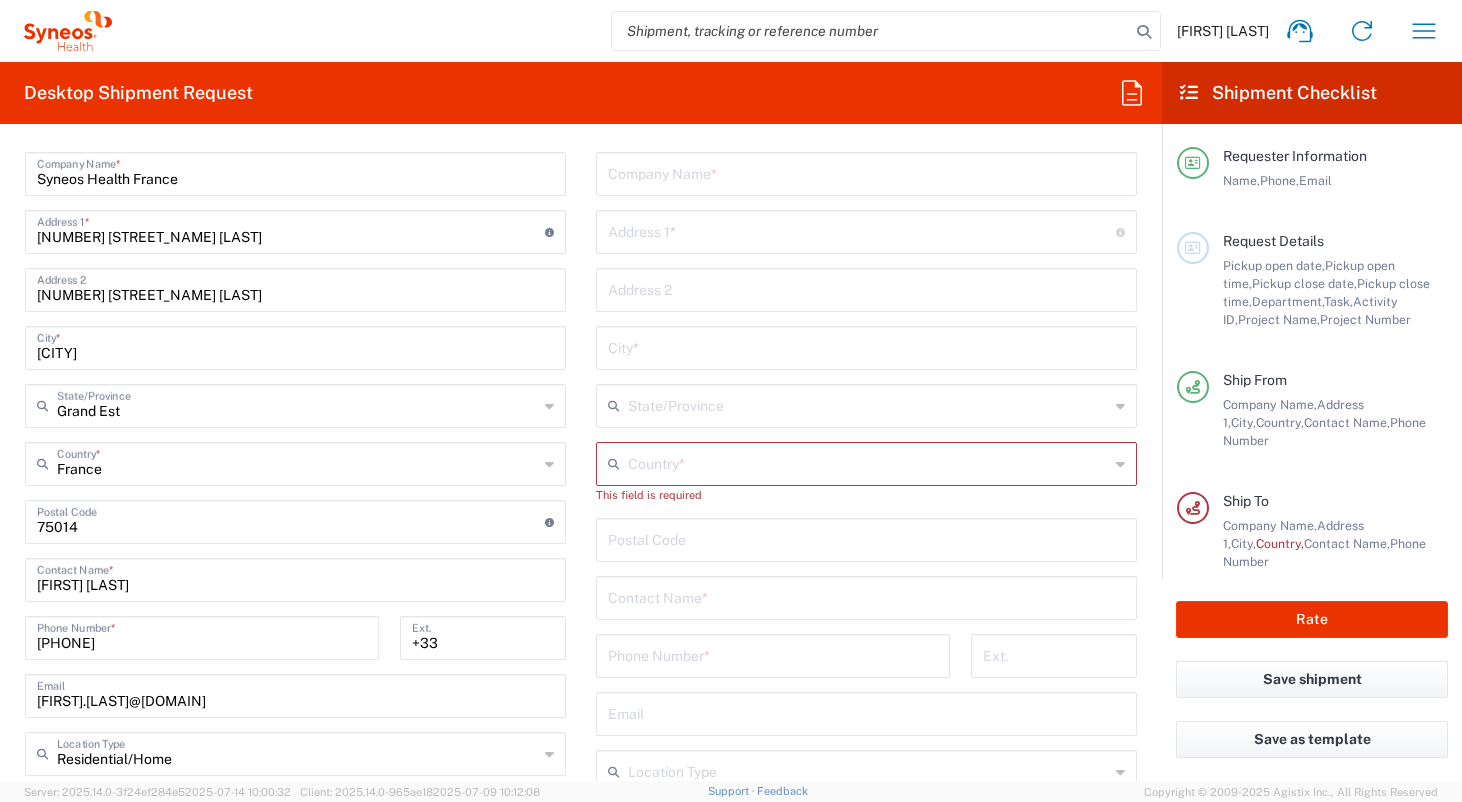 scroll, scrollTop: 879, scrollLeft: 0, axis: vertical 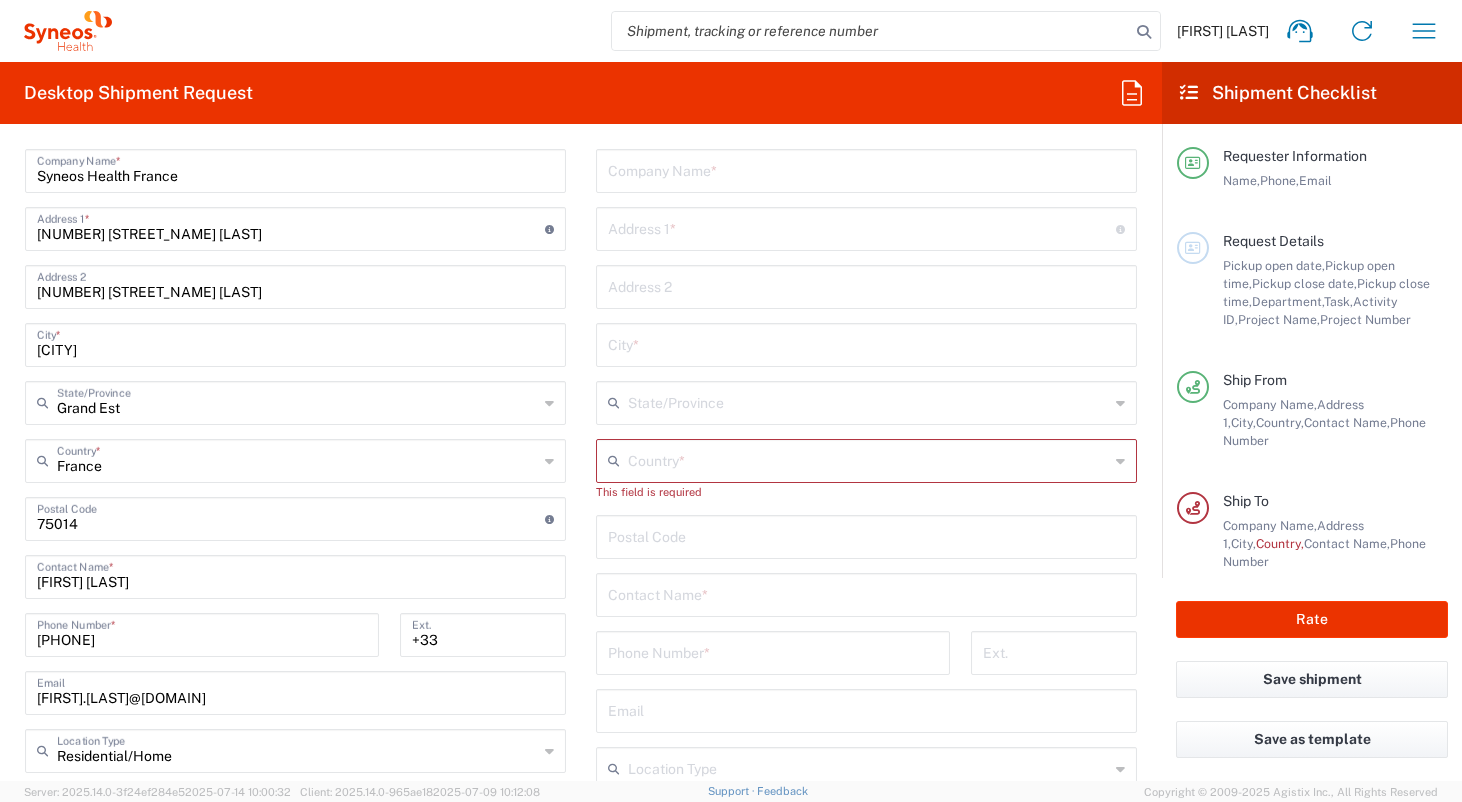 click at bounding box center (291, 517) 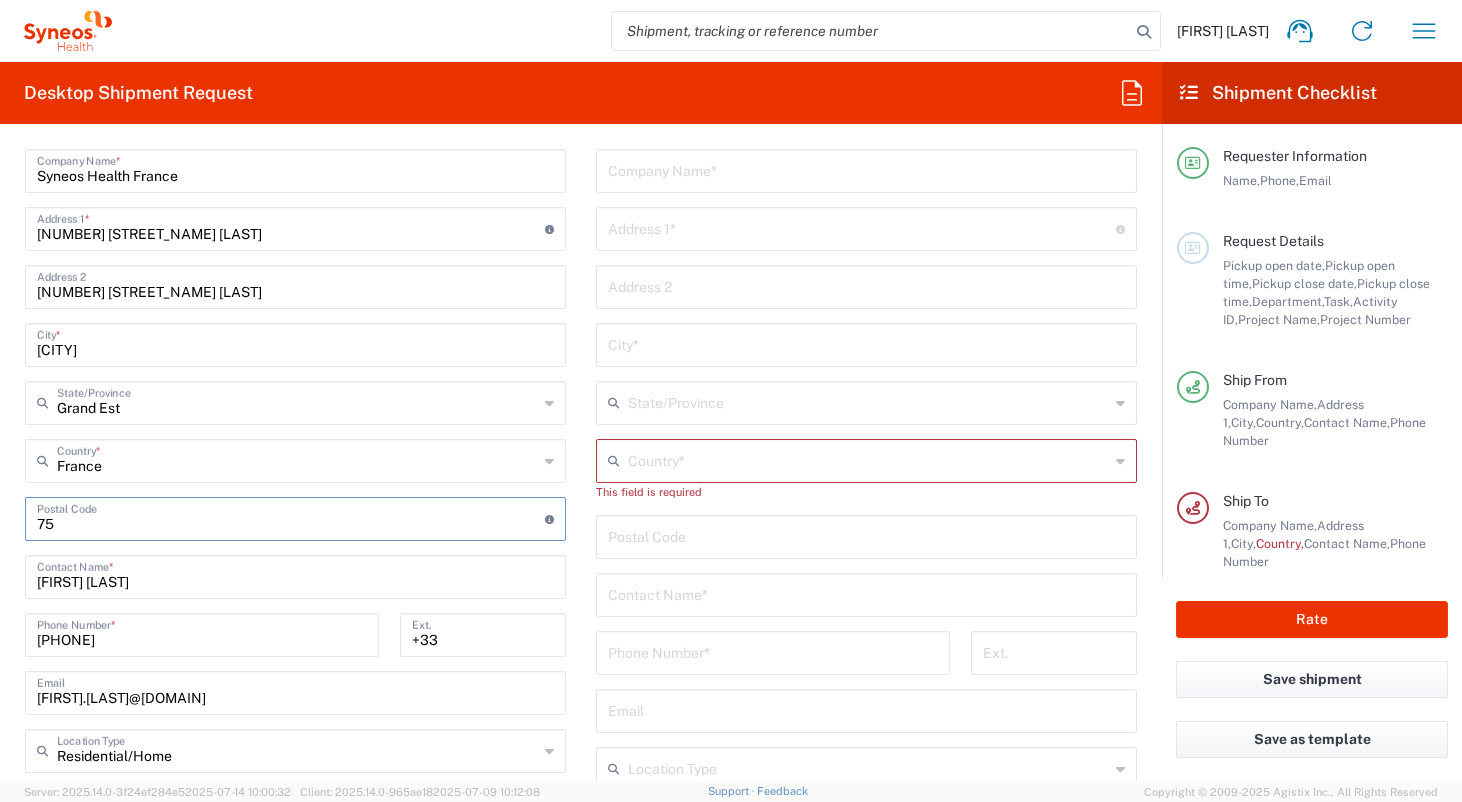 type on "7" 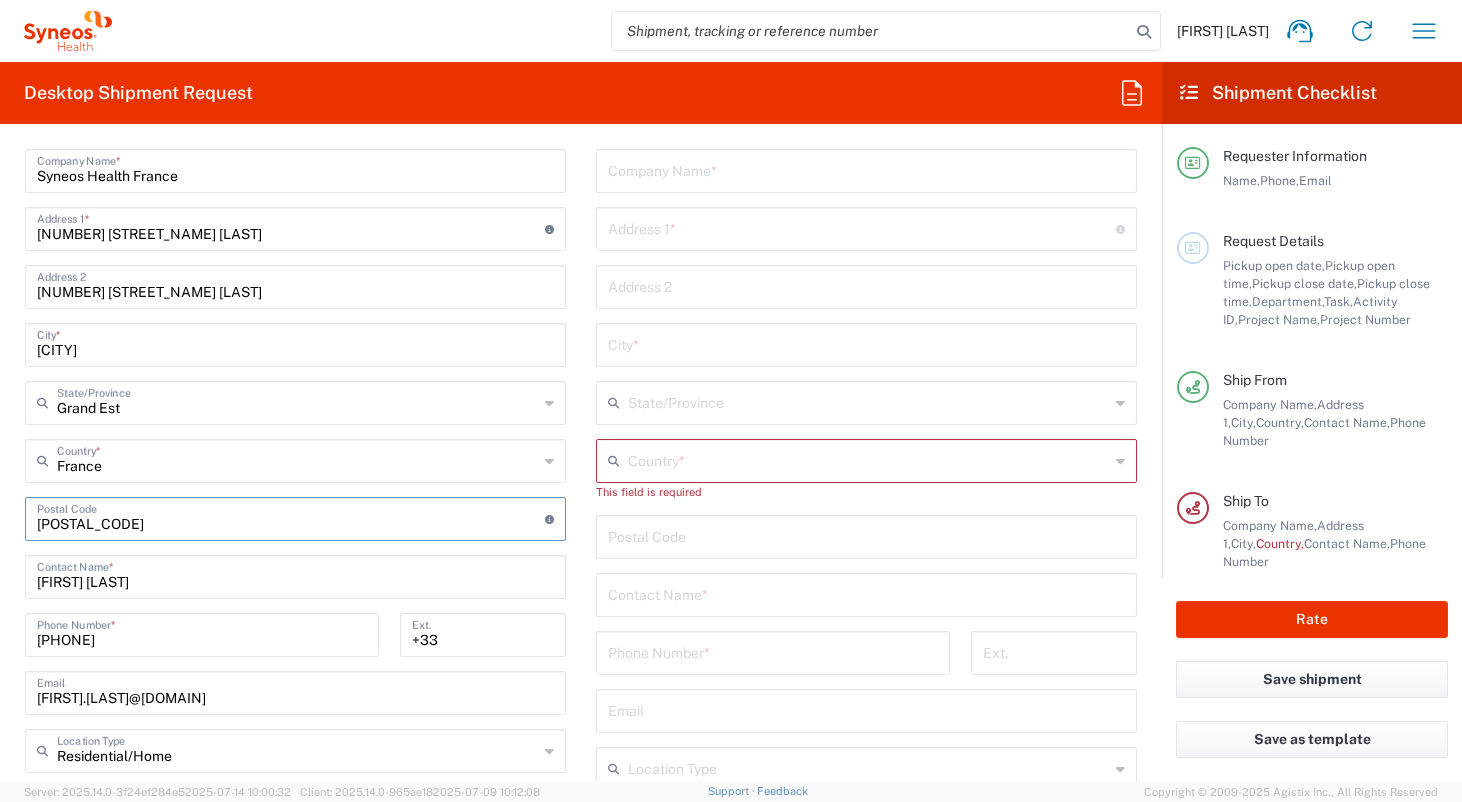 type on "[POSTAL_CODE]" 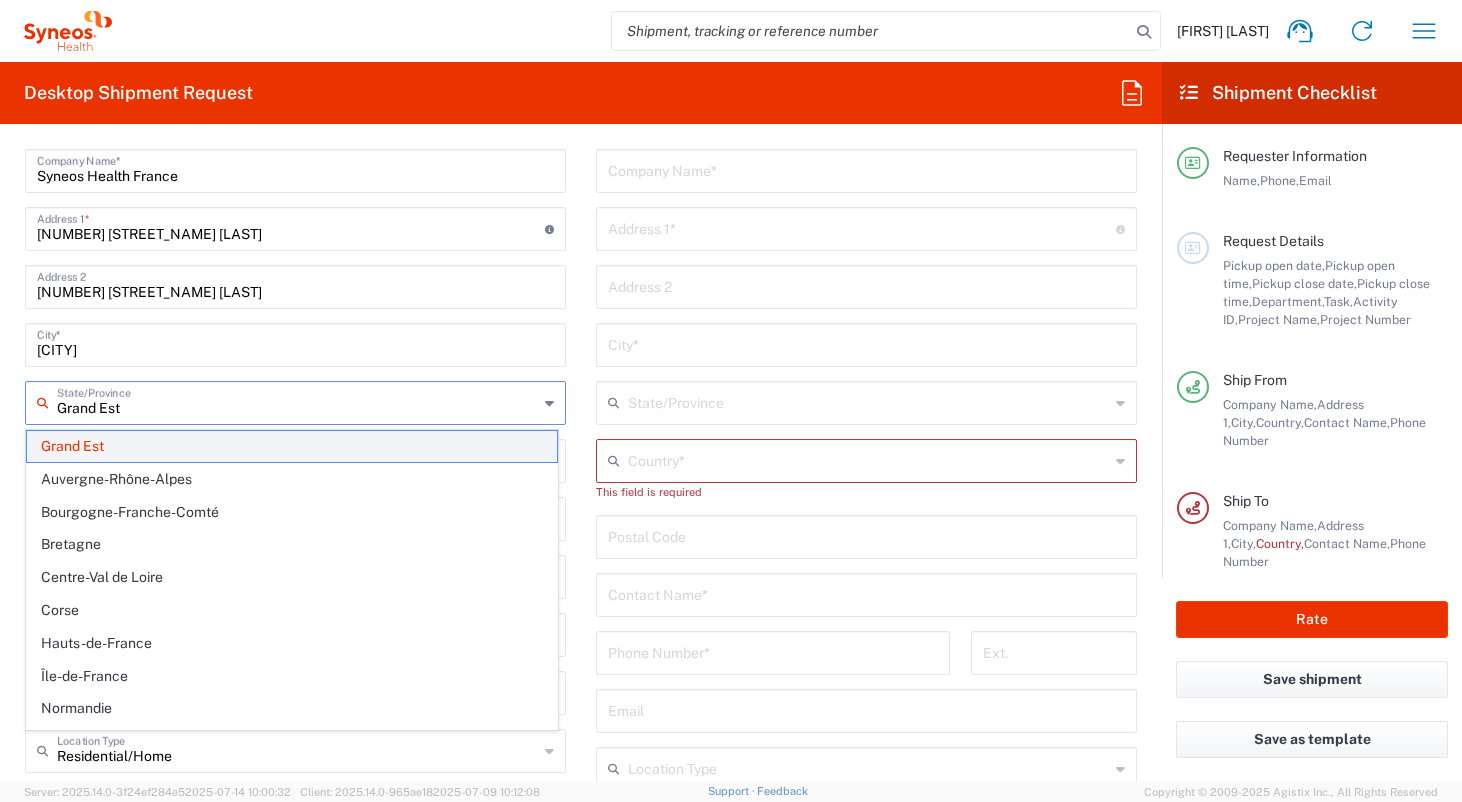 click on "Grand Est" 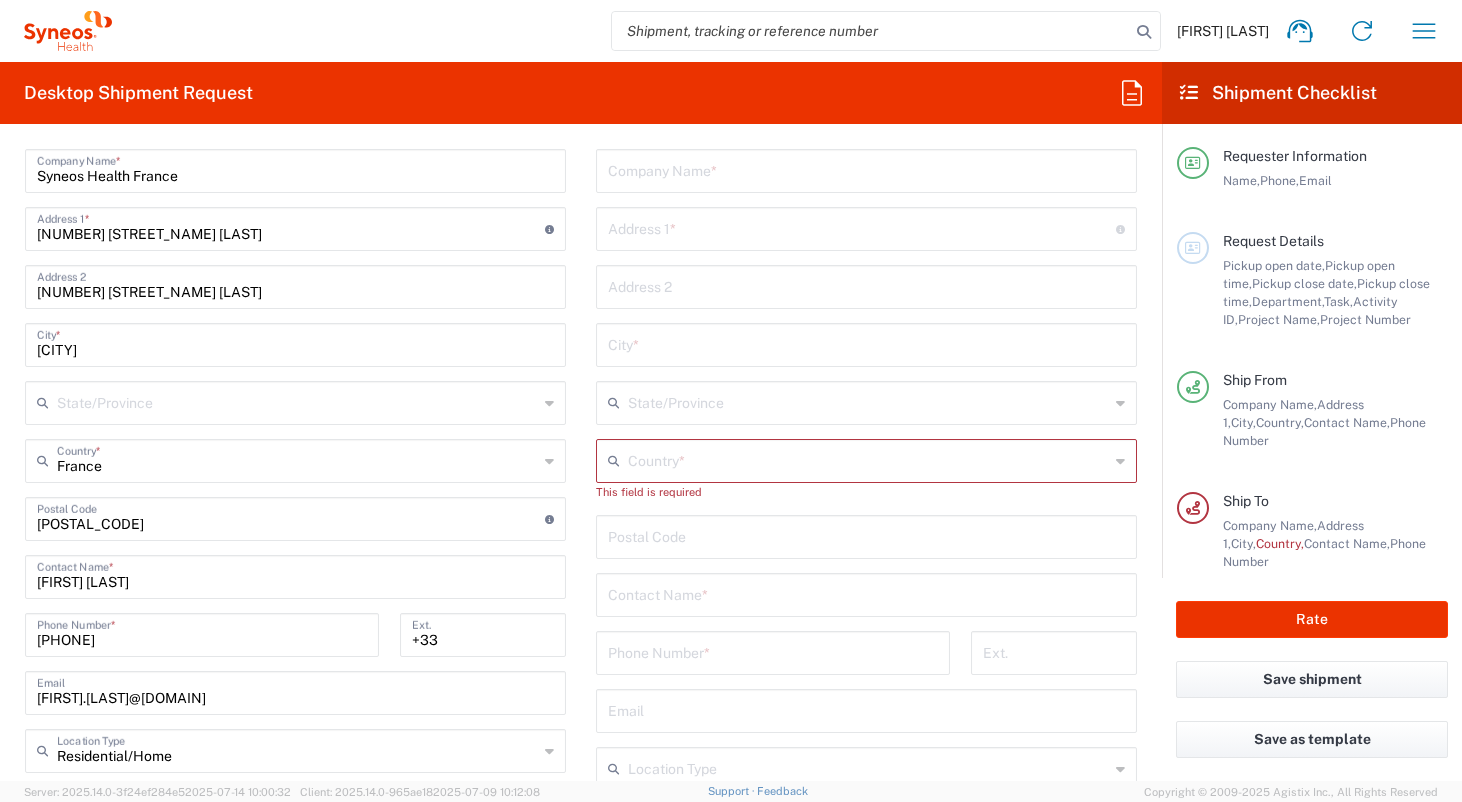click at bounding box center [297, 401] 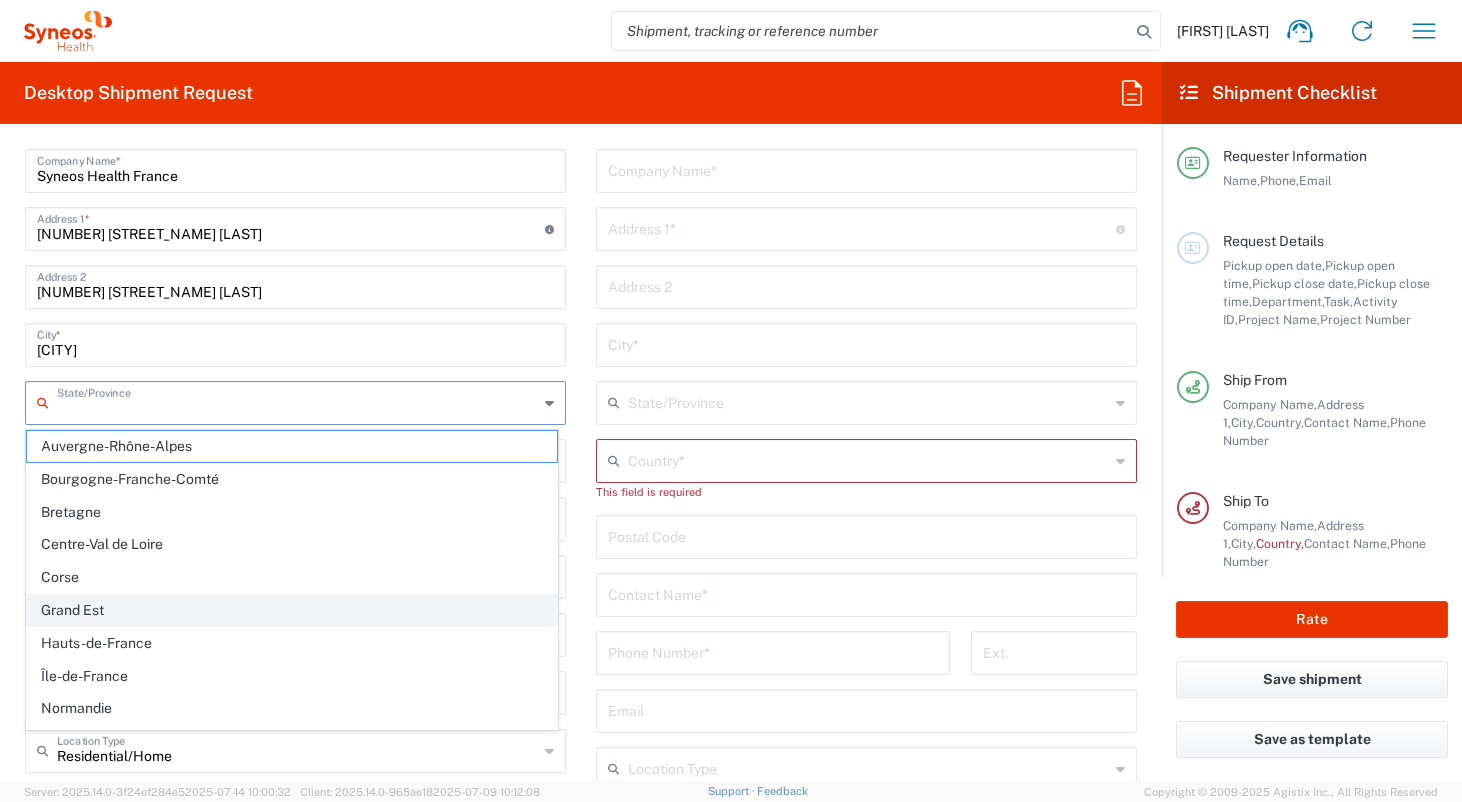 click on "Grand Est" 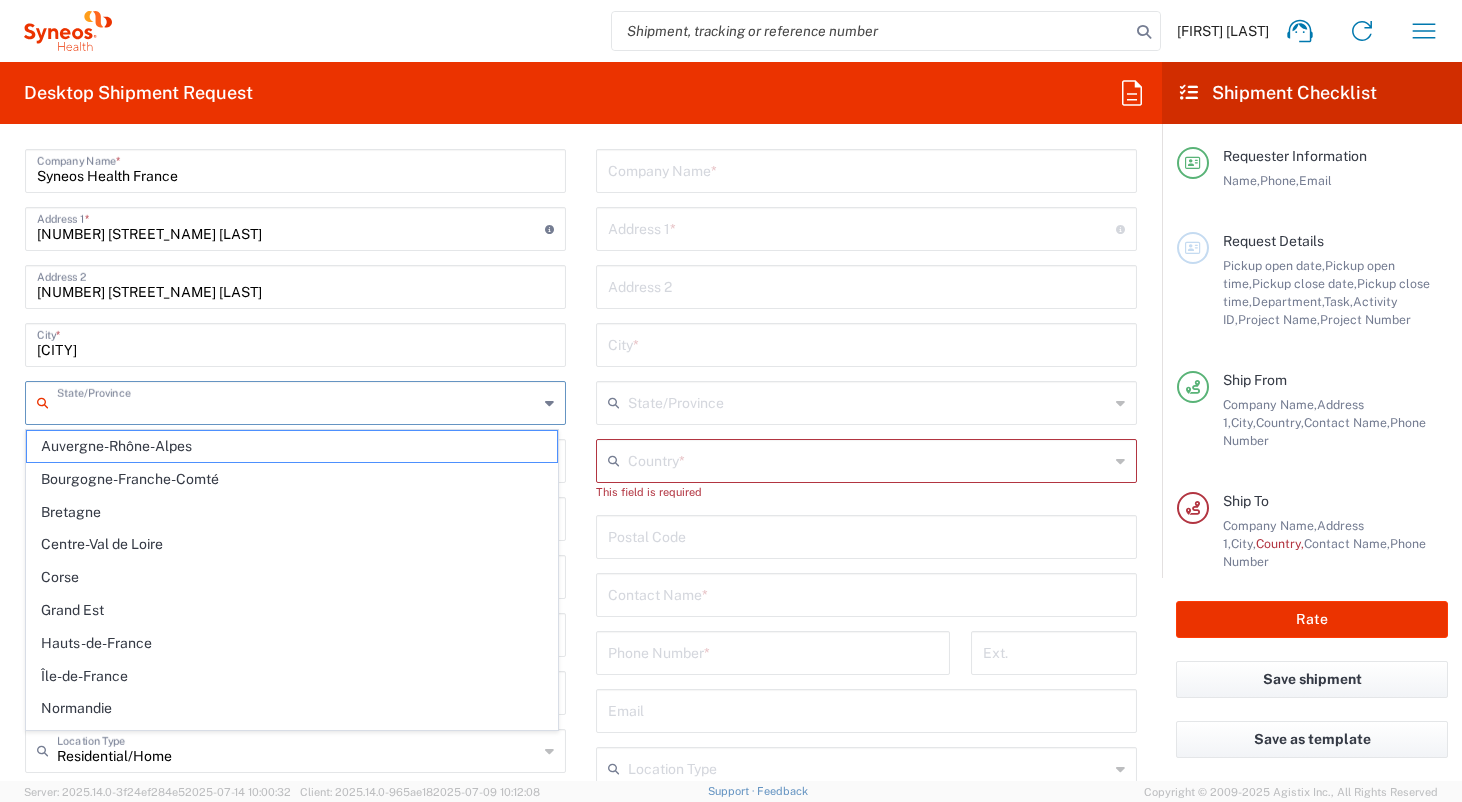 type on "Grand Est" 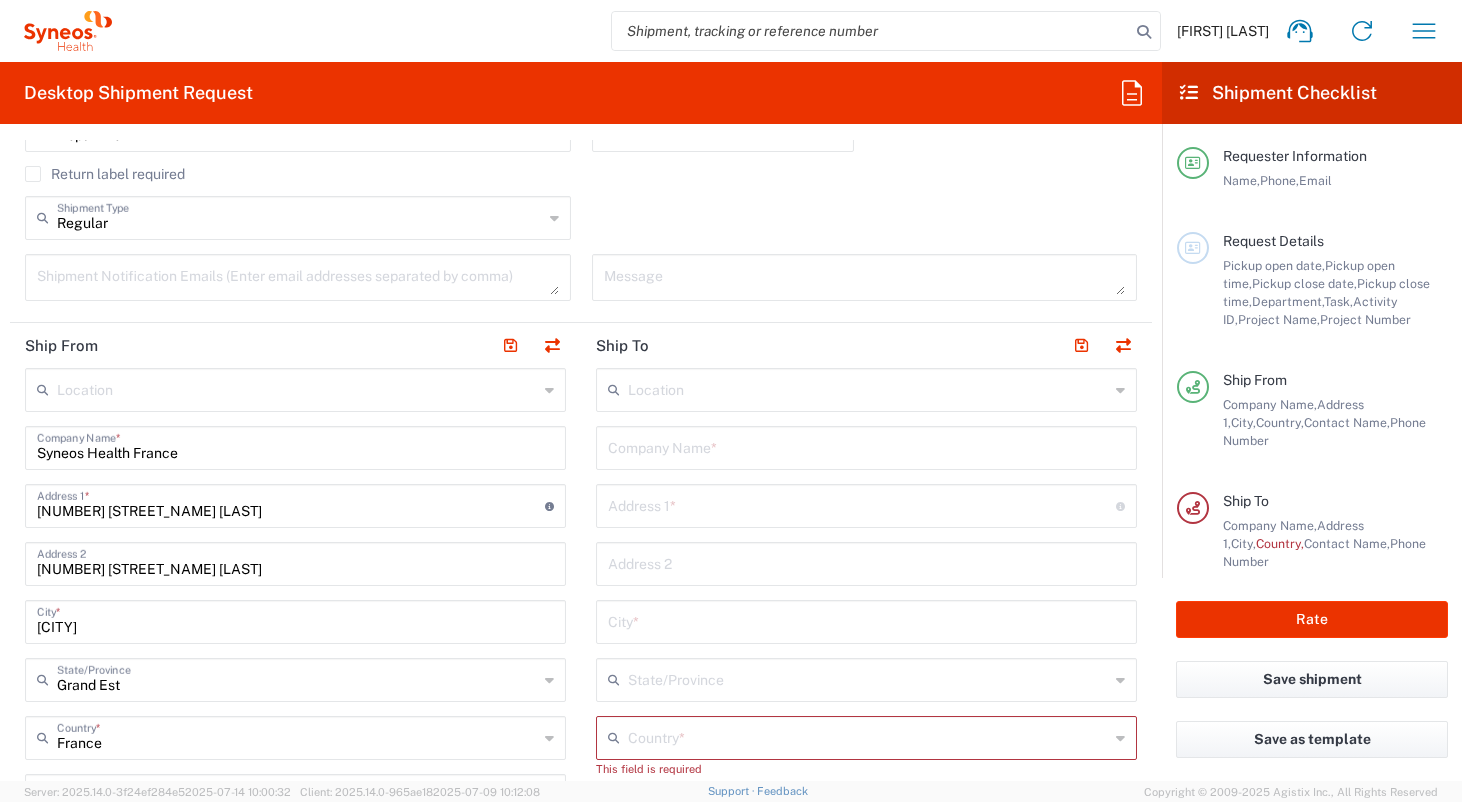 scroll, scrollTop: 595, scrollLeft: 0, axis: vertical 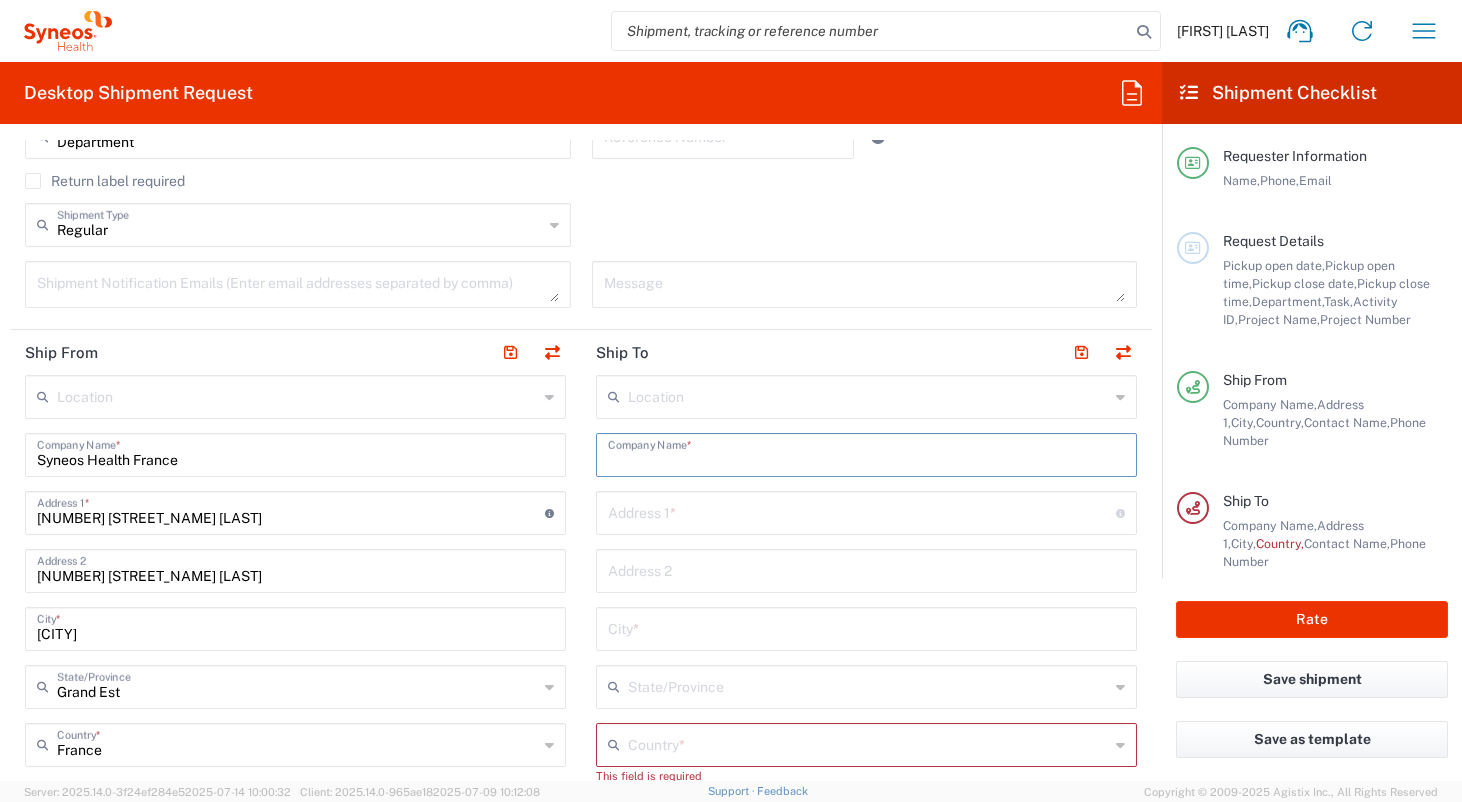 click at bounding box center [866, 453] 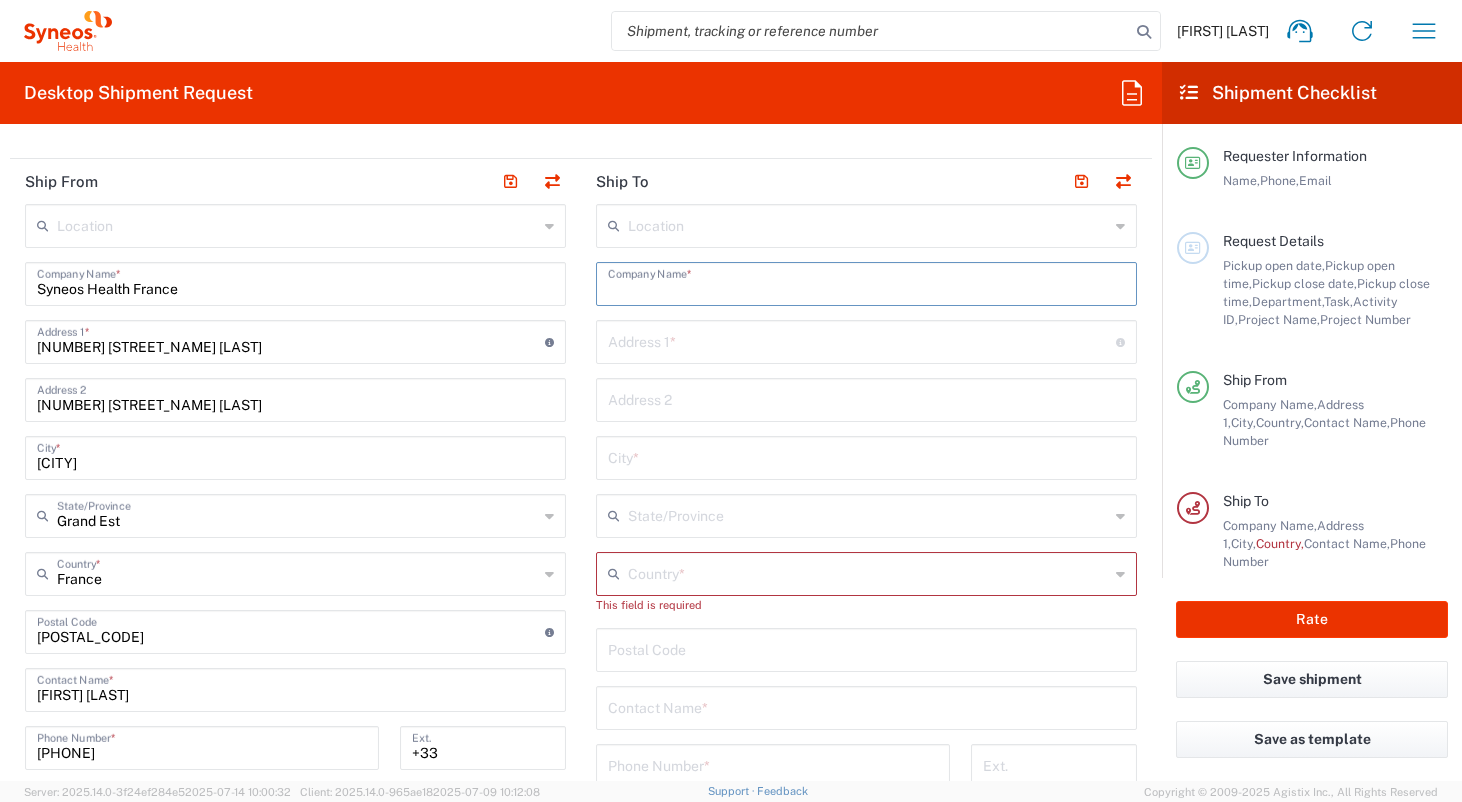 scroll, scrollTop: 747, scrollLeft: 0, axis: vertical 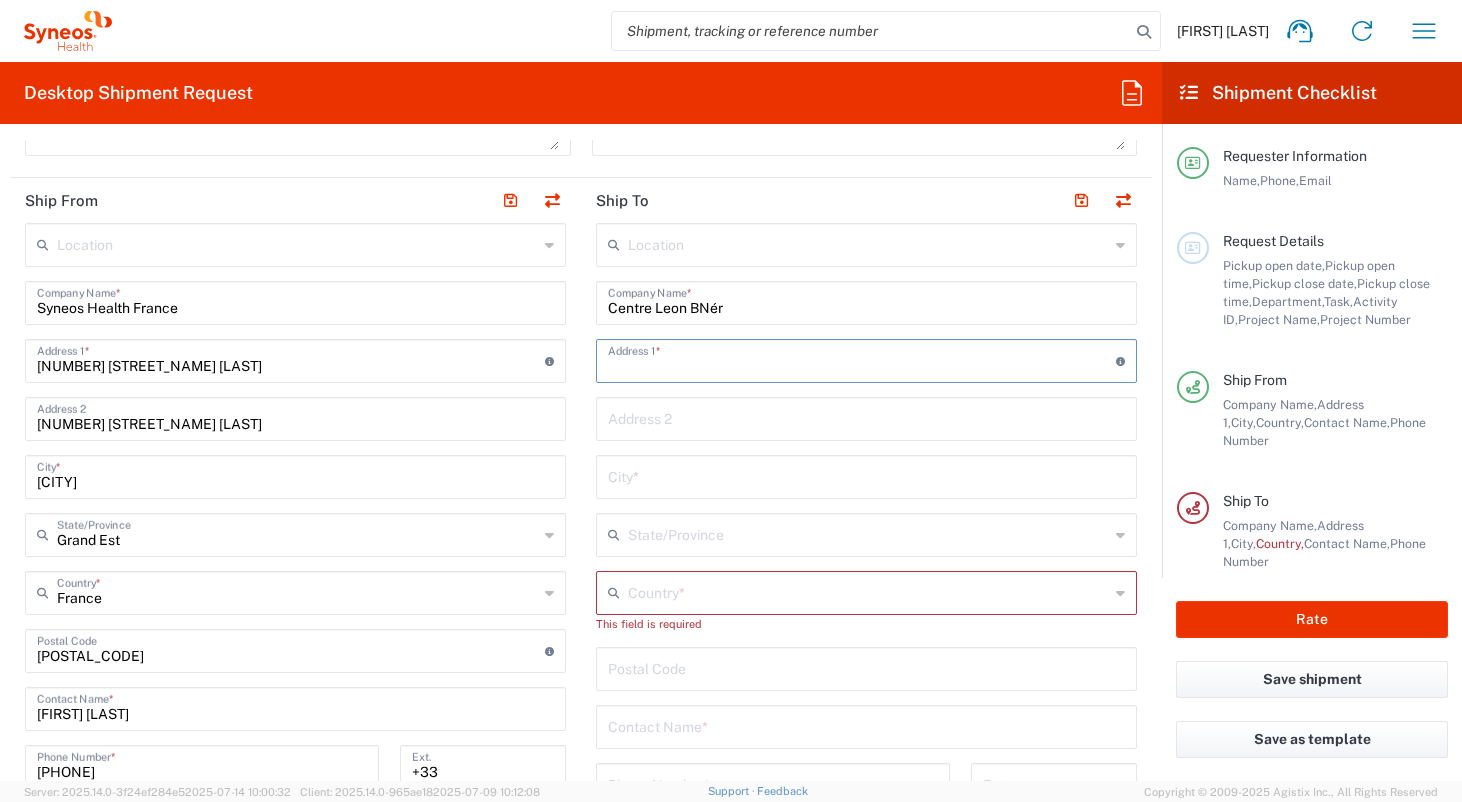 click on "Centre Leon BNér" at bounding box center [866, 301] 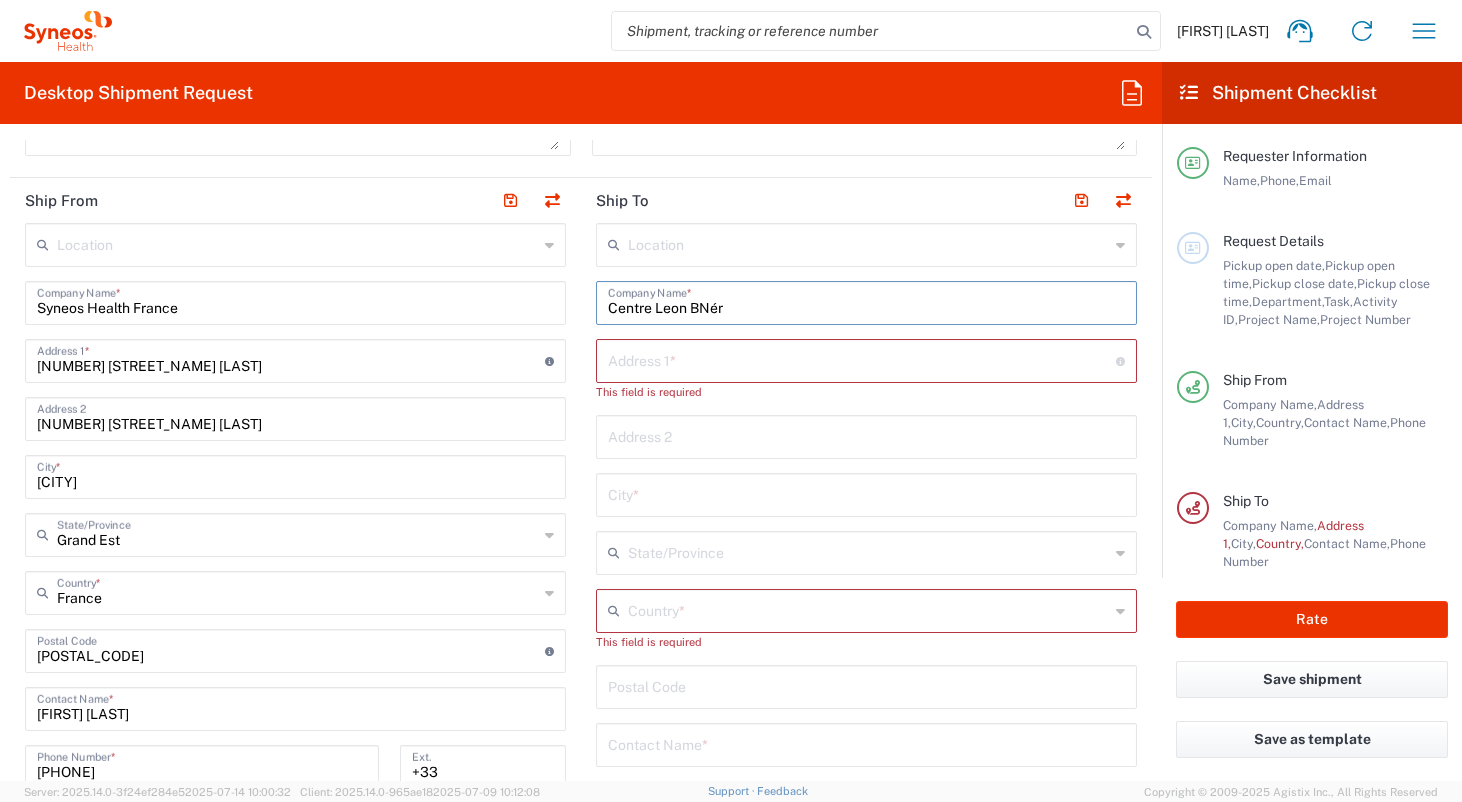 click on "Centre Leon BNér" at bounding box center [866, 301] 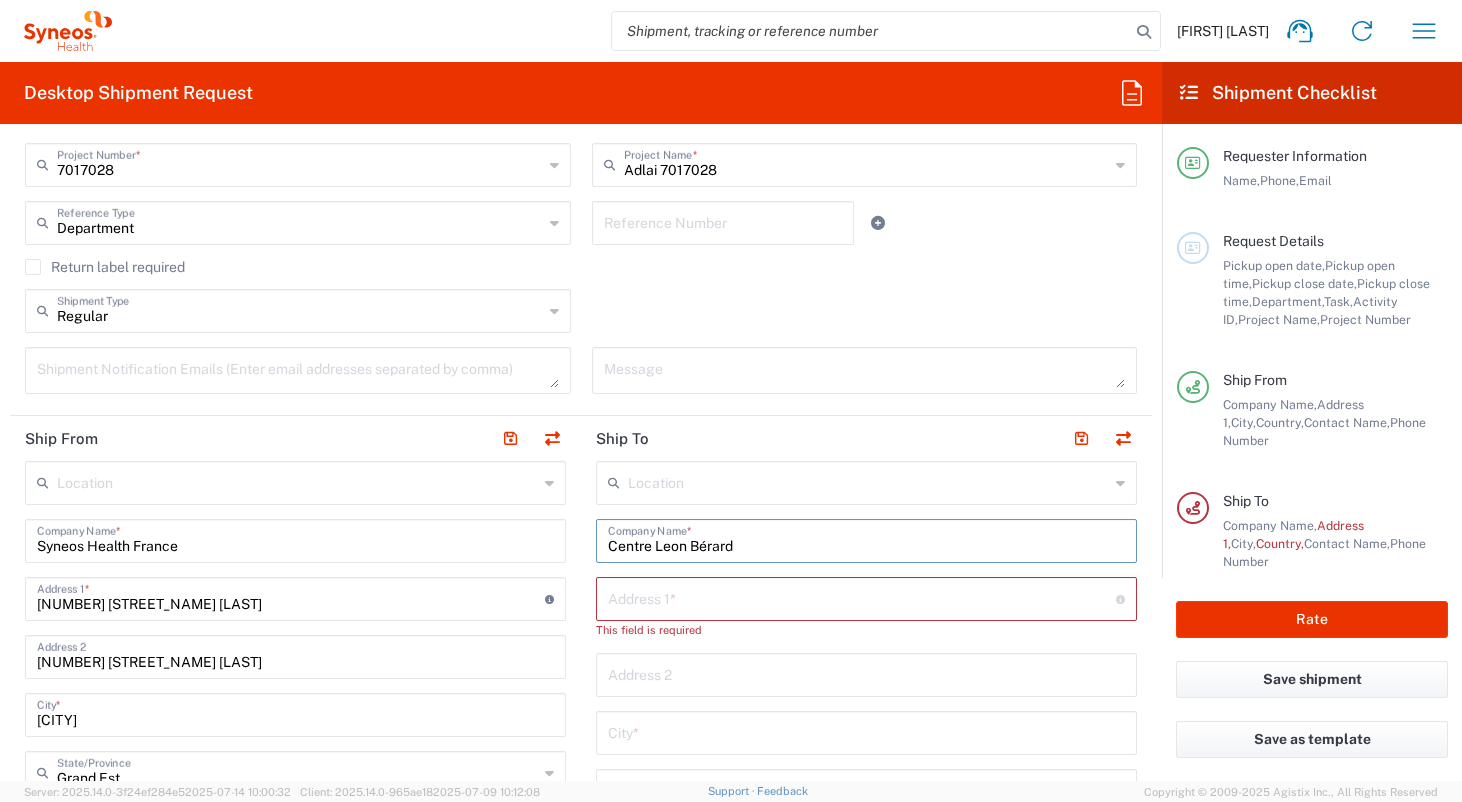scroll, scrollTop: 510, scrollLeft: 0, axis: vertical 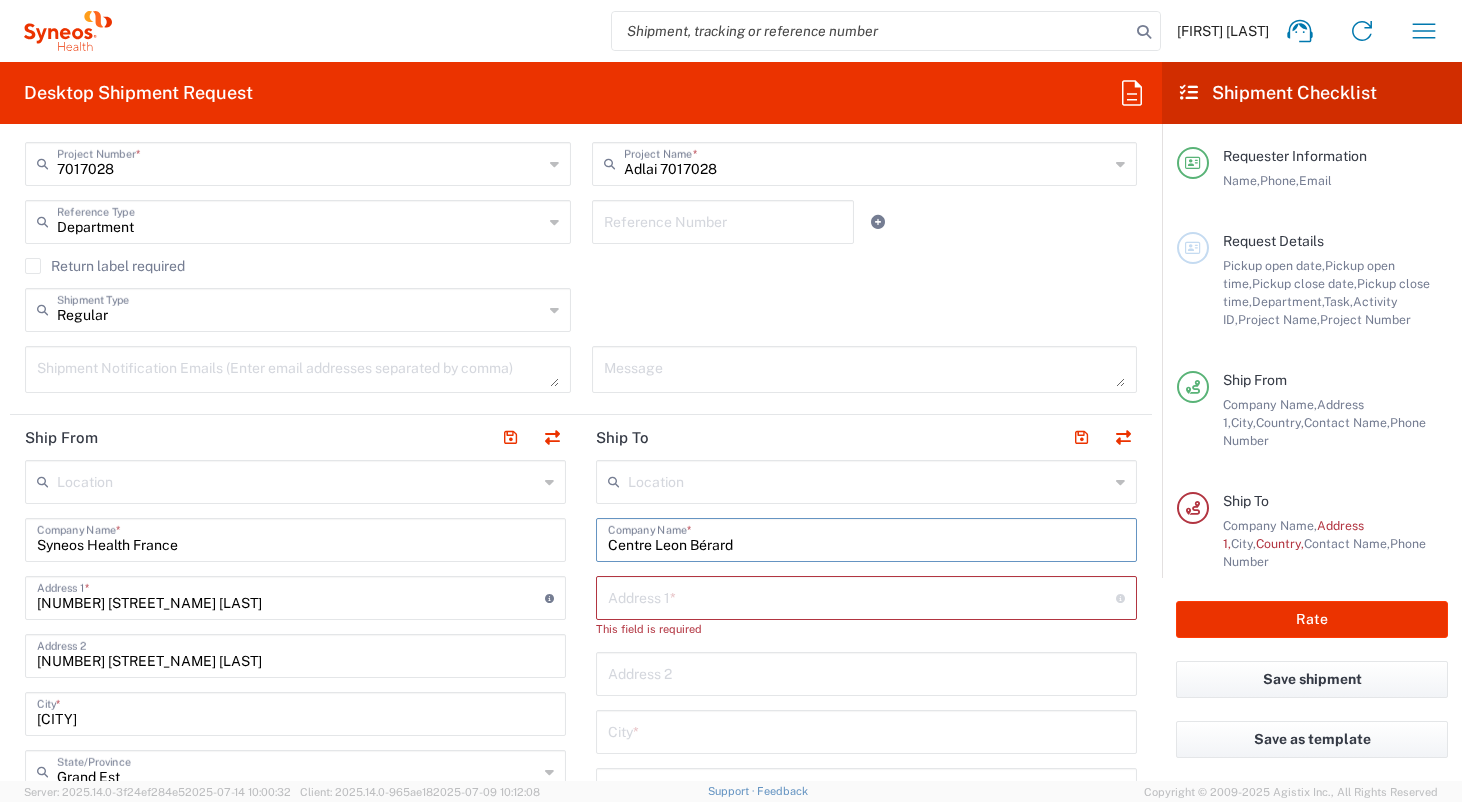 type on "Centre Leon Bérard" 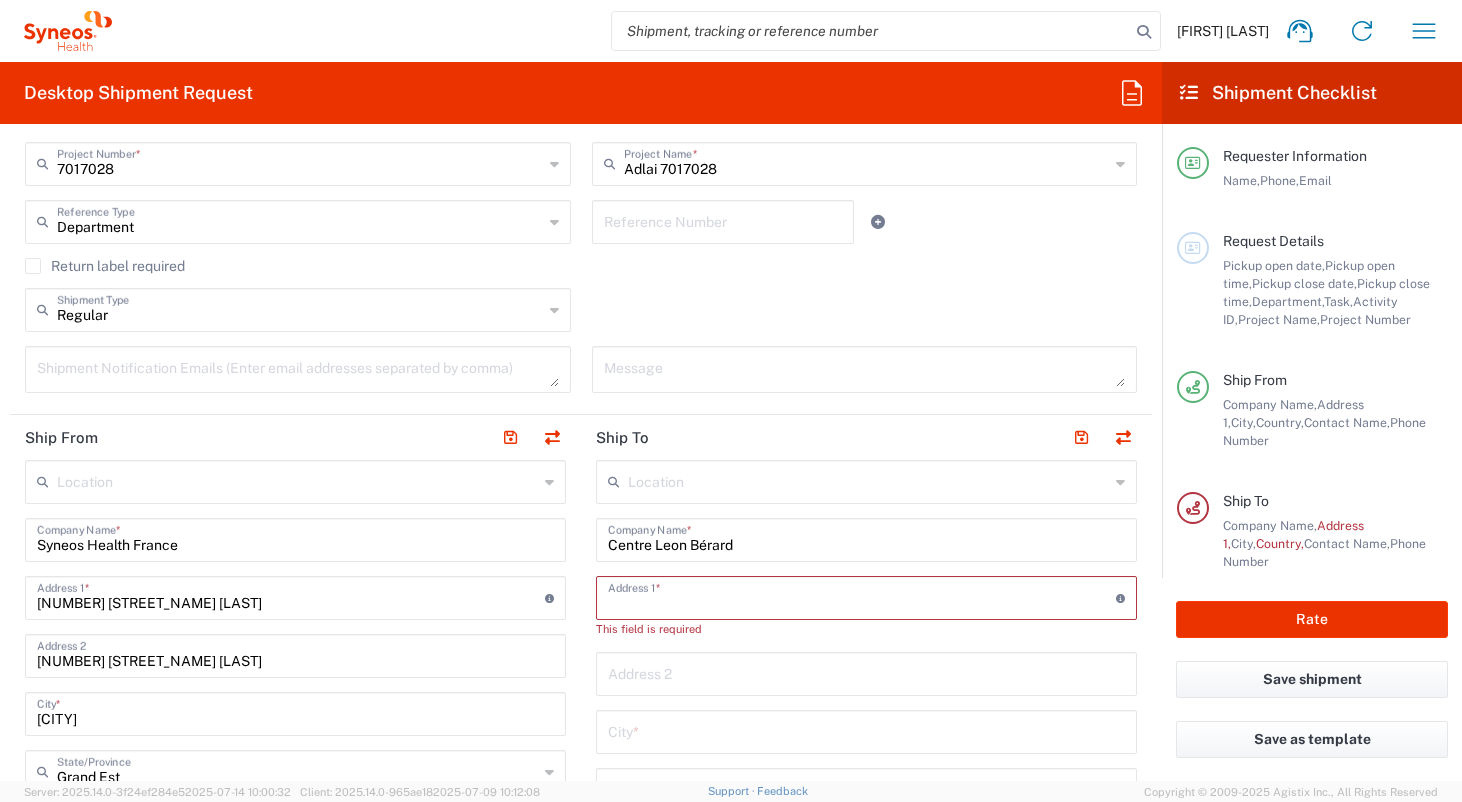 click at bounding box center [862, 596] 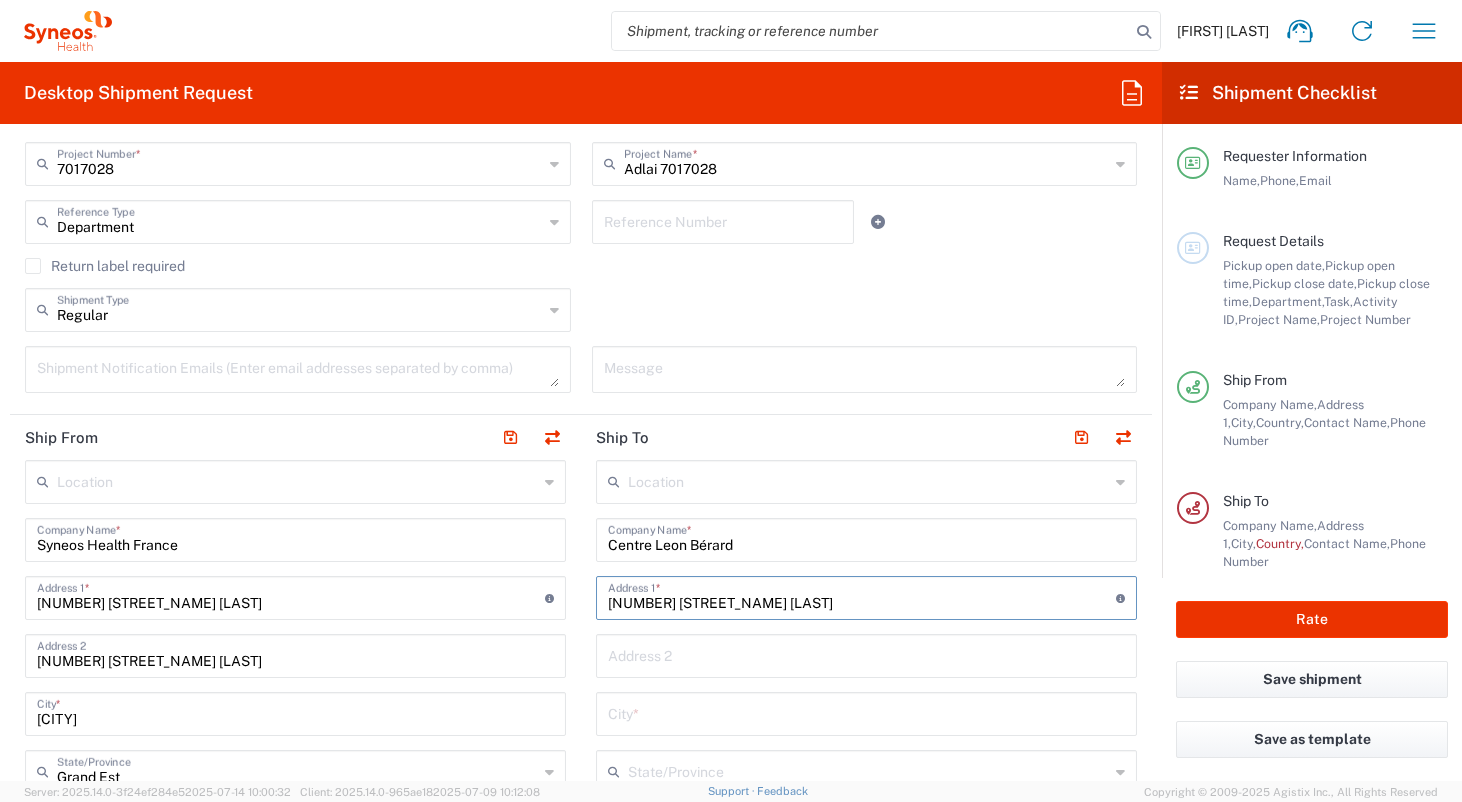 type on "[NUMBER] [STREET_NAME] [LAST]" 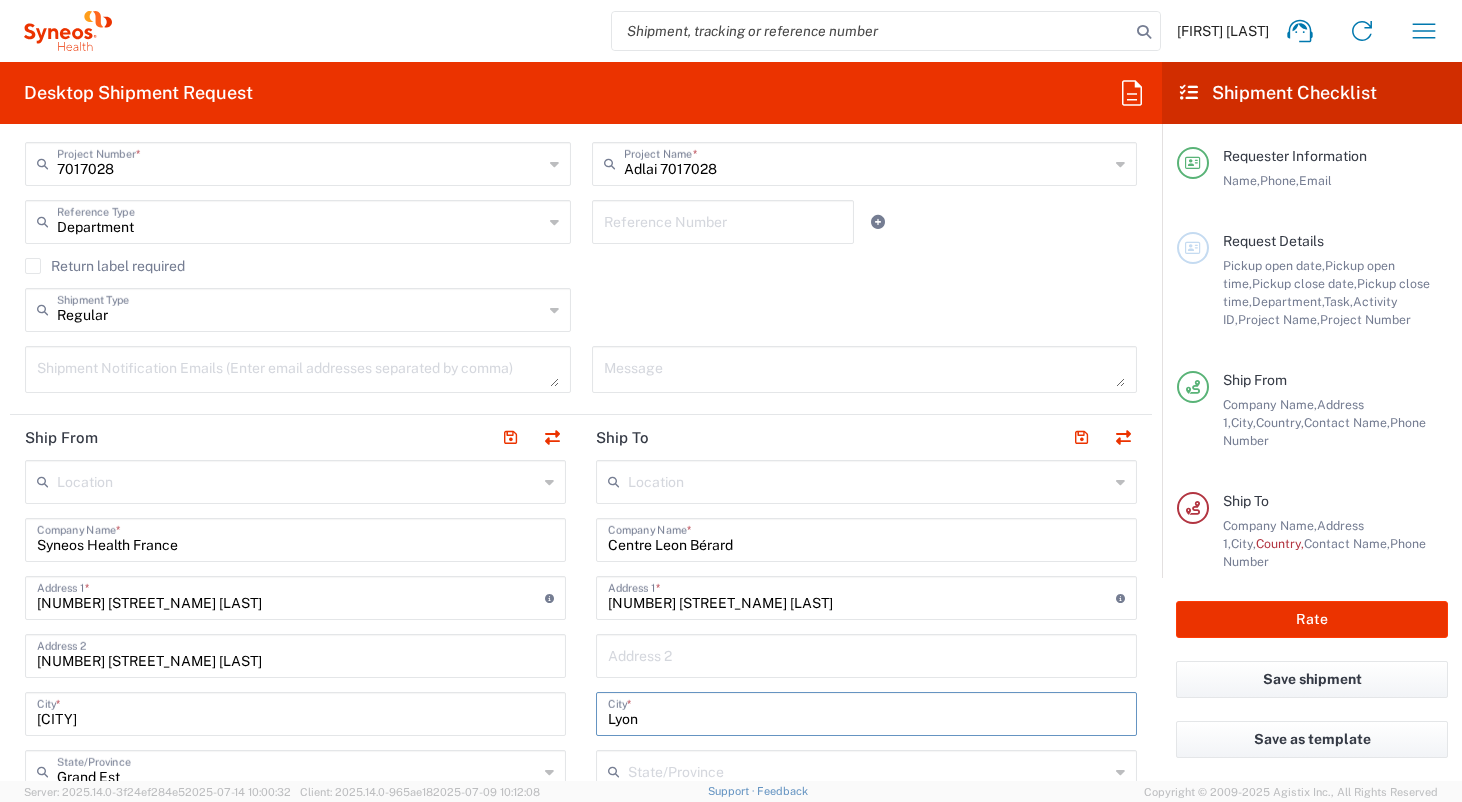 type on "Lyon" 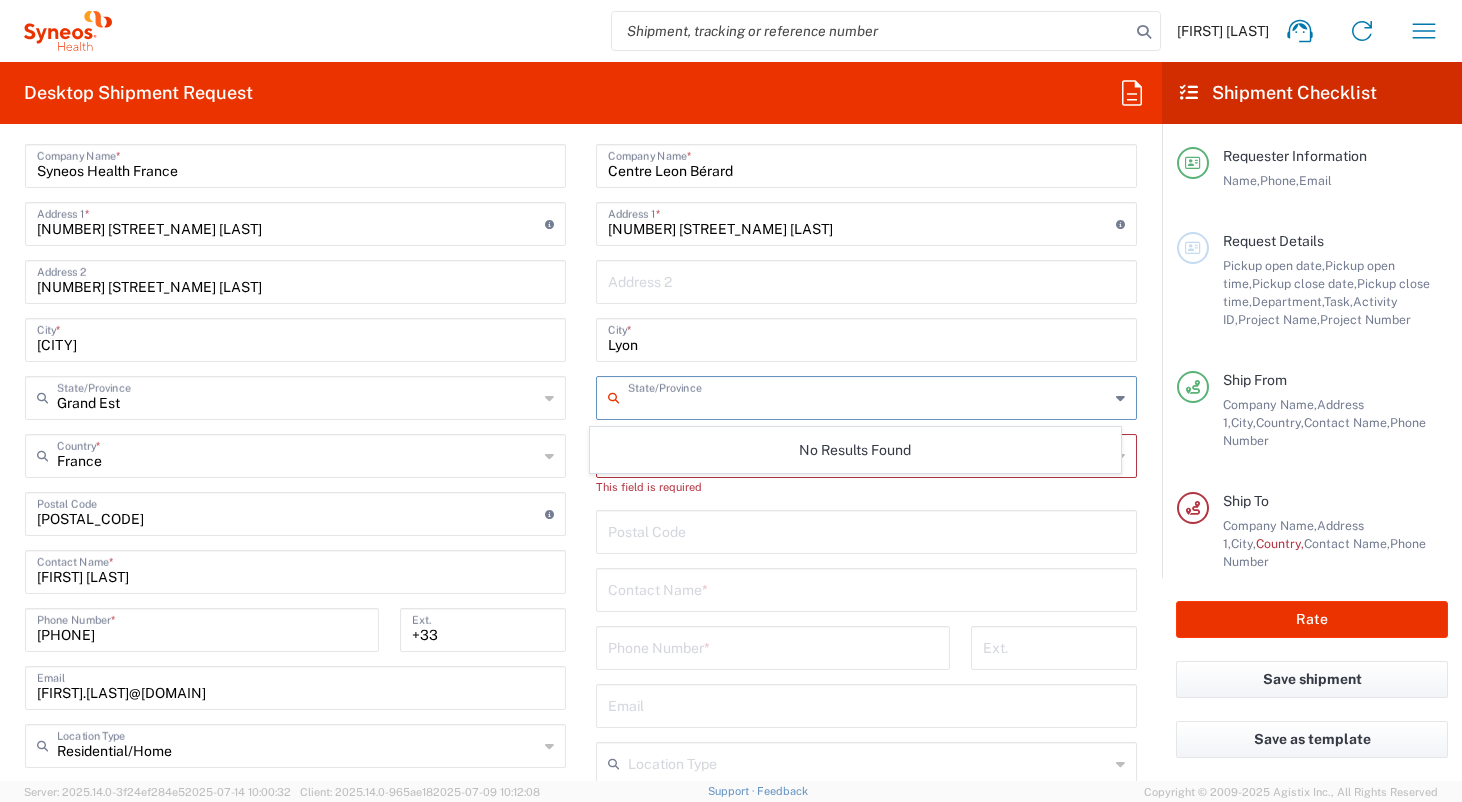 scroll, scrollTop: 887, scrollLeft: 0, axis: vertical 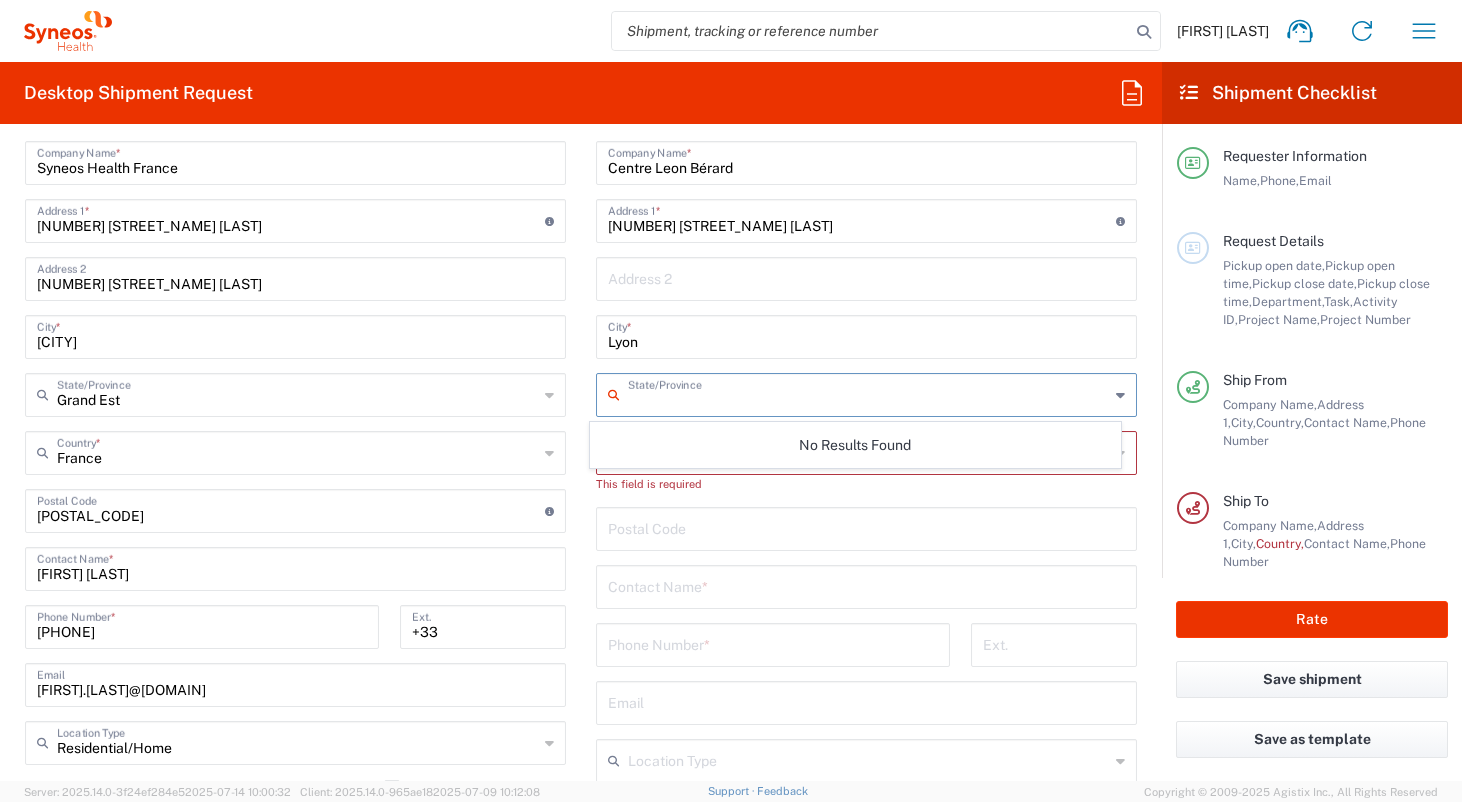 click at bounding box center (868, 393) 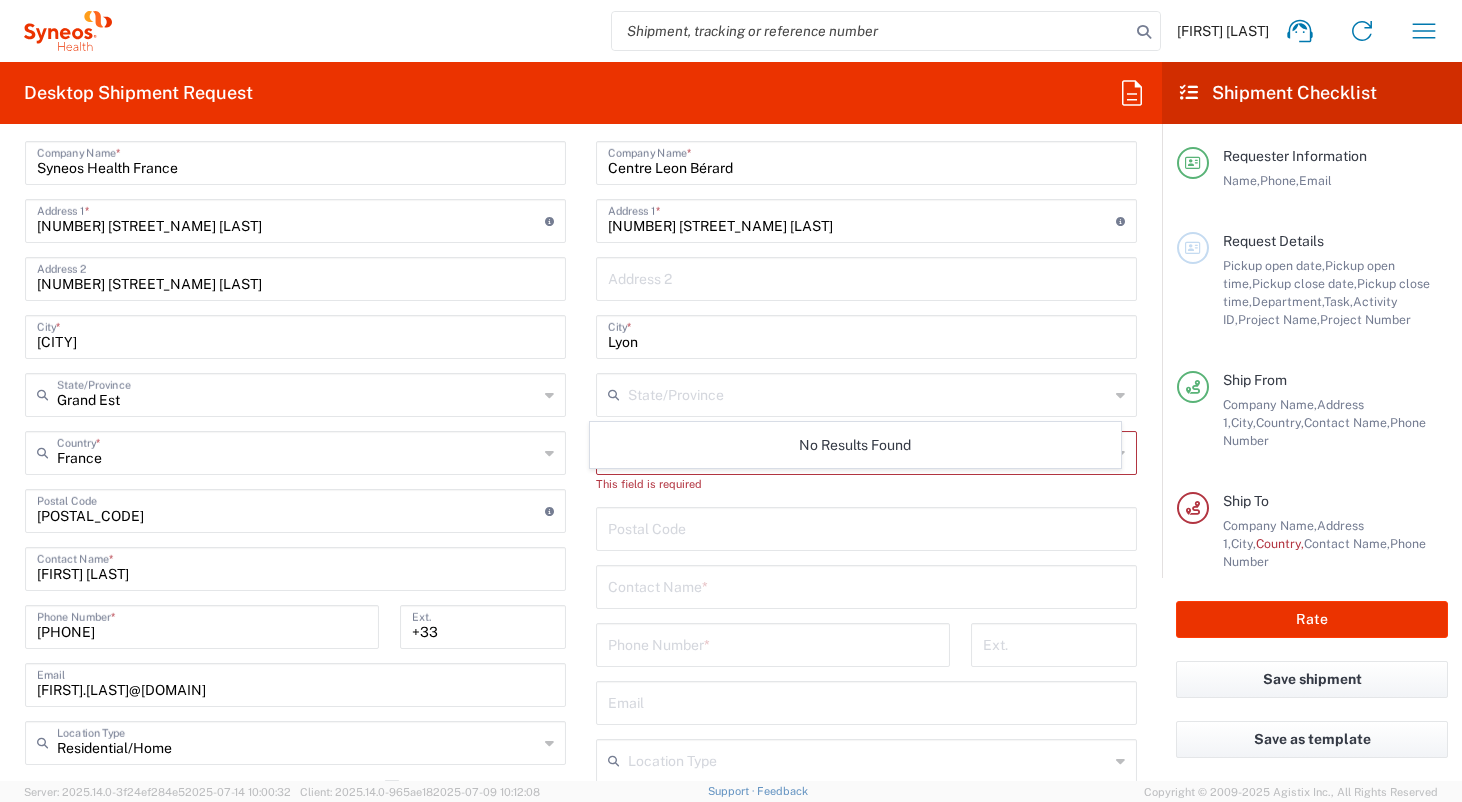 click on "State/Province" 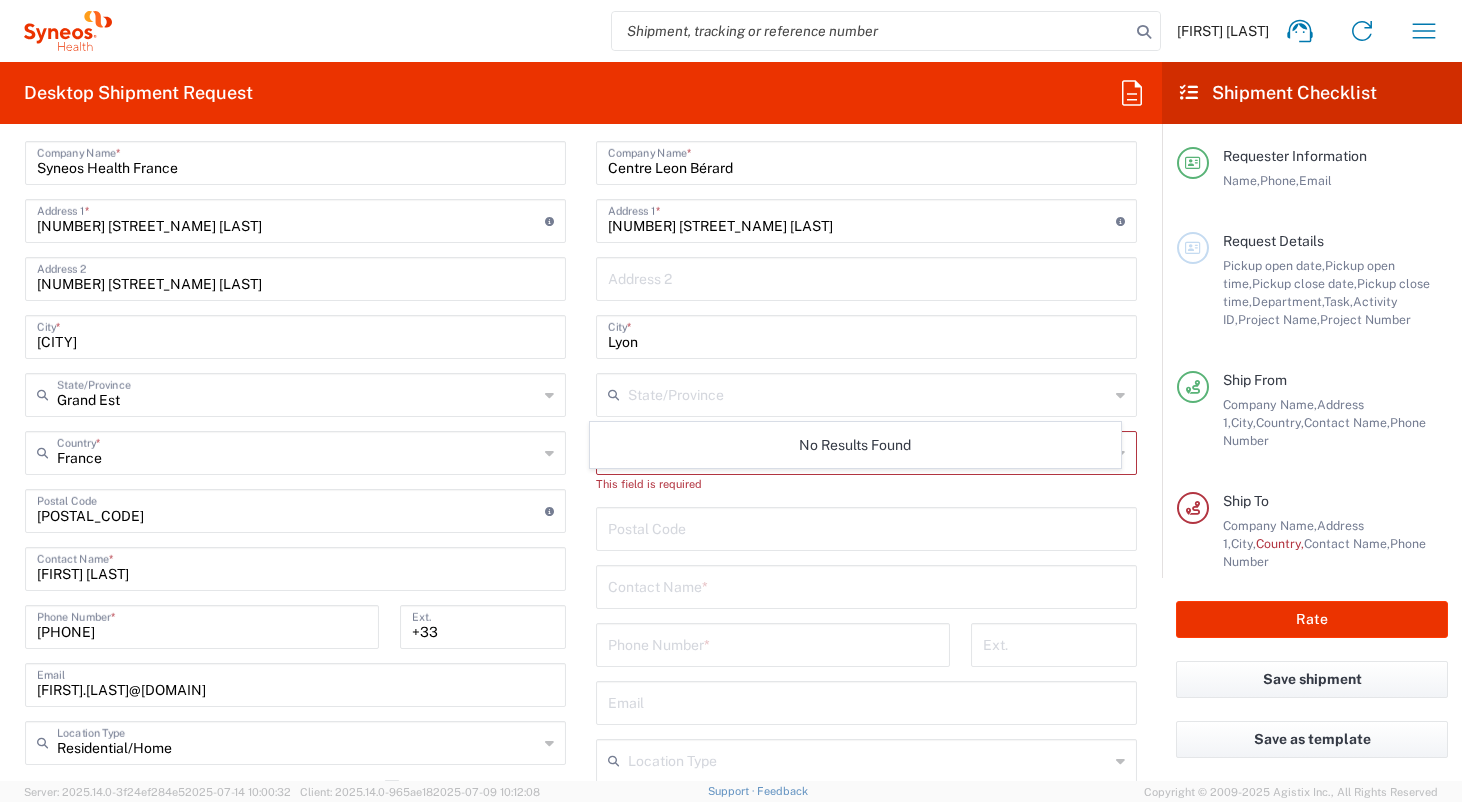 click on "State/Province" 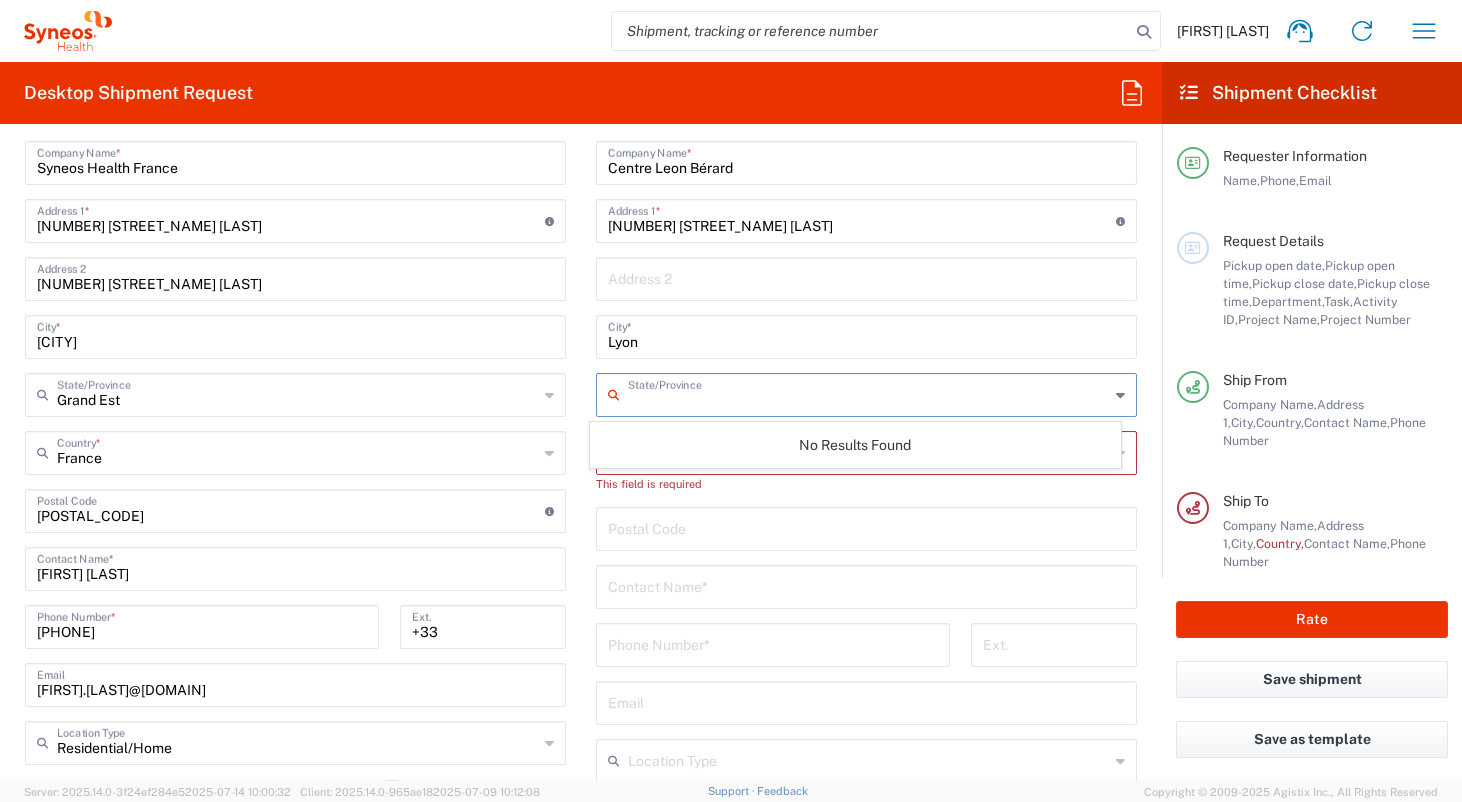 click on "This field is required" 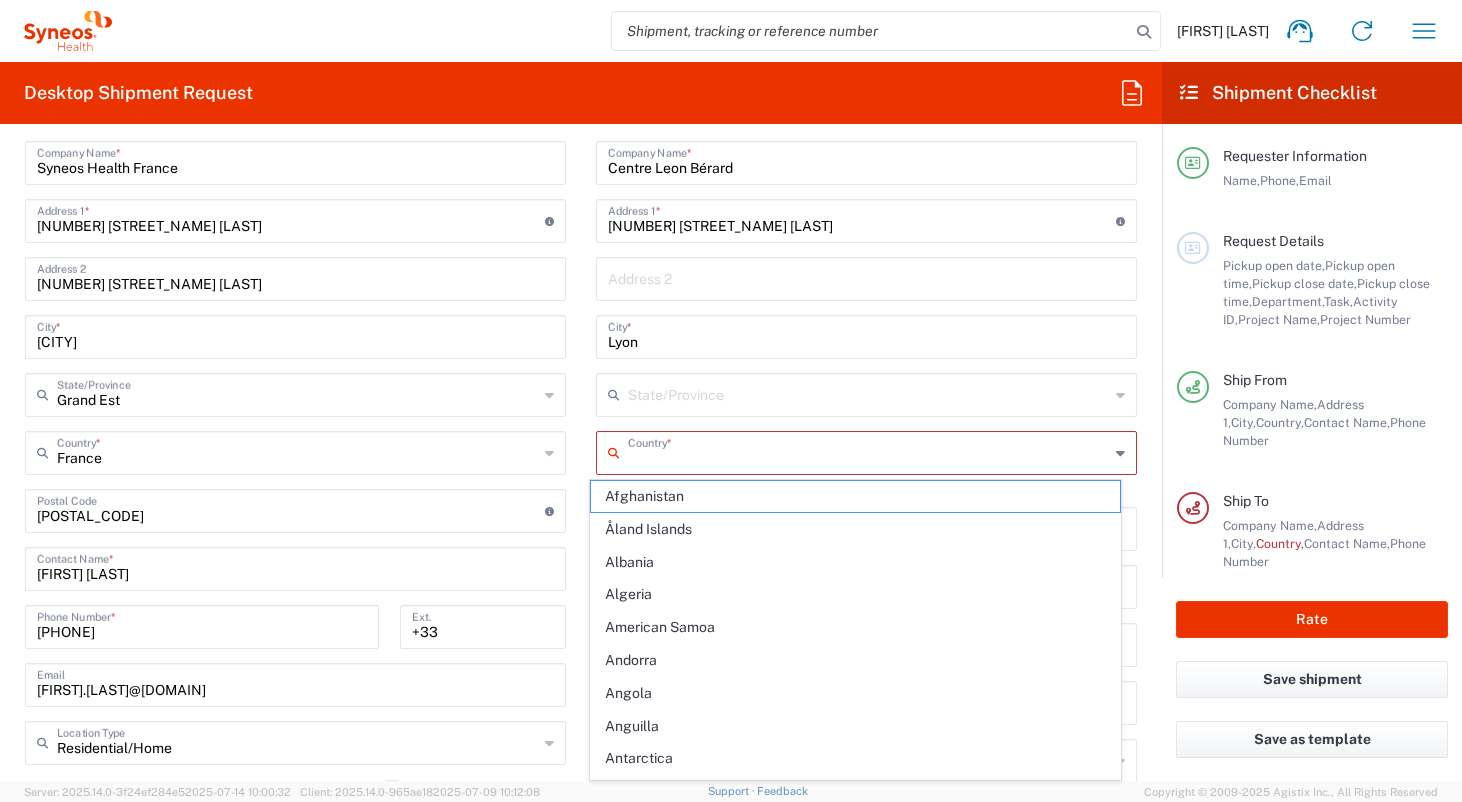 click at bounding box center [868, 451] 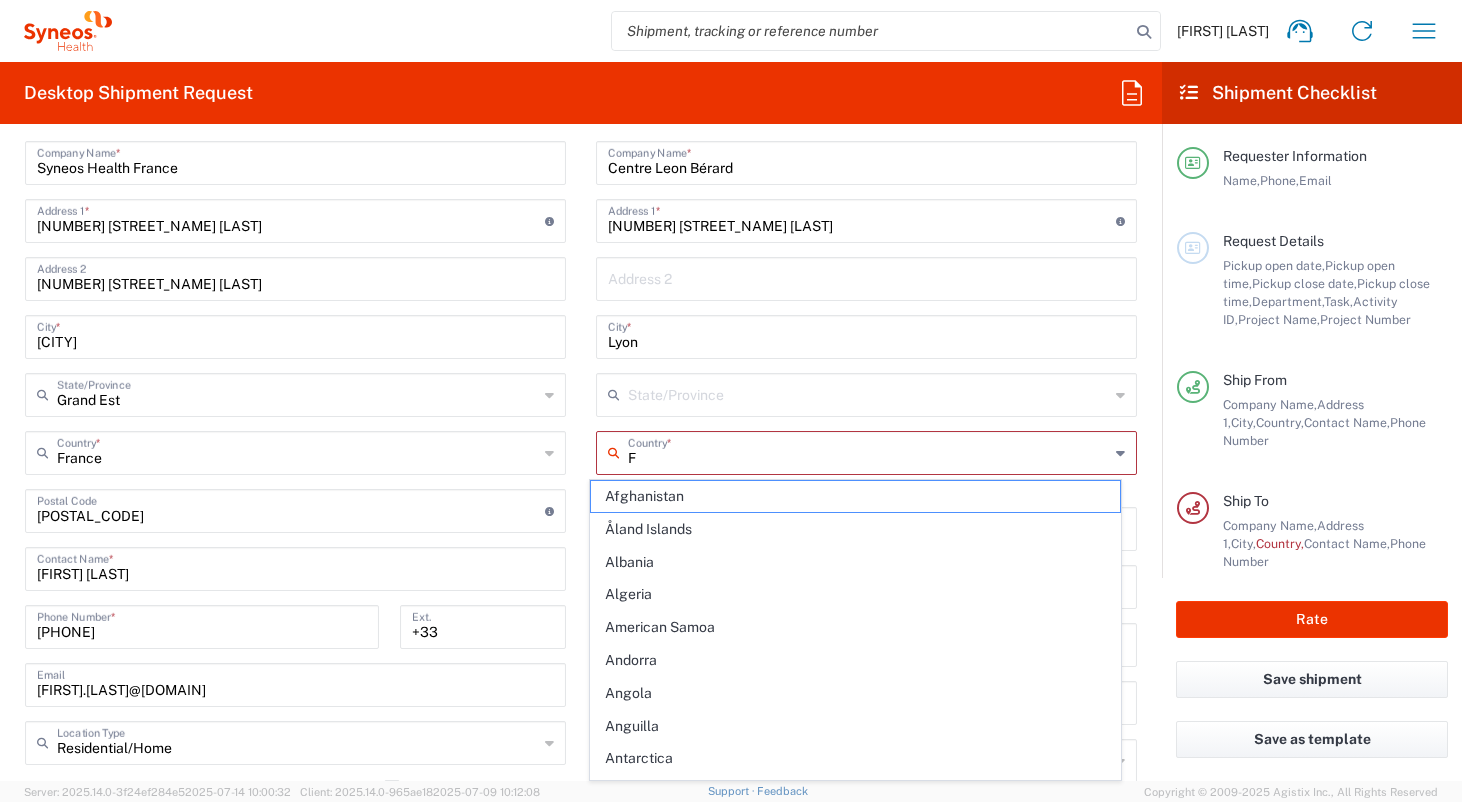type on "Fr" 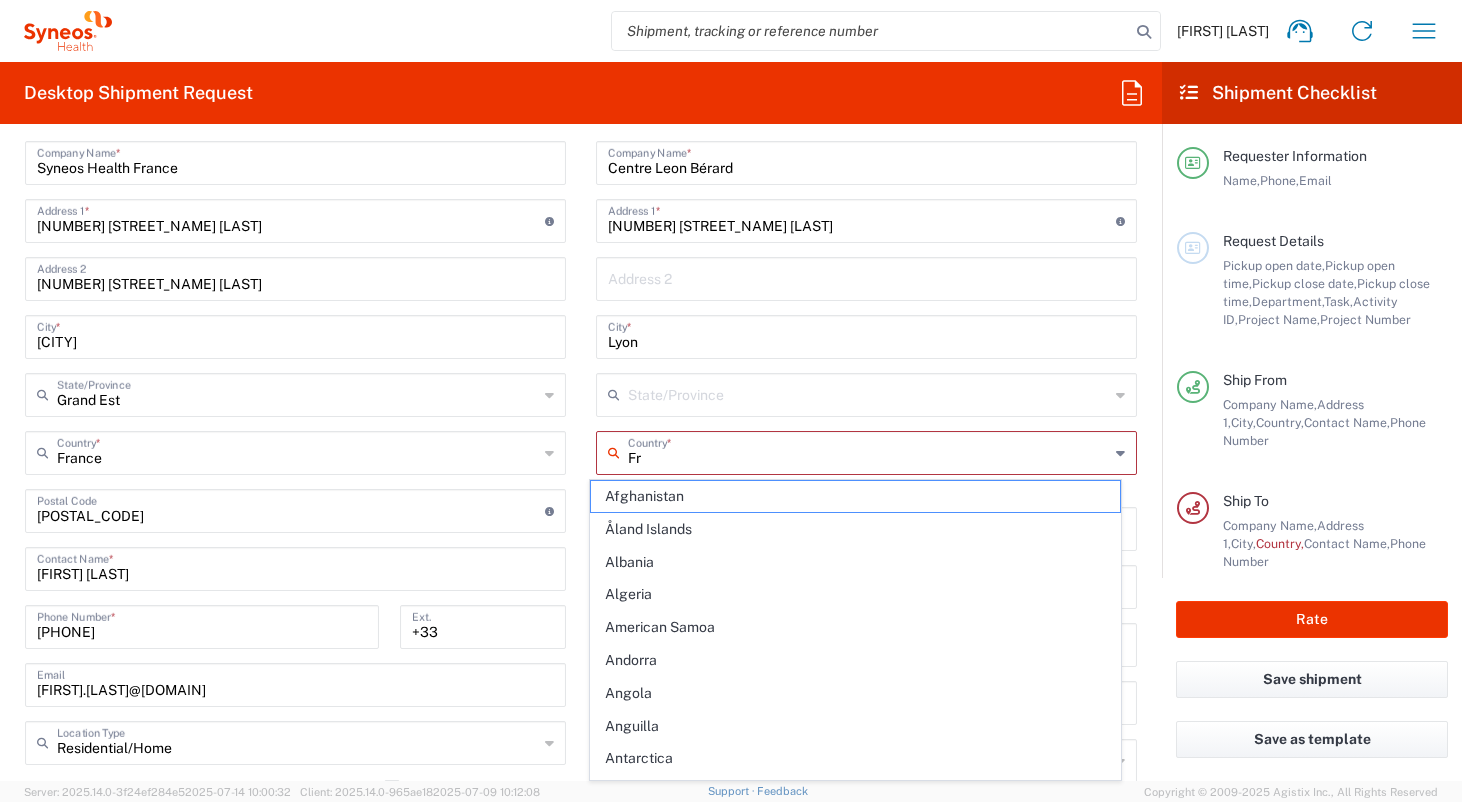 type 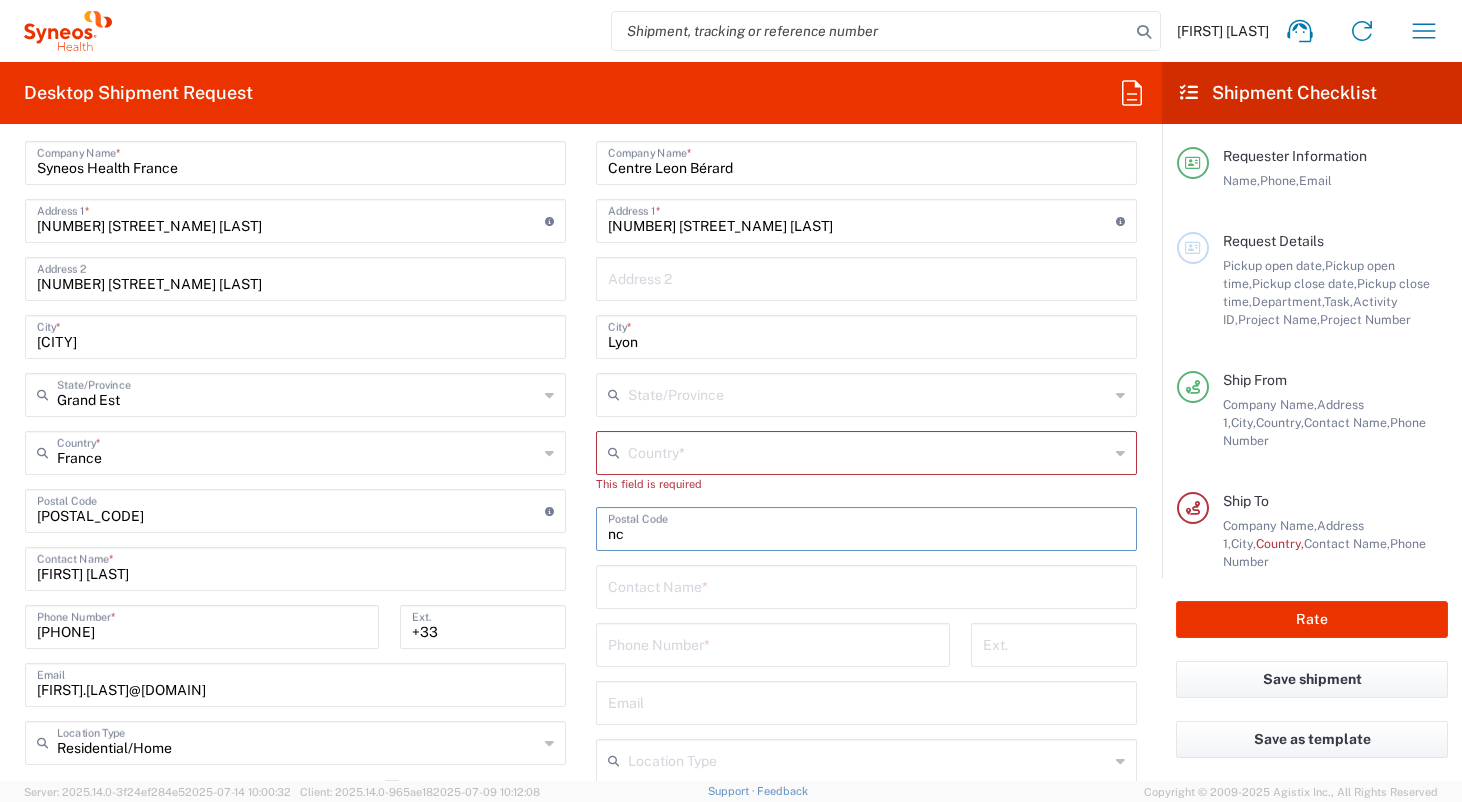 type on "n" 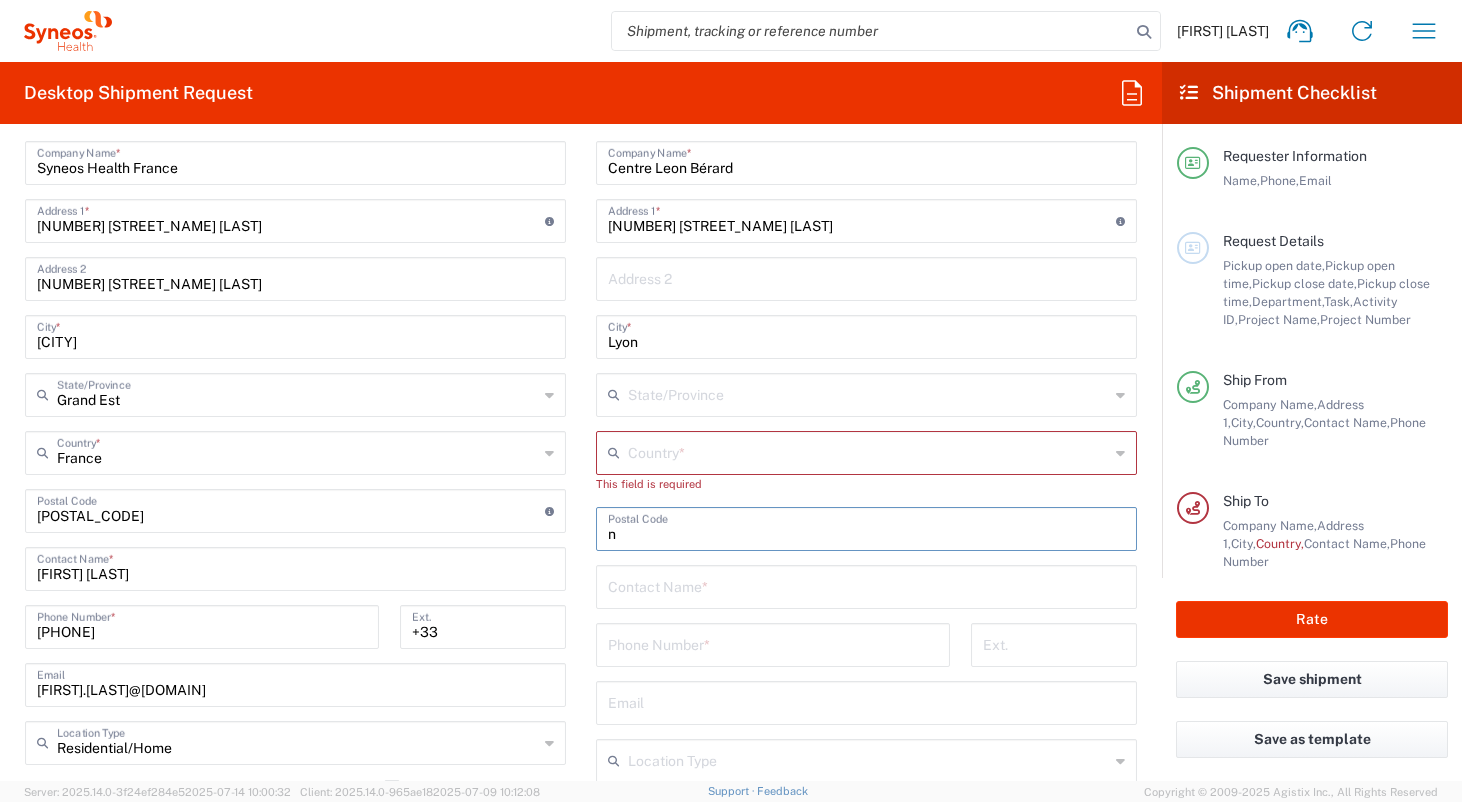 type 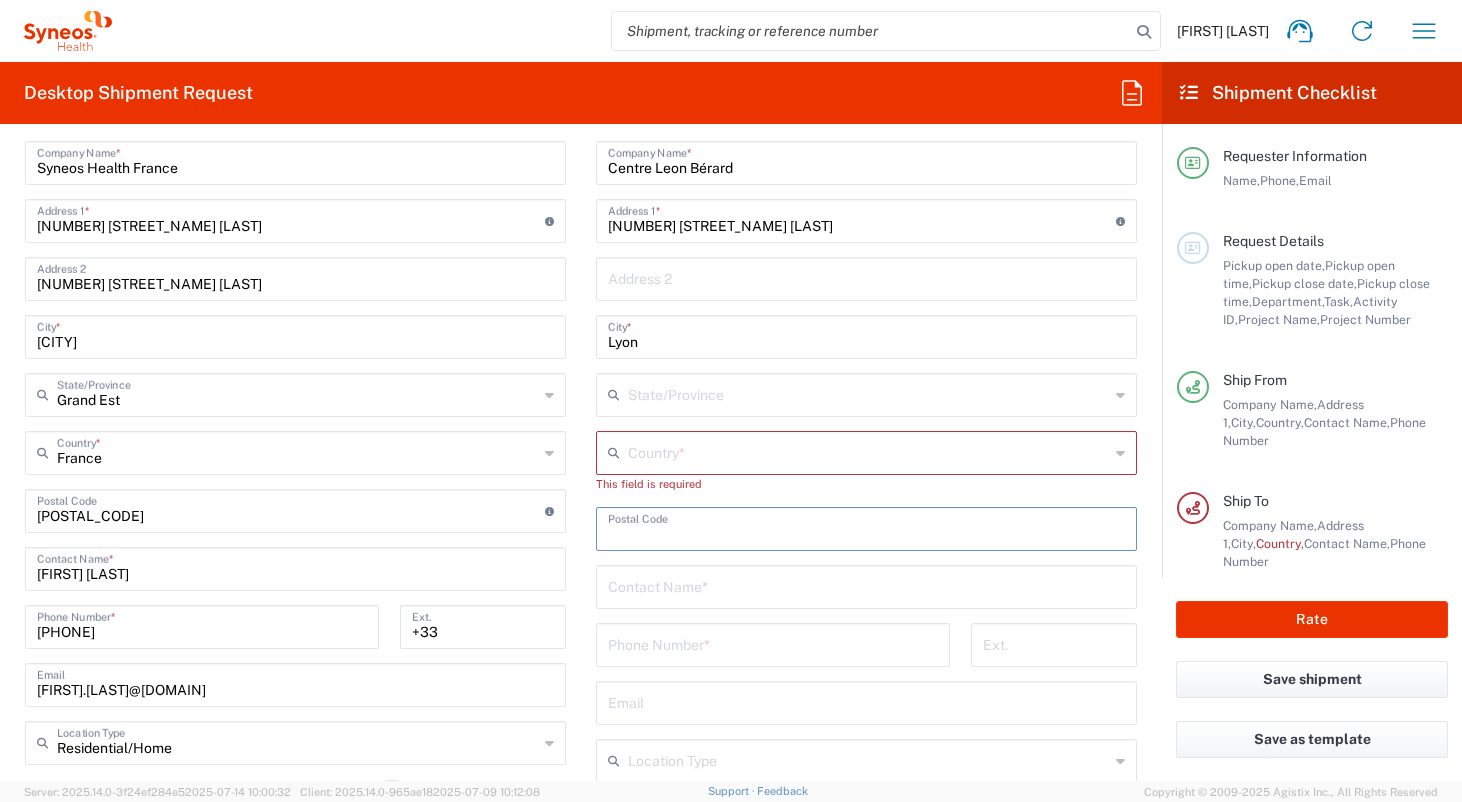 click at bounding box center [868, 451] 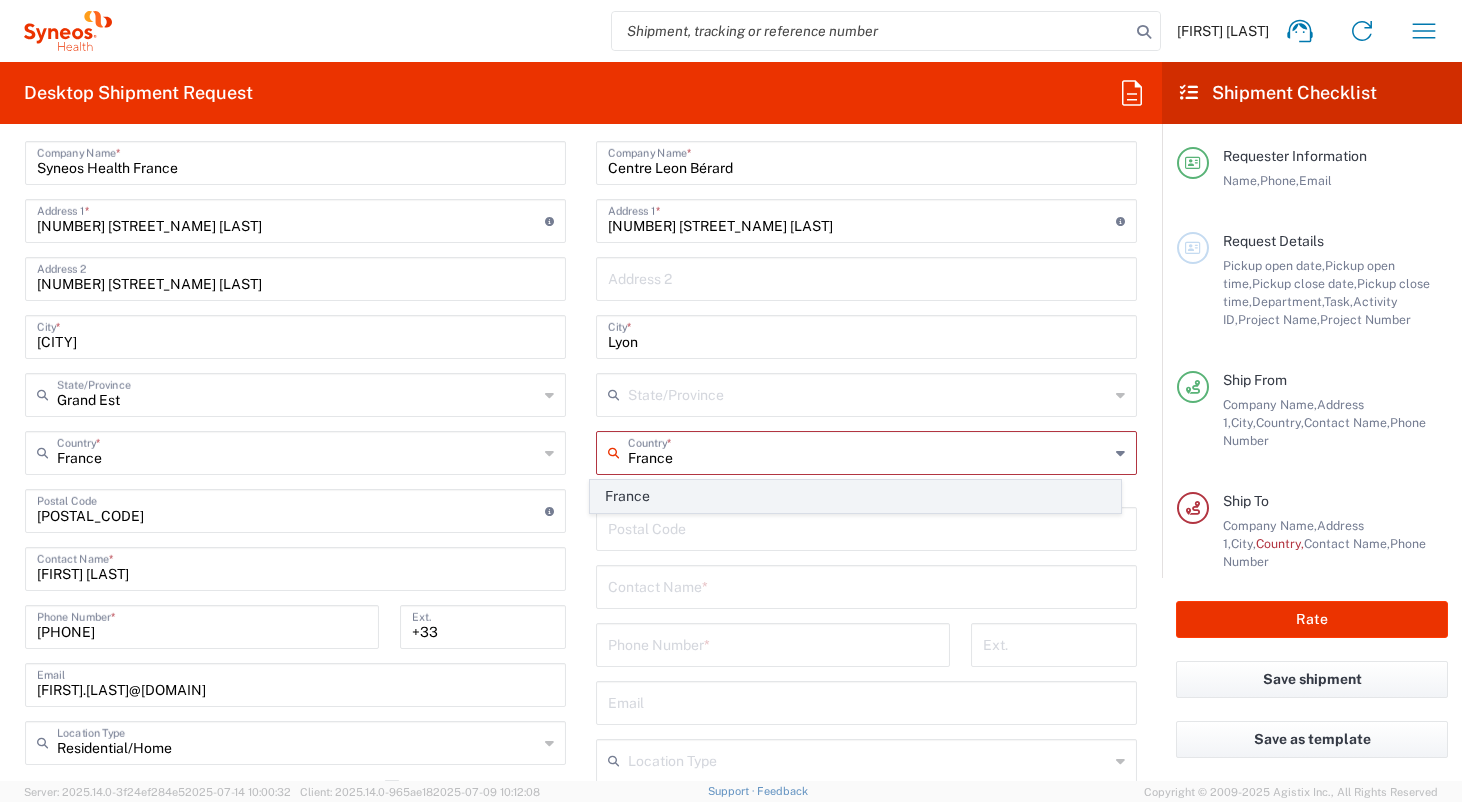 type on "France" 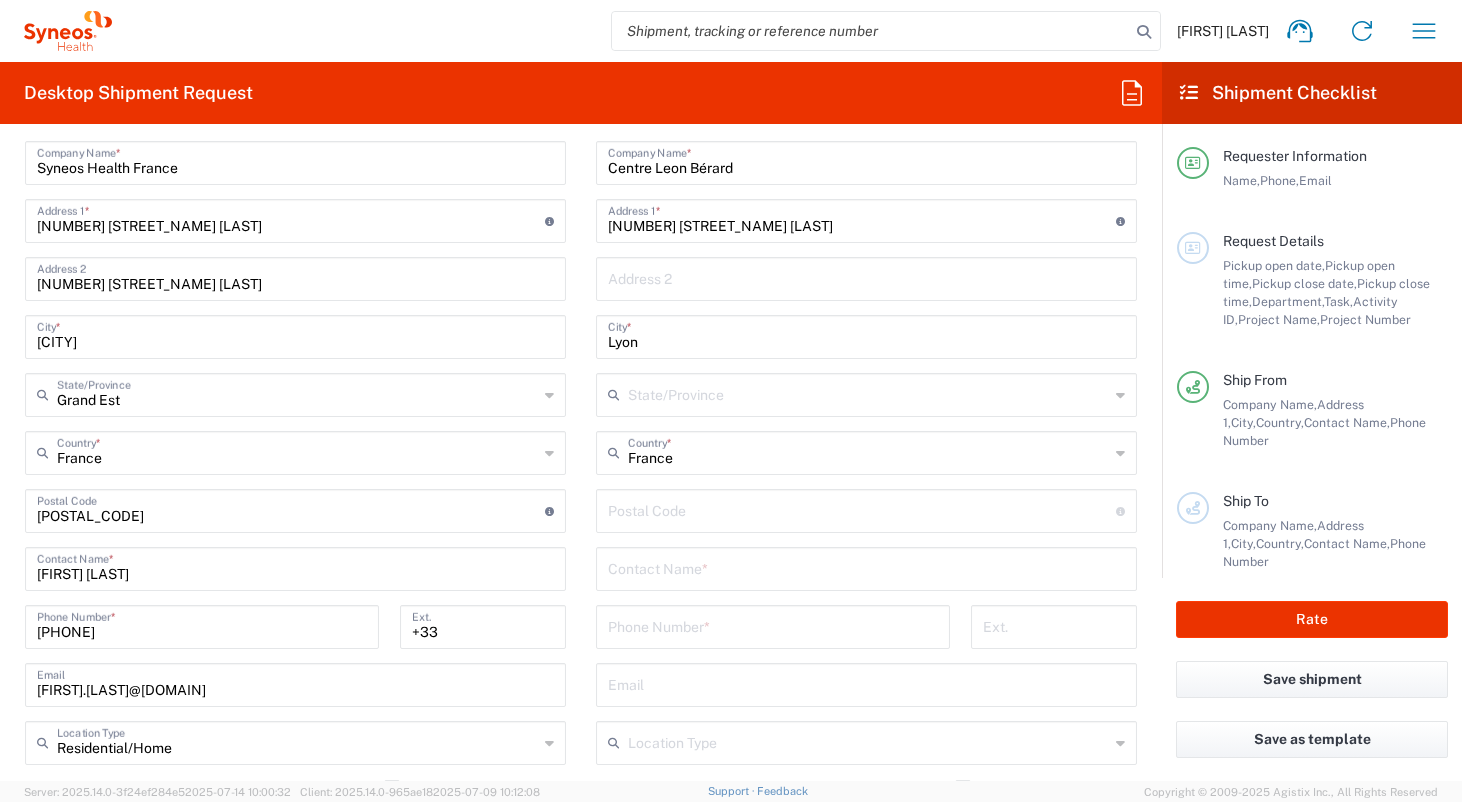 click at bounding box center (868, 393) 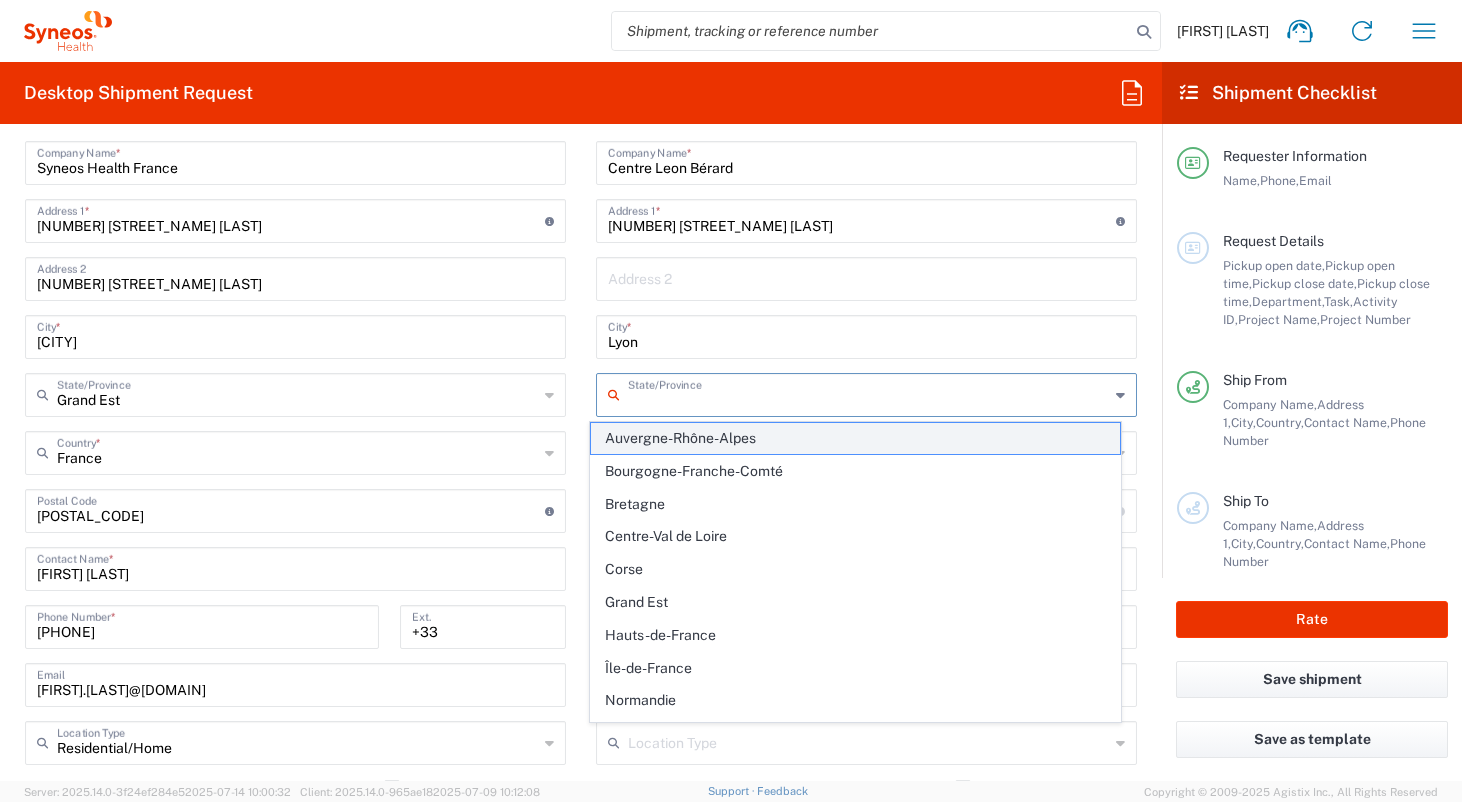click on "Auvergne-Rhône-Alpes" 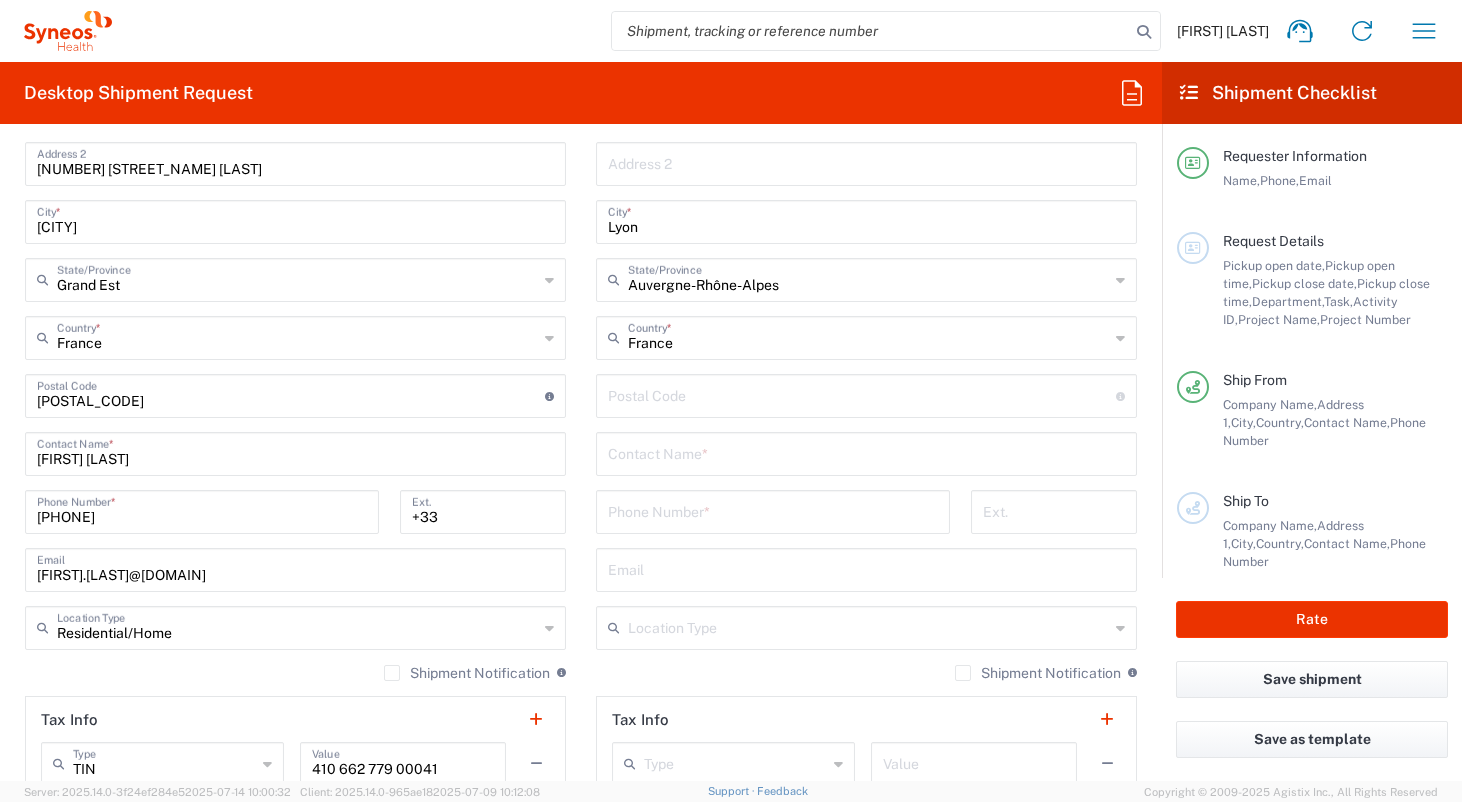 scroll, scrollTop: 1018, scrollLeft: 0, axis: vertical 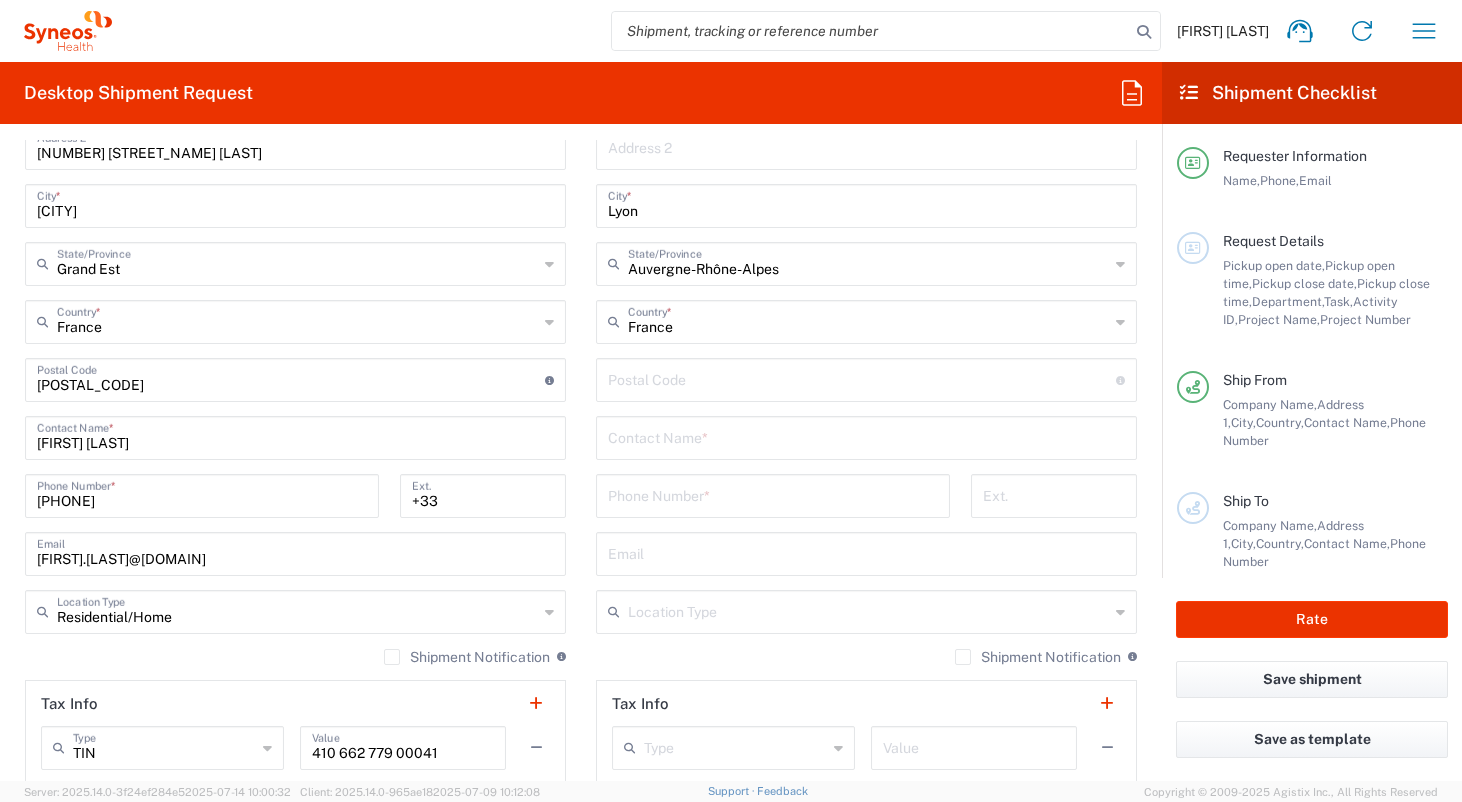 click at bounding box center (862, 378) 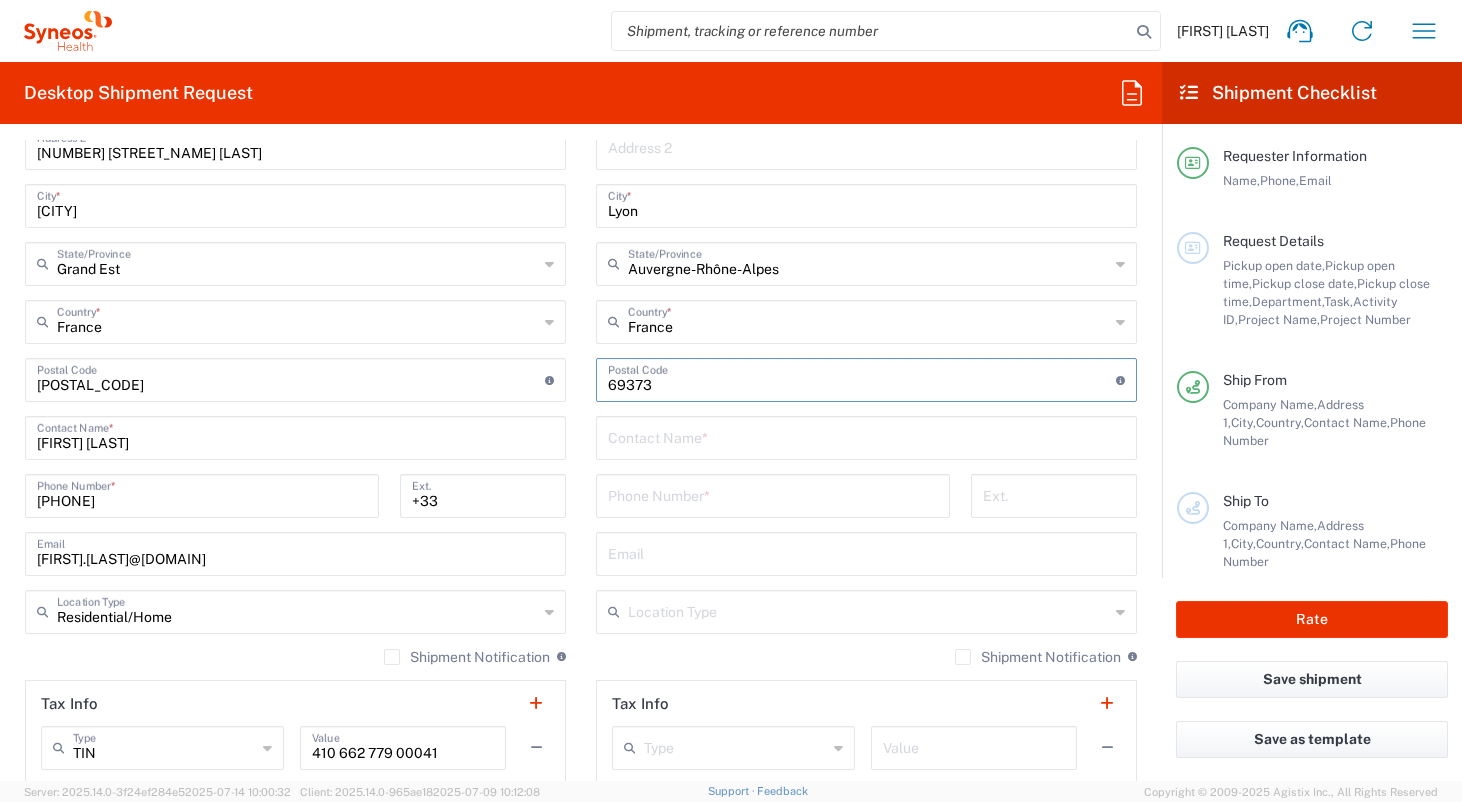 type on "69373" 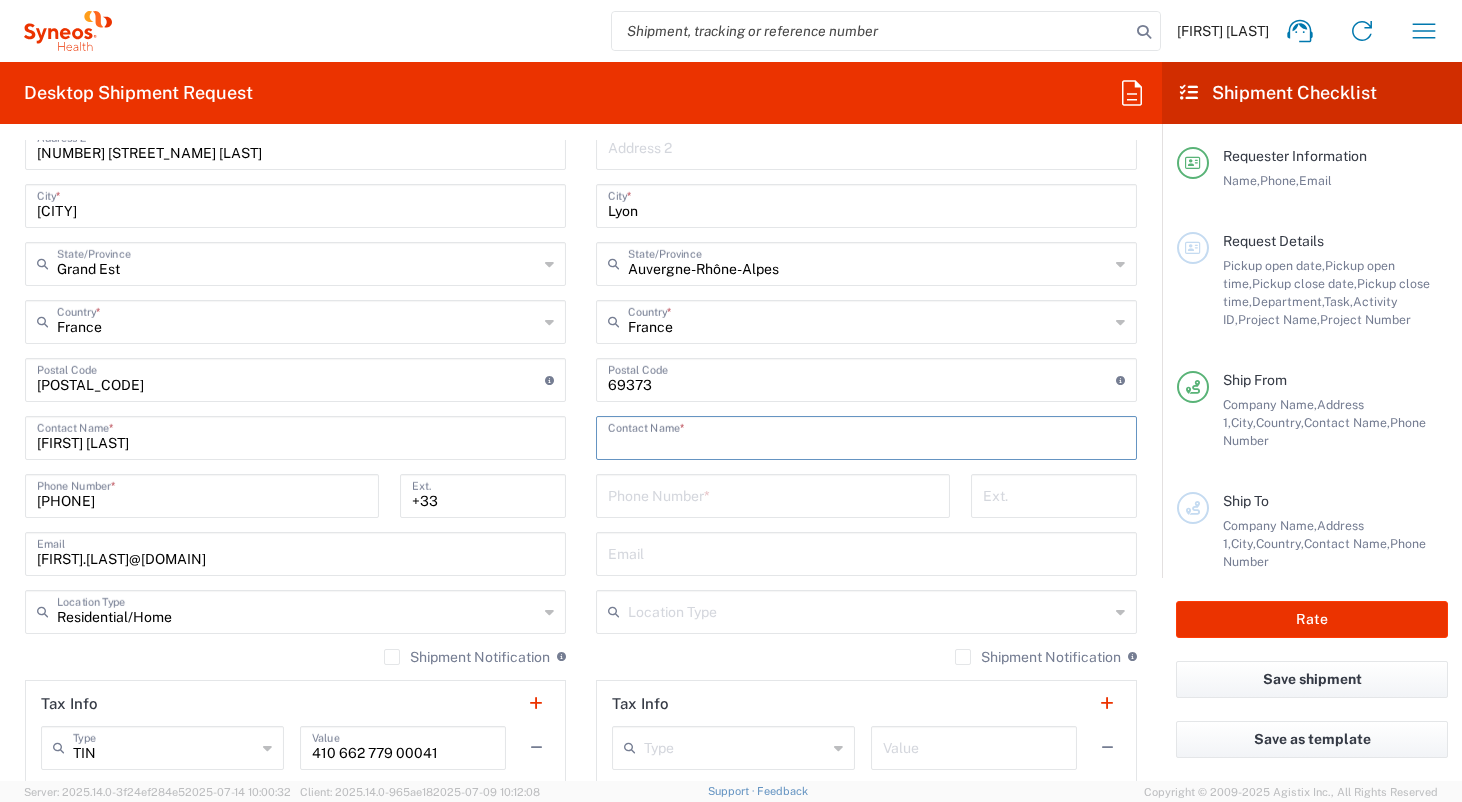 click at bounding box center (866, 436) 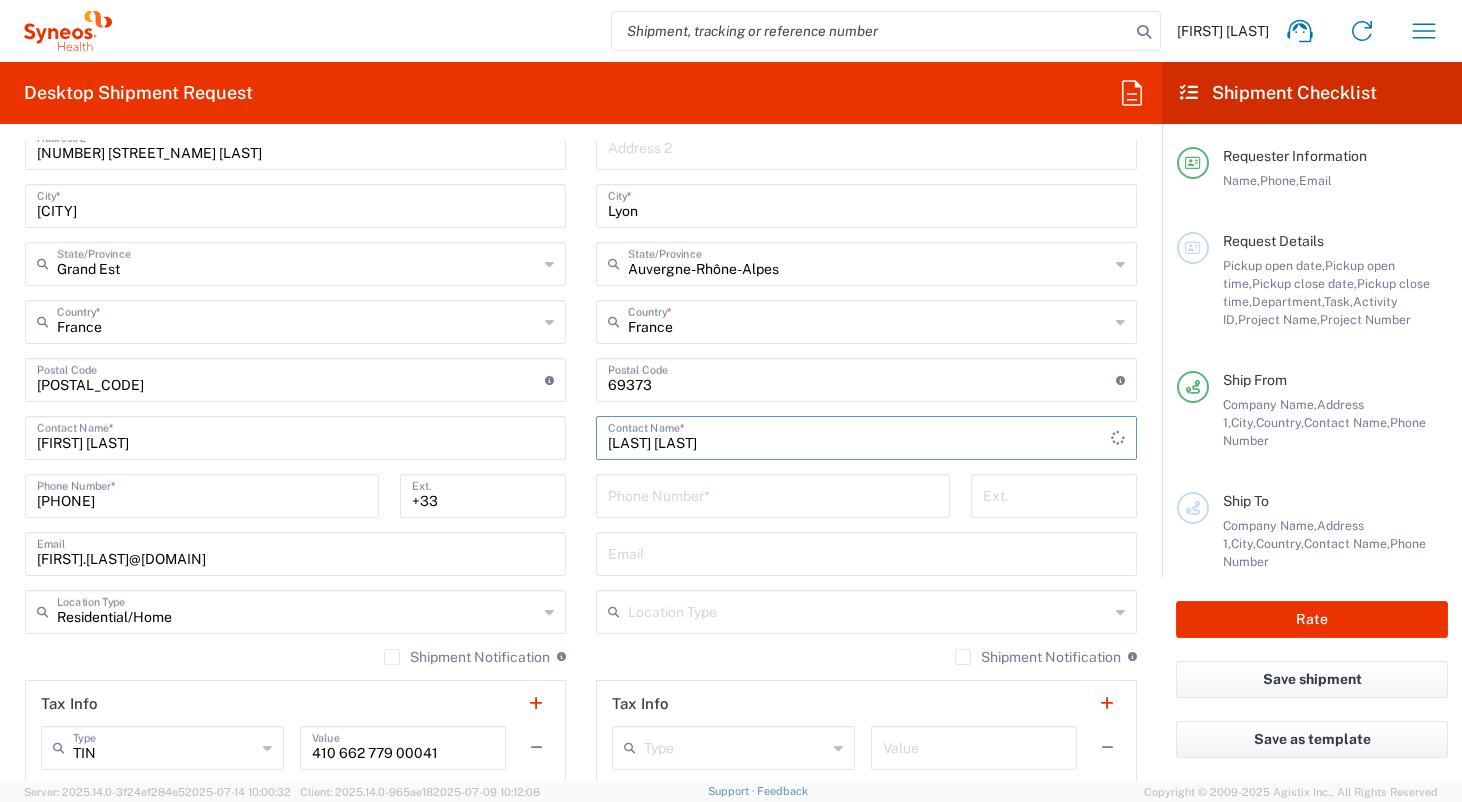type on "[LAST] [LAST]" 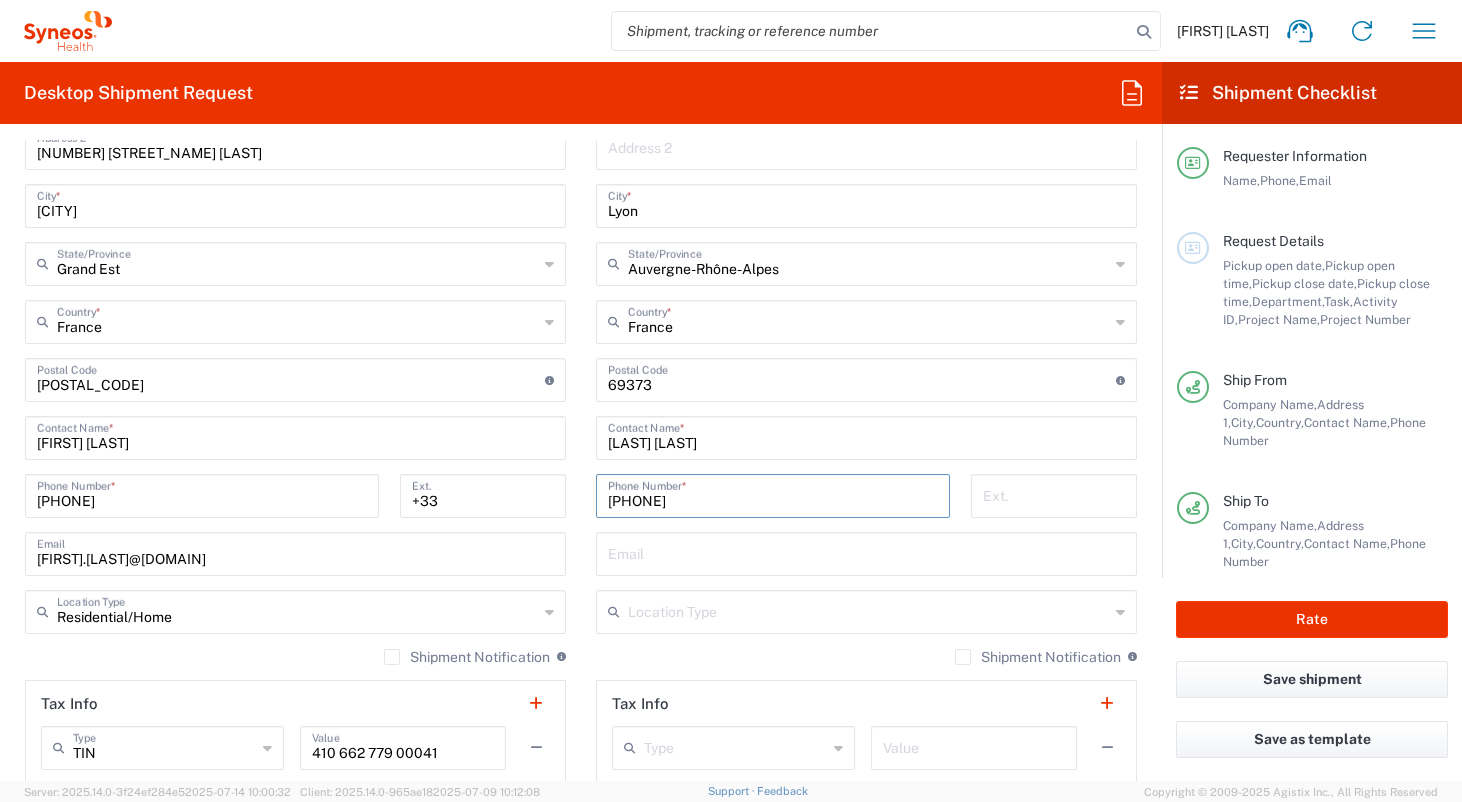 type on "[PHONE]" 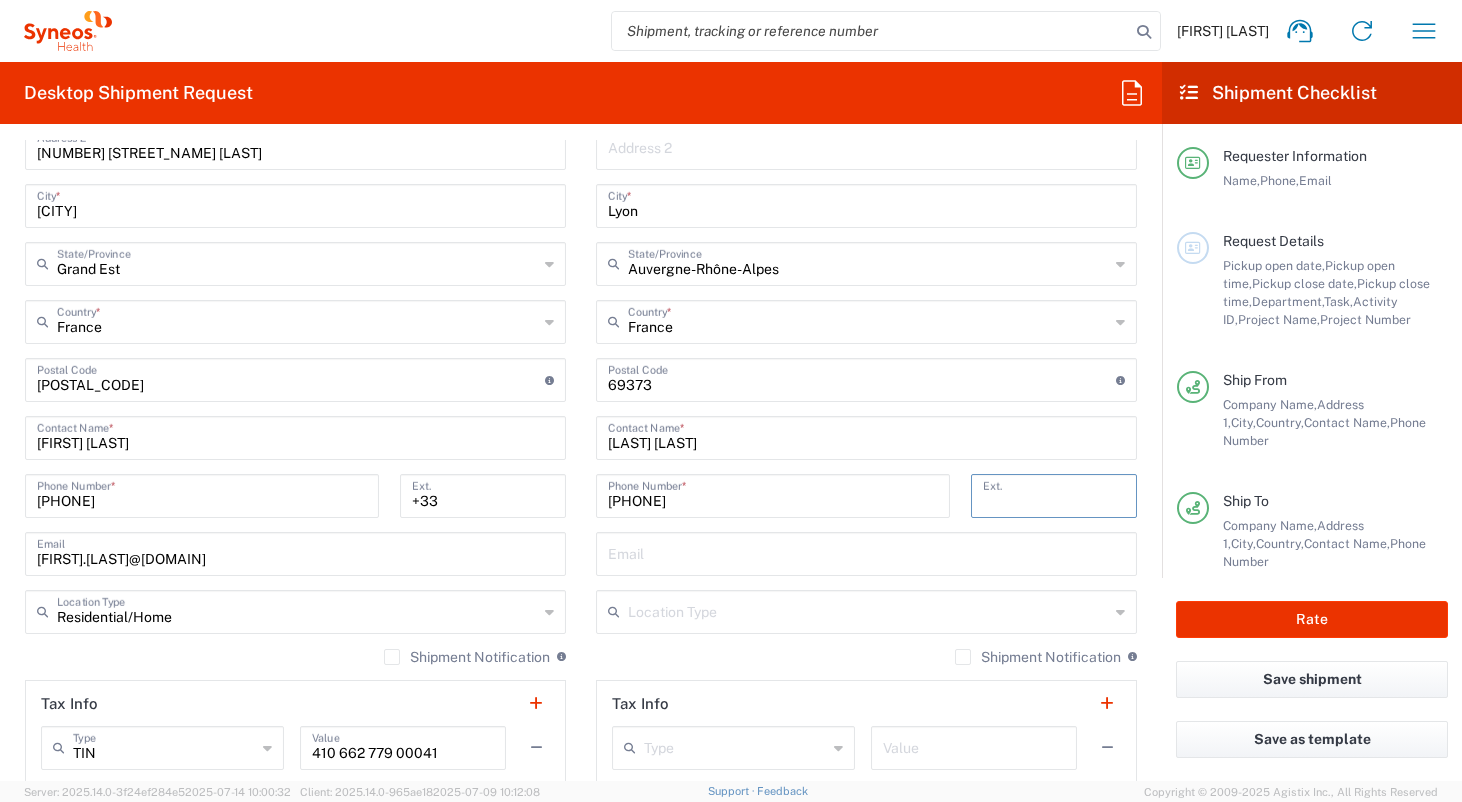 click at bounding box center [1054, 494] 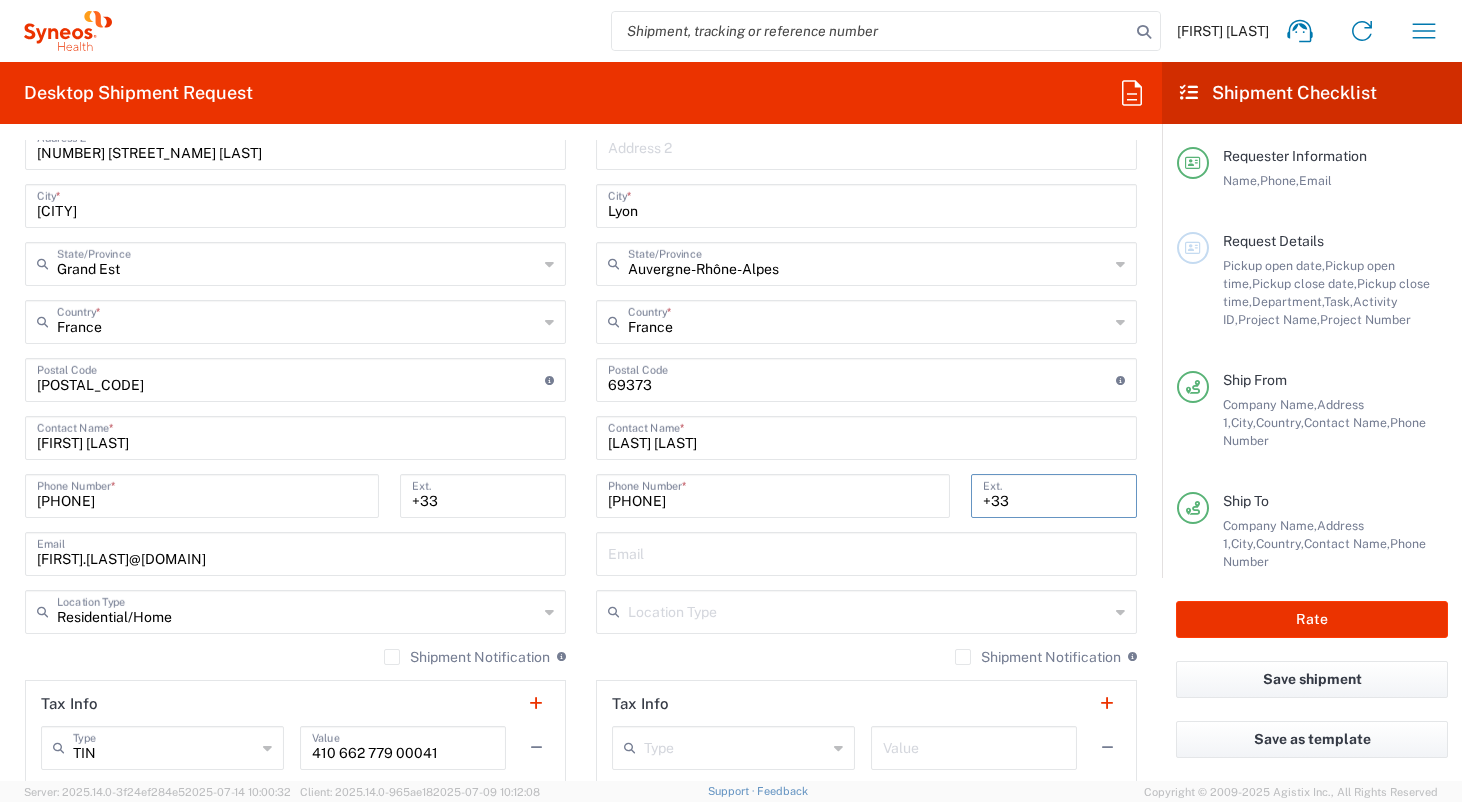 type on "+33" 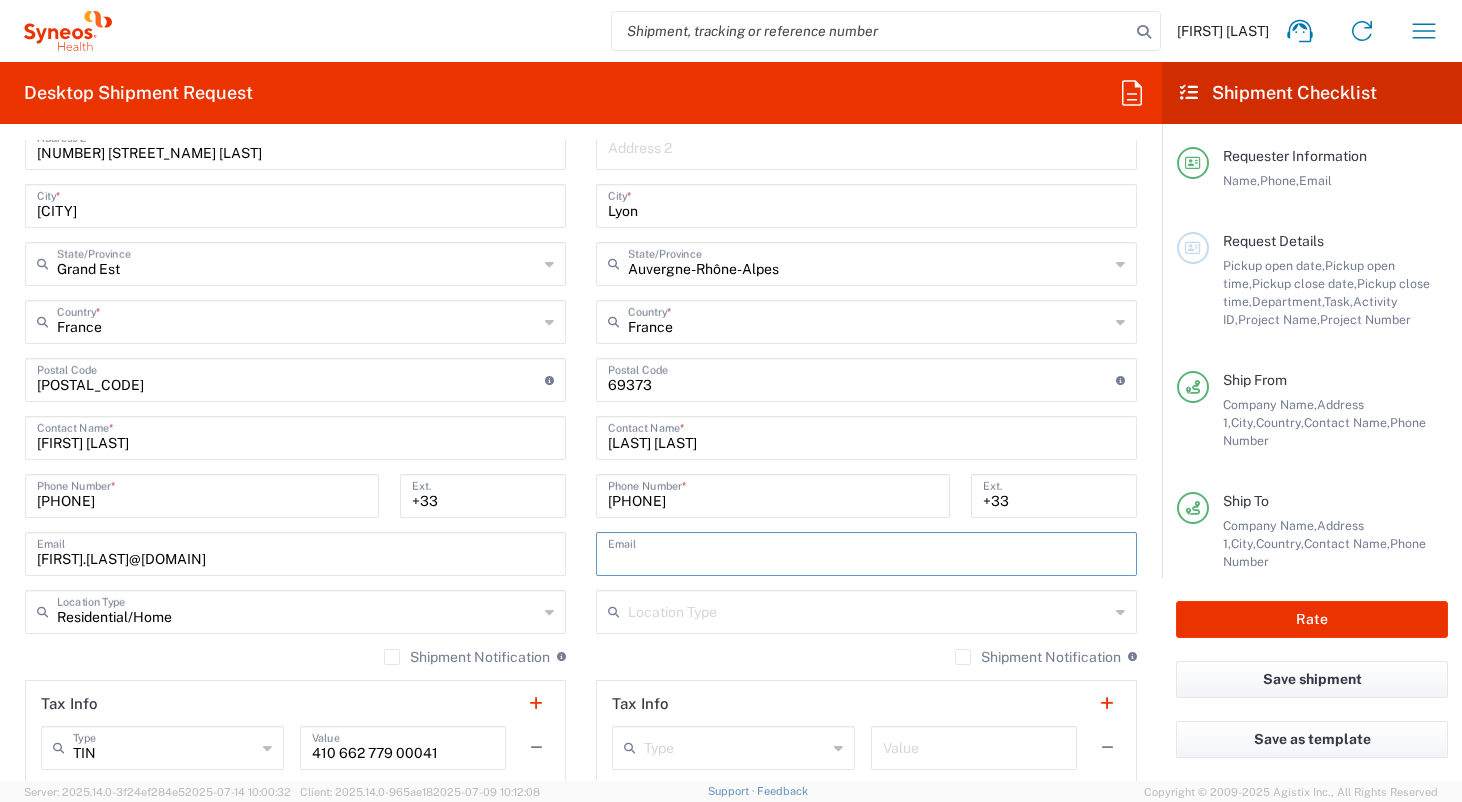 paste on "[LAST].[LAST]@[DOMAIN]" 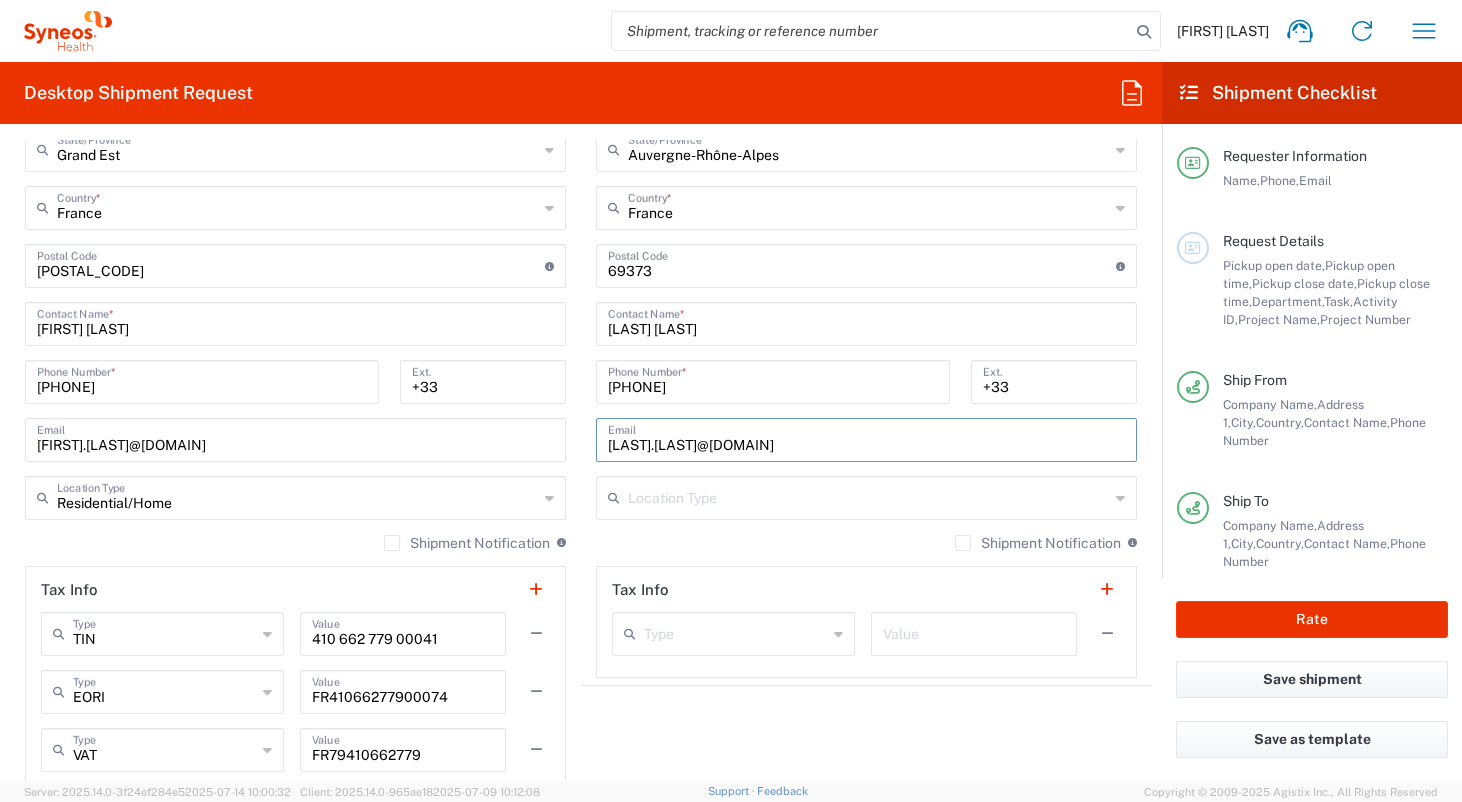 scroll, scrollTop: 1130, scrollLeft: 0, axis: vertical 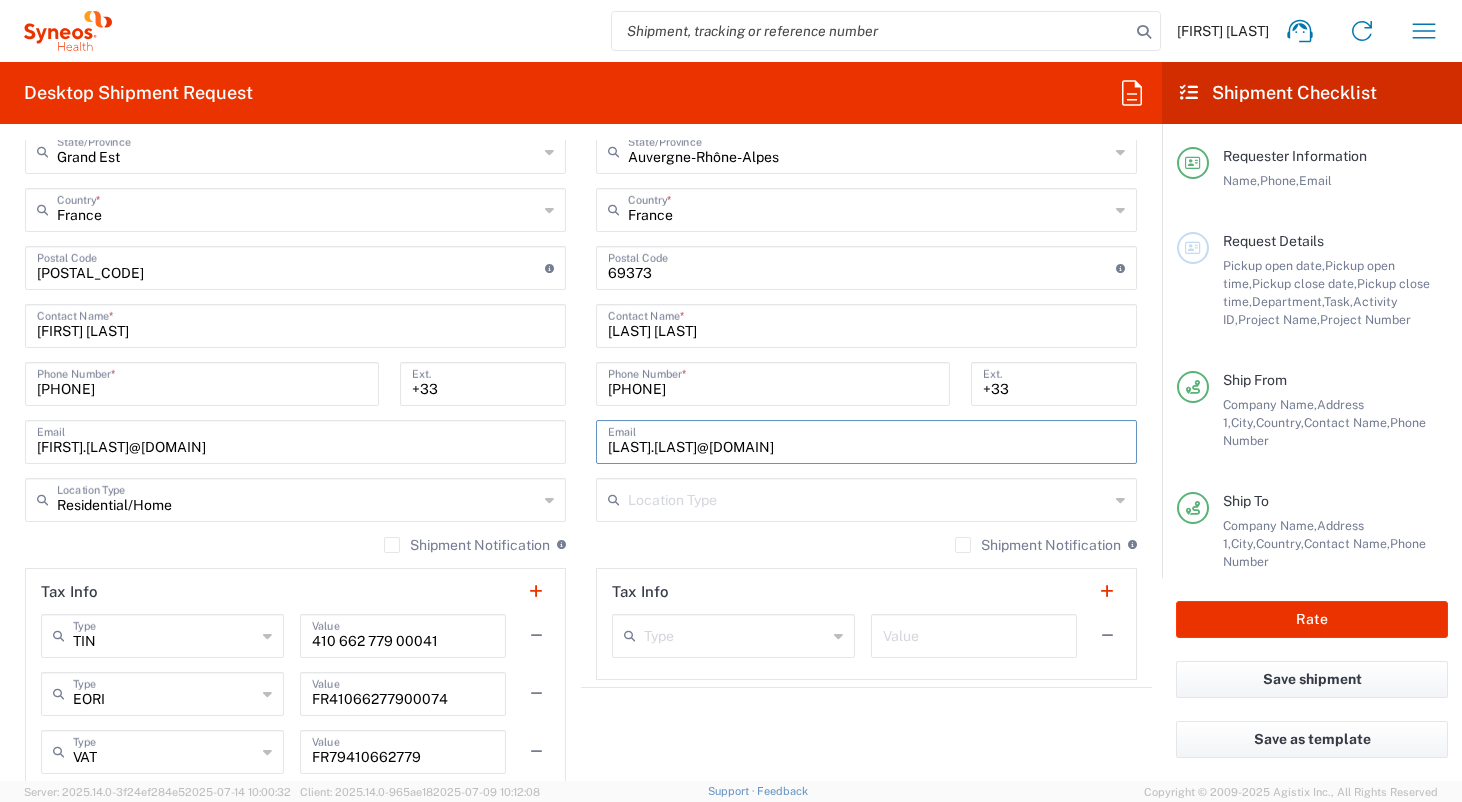 type on "[LAST].[LAST]@[DOMAIN]" 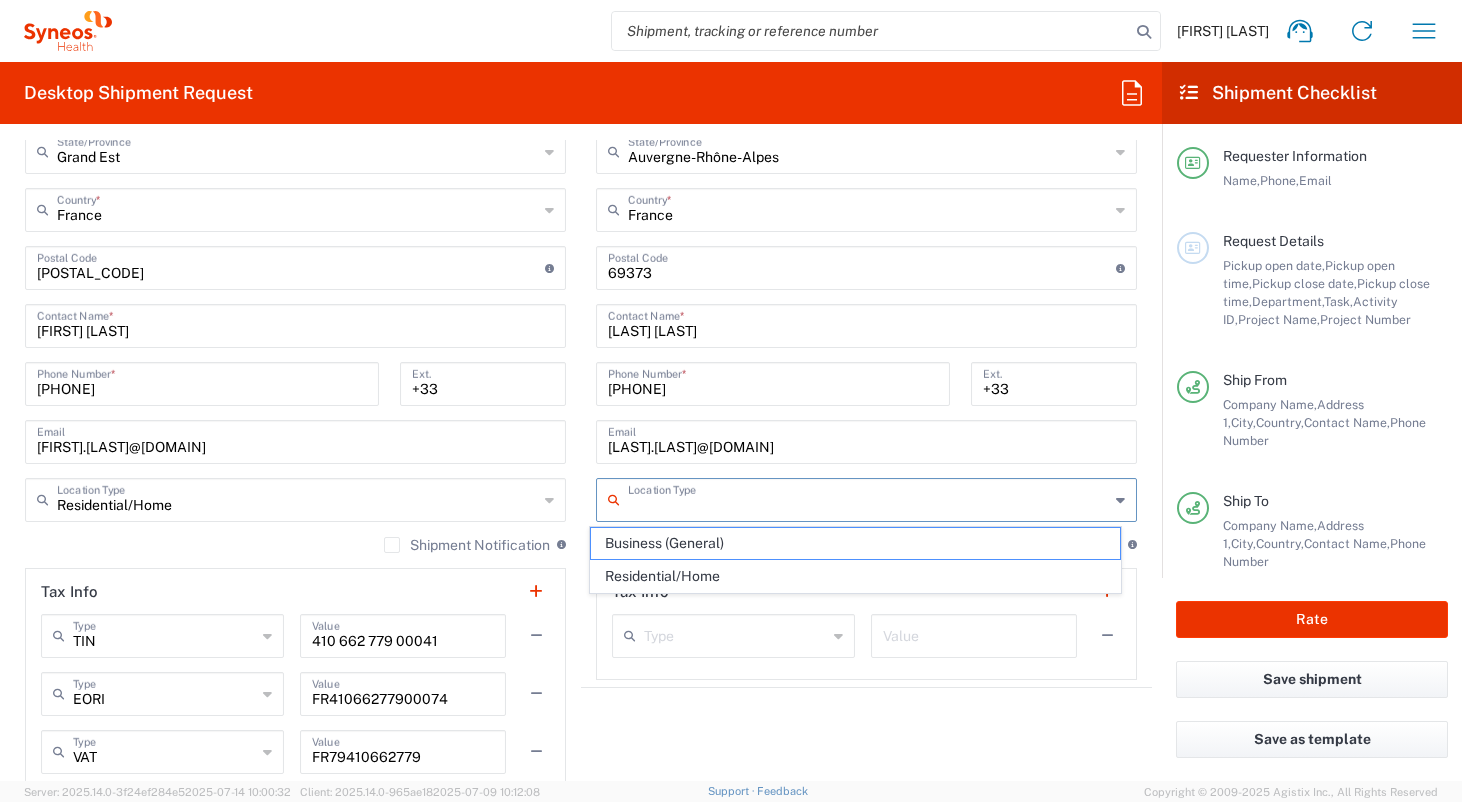 click at bounding box center (868, 498) 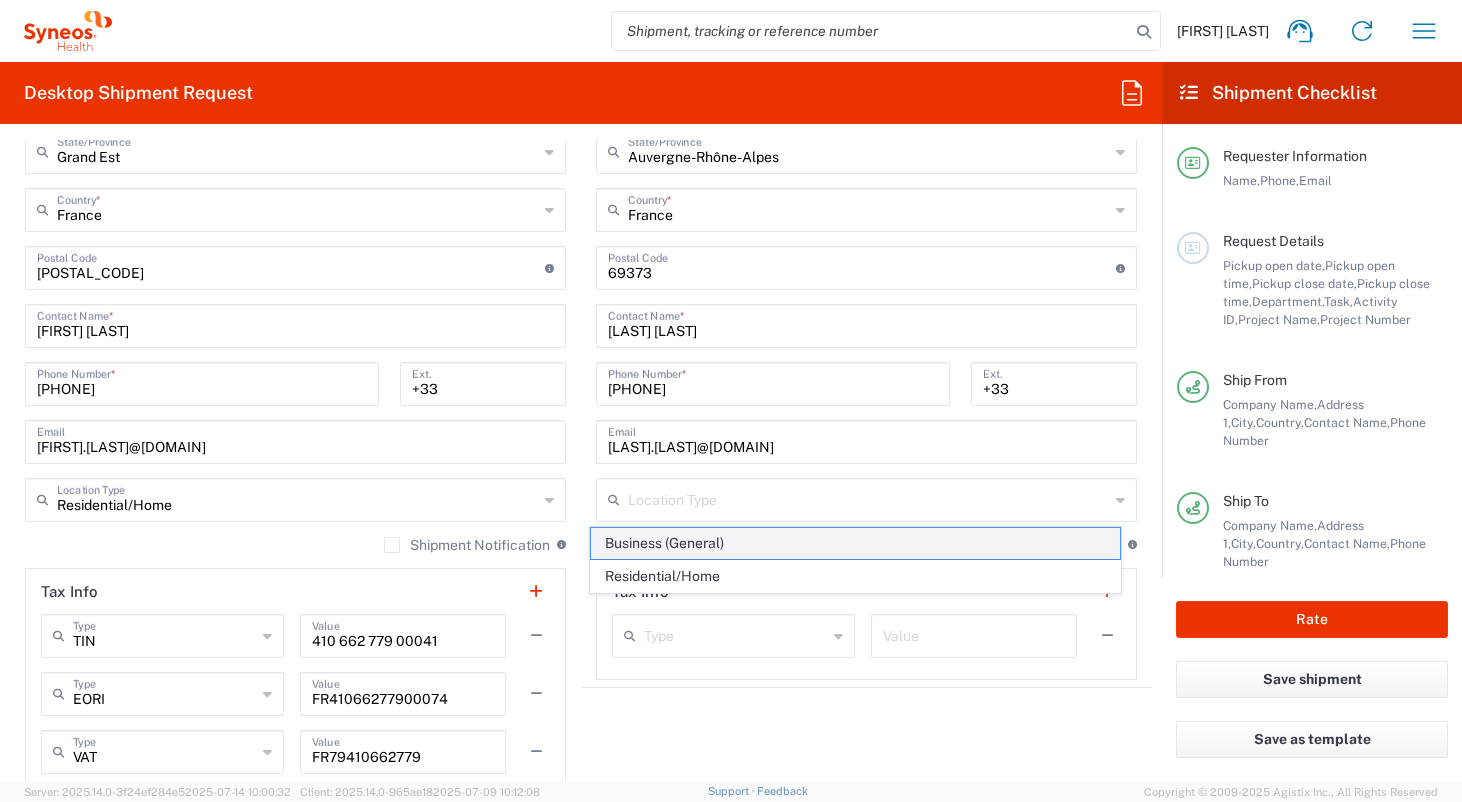 click on "Business (General)" 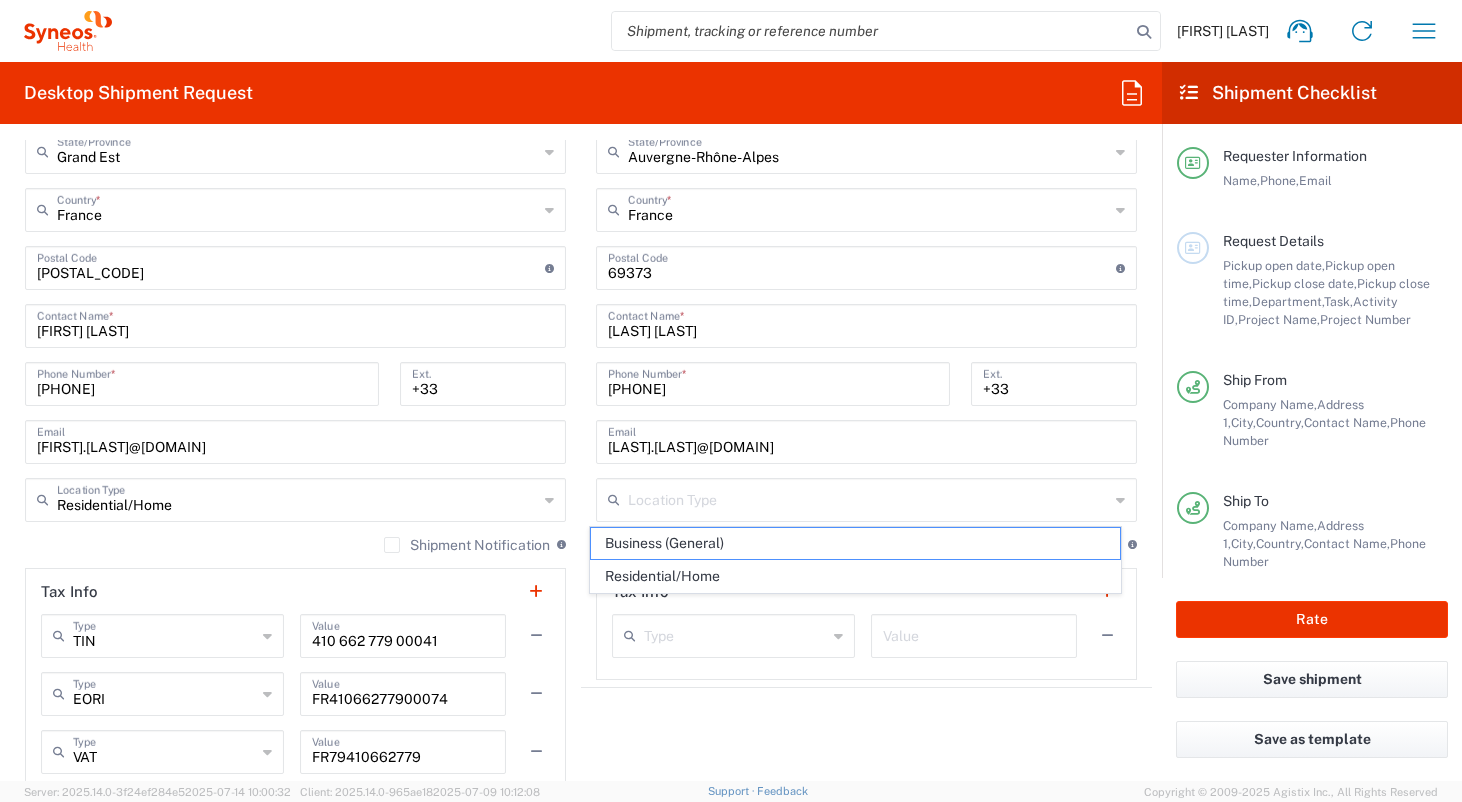 type on "Business (General)" 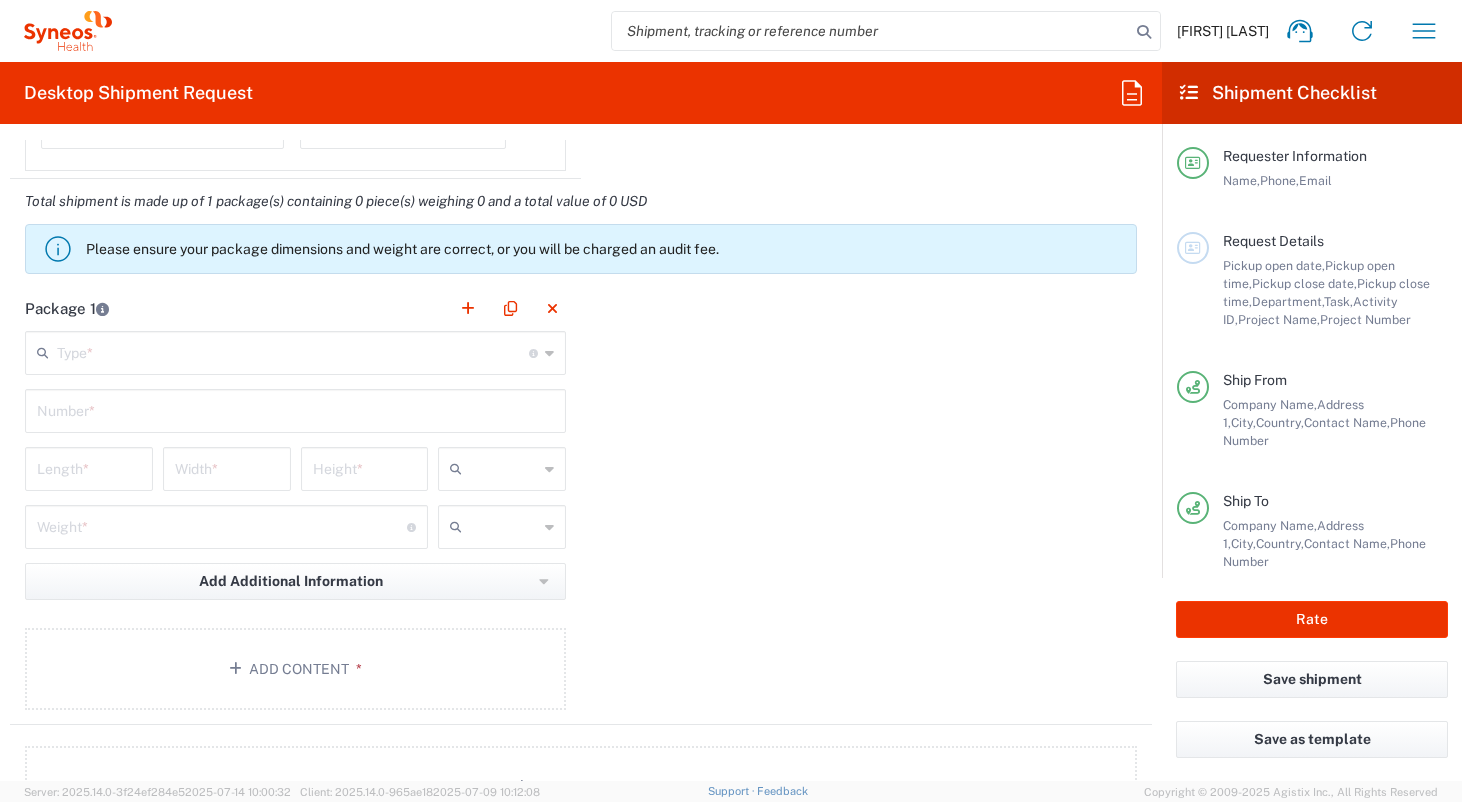 scroll, scrollTop: 1750, scrollLeft: 0, axis: vertical 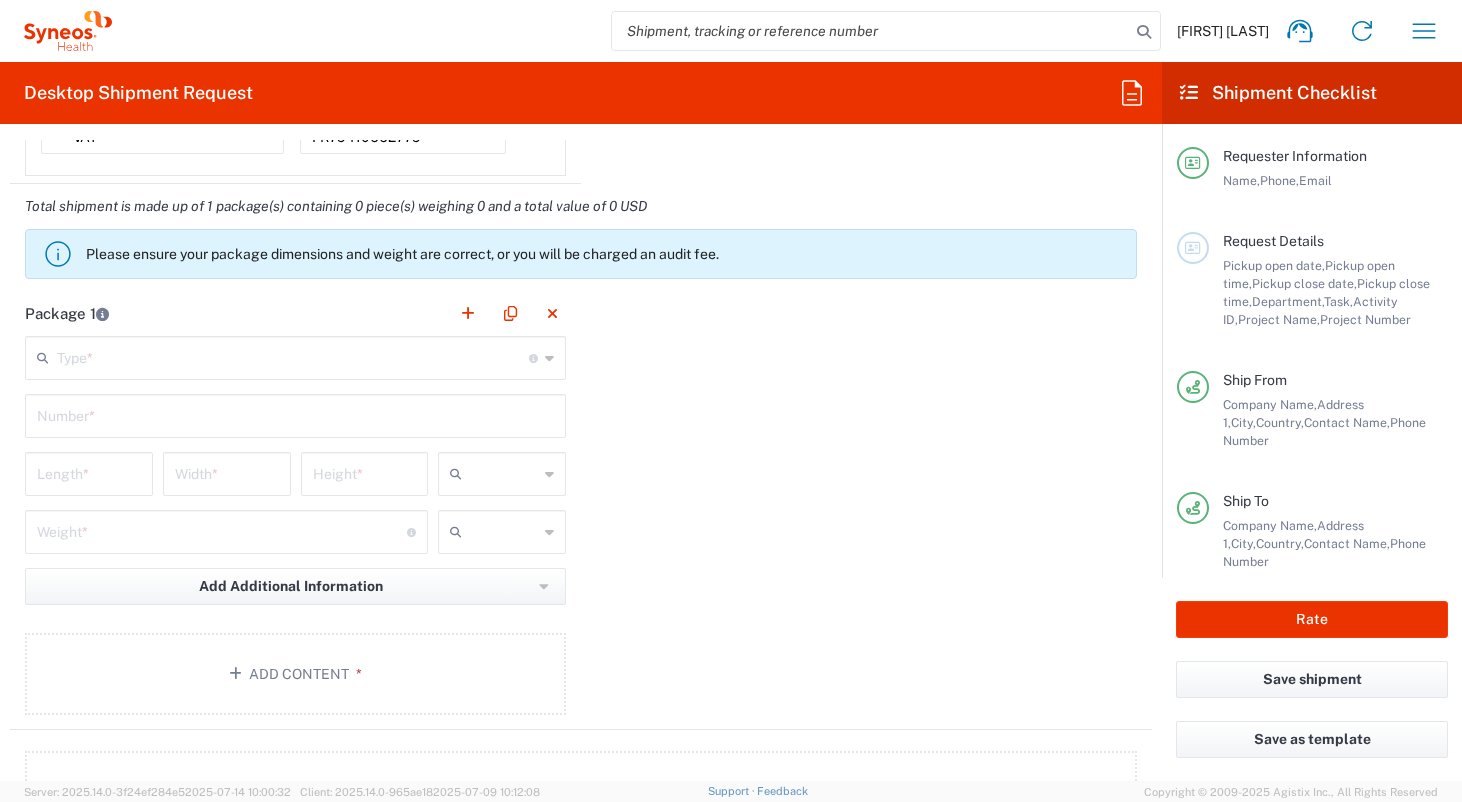 click at bounding box center (293, 356) 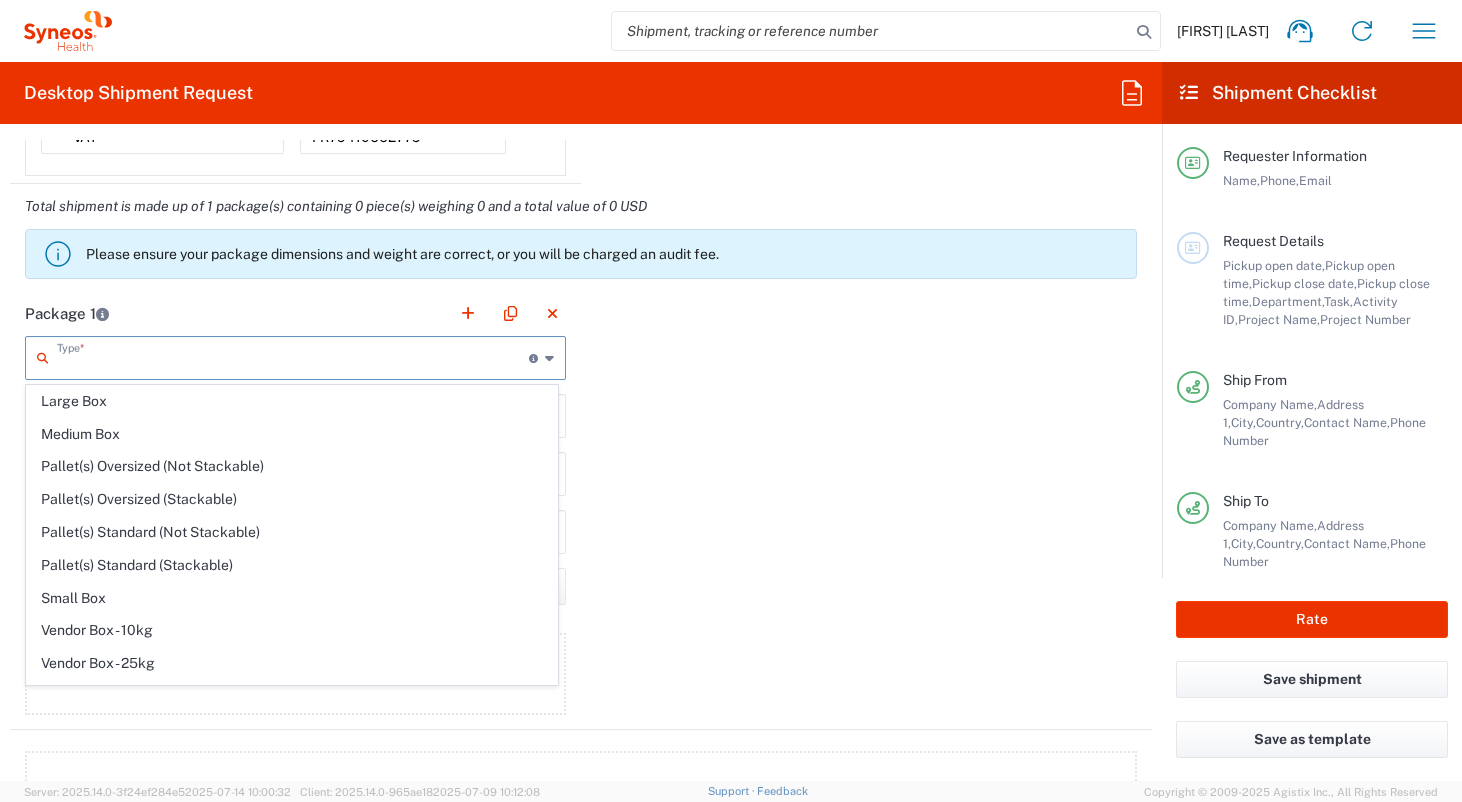 scroll, scrollTop: 39, scrollLeft: 0, axis: vertical 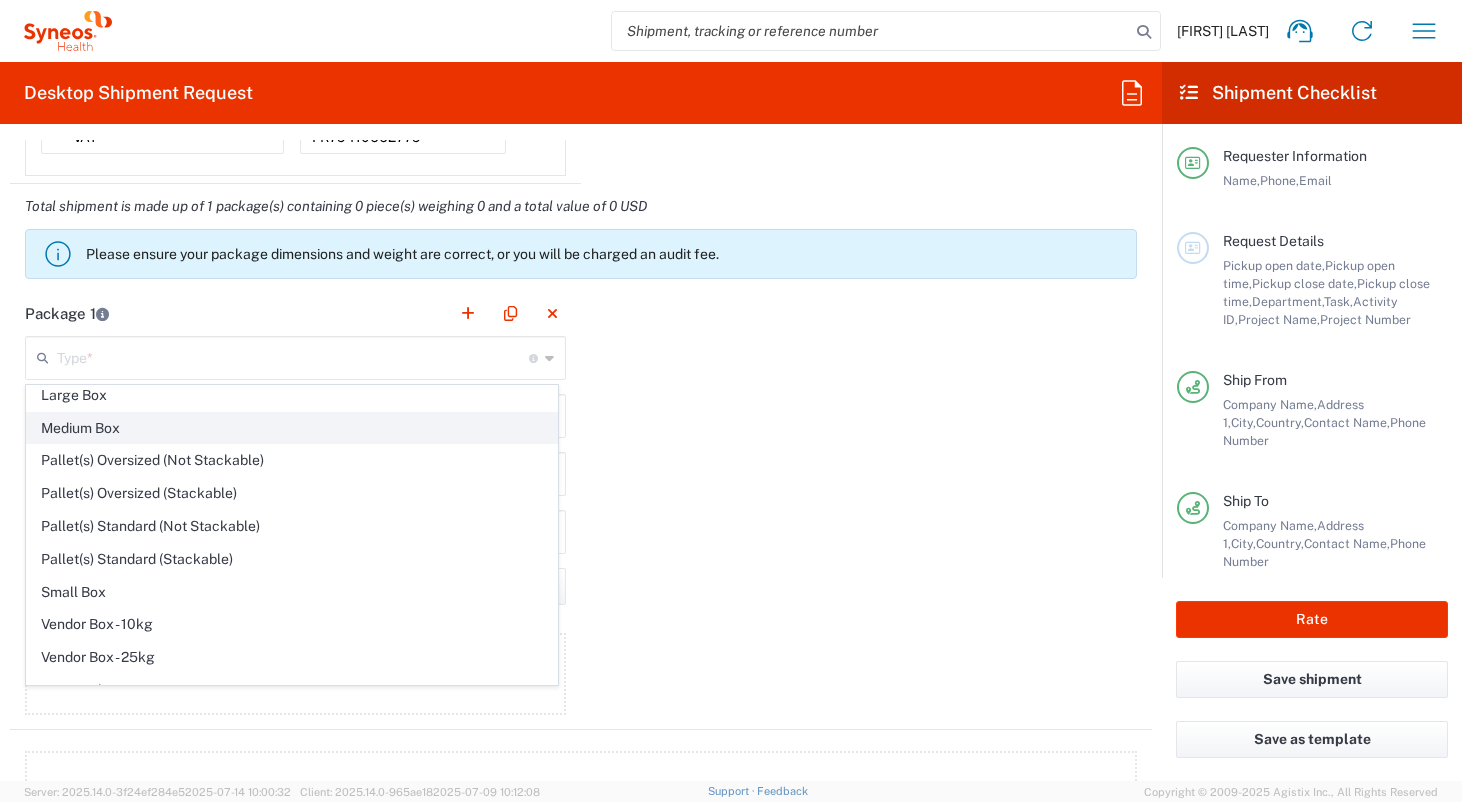 click on "Medium Box" 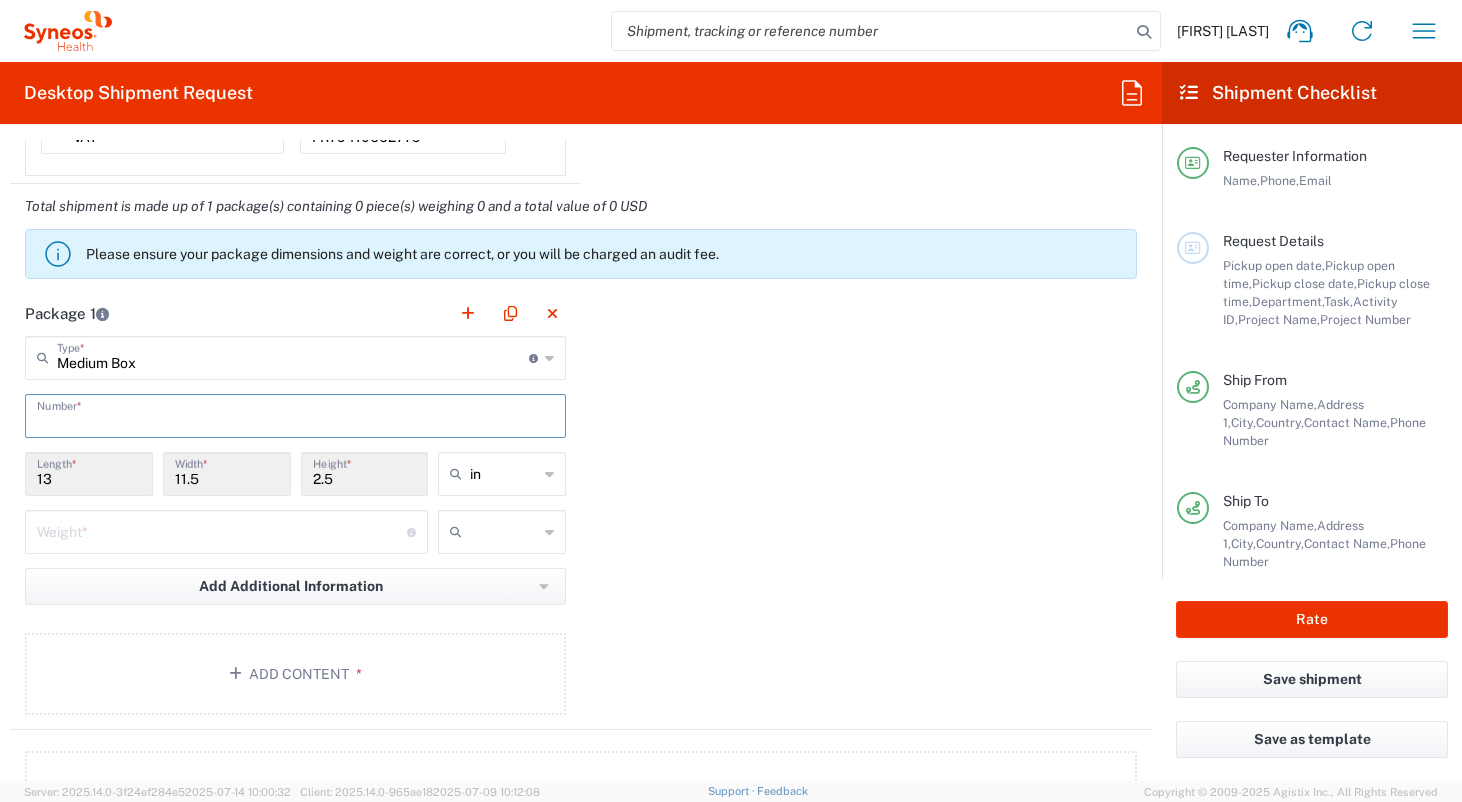 click at bounding box center [295, 414] 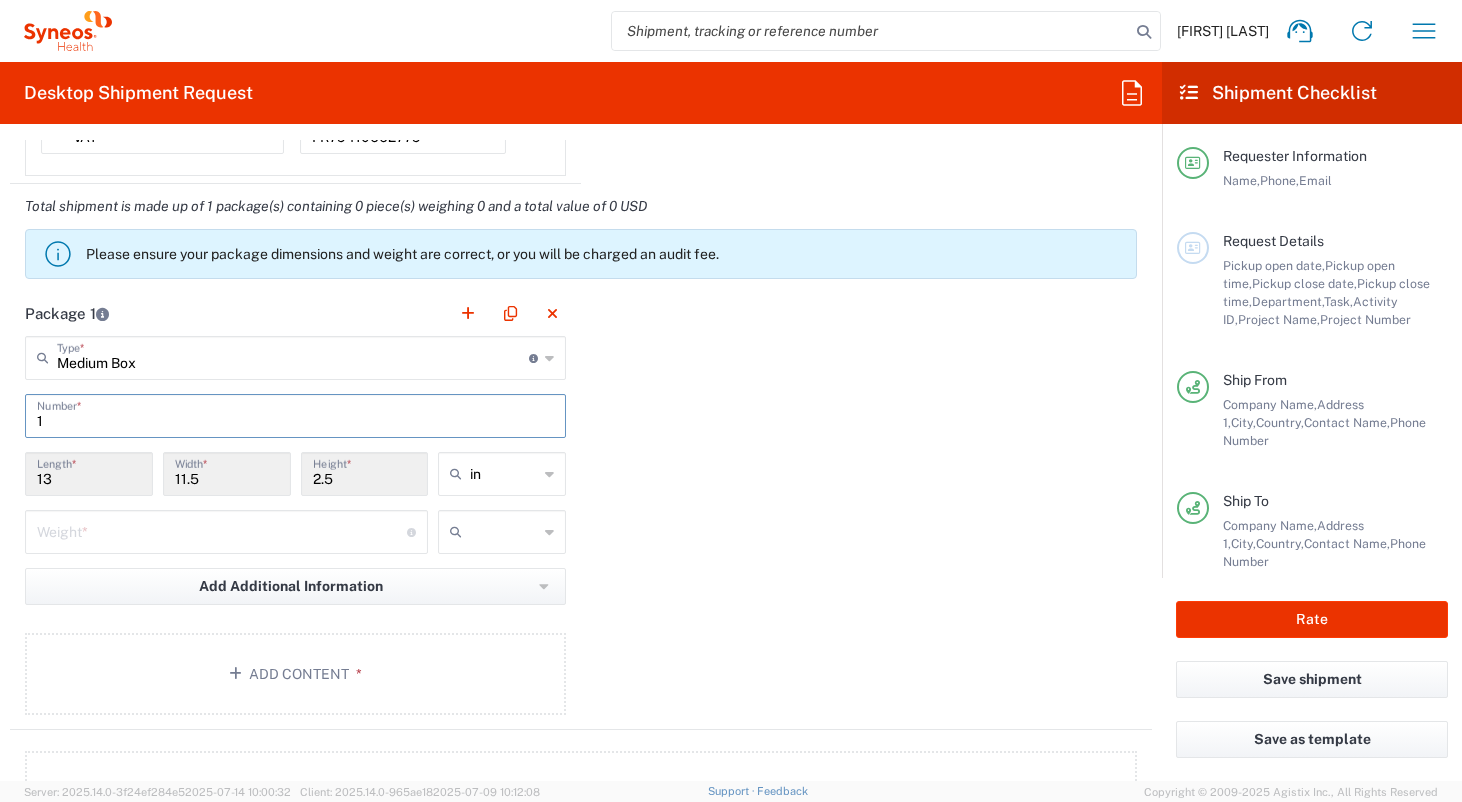 type on "1" 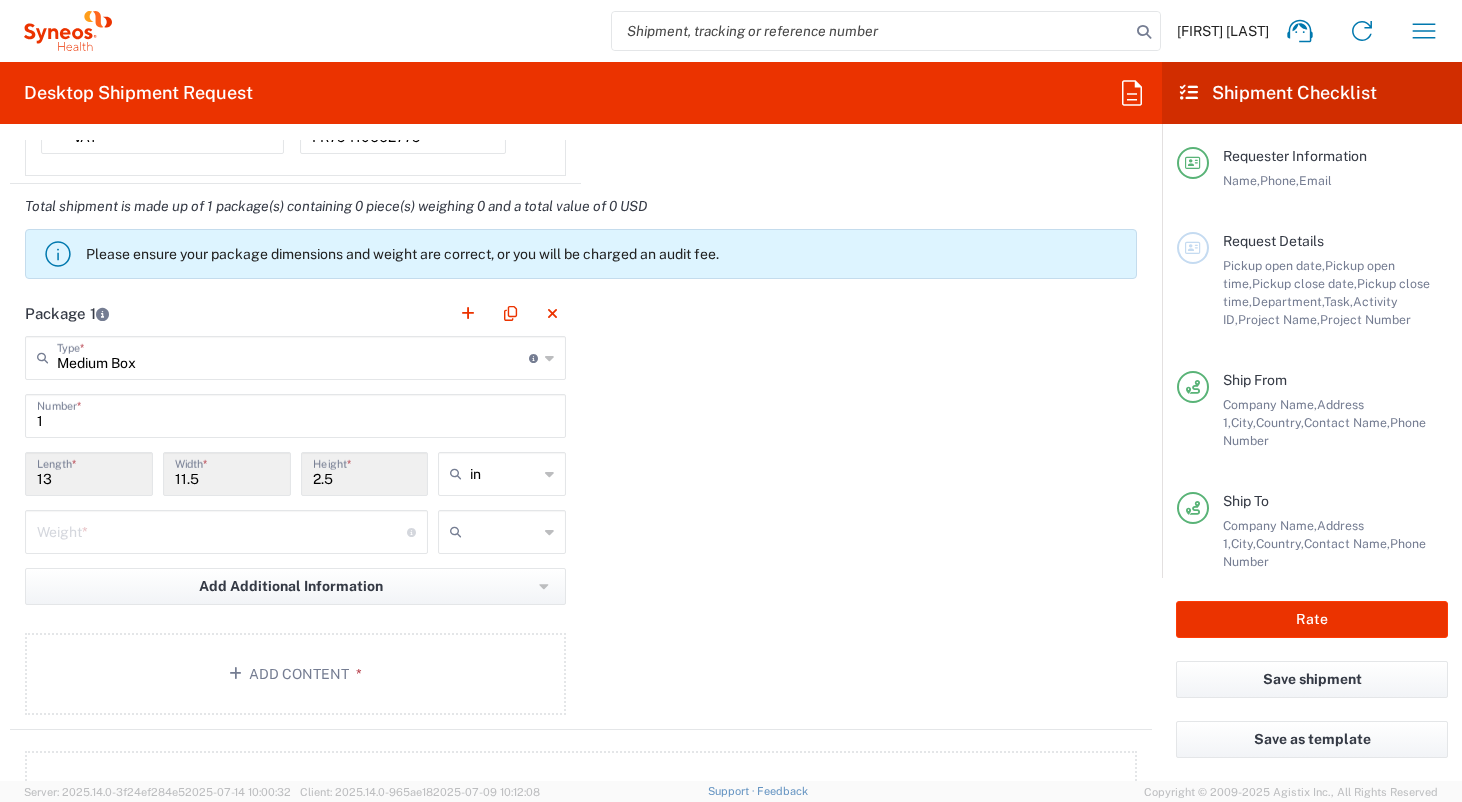 click on "Package 1  Medium Box  Type  * Material used to package goods Envelope Large Box Medium Box Pallet(s) Oversized (Not Stackable) Pallet(s) Oversized (Stackable) Pallet(s) Standard (Not Stackable) Pallet(s) Standard (Stackable) Small Box Vendor Box - 10kg Vendor Box - 25kg Your Packaging 1  Number  * 13  Length  * 11.5  Width  * 2.5  Height  * in in cm ft  Weight  * Total weight of package(s) in pounds or kilograms kgs lbs Add Additional Information  Package material   Package temperature   Temperature device  Add Content *" 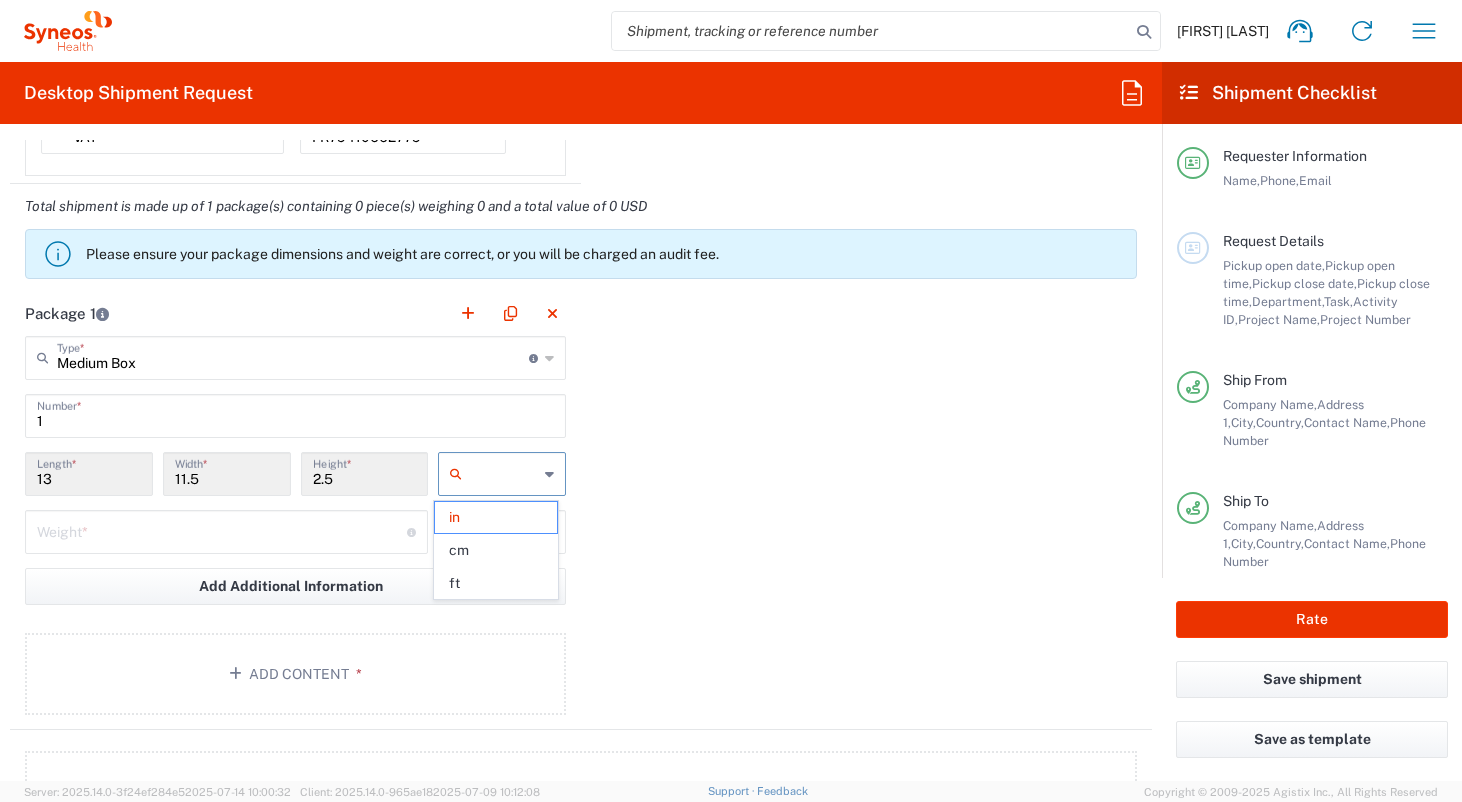 click 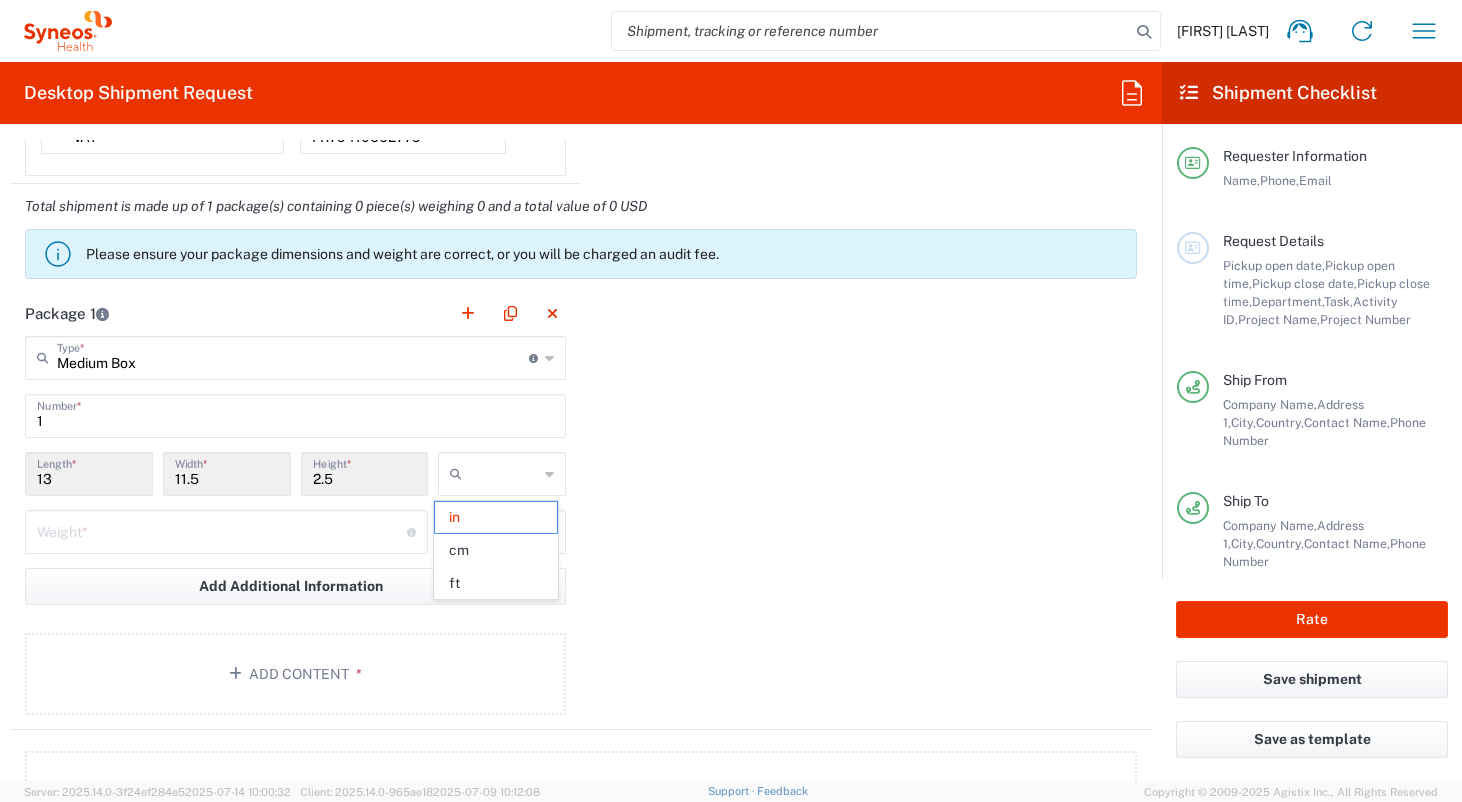 drag, startPoint x: 676, startPoint y: 465, endPoint x: 640, endPoint y: 470, distance: 36.345562 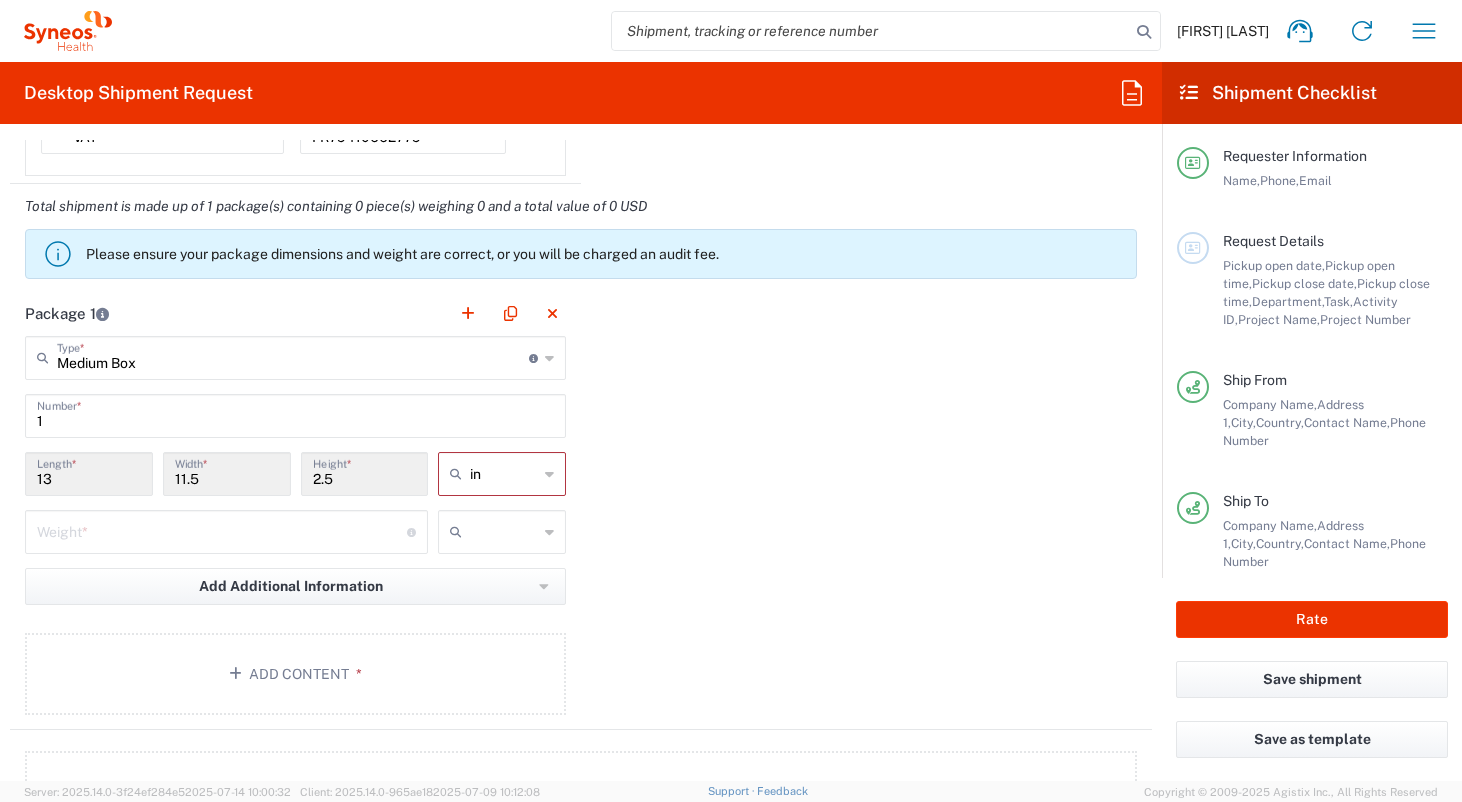 click on "2.5" at bounding box center (365, 472) 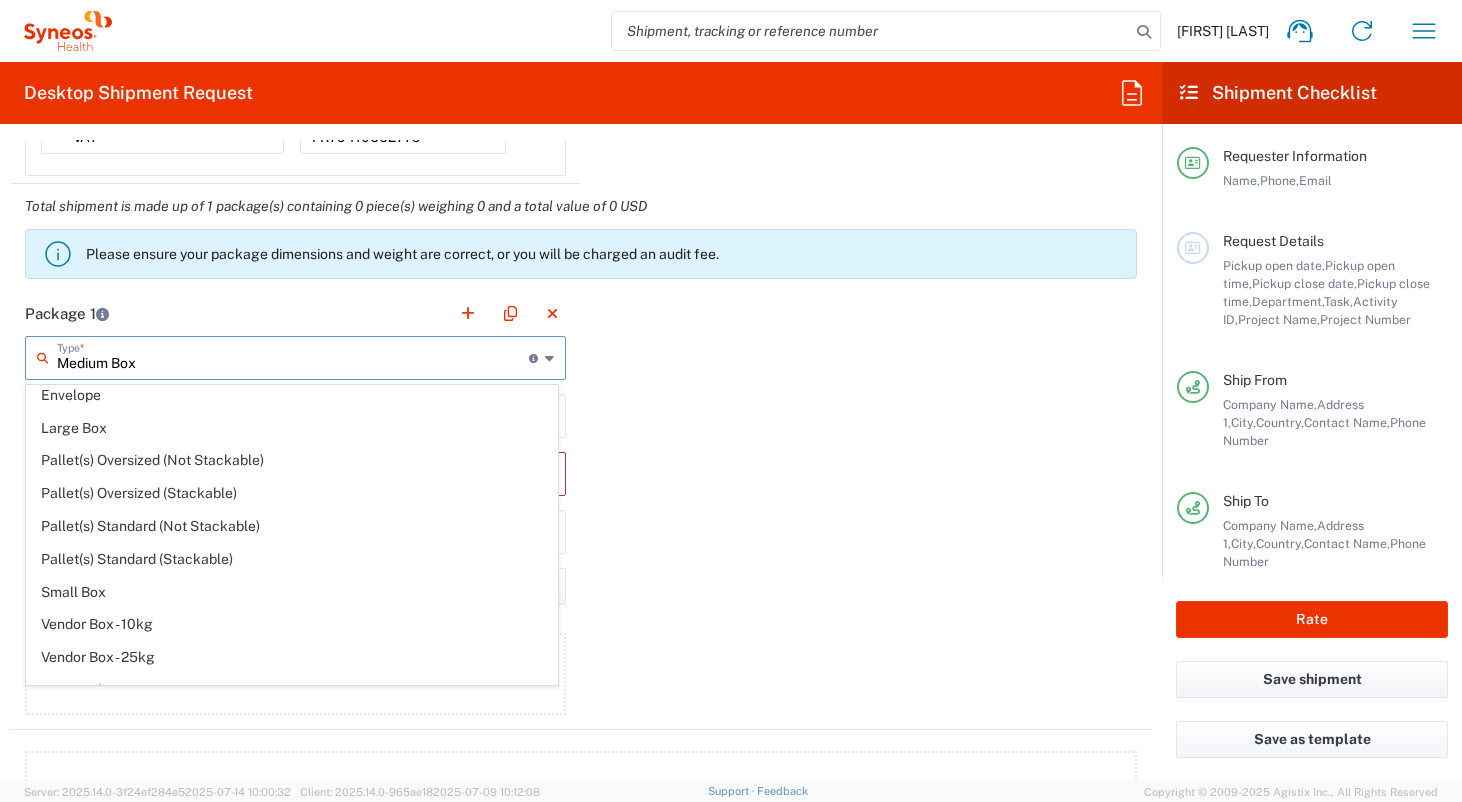 scroll, scrollTop: 0, scrollLeft: 0, axis: both 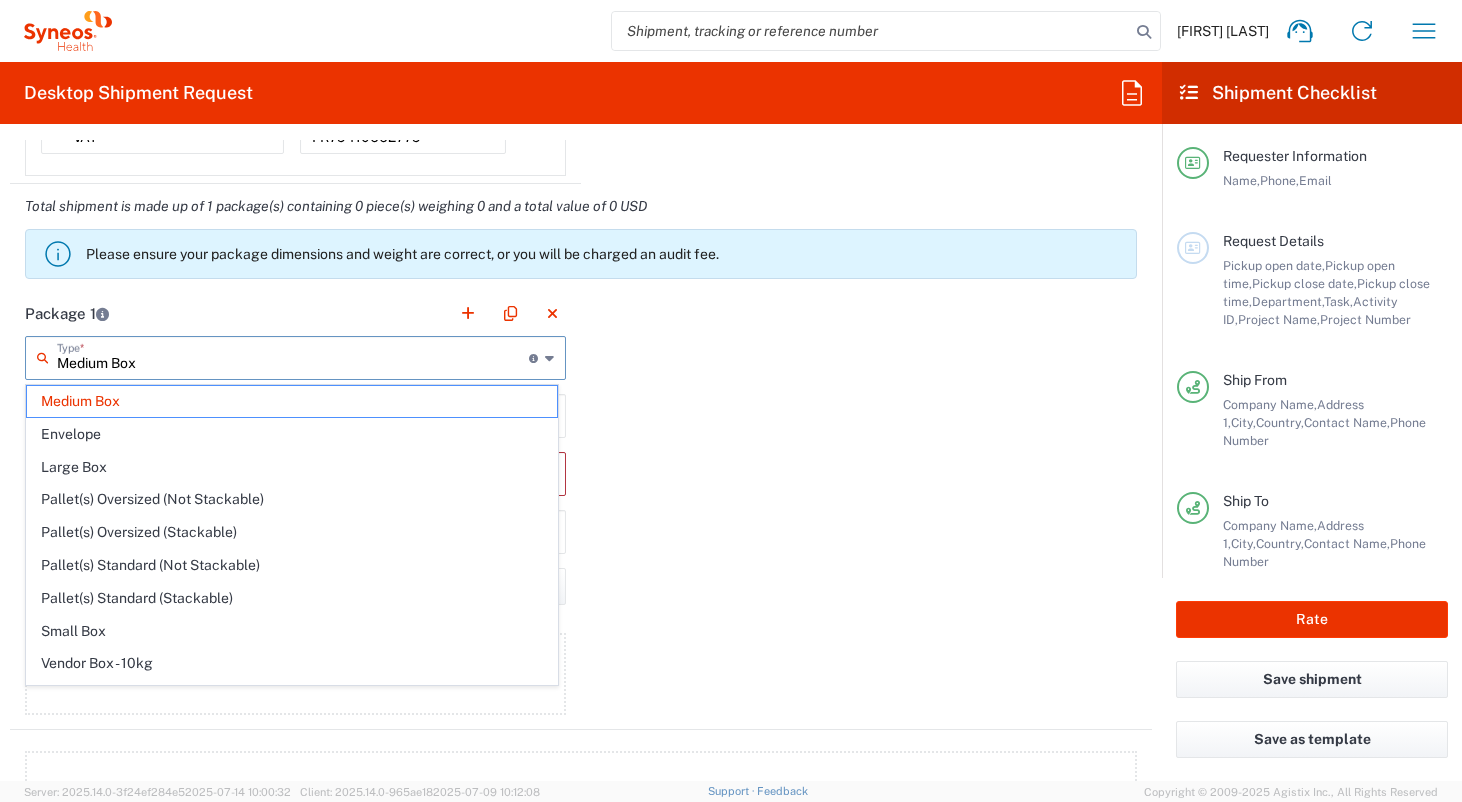 click on "Package 1  Medium Box  Type  * Material used to package goods Medium Box Envelope Large Box Pallet(s) Oversized (Not Stackable) Pallet(s) Oversized (Stackable) Pallet(s) Standard (Not Stackable) Pallet(s) Standard (Stackable) Small Box Vendor Box - 10kg Vendor Box - 25kg Your Packaging 1  Number  * 13  Length  * 11.5  Width  * 2.5  Height  * in in cm ft  Weight  * Total weight of package(s) in pounds or kilograms kgs lbs Add Additional Information  Package material   Package temperature   Temperature device  Add Content *" 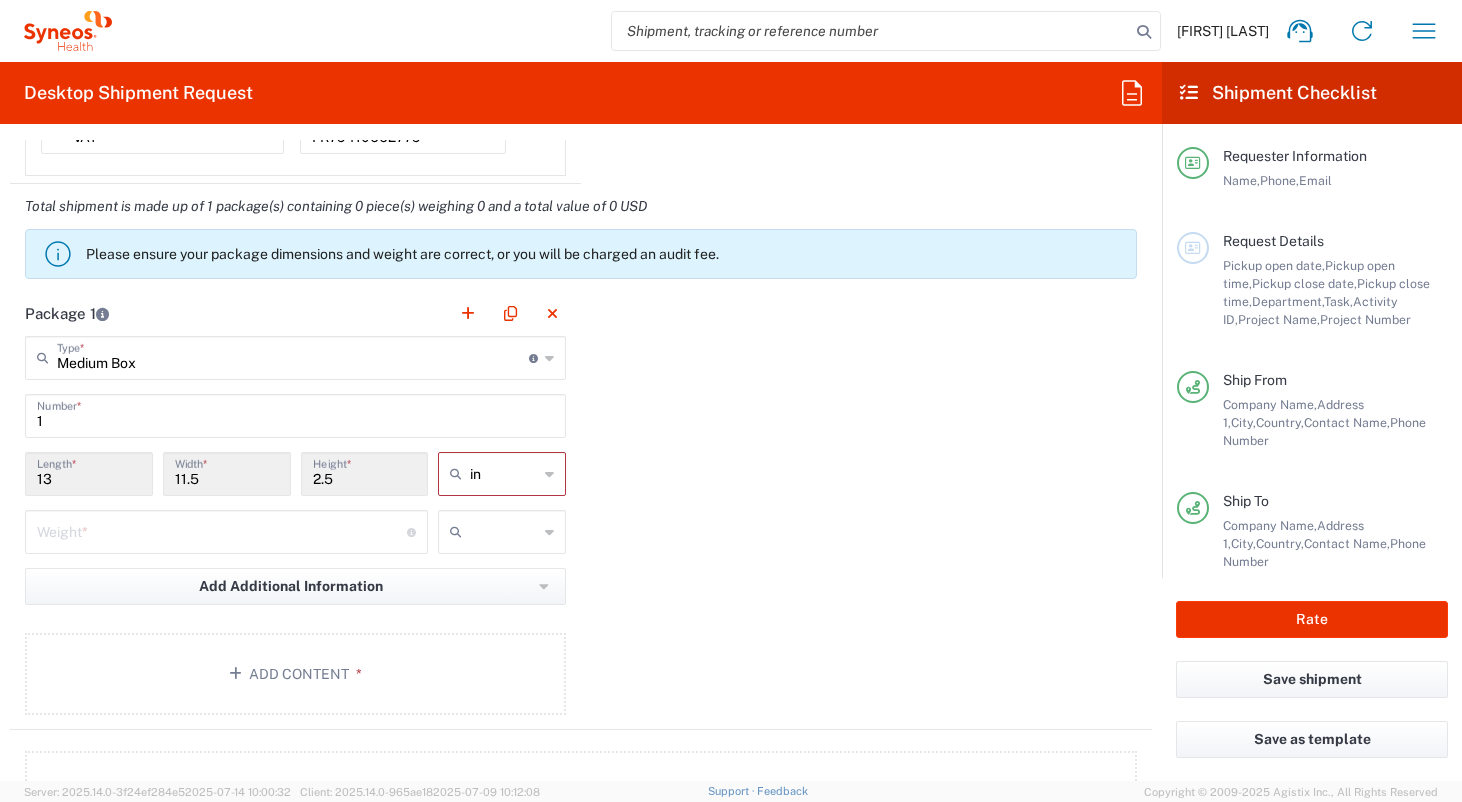 type 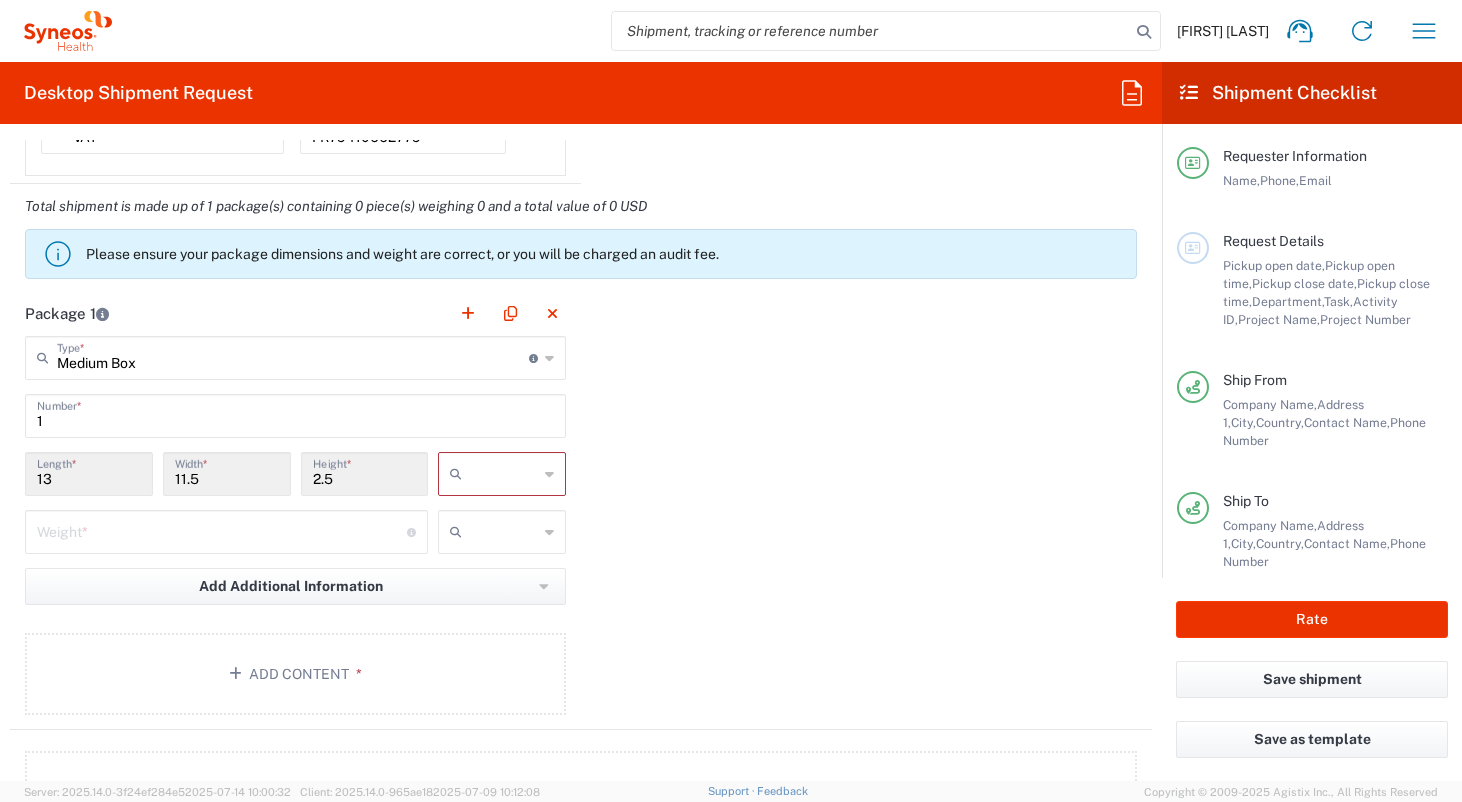 click at bounding box center [504, 474] 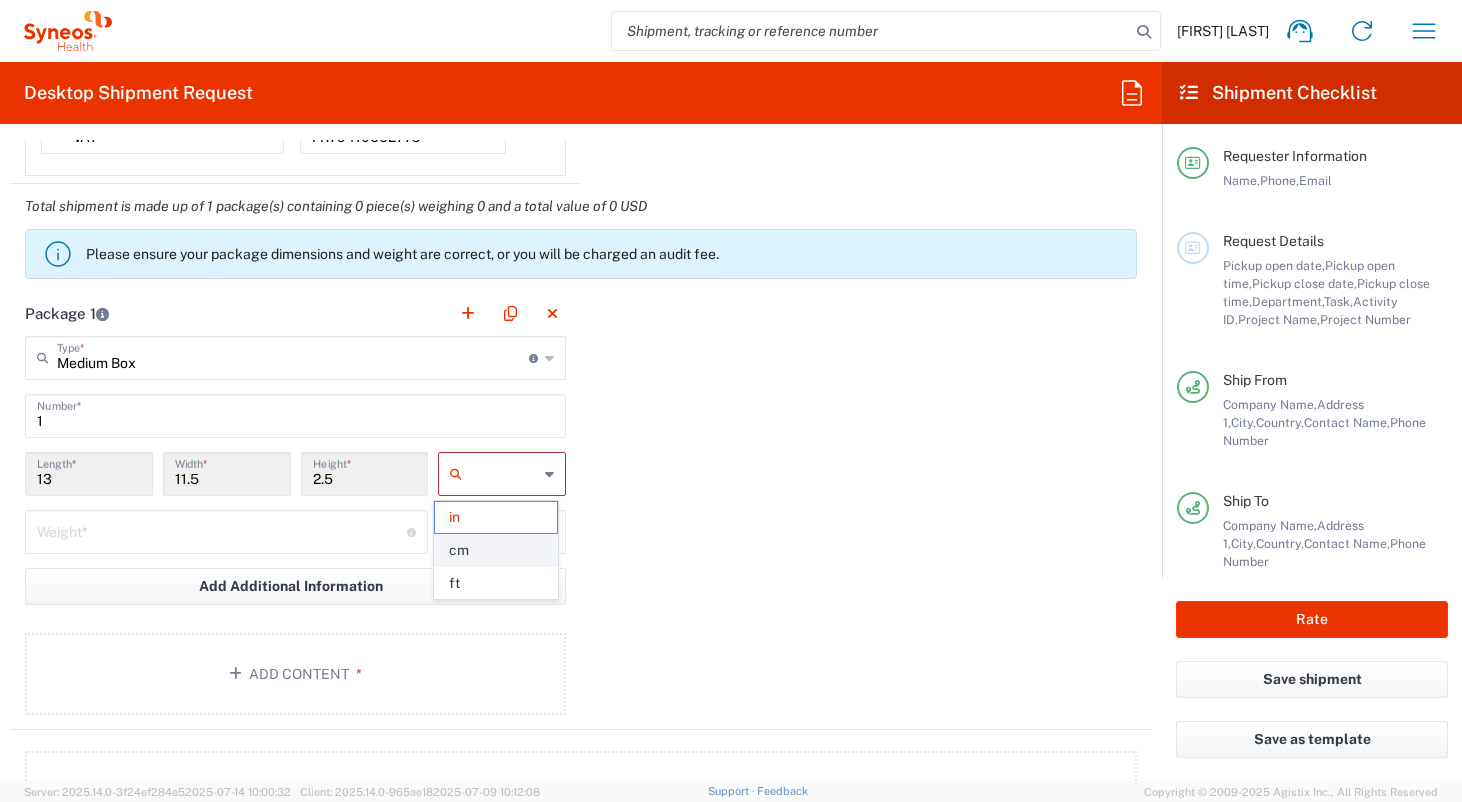click on "cm" 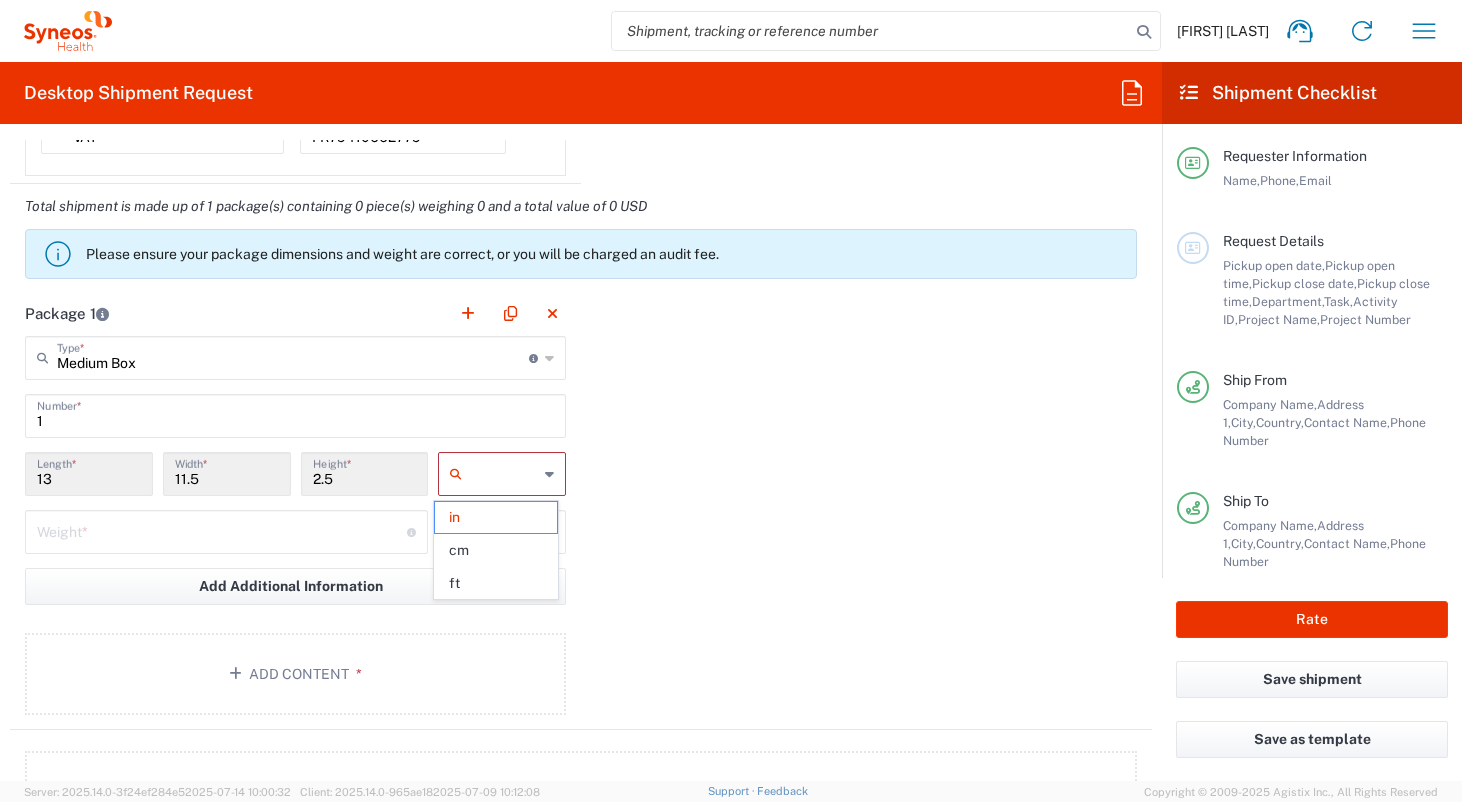 type on "33.02" 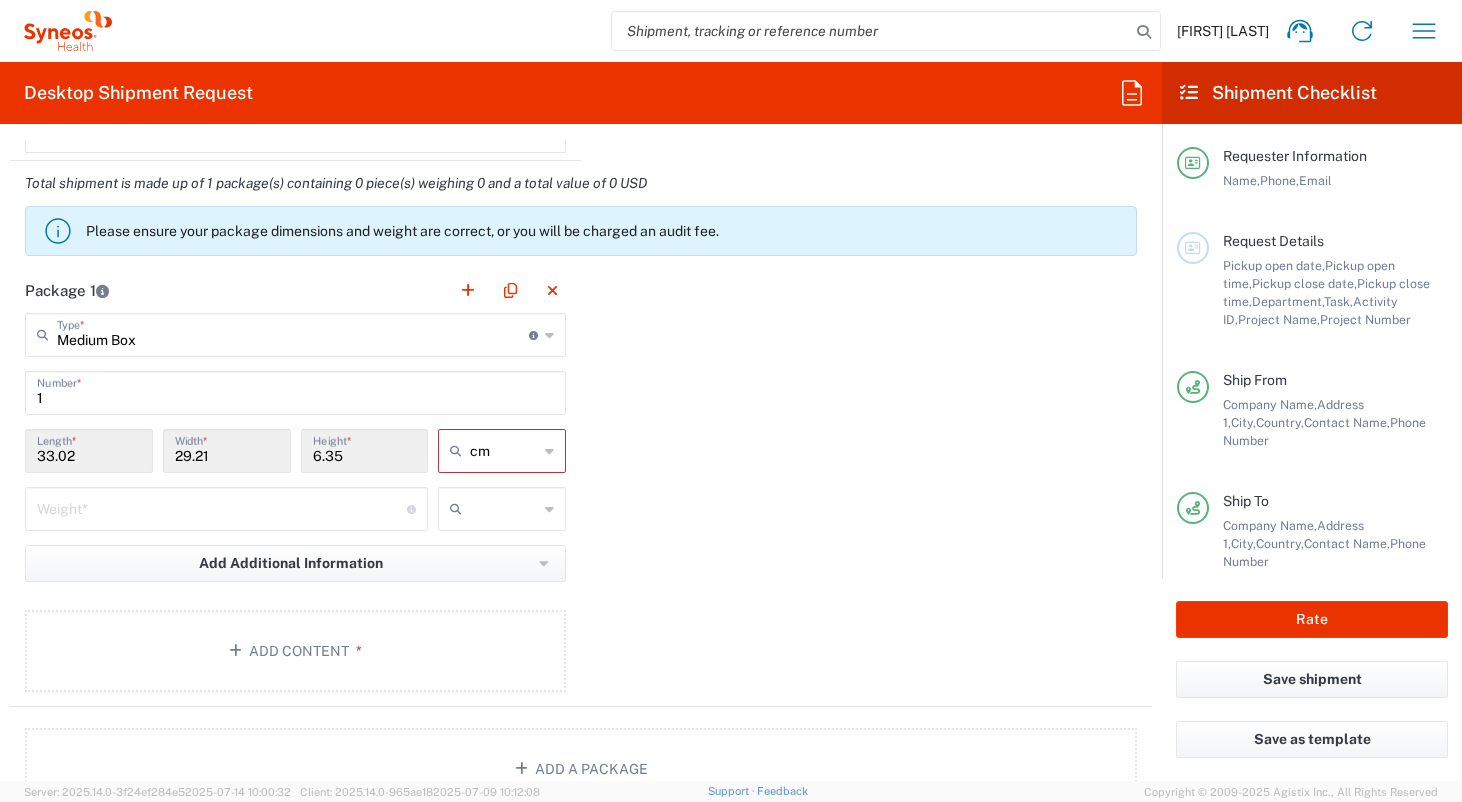 scroll, scrollTop: 1782, scrollLeft: 0, axis: vertical 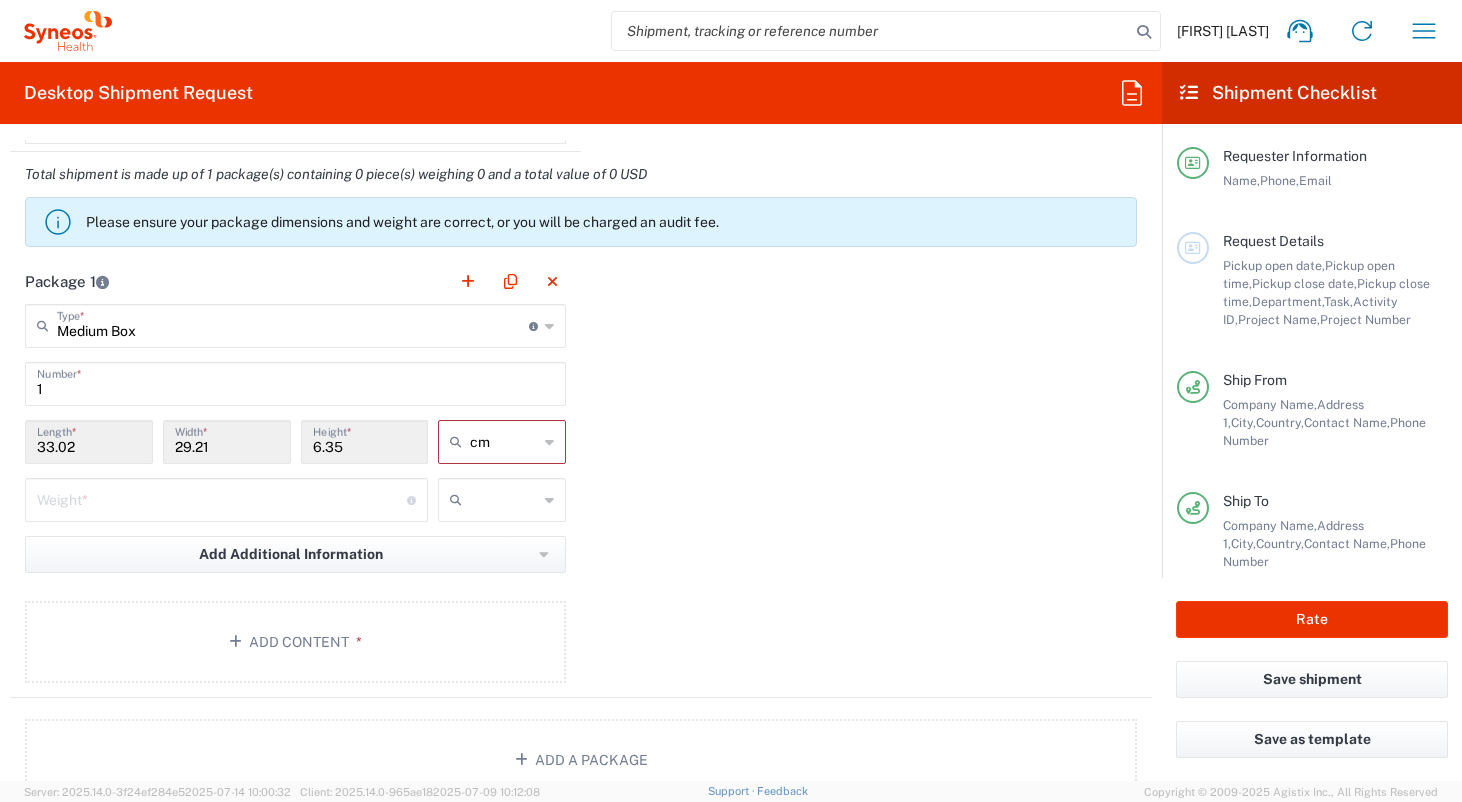 click on "Package 1  Medium Box  Type  * Material used to package goods Medium Box Envelope Large Box Pallet(s) Oversized (Not Stackable) Pallet(s) Oversized (Stackable) Pallet(s) Standard (Not Stackable) Pallet(s) Standard (Stackable) Small Box Vendor Box - 10kg Vendor Box - 25kg Your Packaging 1  Number  * 33.02  Length  * 29.21  Width  * 6.35  Height  * cm in cm ft  Weight  * Total weight of package(s) in pounds or kilograms kgs lbs Add Additional Information  Package material   Package temperature   Temperature device  Add Content *" 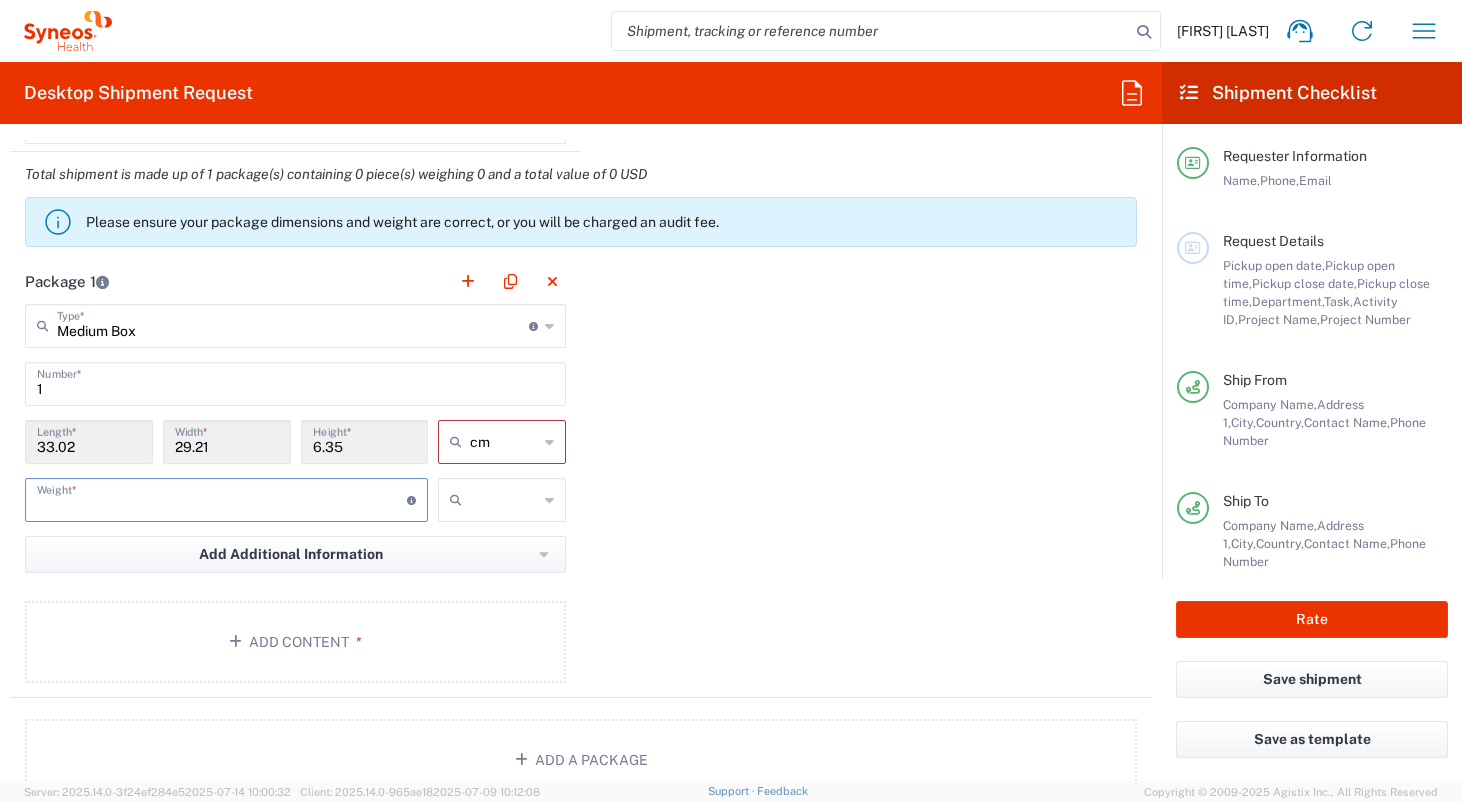 click at bounding box center [222, 498] 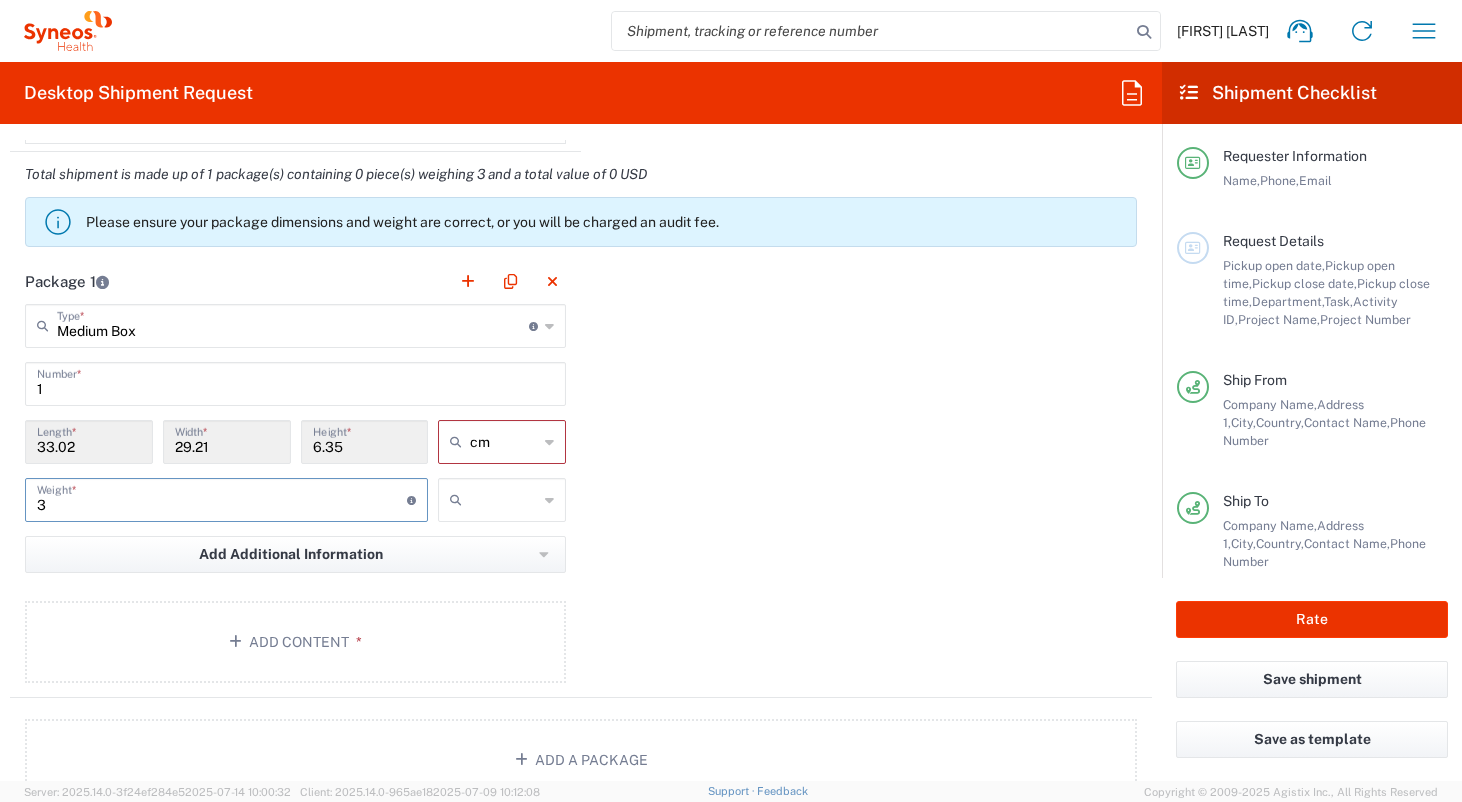 type on "3" 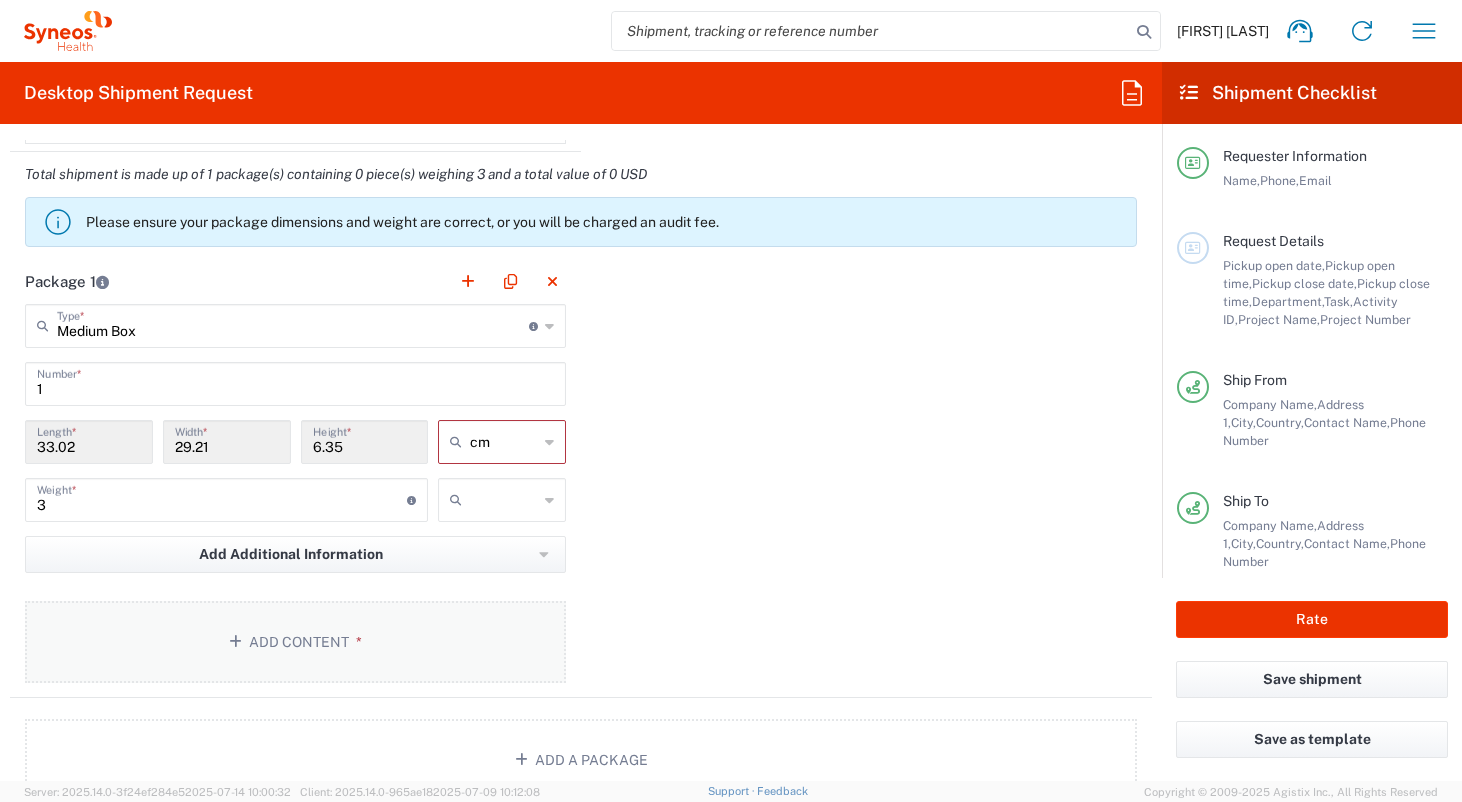 click on "Add Content *" 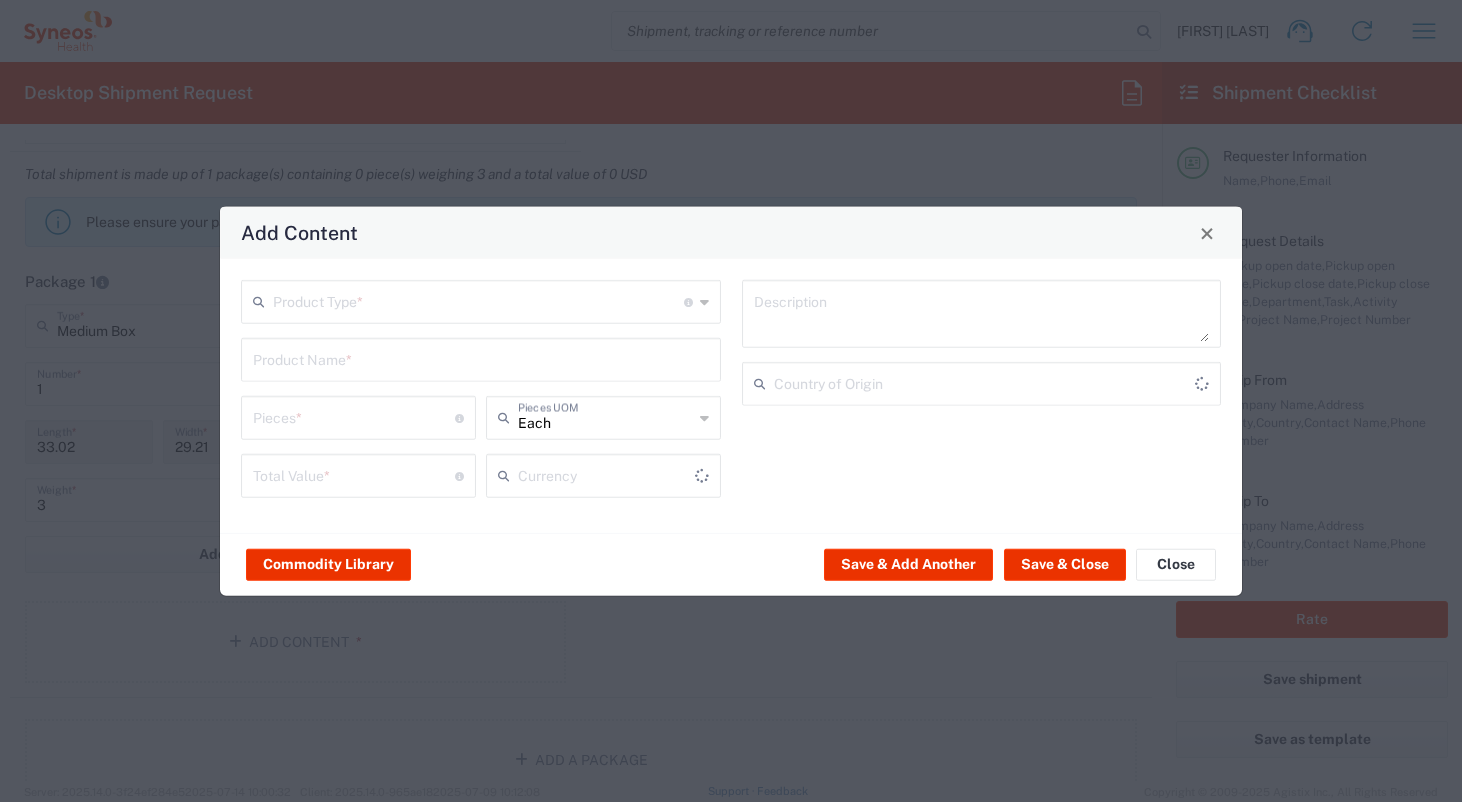 type on "US Dollar" 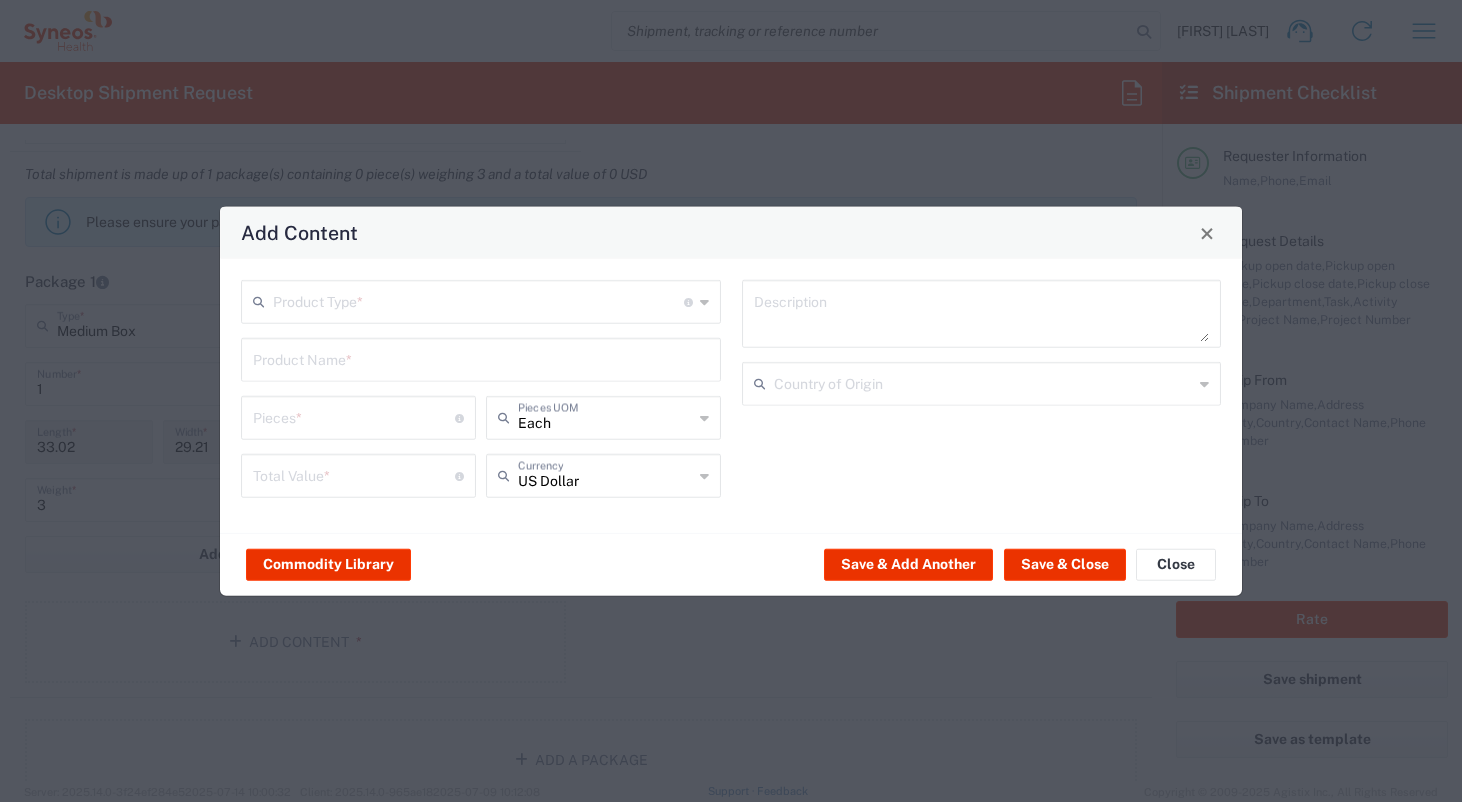 click at bounding box center [478, 300] 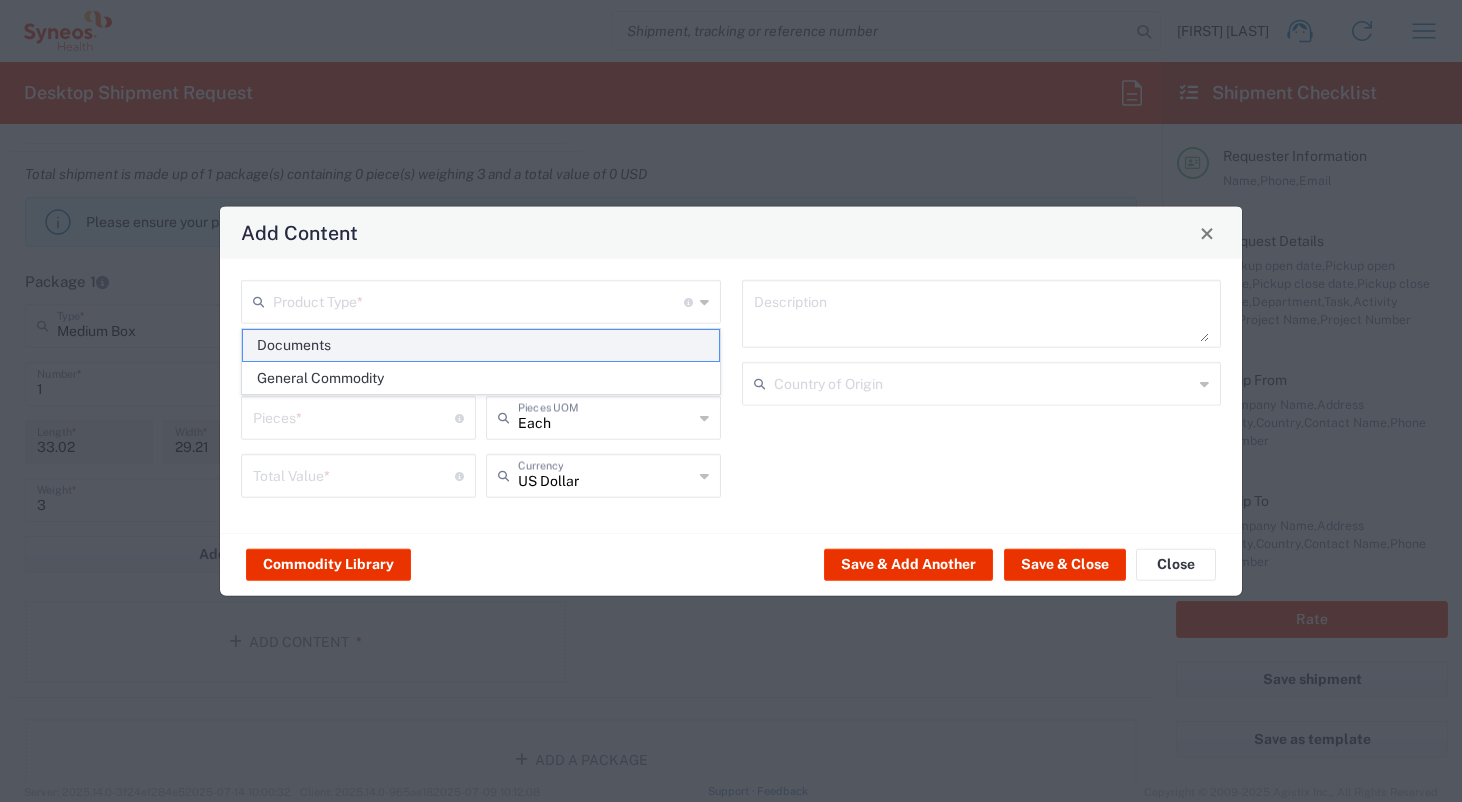 click on "Documents" 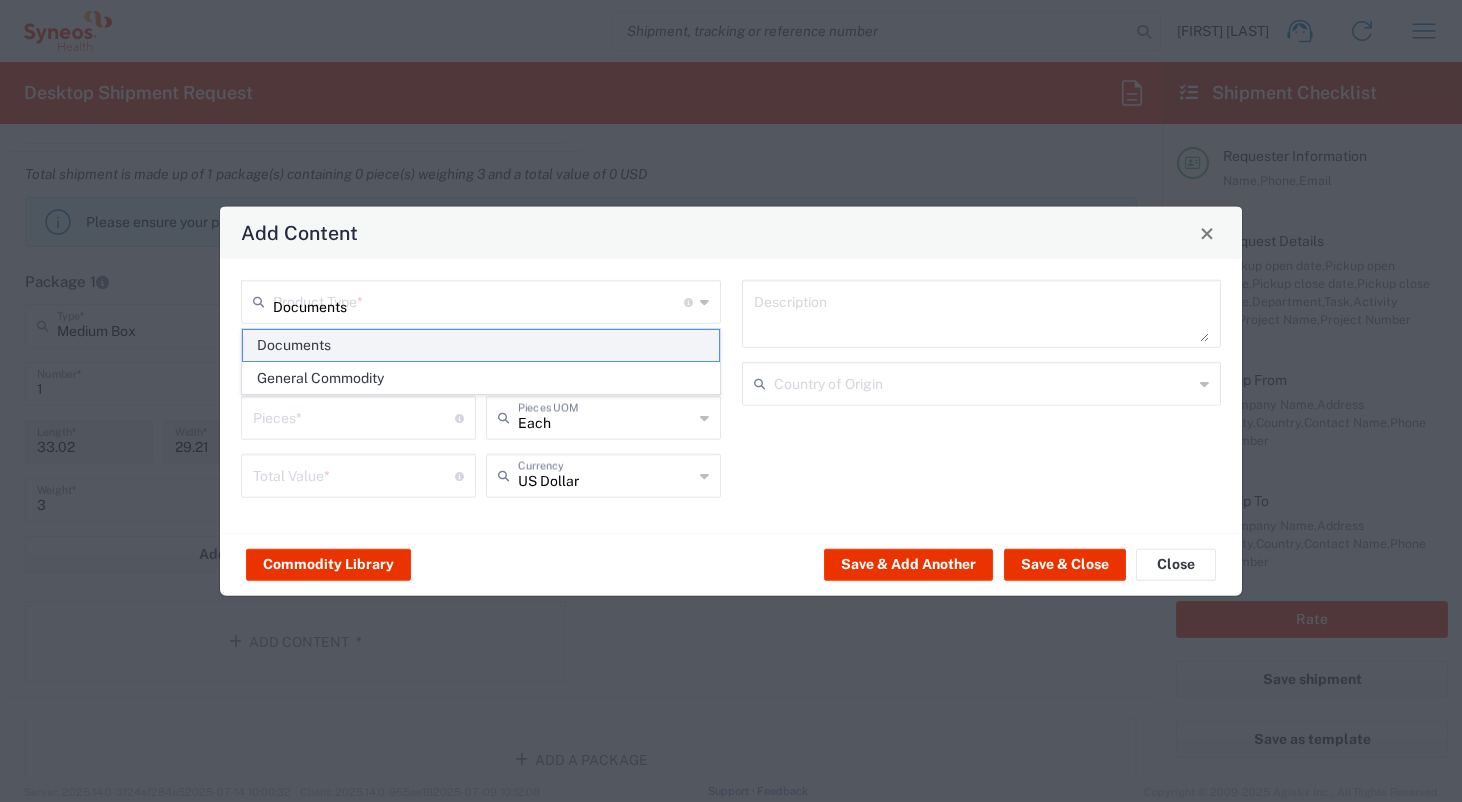 type on "Documents" 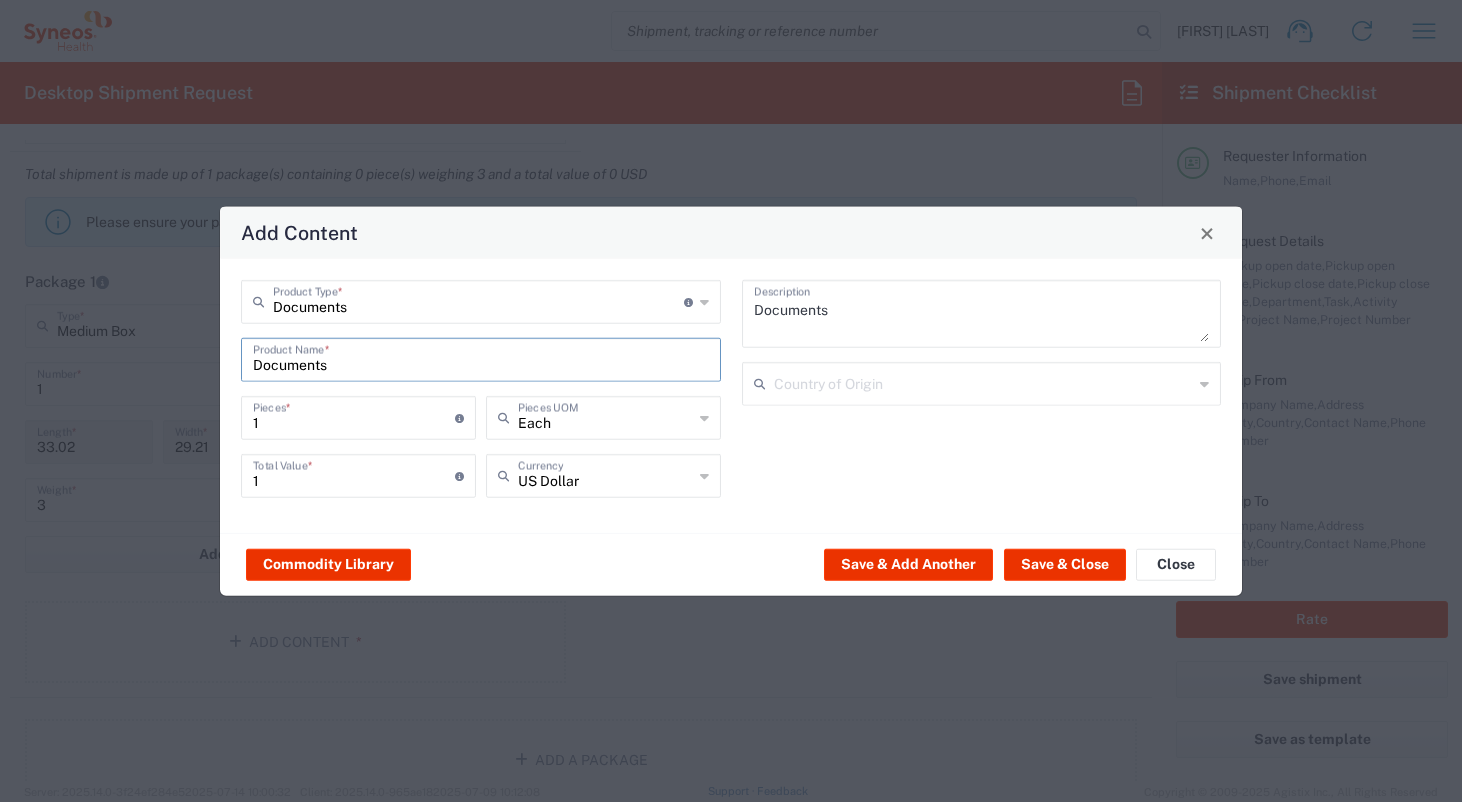 click on "Documents" at bounding box center (481, 358) 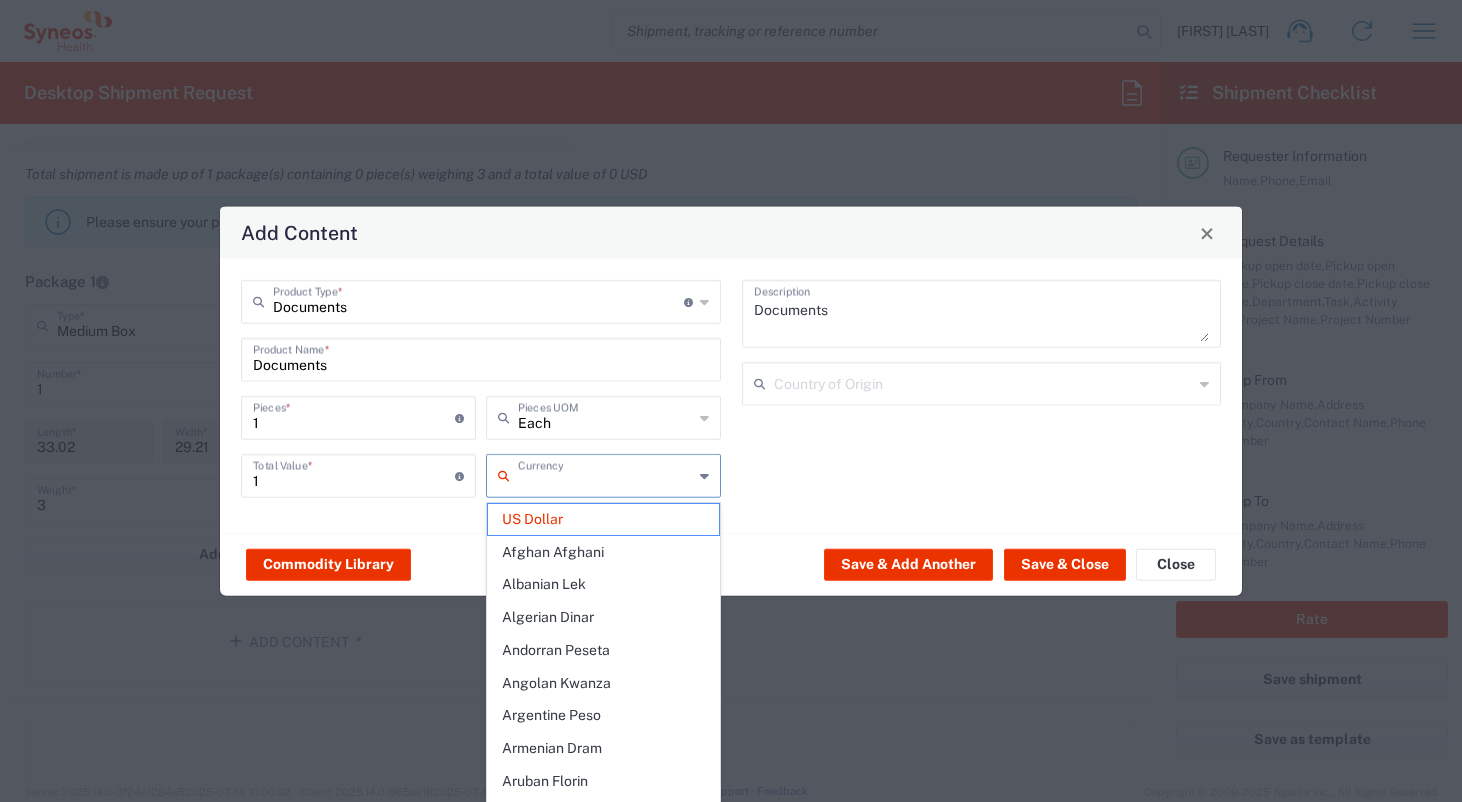 click at bounding box center (605, 474) 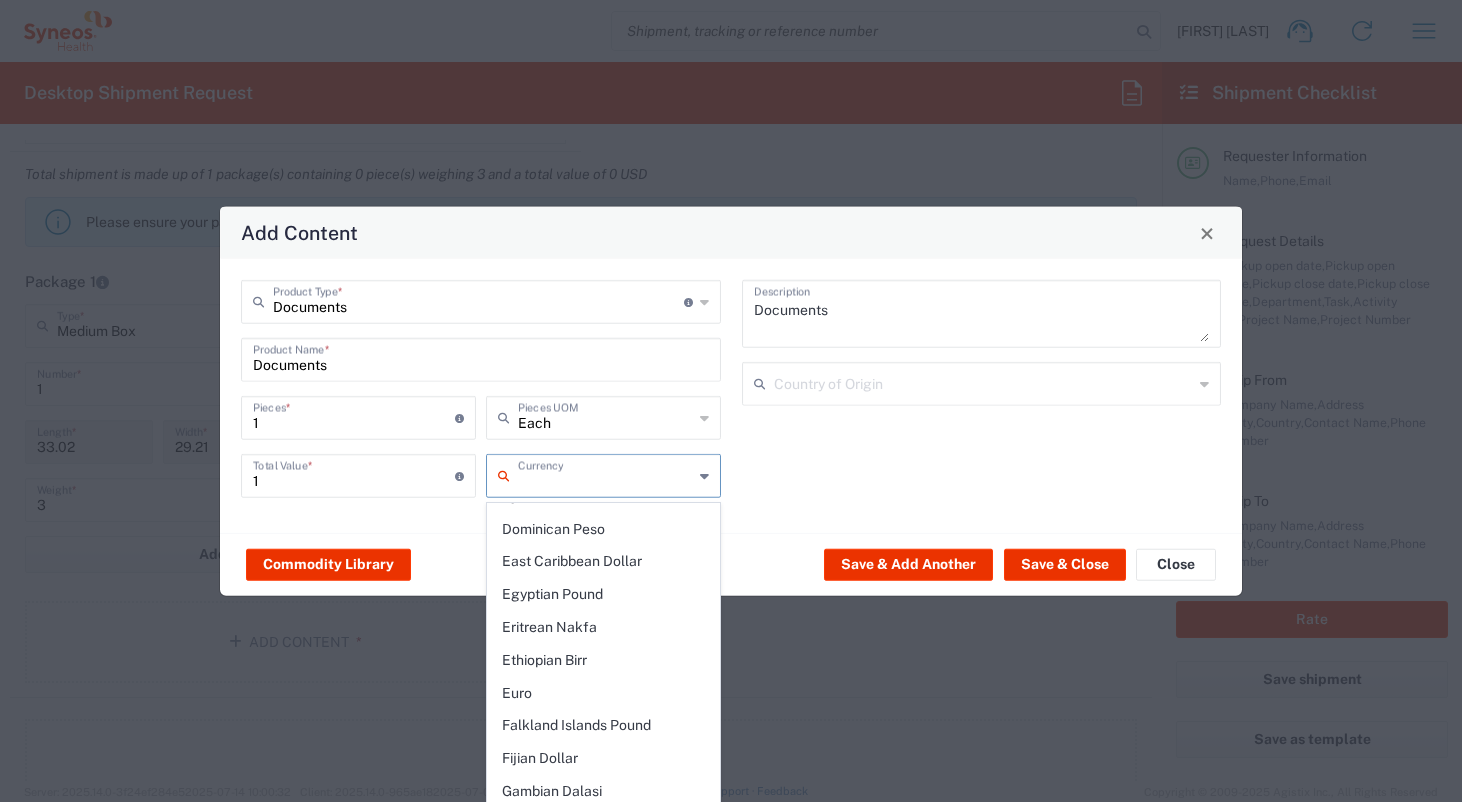 scroll, scrollTop: 1629, scrollLeft: 0, axis: vertical 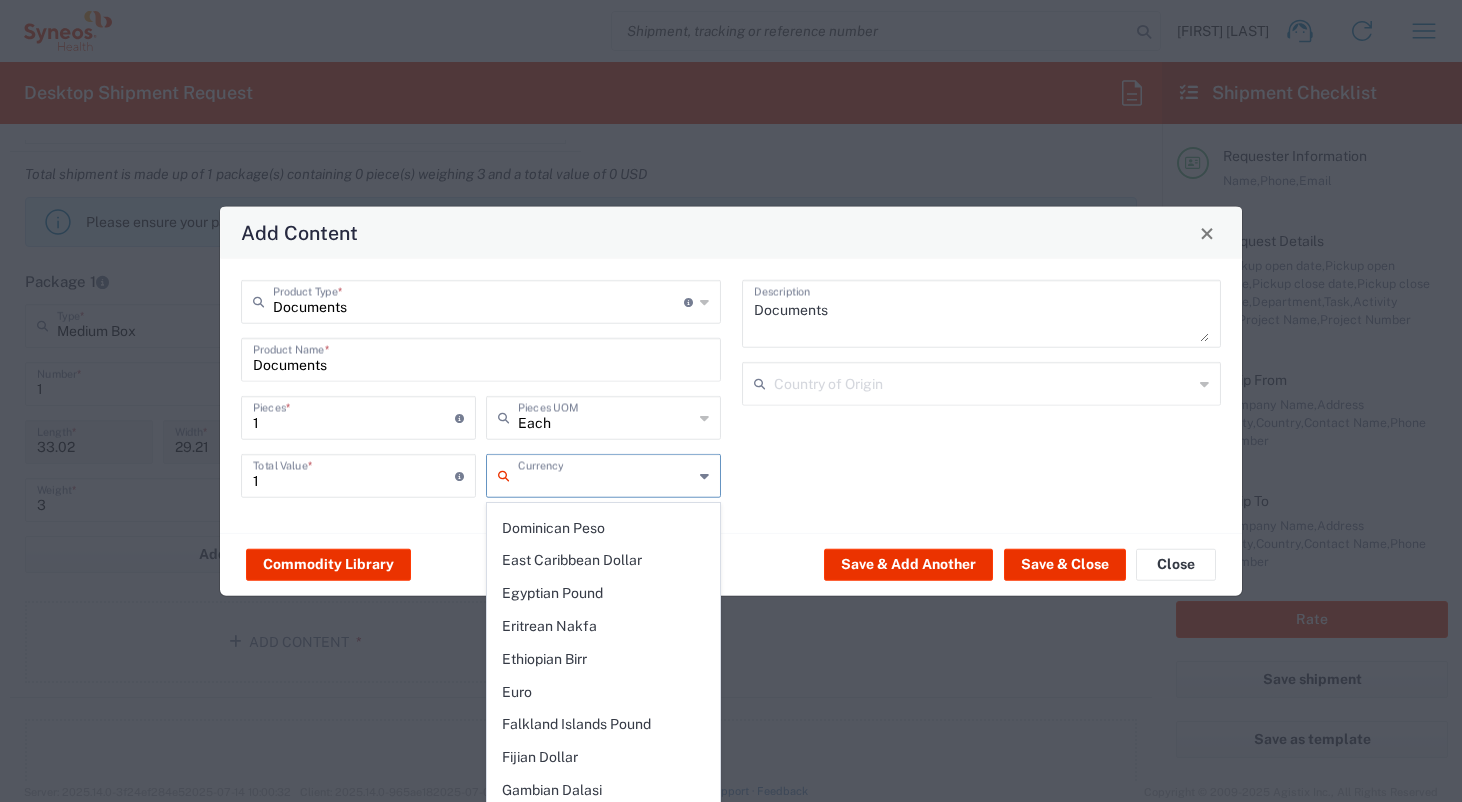click on "Euro" 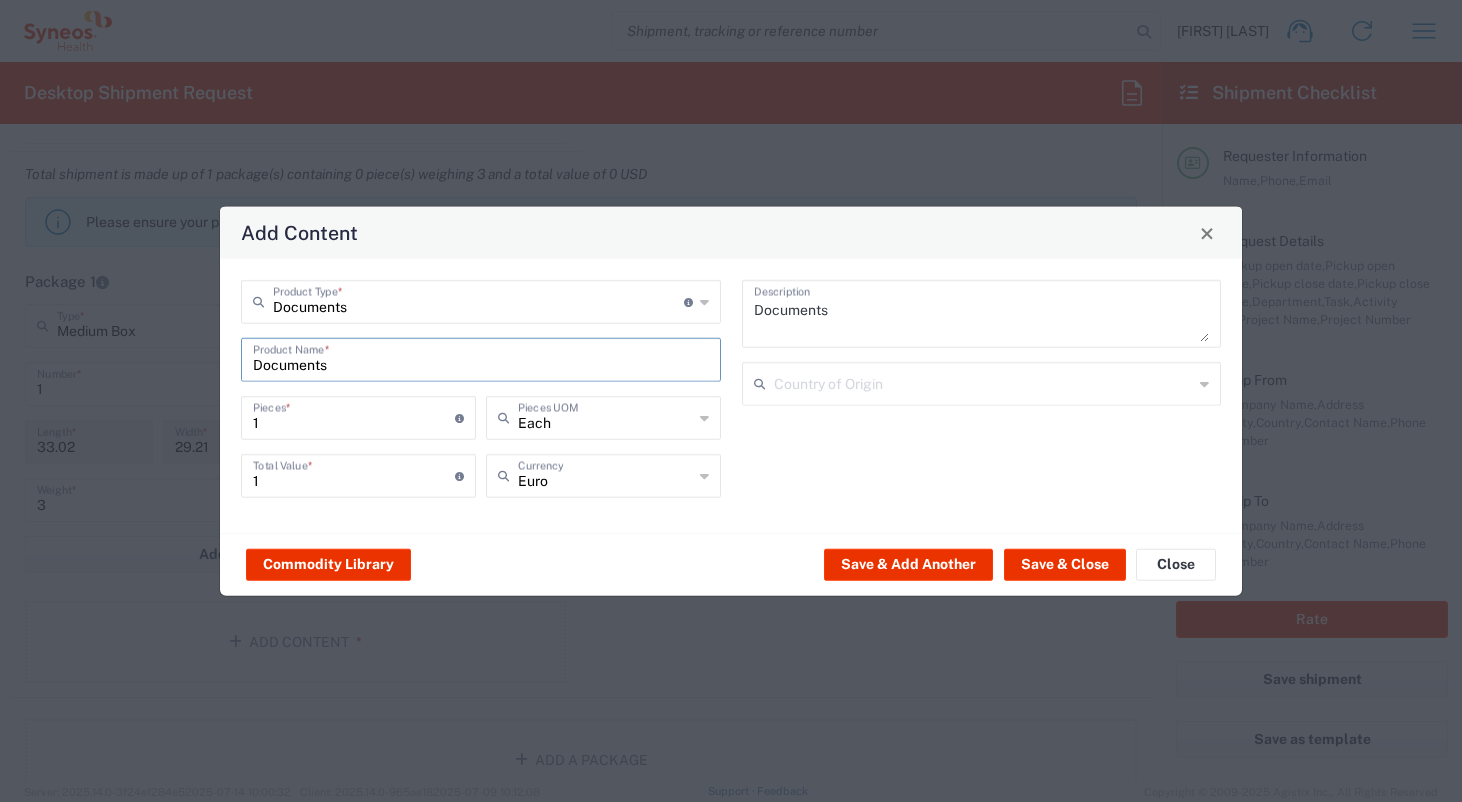 click on "Documents" at bounding box center [481, 358] 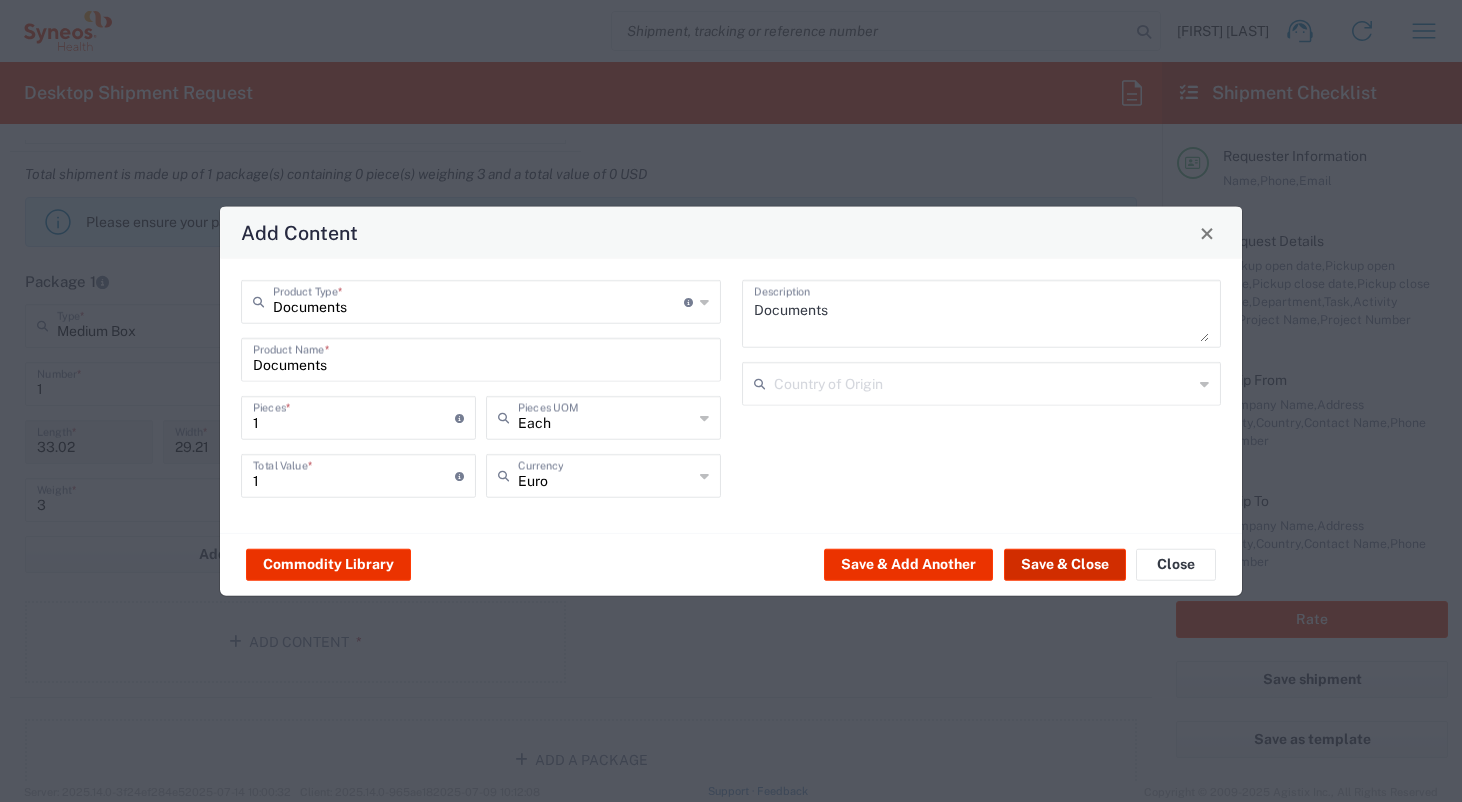 click on "Save & Close" 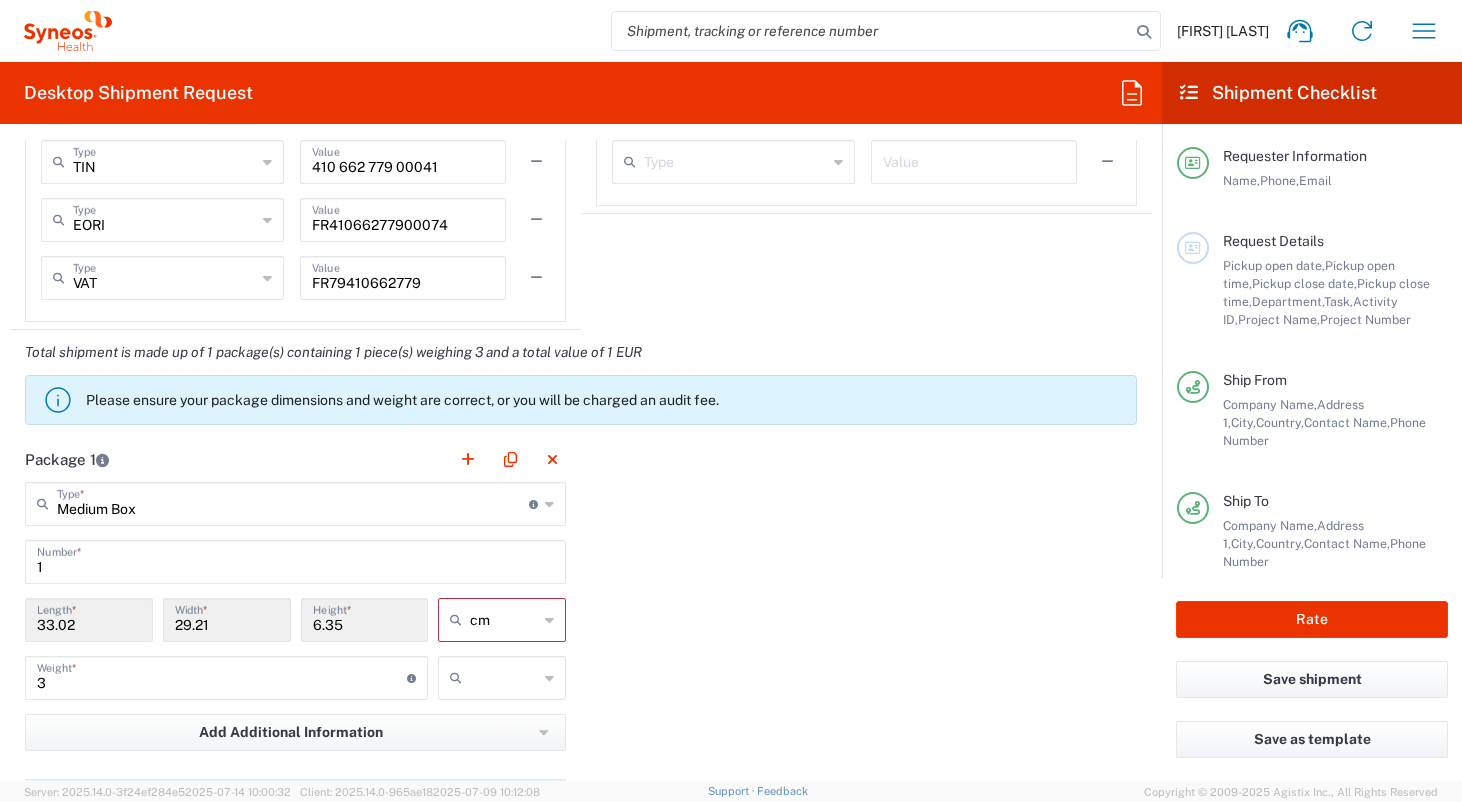 scroll, scrollTop: 1924, scrollLeft: 0, axis: vertical 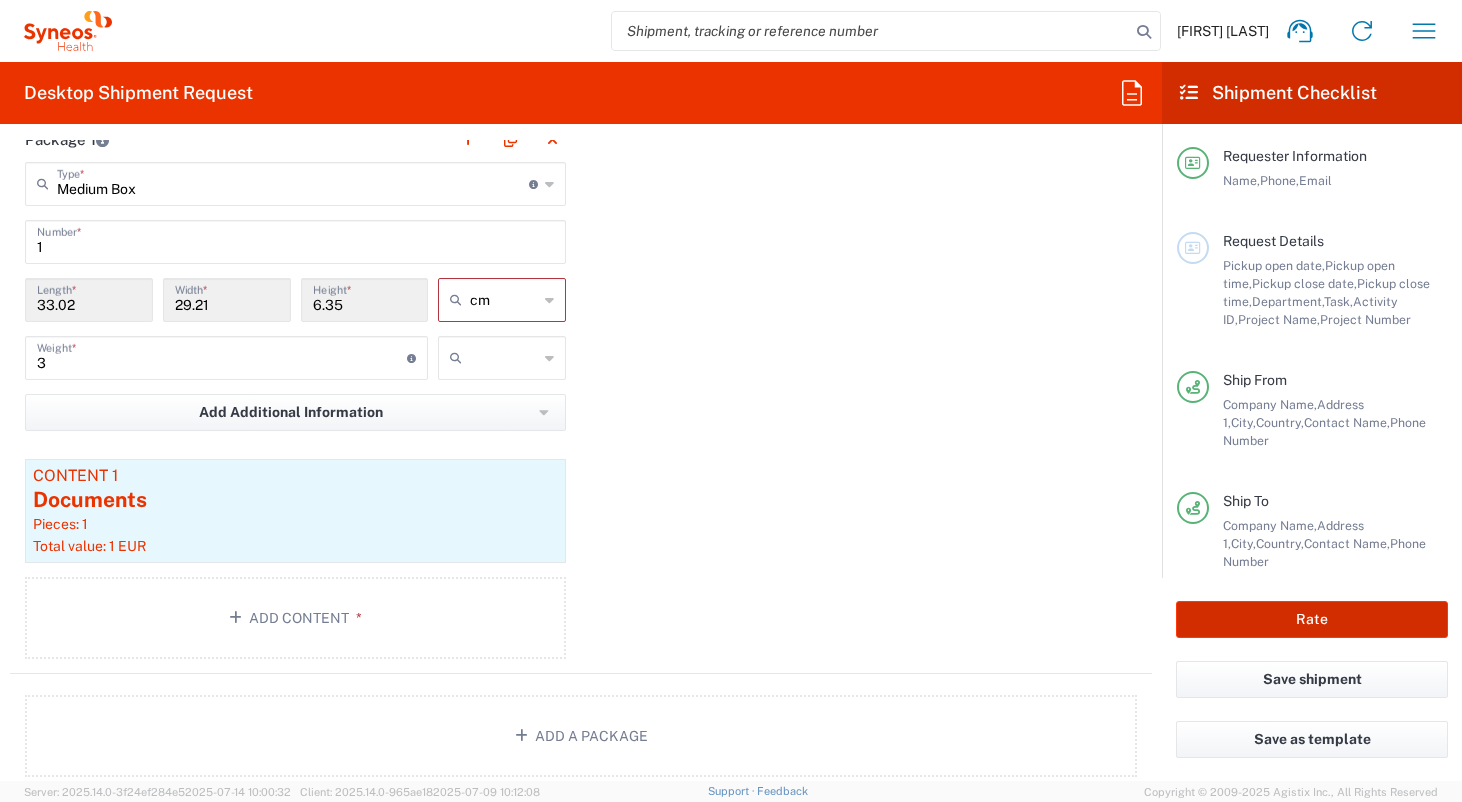 click on "Rate" 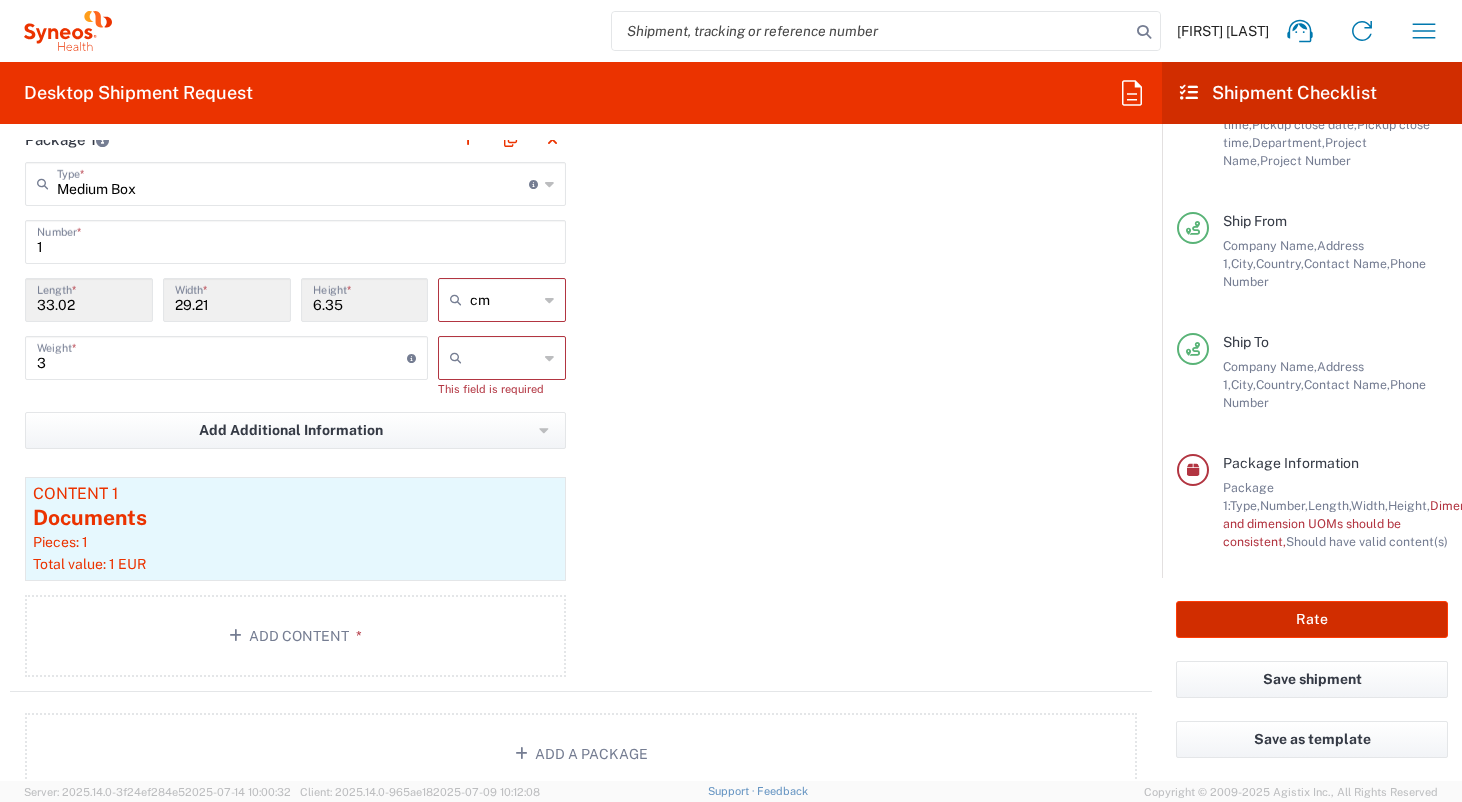 type on "7017028" 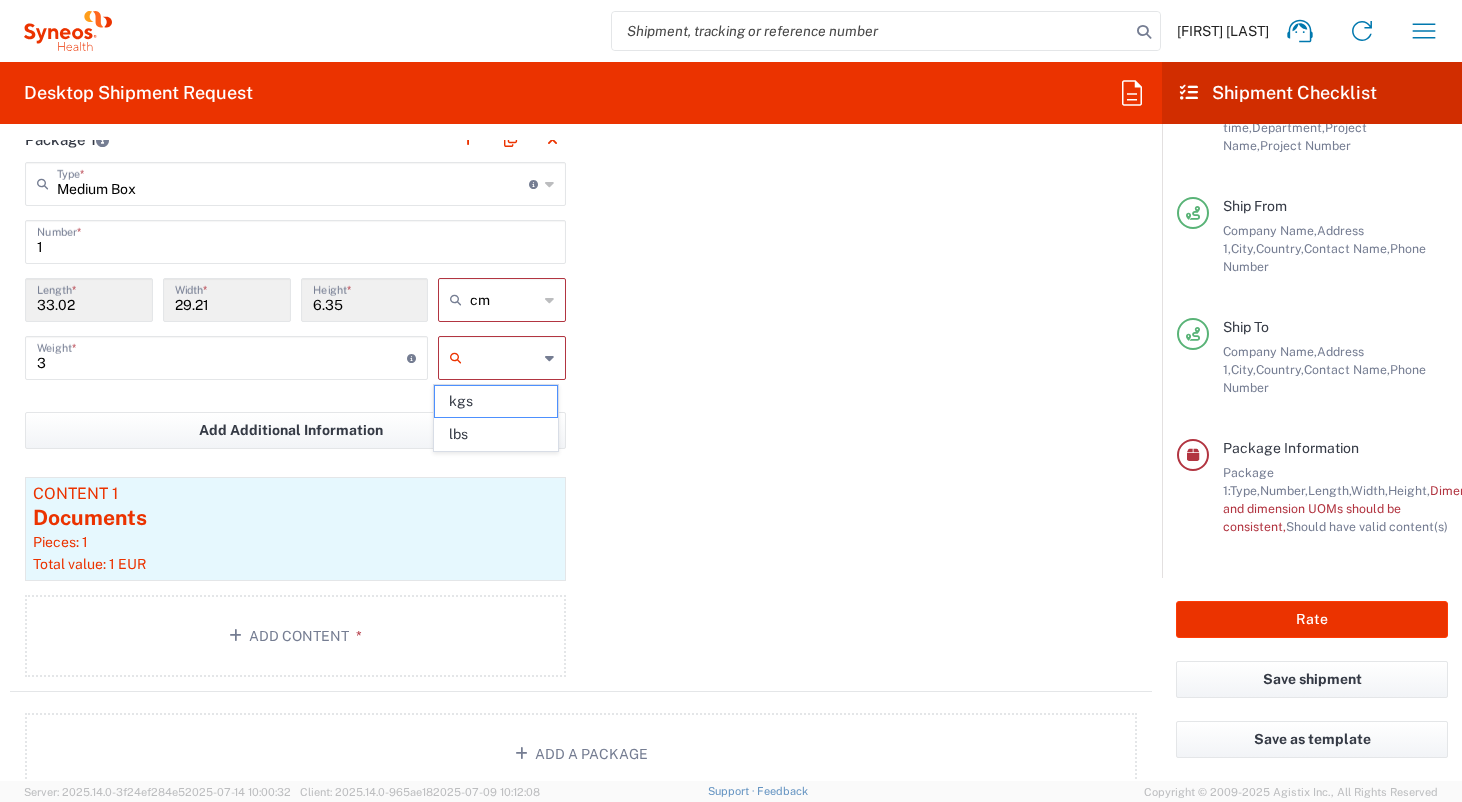 click at bounding box center [504, 358] 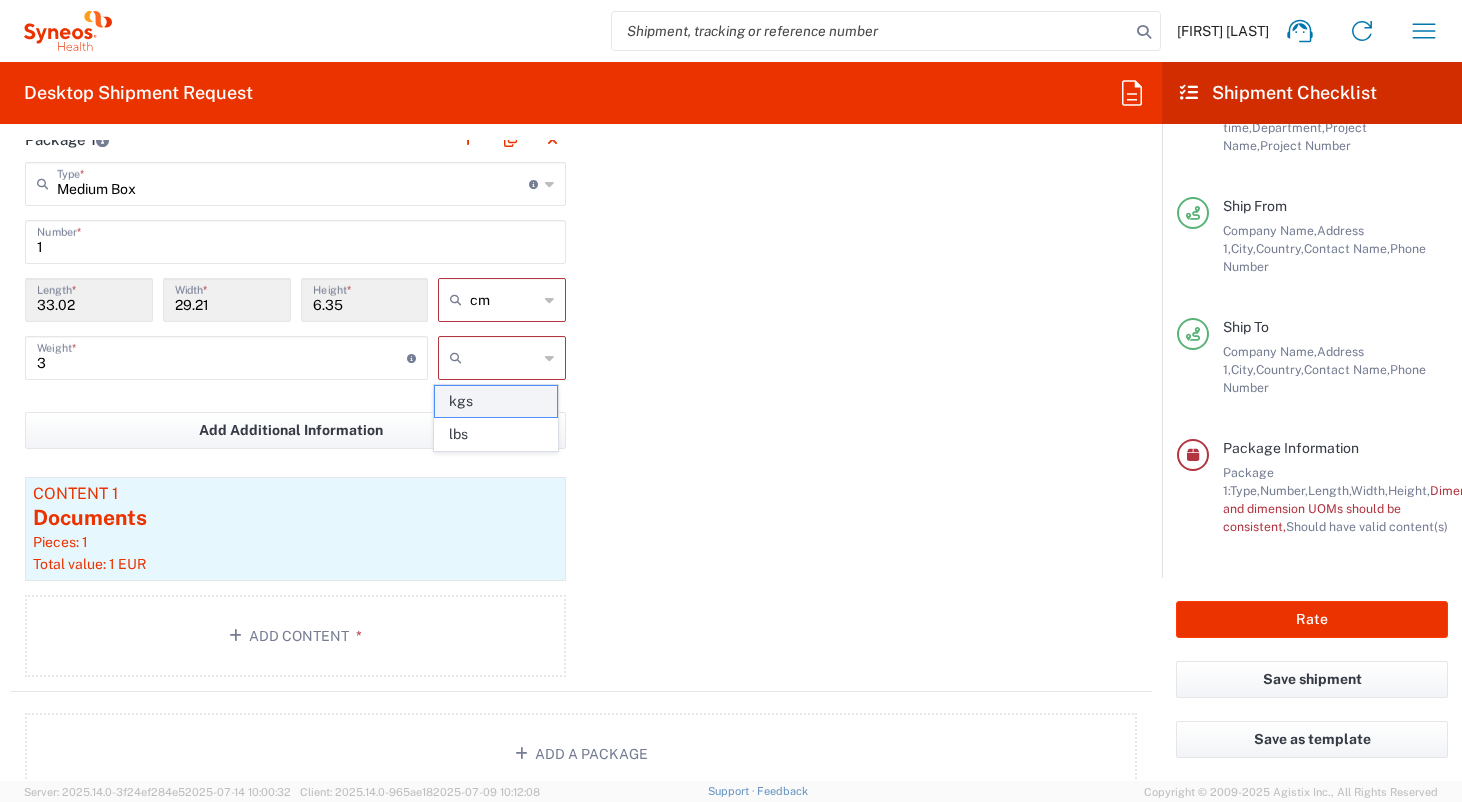 click on "kgs" 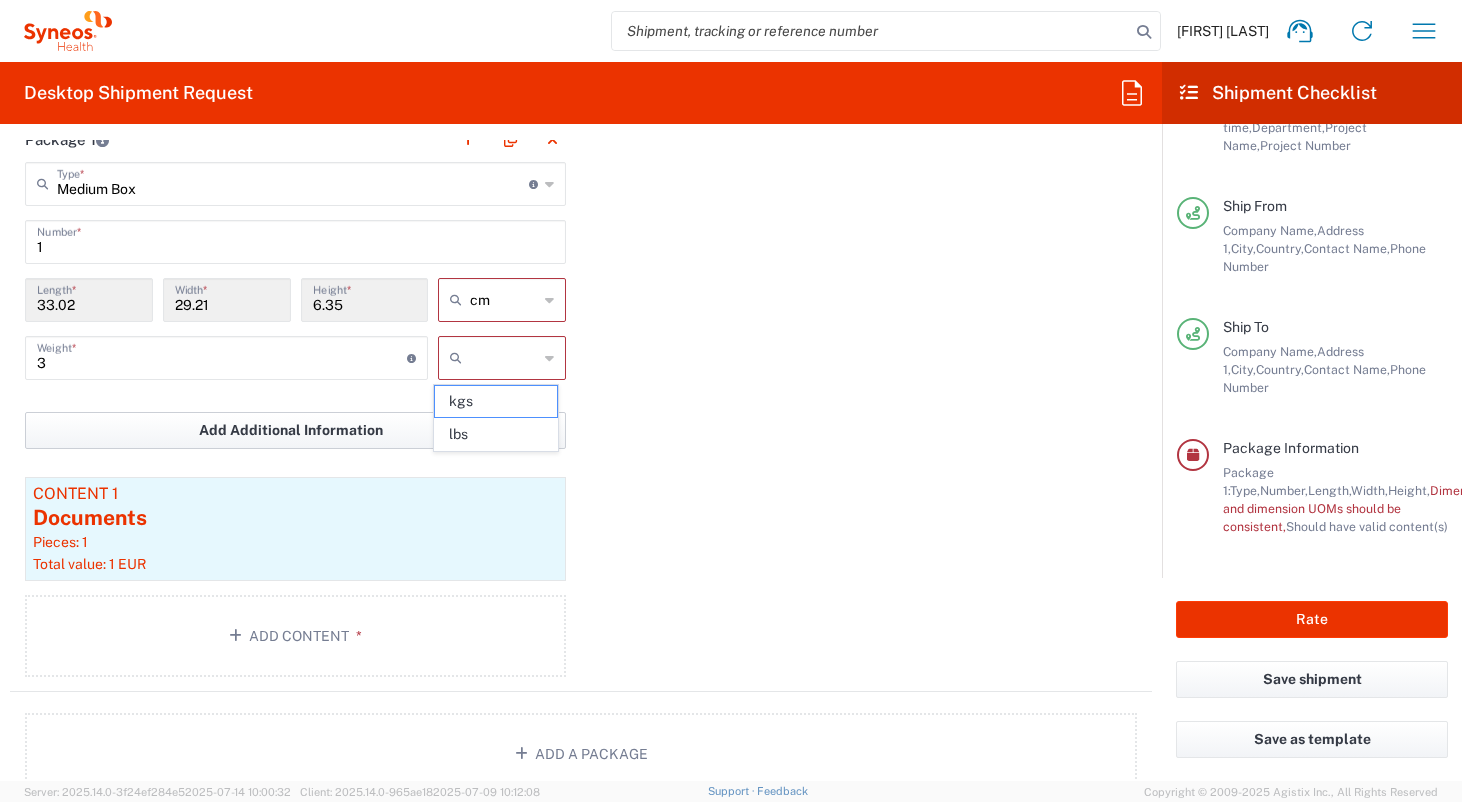 type on "kgs" 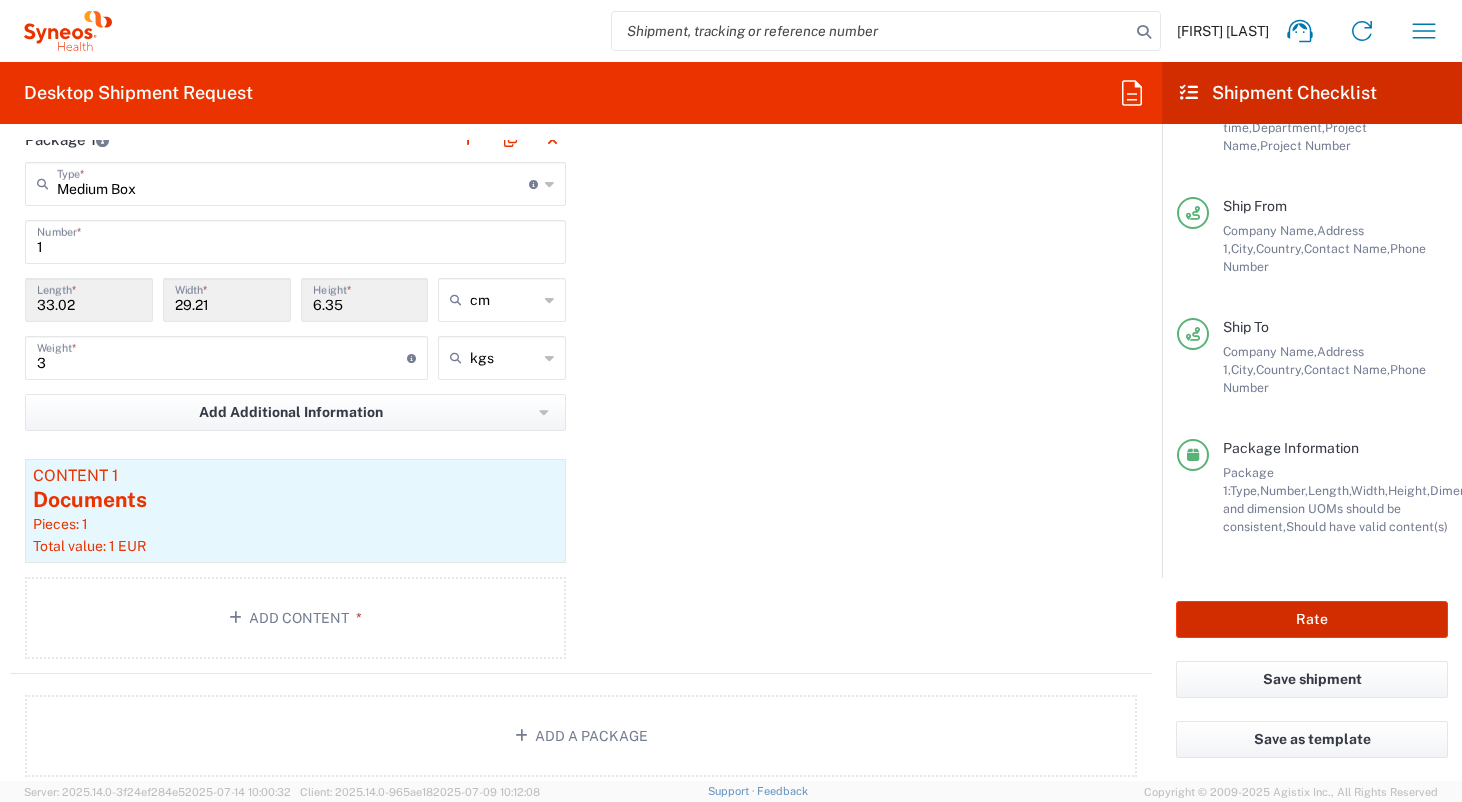 click on "Rate" 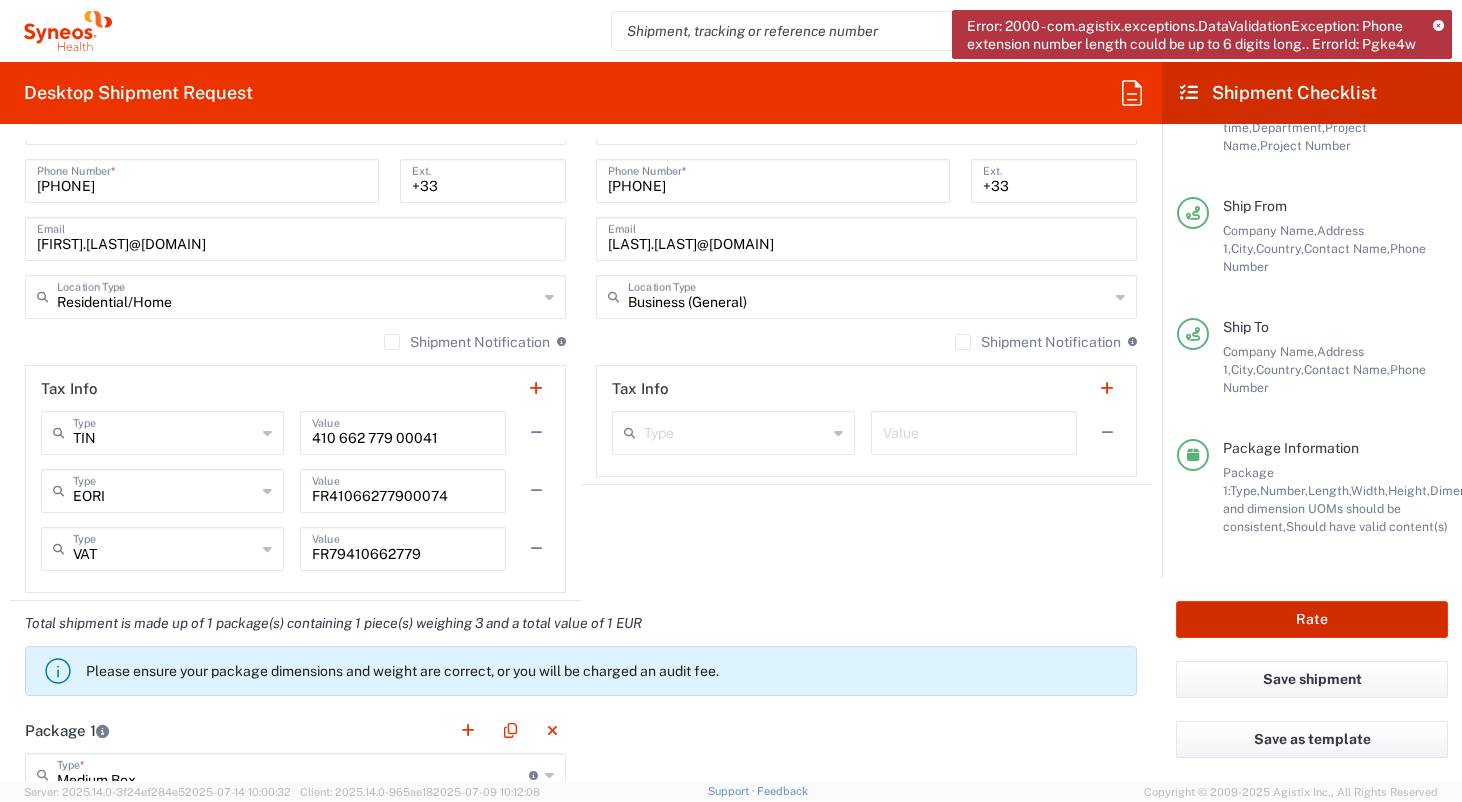 scroll, scrollTop: 1336, scrollLeft: 0, axis: vertical 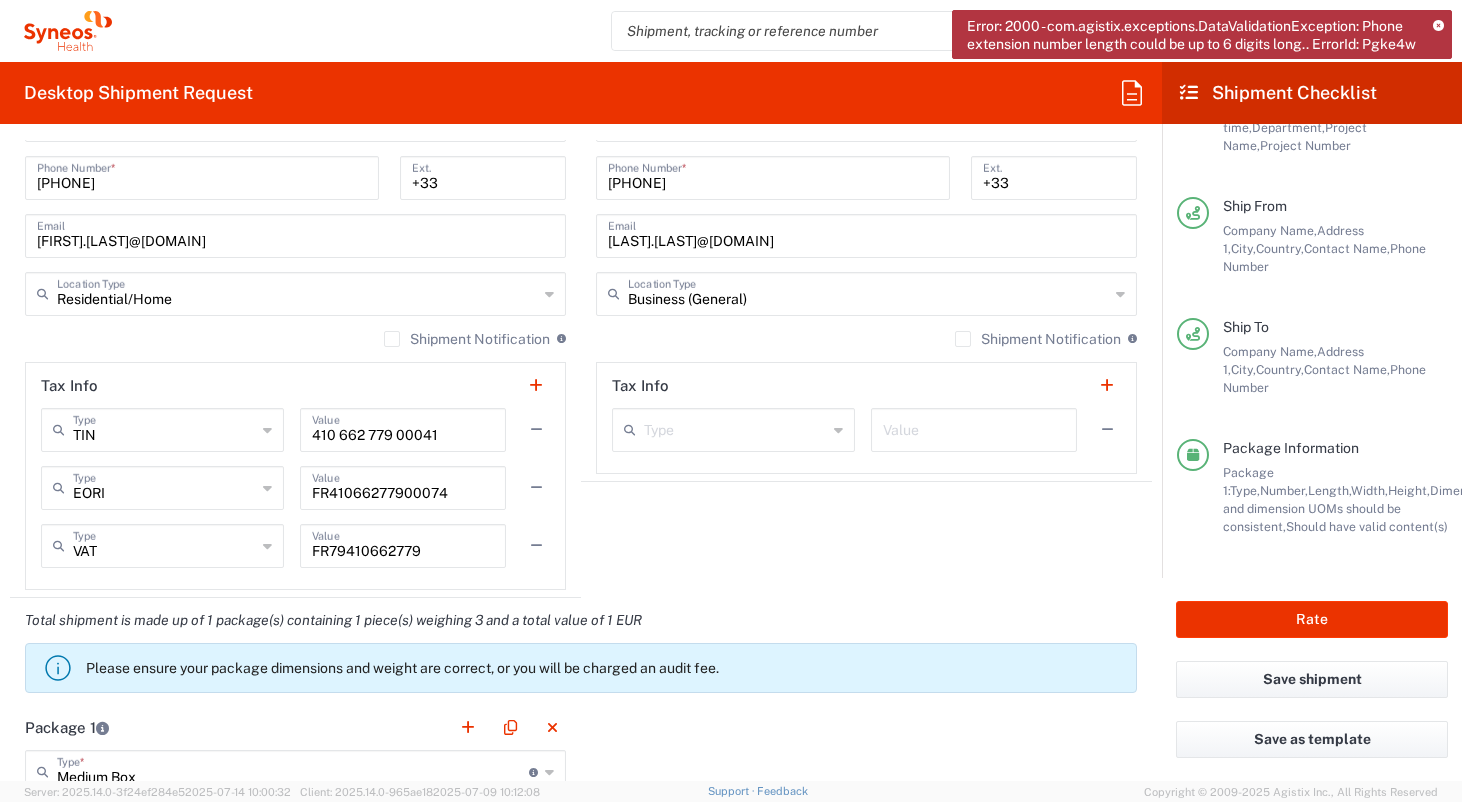 click on "+33" at bounding box center (1054, 176) 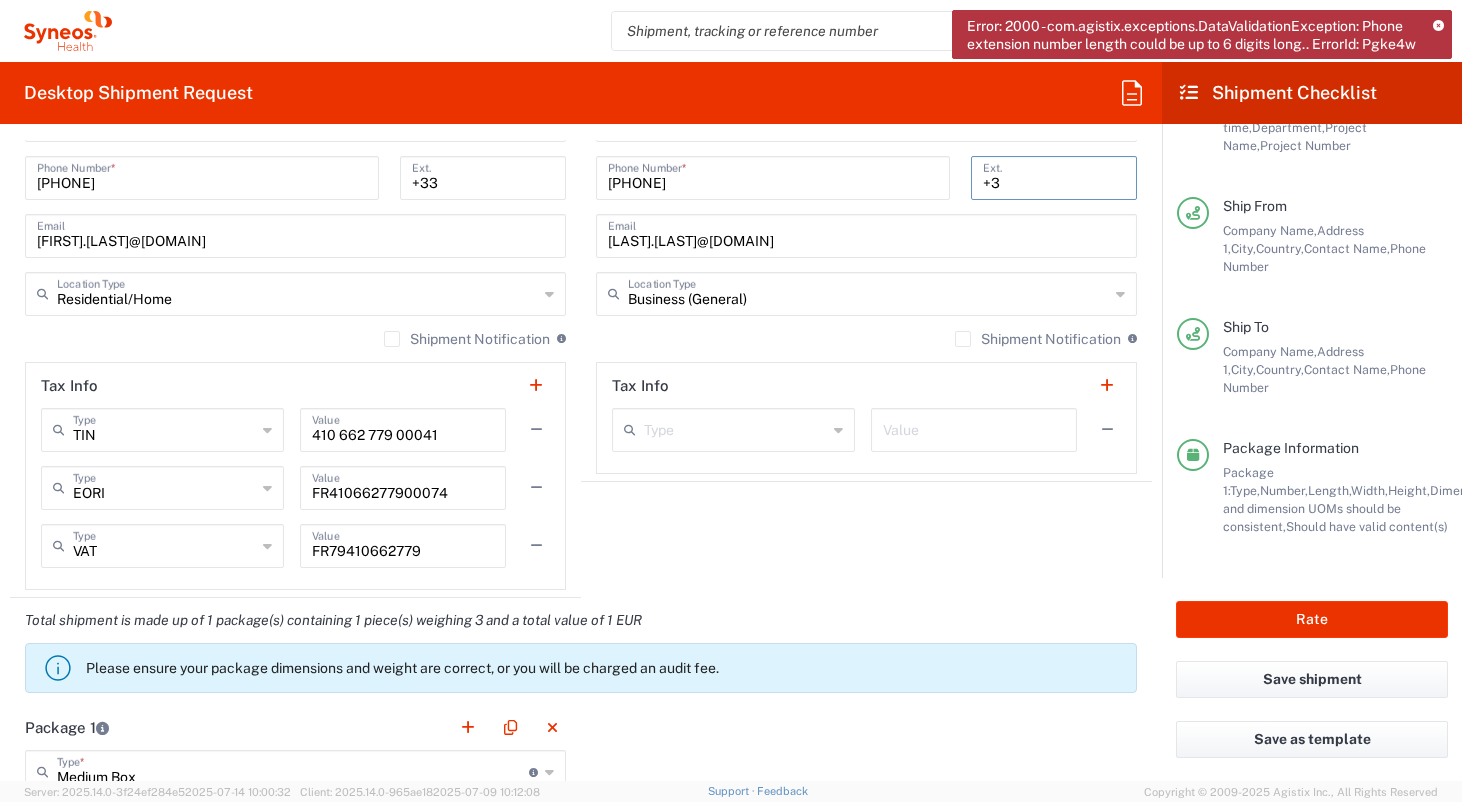 type on "+" 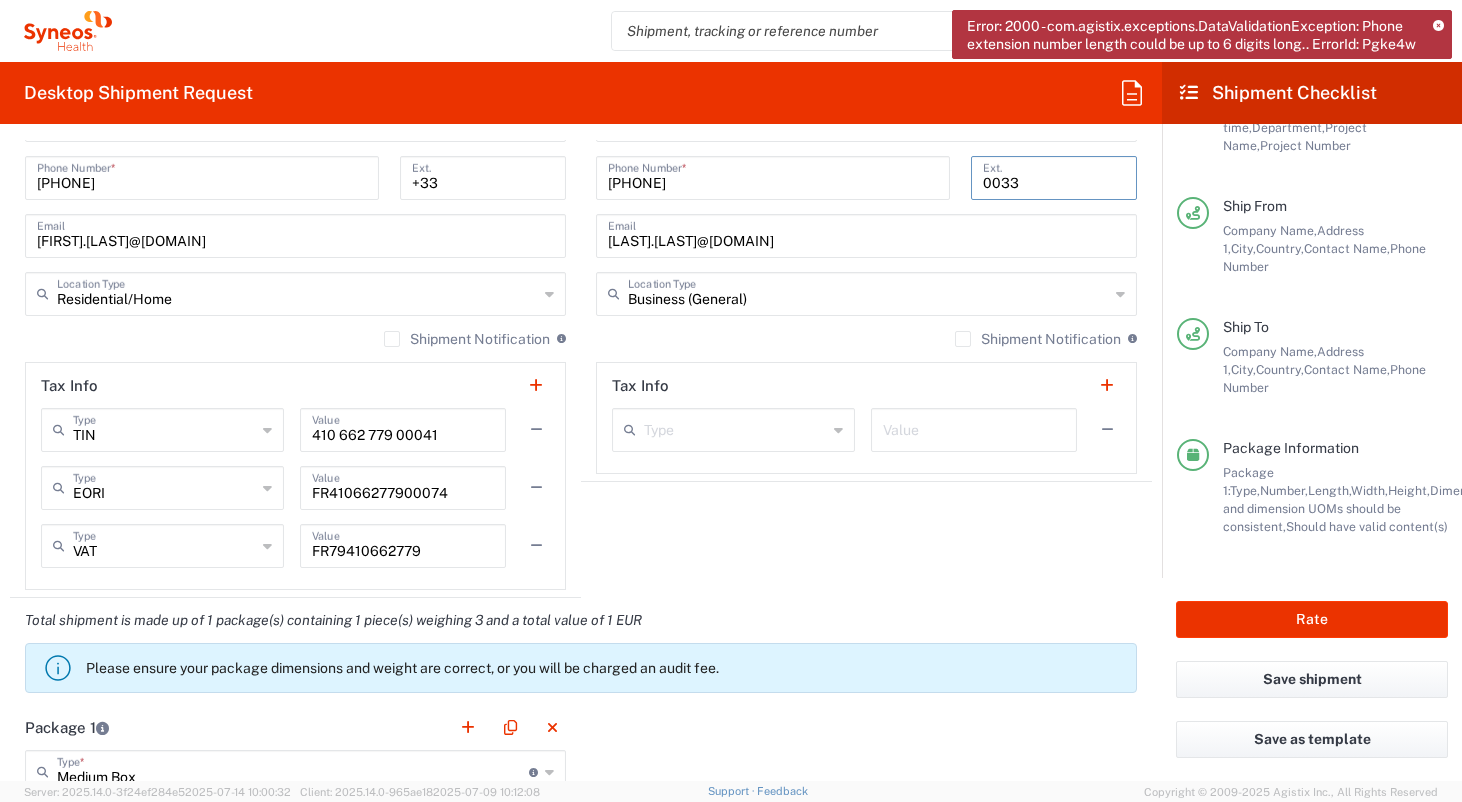 type on "0033" 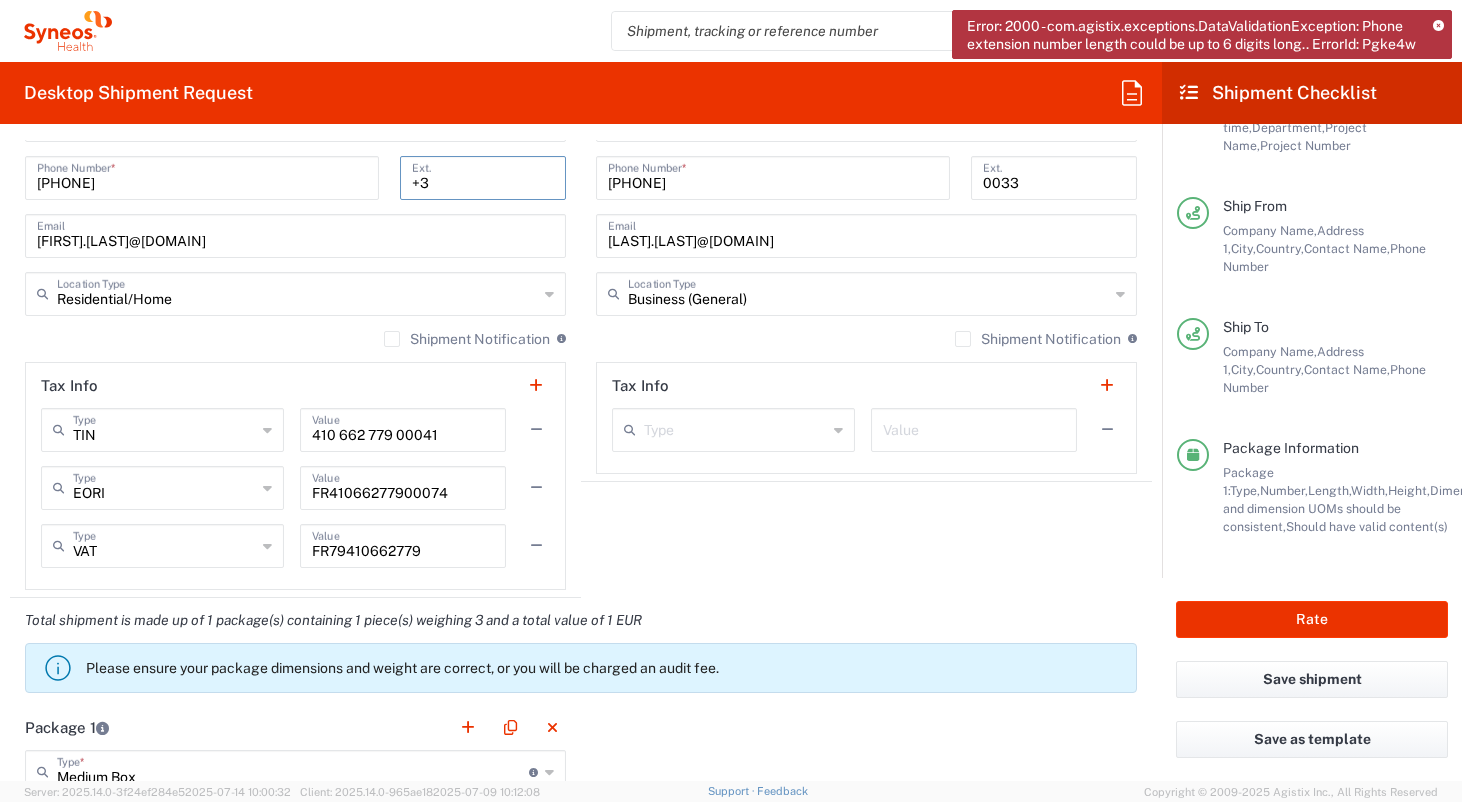 type on "+" 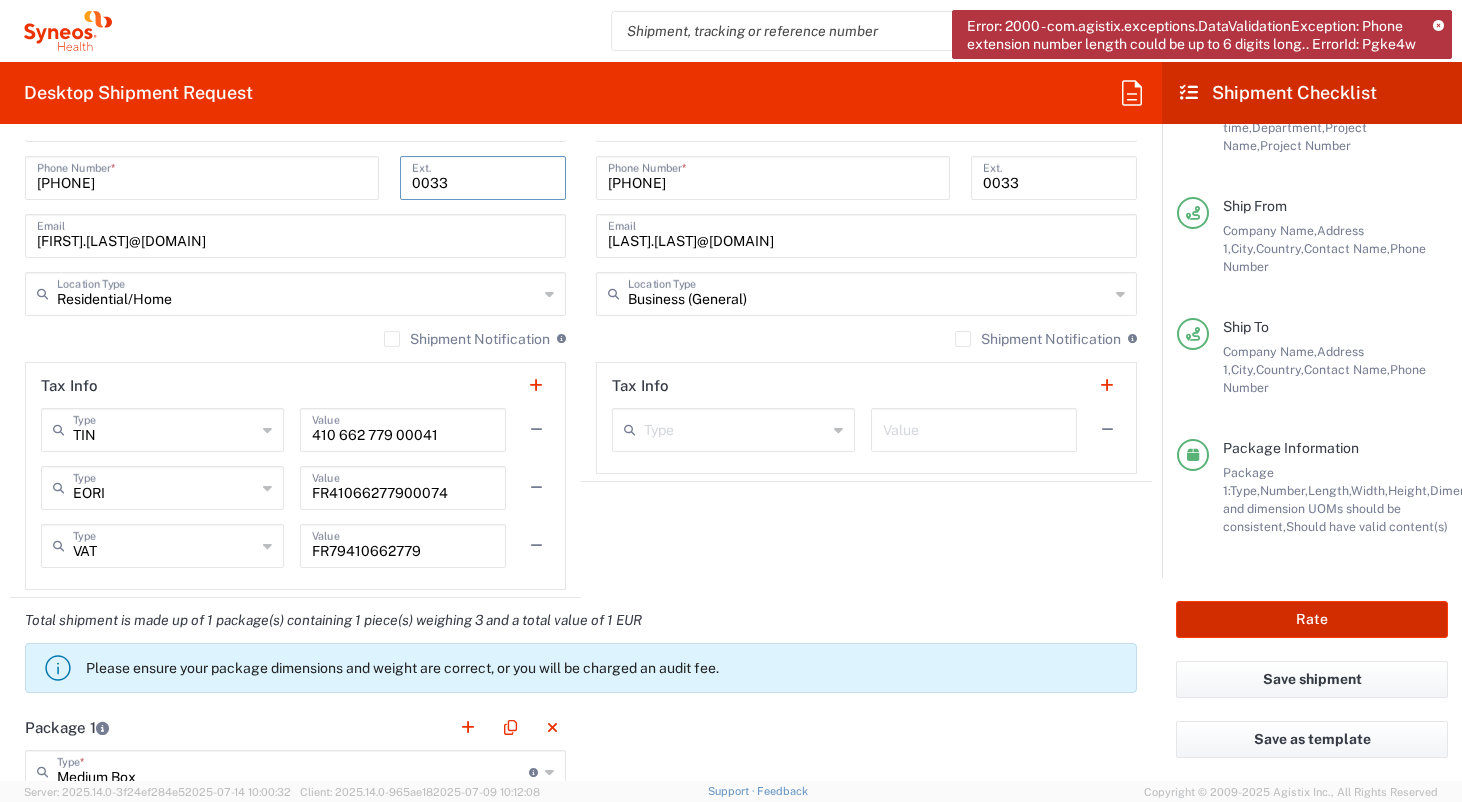 type on "0033" 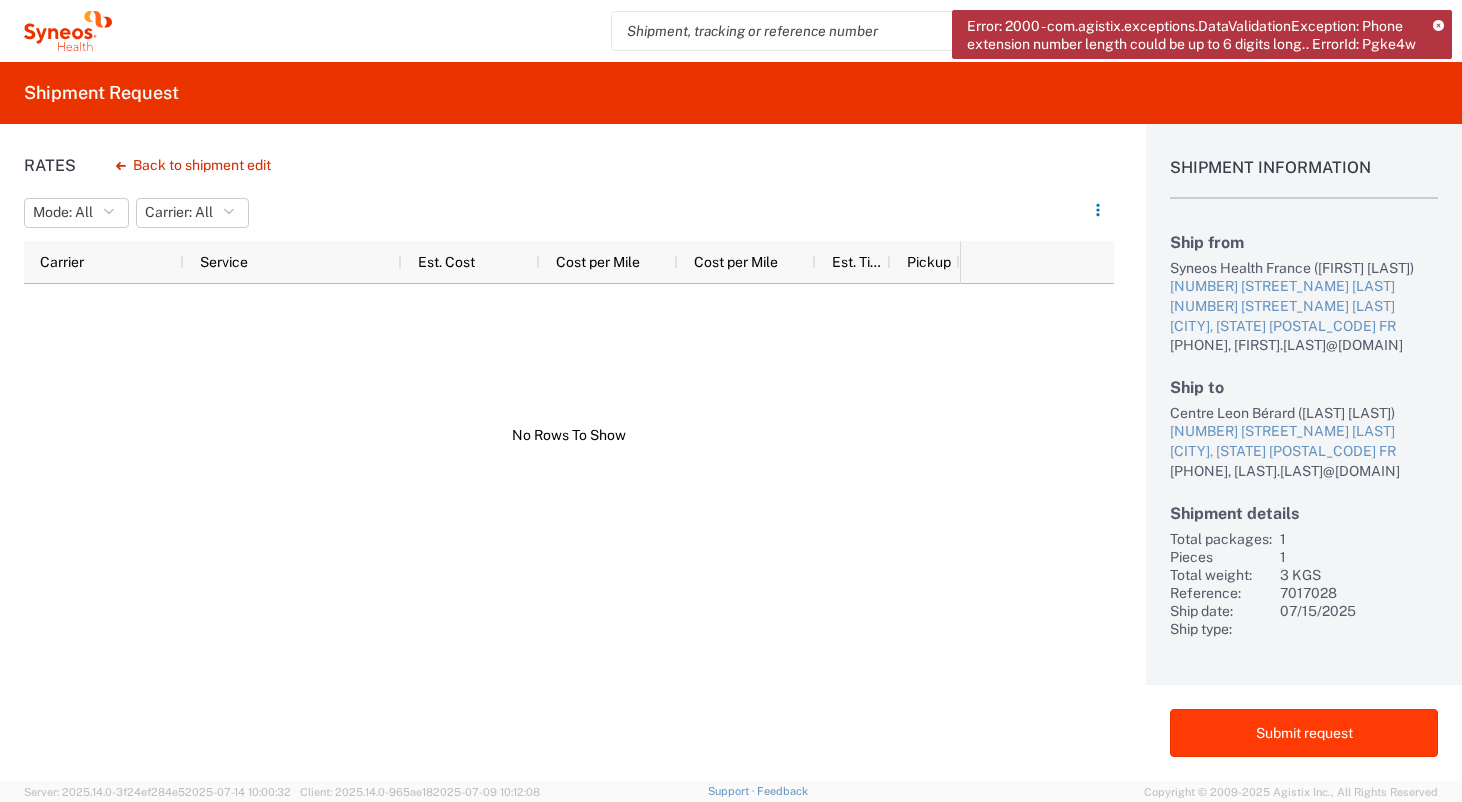 click on "Submit request" 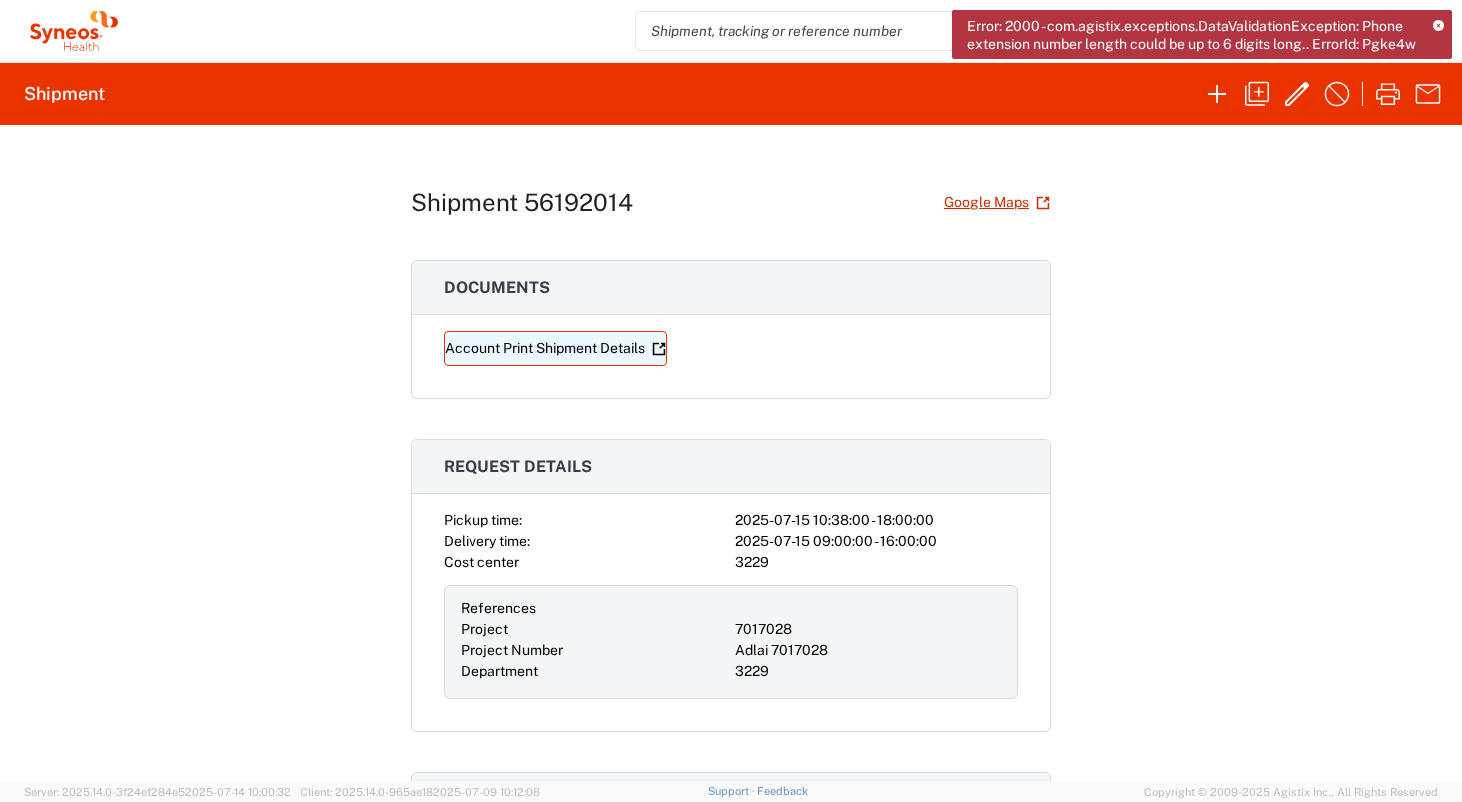 click on "Account Print Shipment Details" 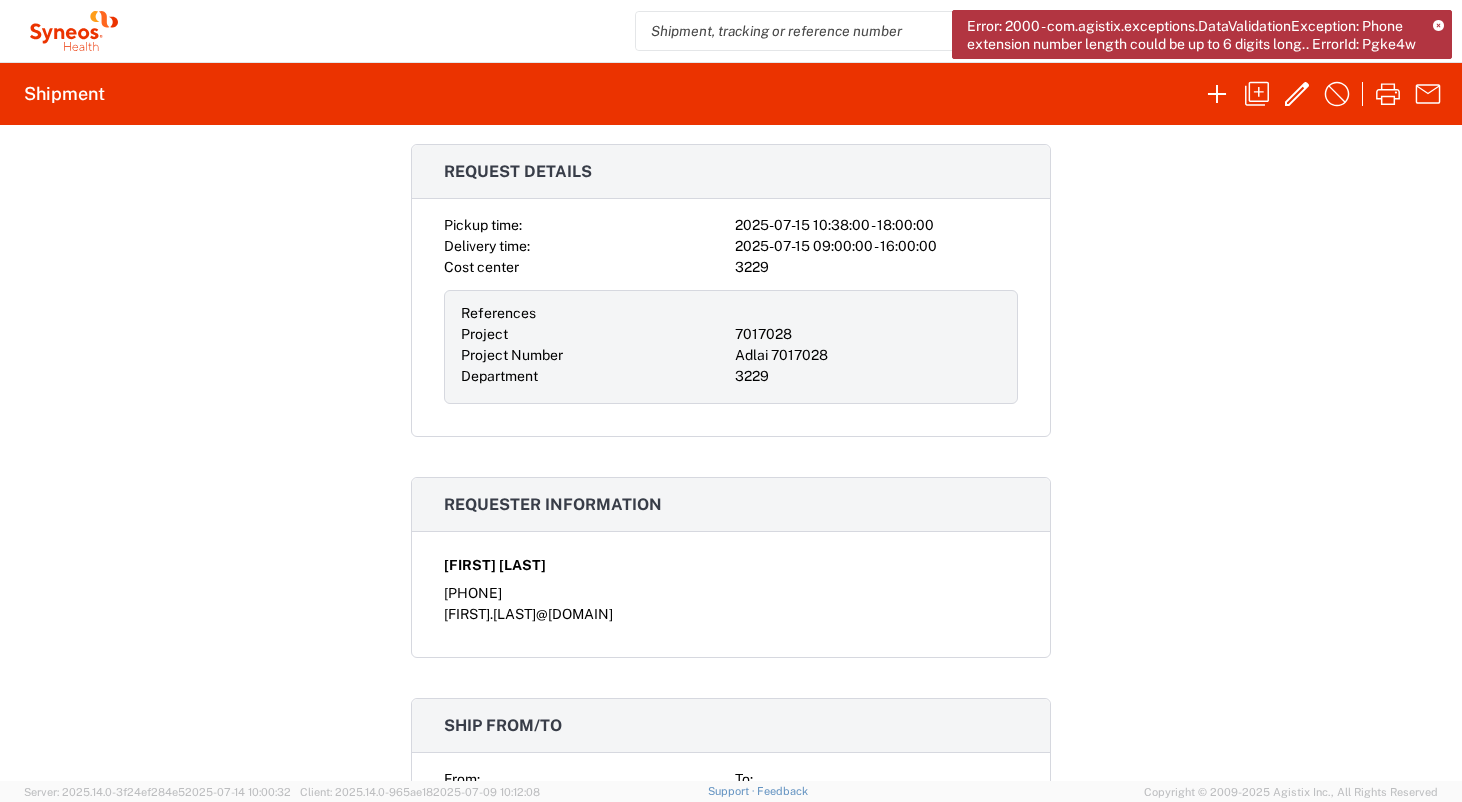scroll, scrollTop: 0, scrollLeft: 0, axis: both 